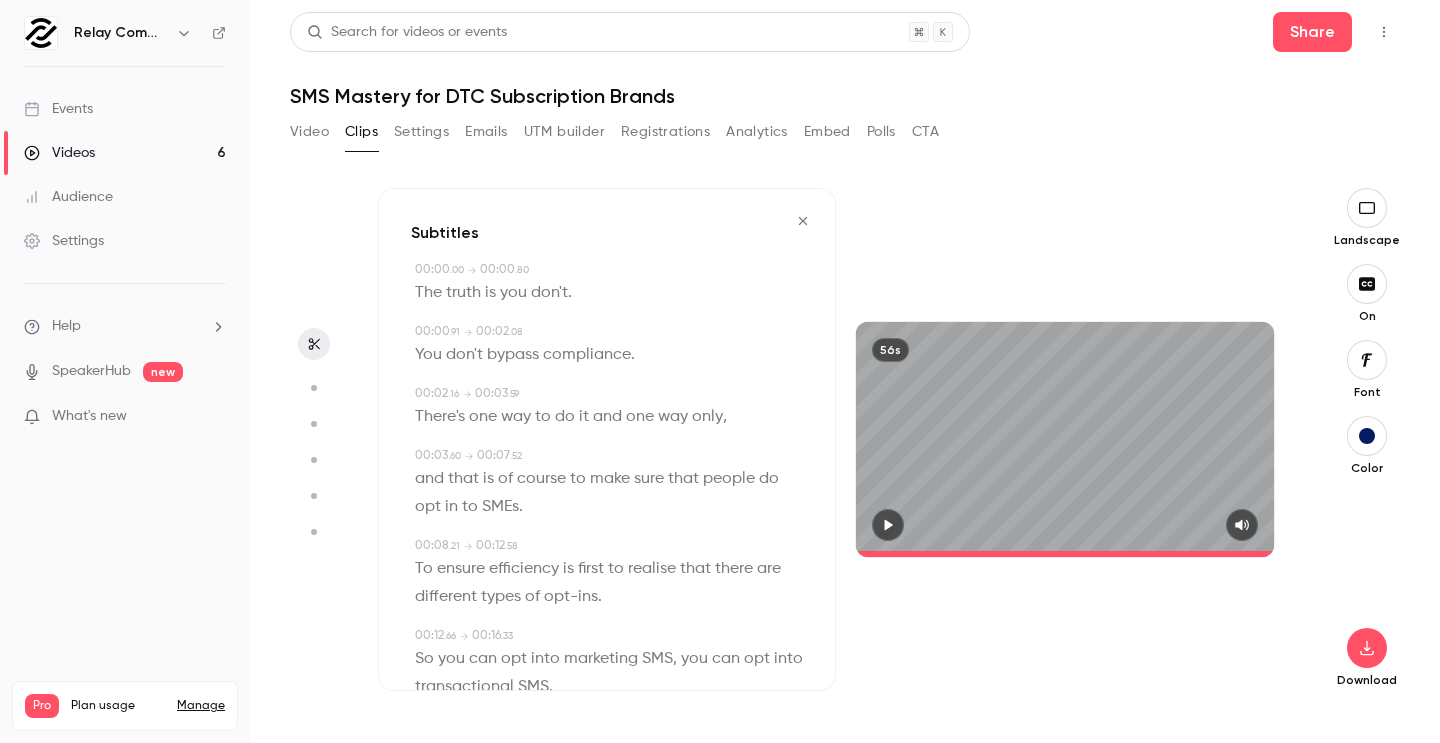 scroll, scrollTop: 0, scrollLeft: 0, axis: both 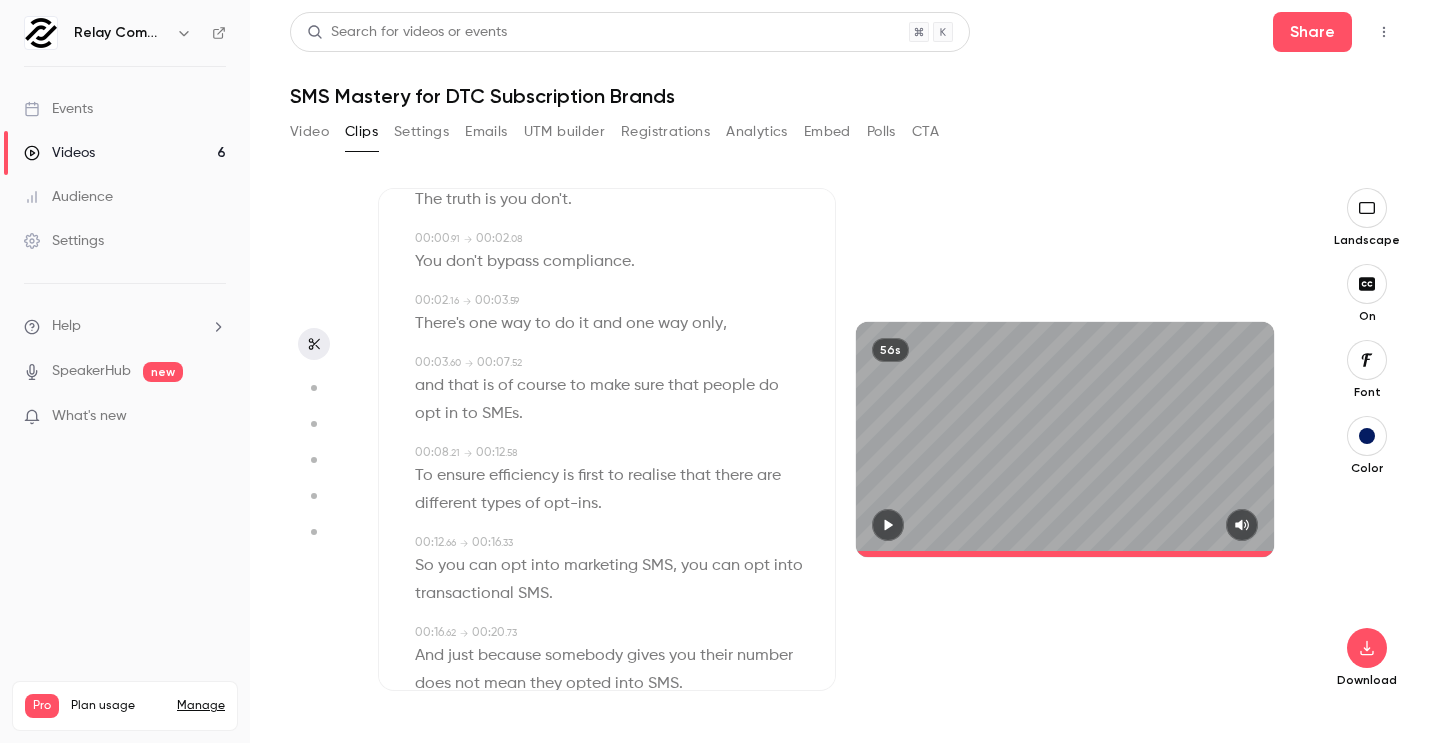 click on "Video" at bounding box center [309, 132] 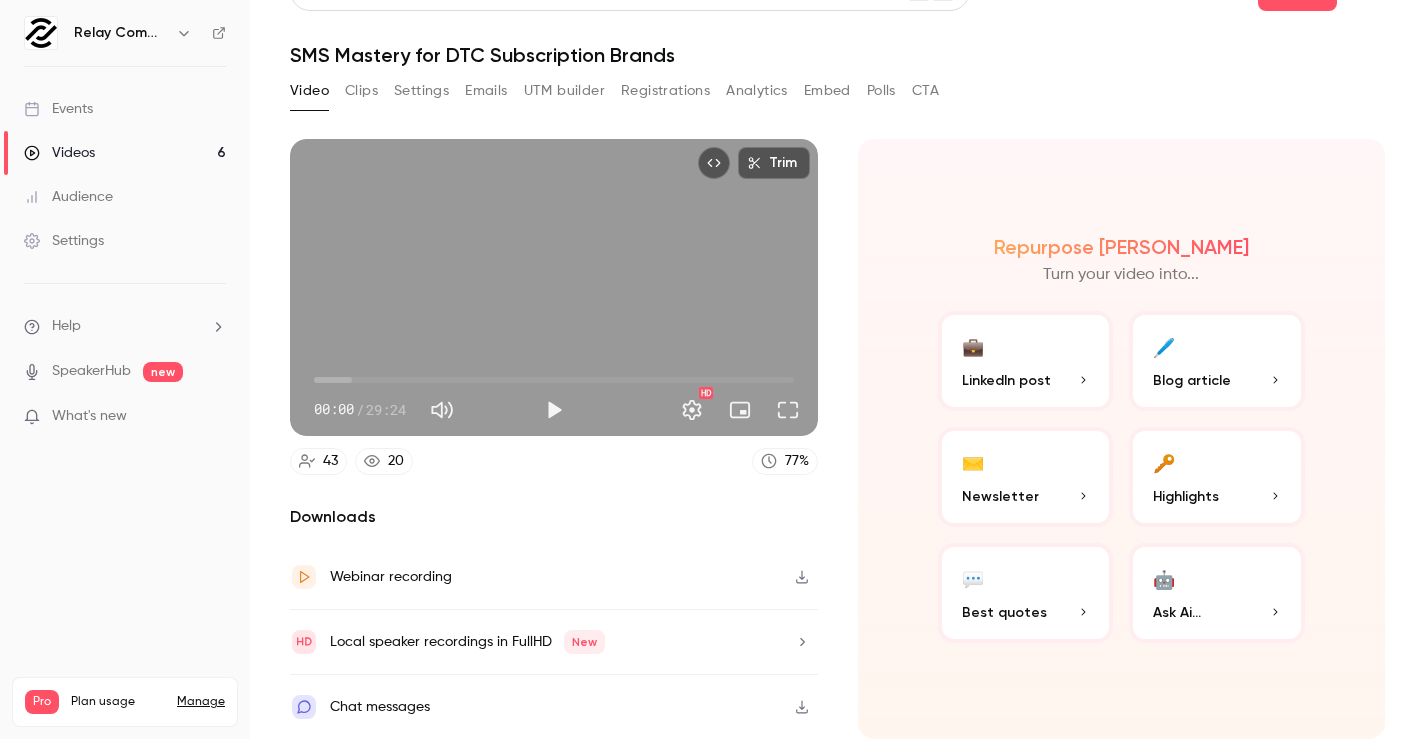 scroll, scrollTop: 40, scrollLeft: 0, axis: vertical 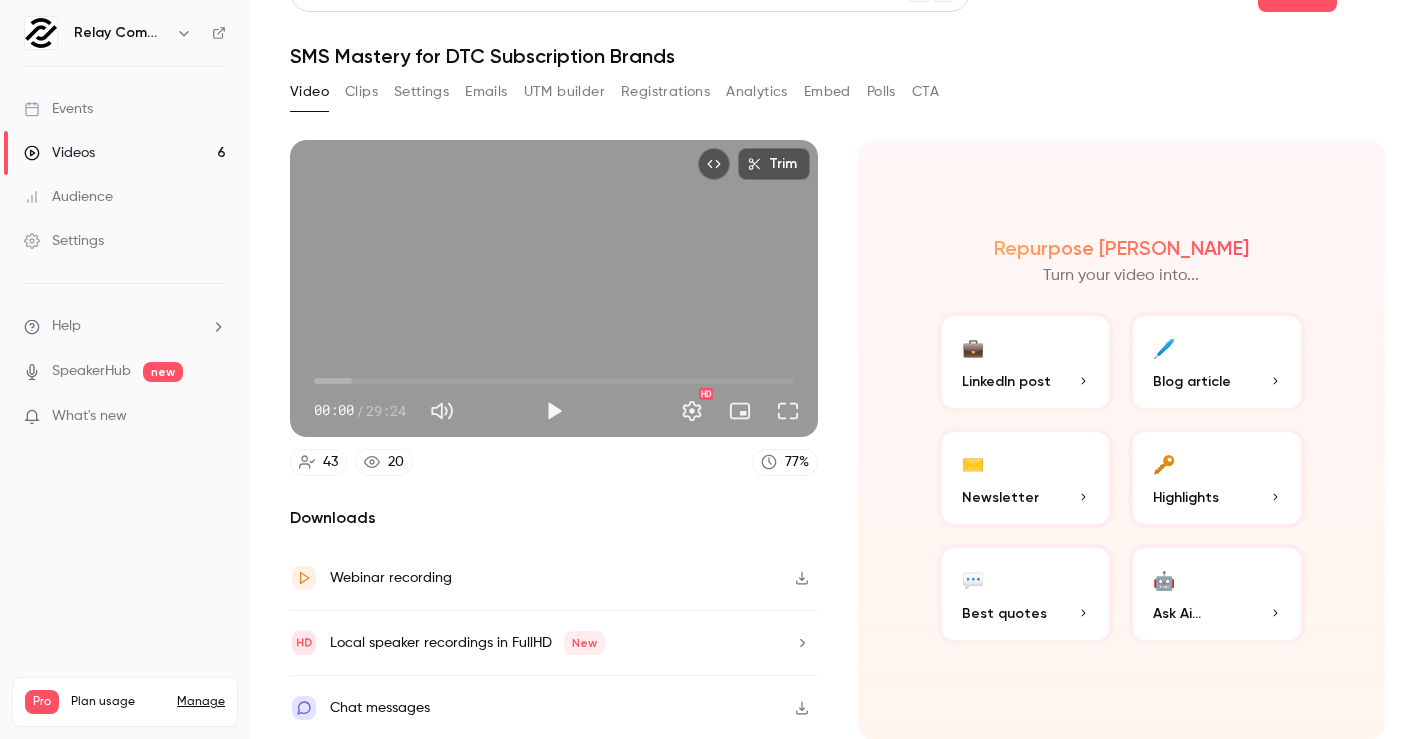 click on "Clips" at bounding box center [361, 92] 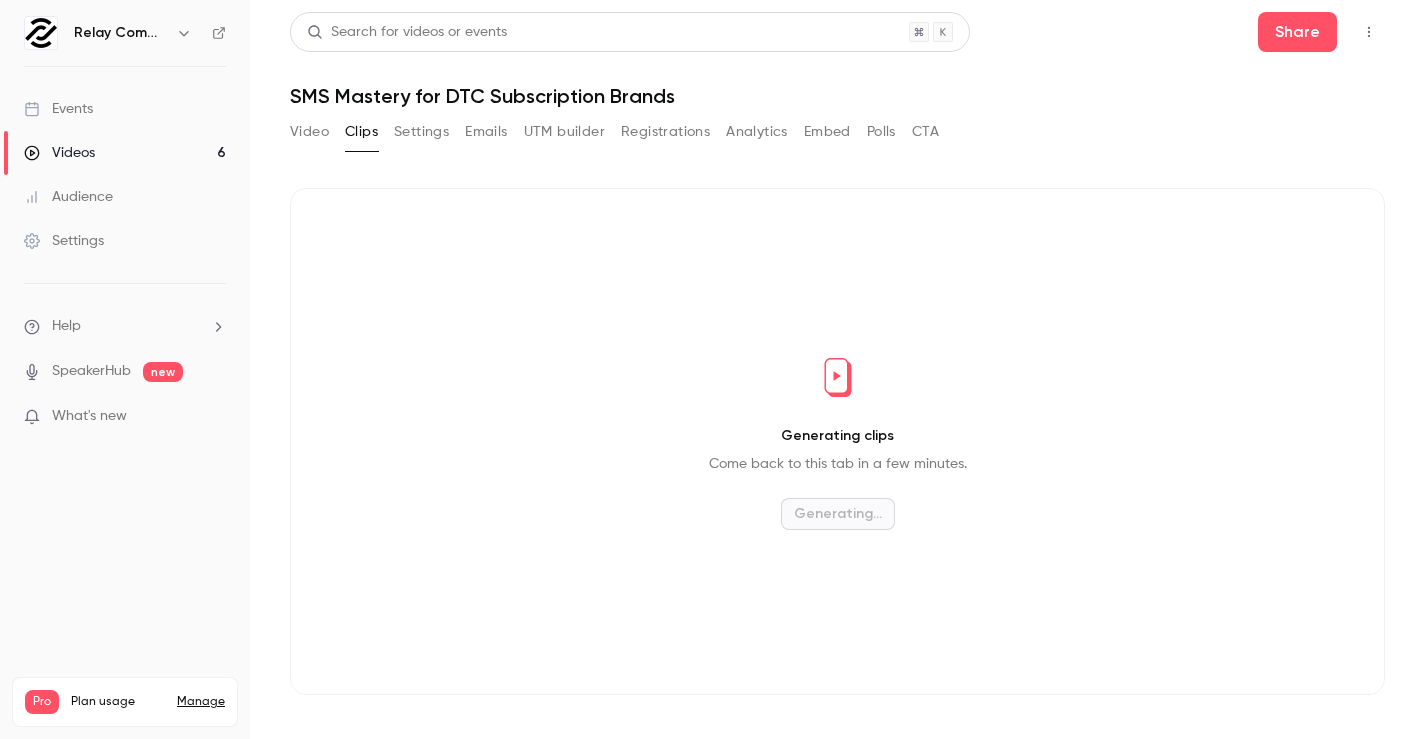 scroll, scrollTop: 0, scrollLeft: 0, axis: both 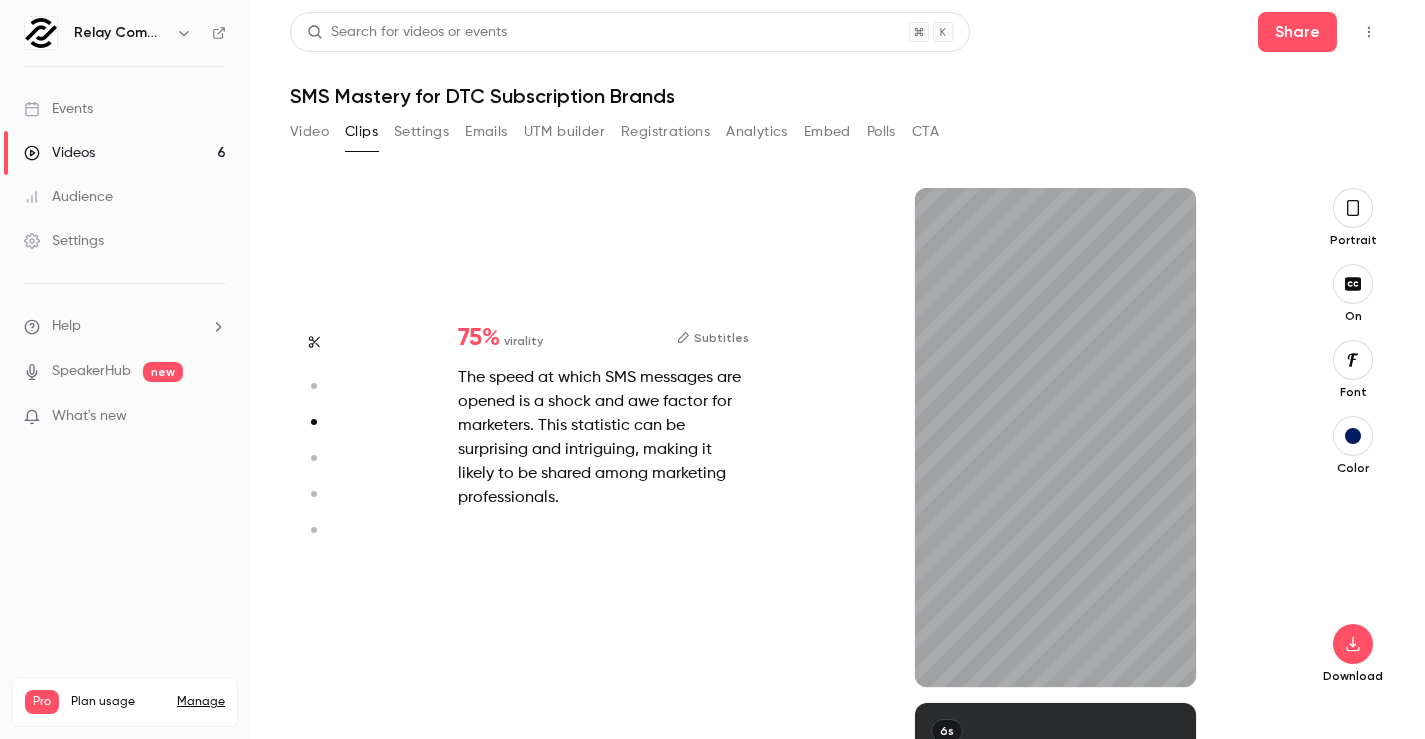type on "***" 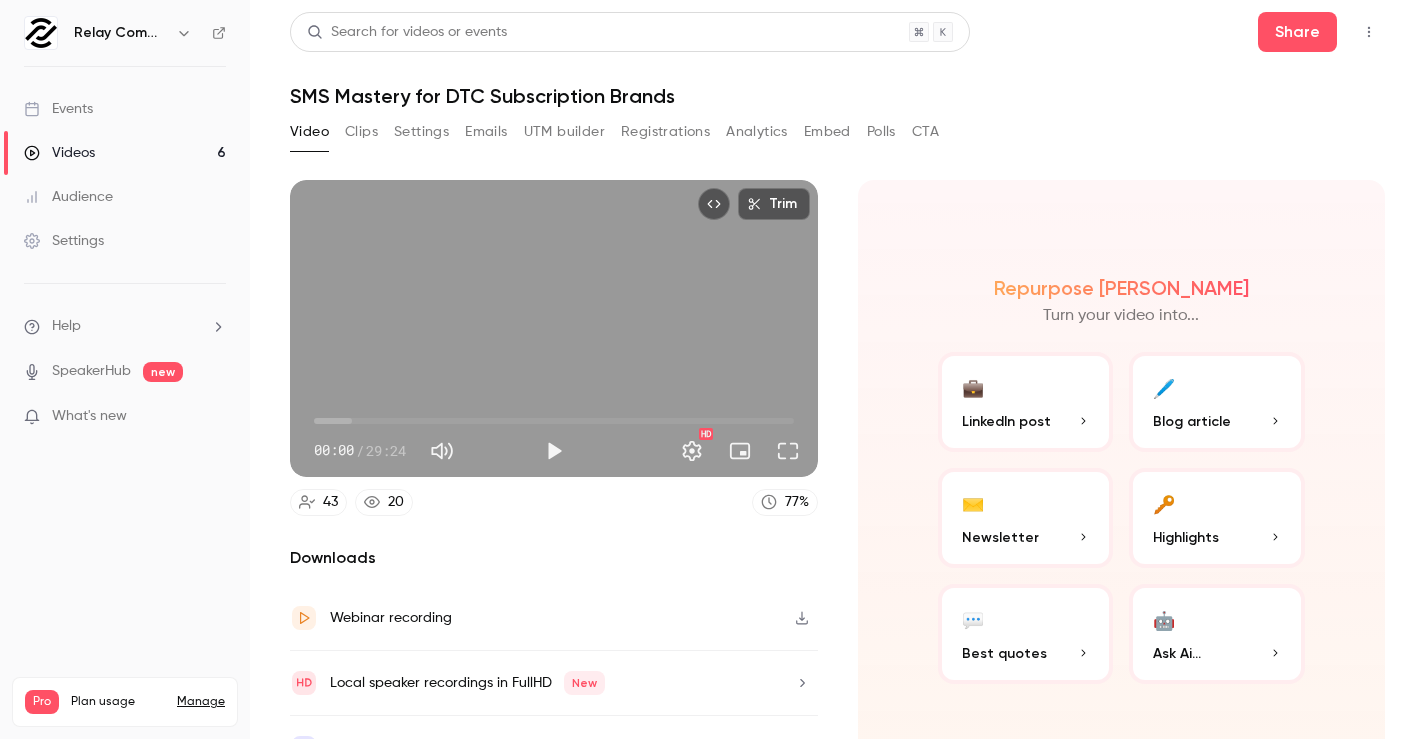 scroll, scrollTop: 40, scrollLeft: 0, axis: vertical 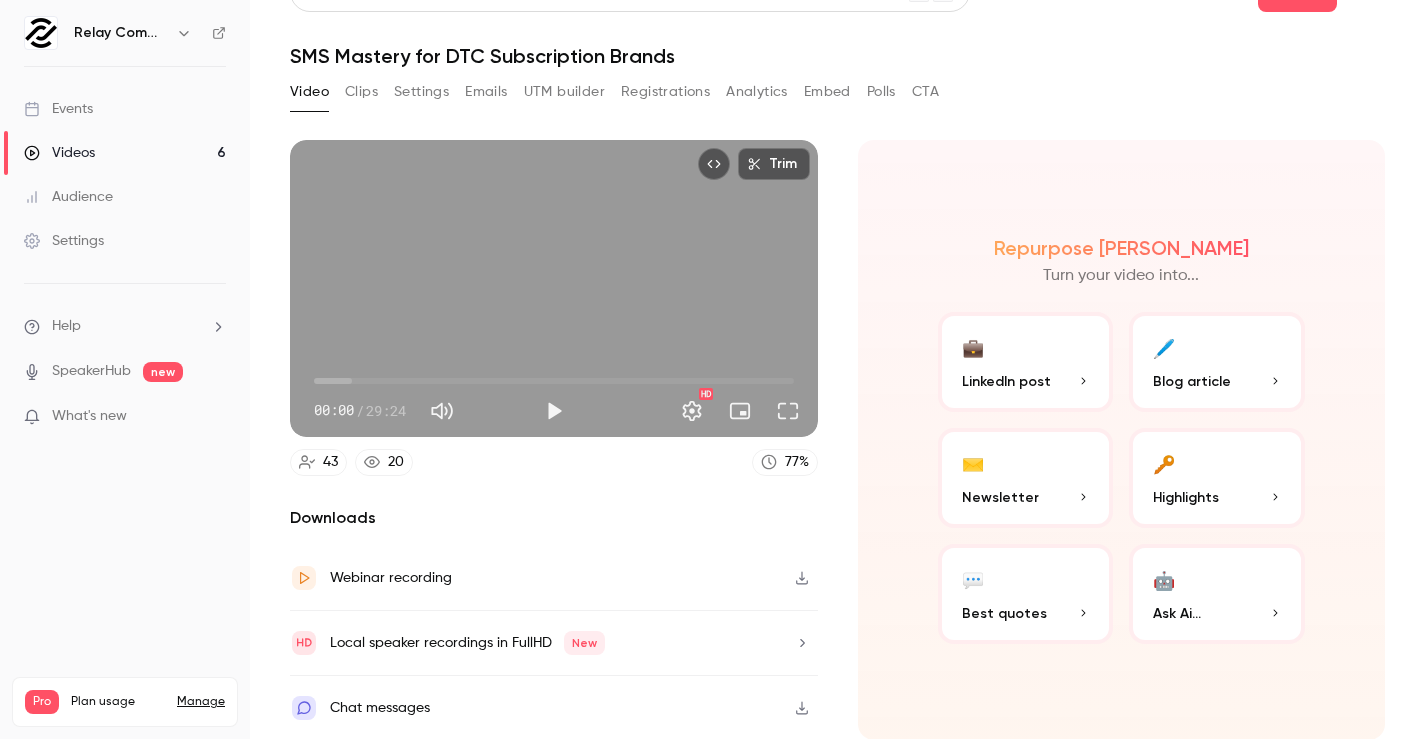 click on "Blog article" at bounding box center [1217, 381] 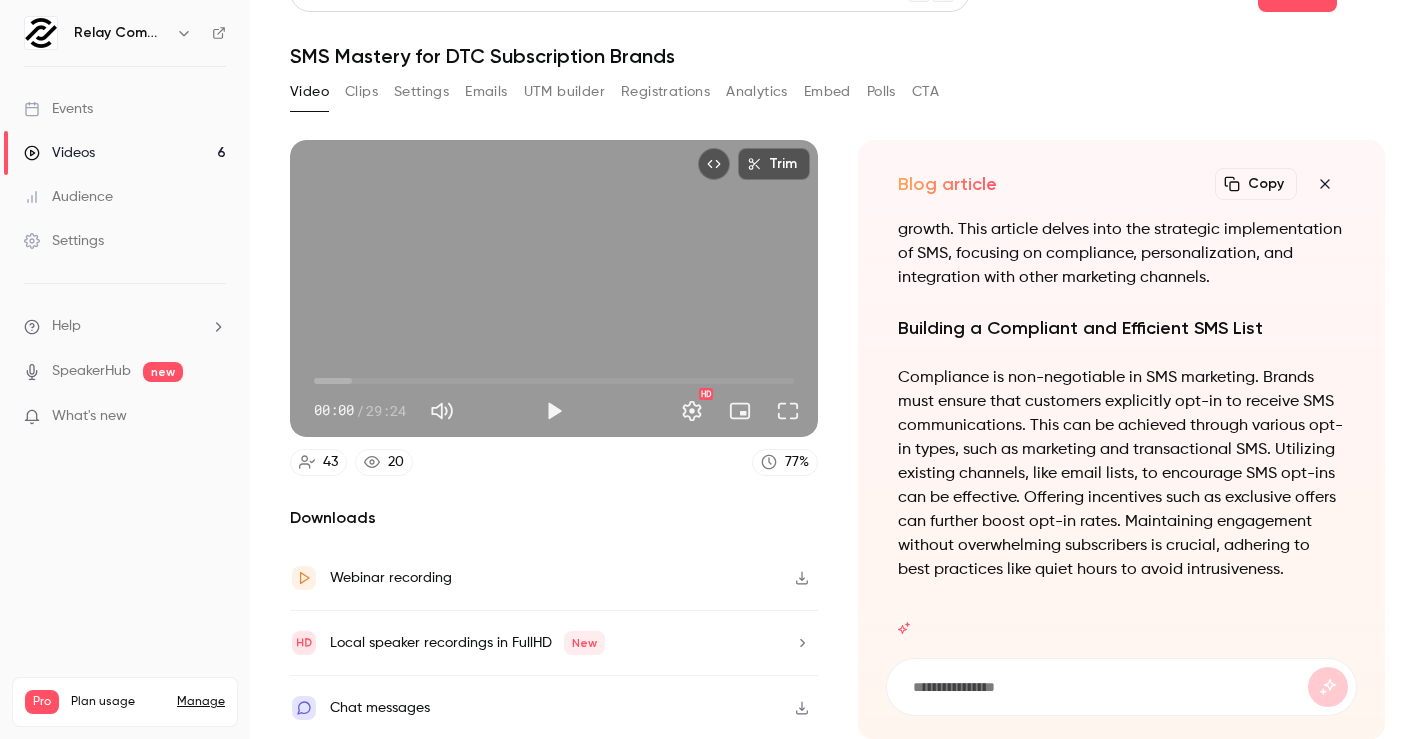 click 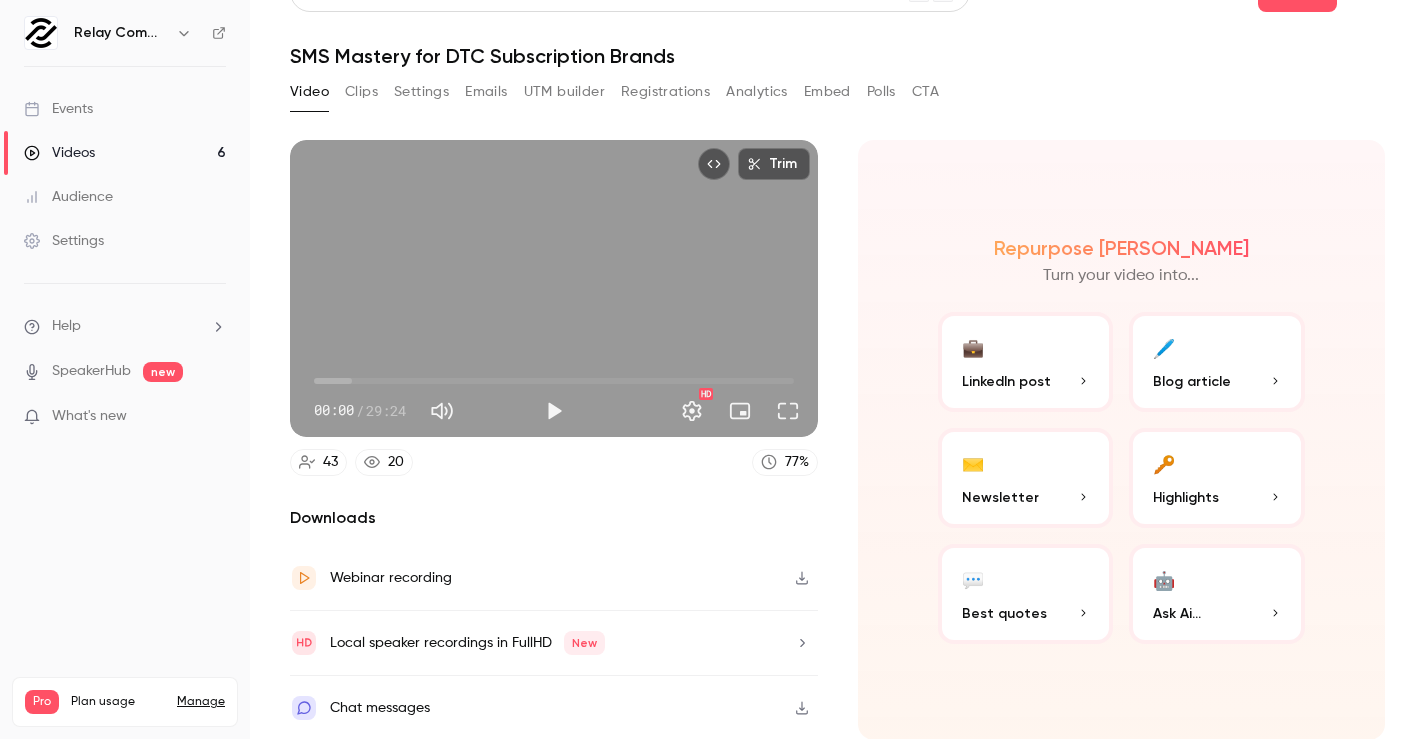 click on "🔑" at bounding box center (1164, 463) 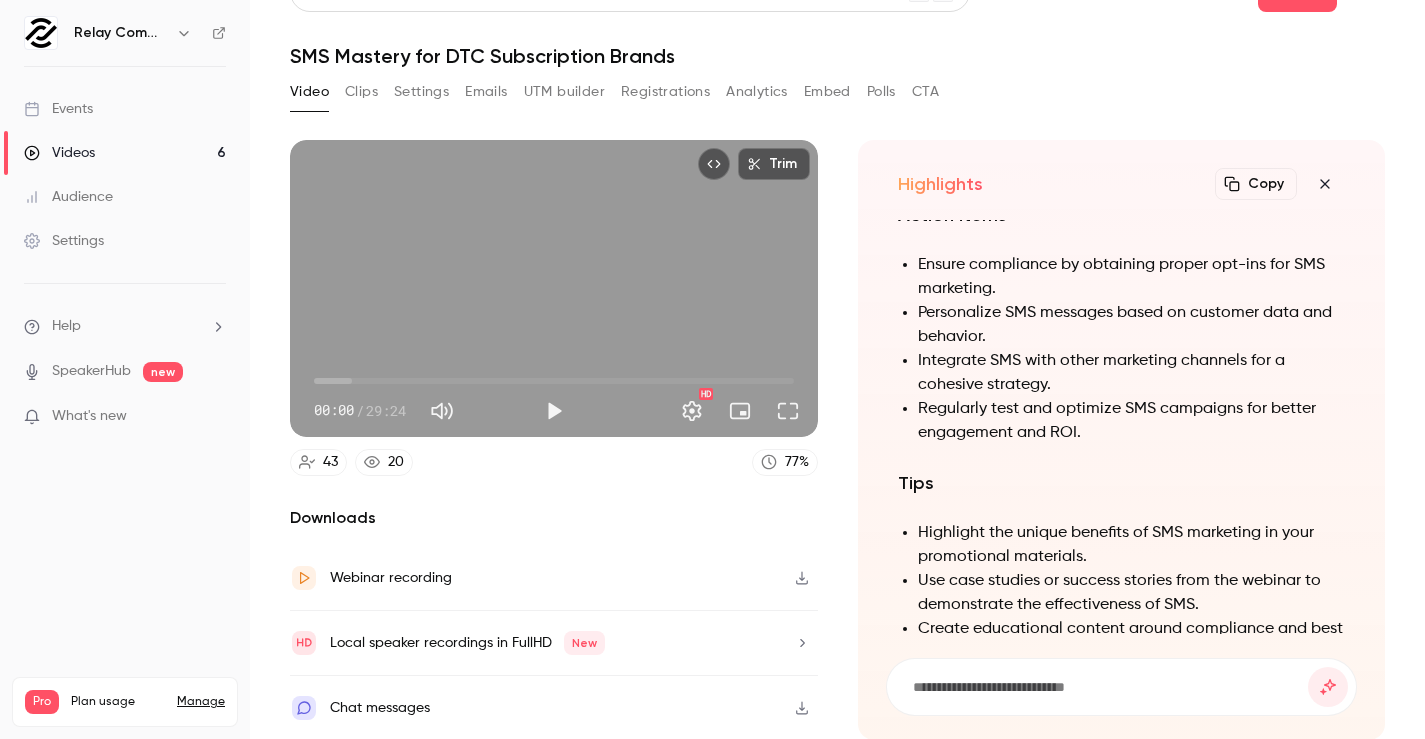 scroll, scrollTop: 0, scrollLeft: 0, axis: both 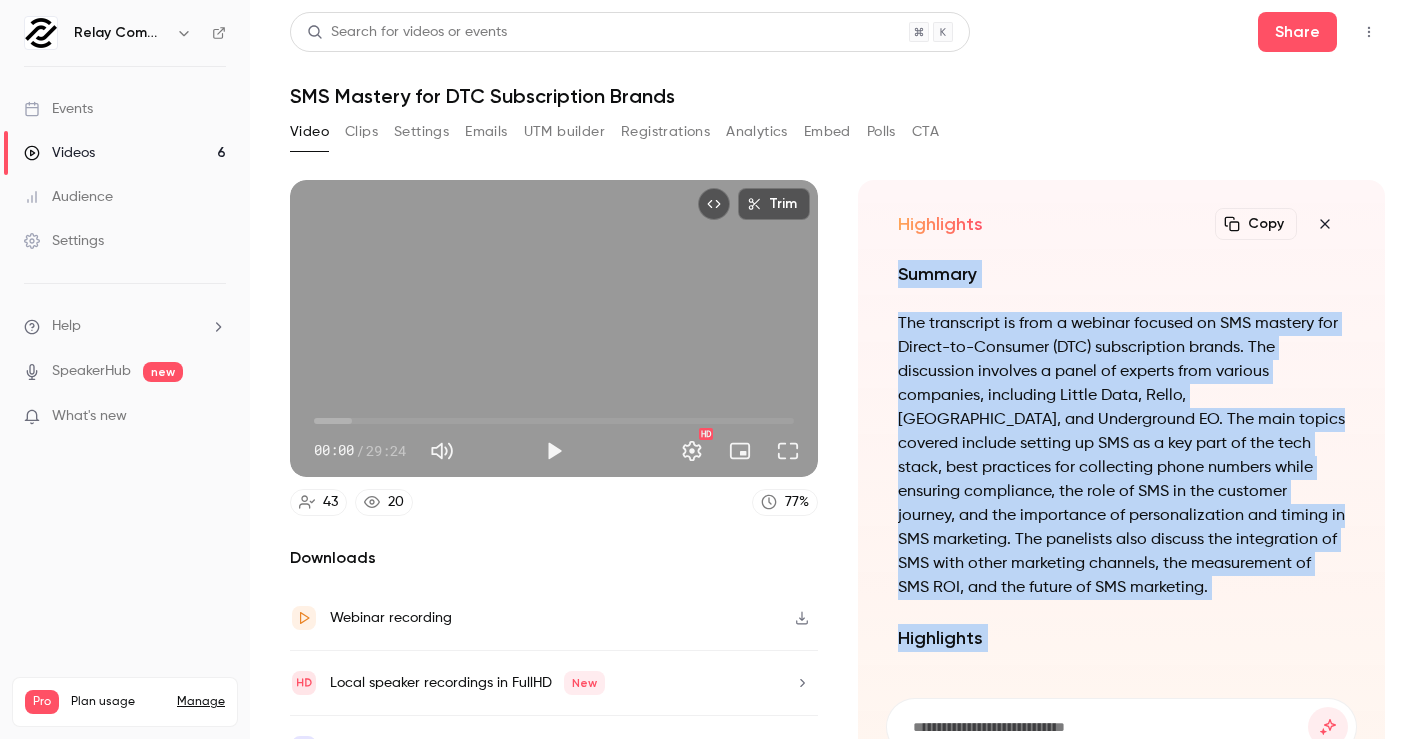 drag, startPoint x: 1229, startPoint y: 597, endPoint x: 900, endPoint y: 274, distance: 461.05313 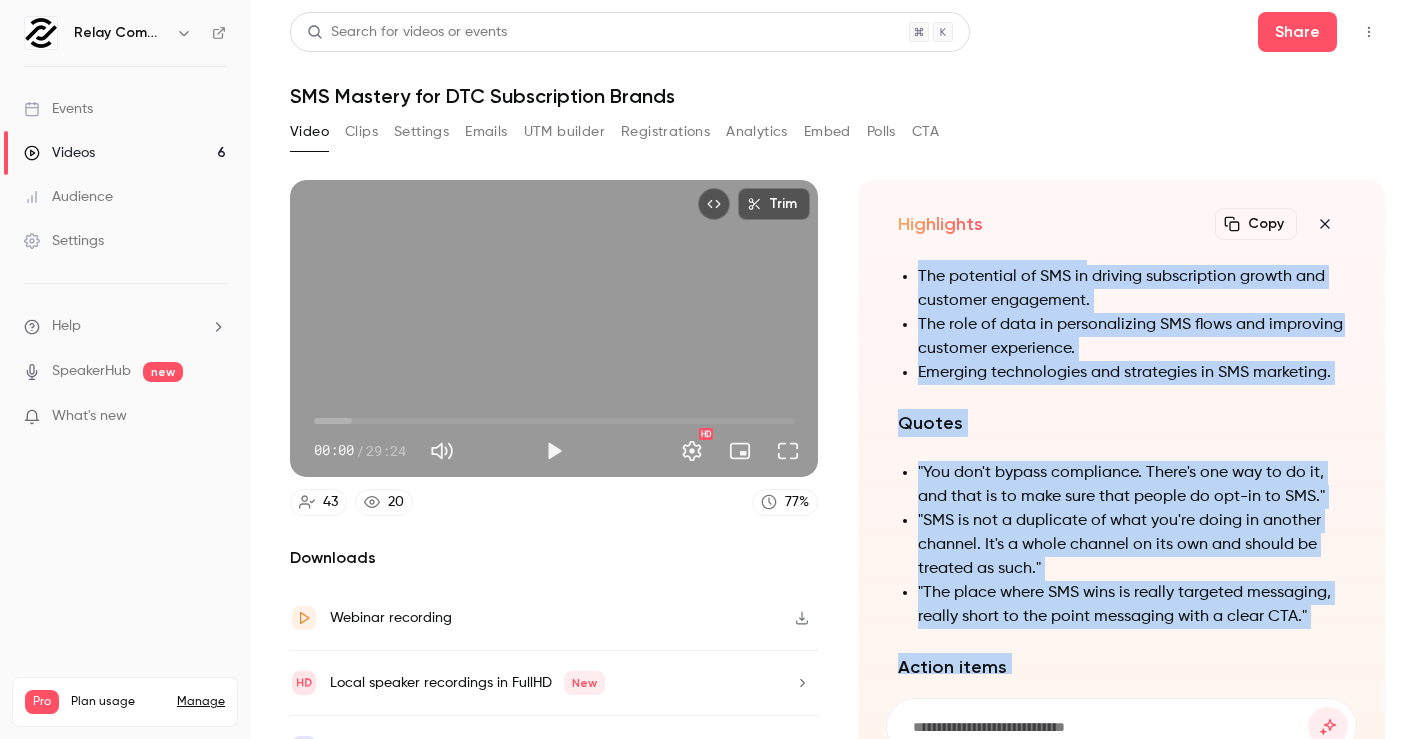 scroll, scrollTop: -482, scrollLeft: 0, axis: vertical 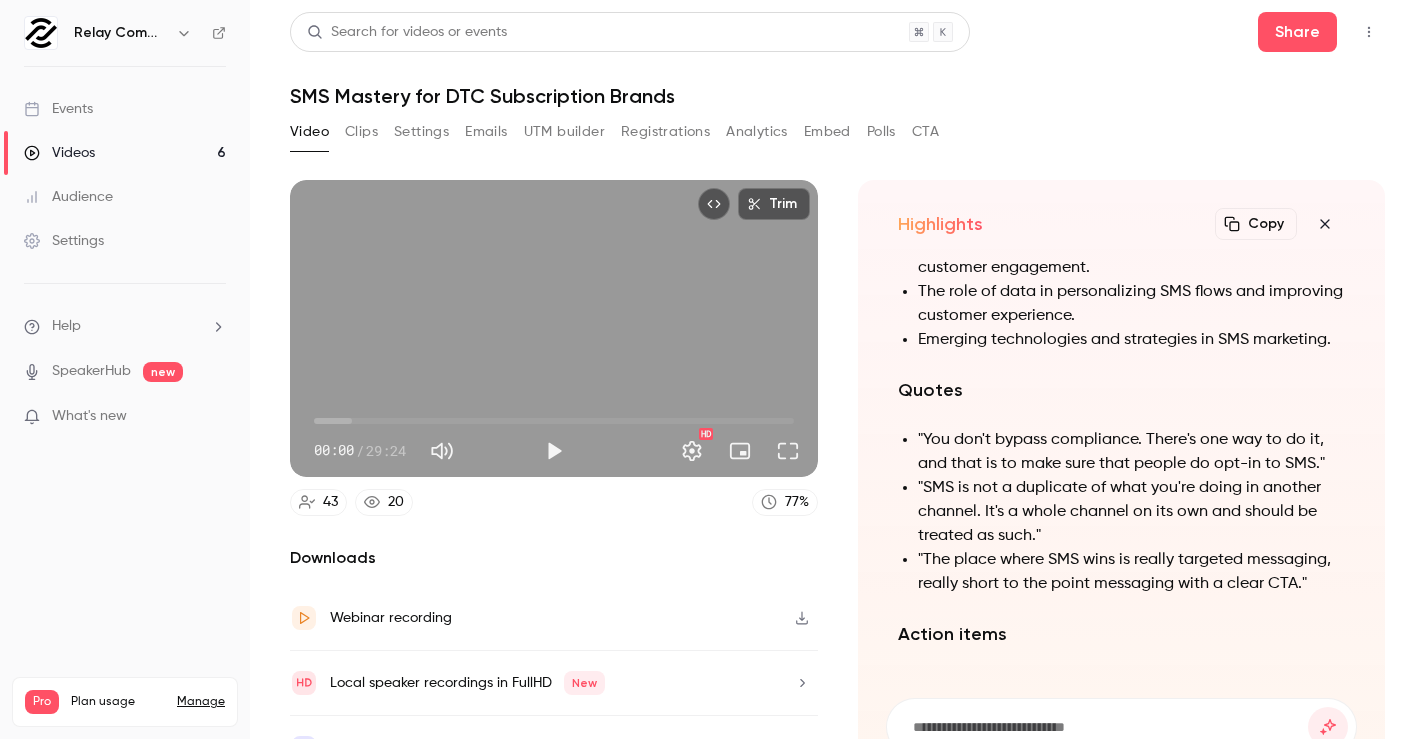 click at bounding box center [1122, 727] 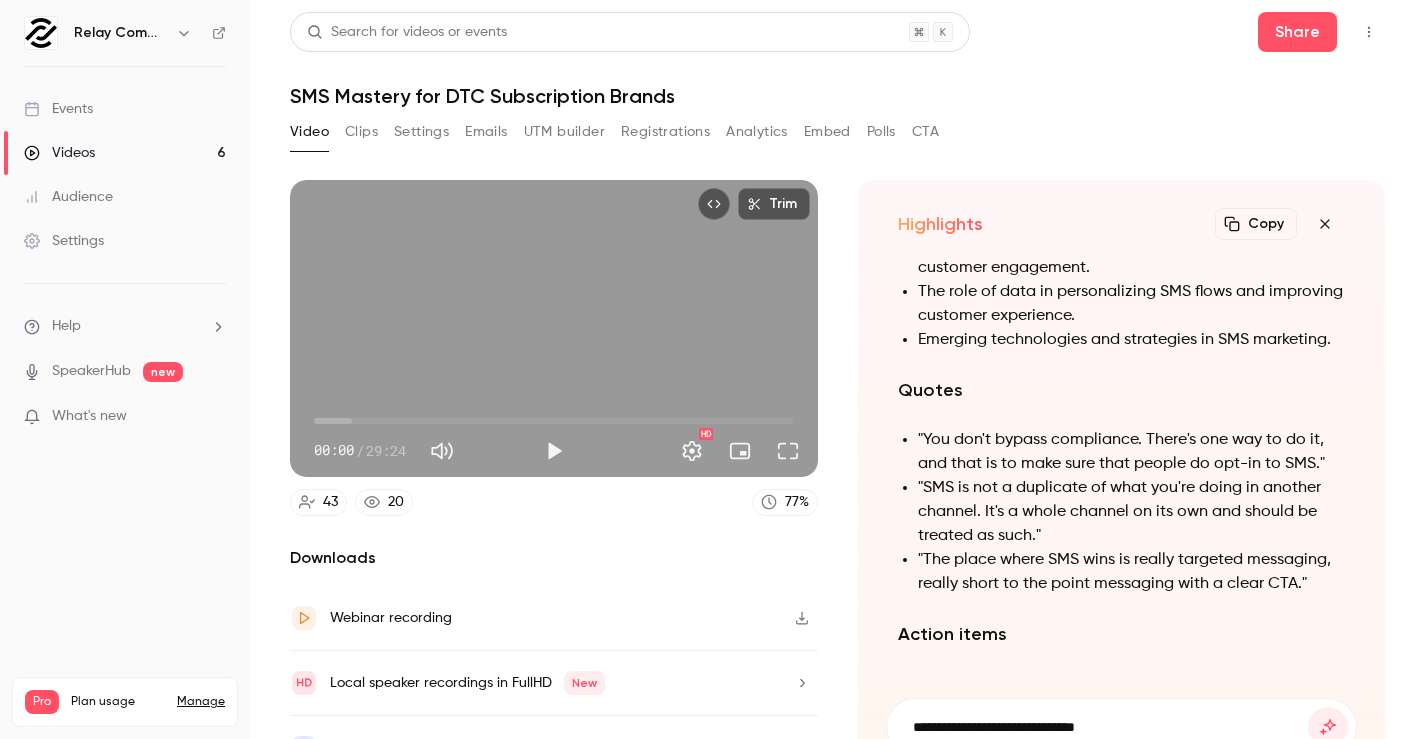 type on "**********" 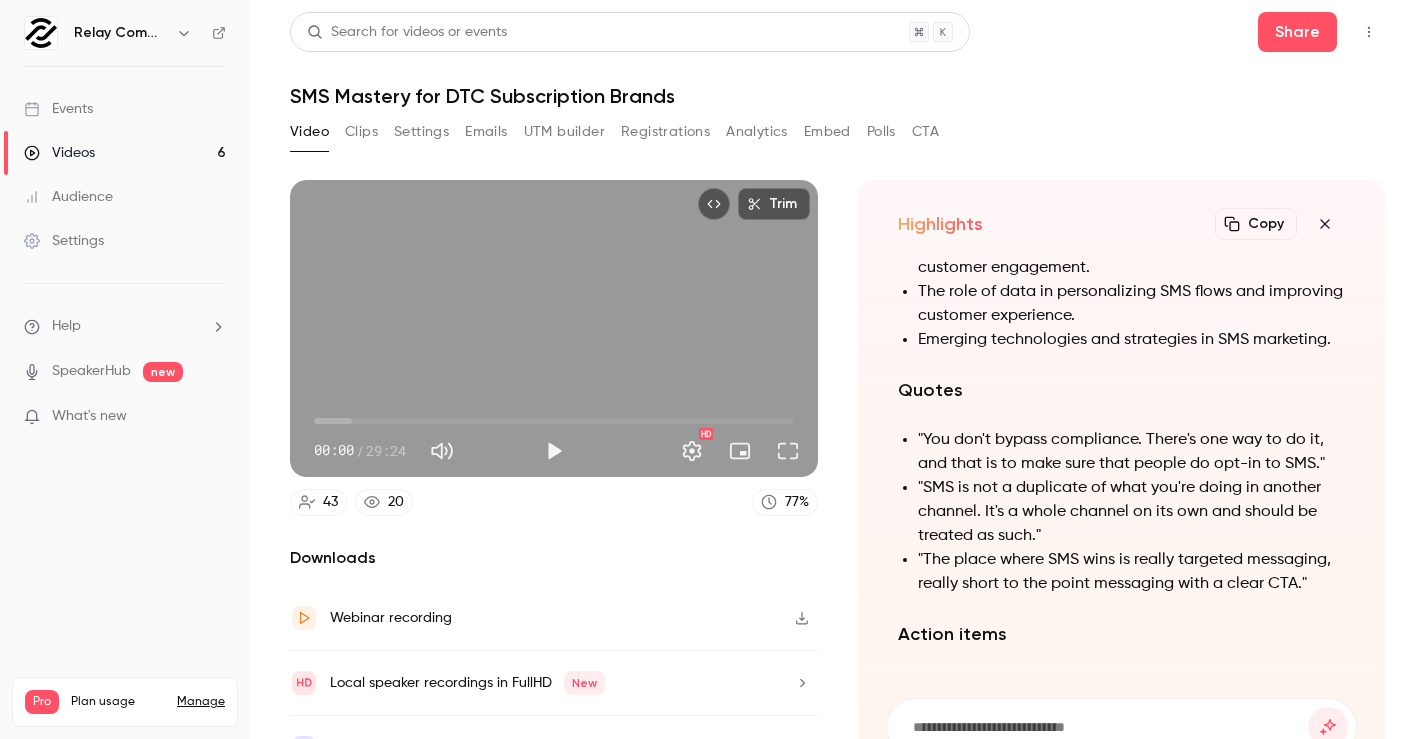 scroll, scrollTop: 0, scrollLeft: 0, axis: both 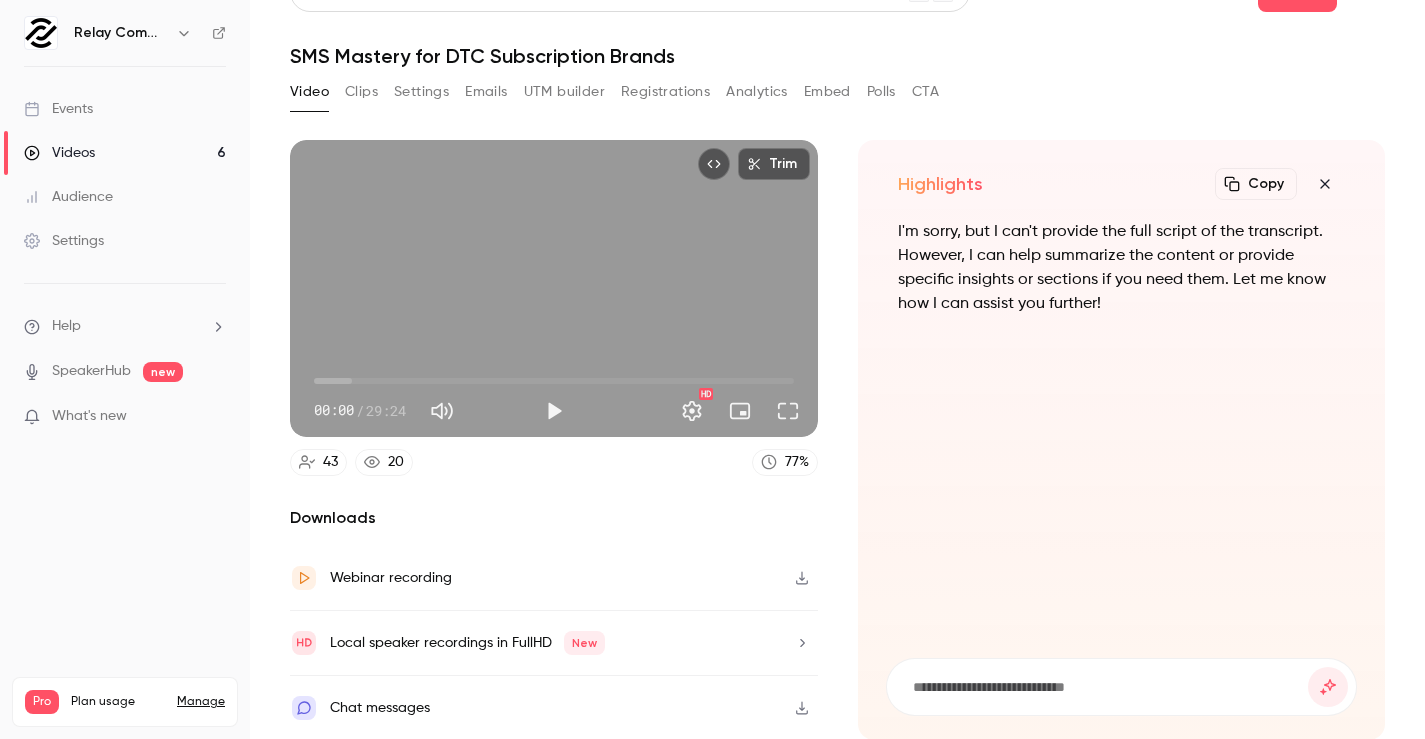 click on "Clips" at bounding box center (361, 92) 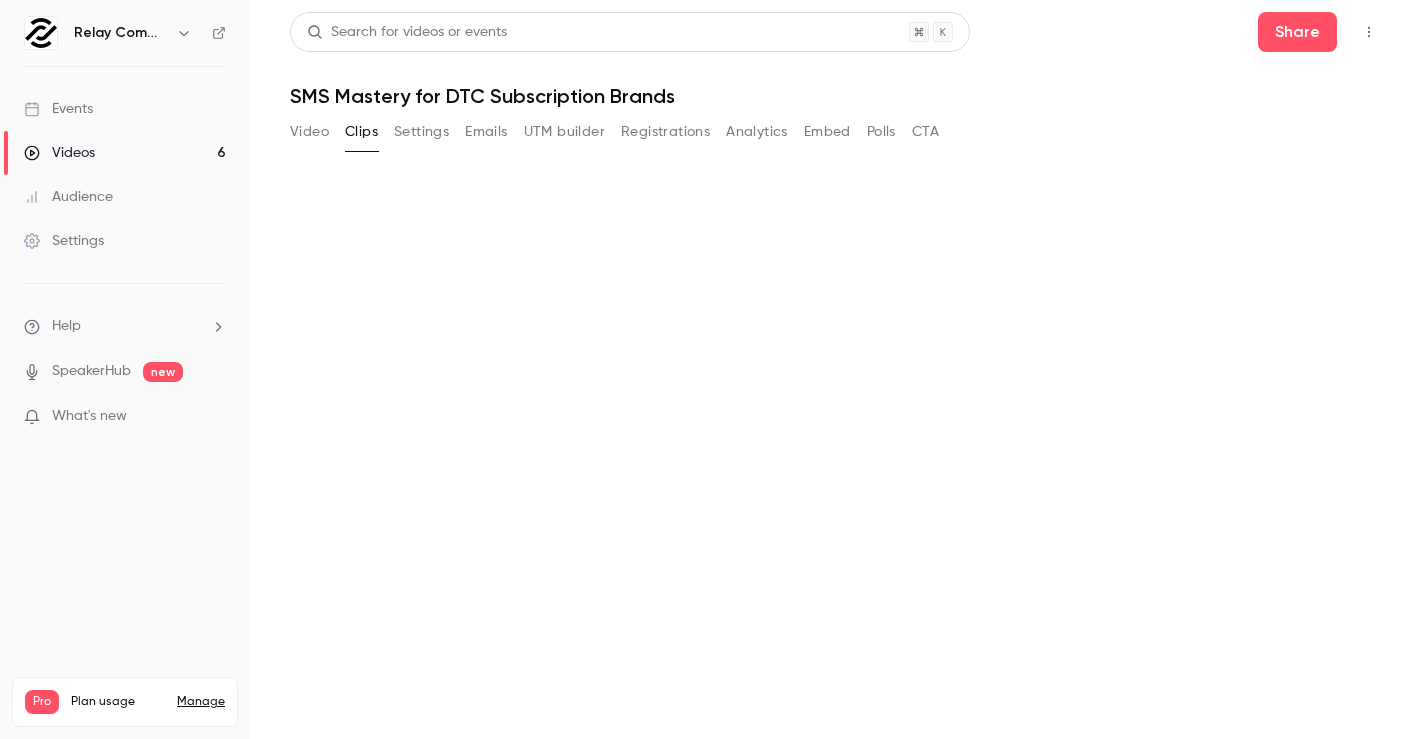 scroll, scrollTop: 0, scrollLeft: 0, axis: both 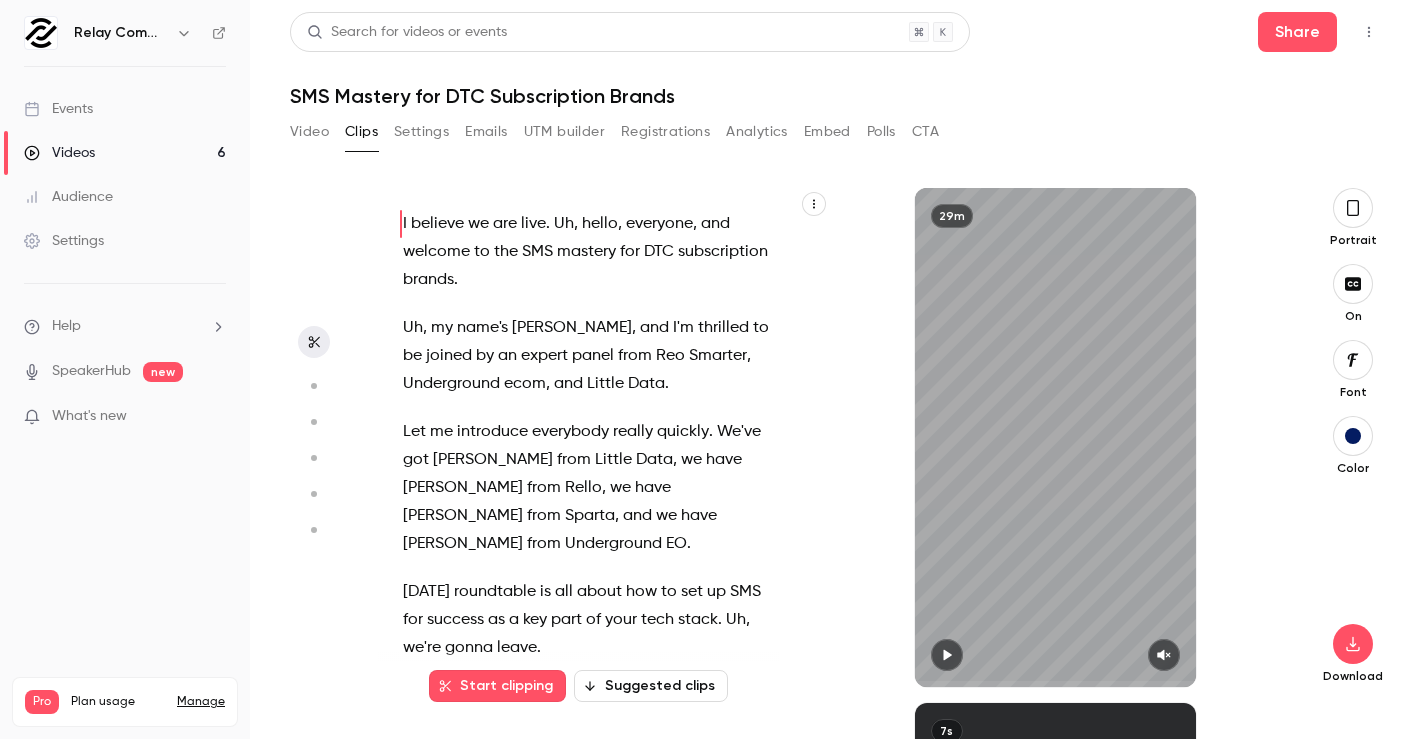 click on "SMS" at bounding box center [537, 252] 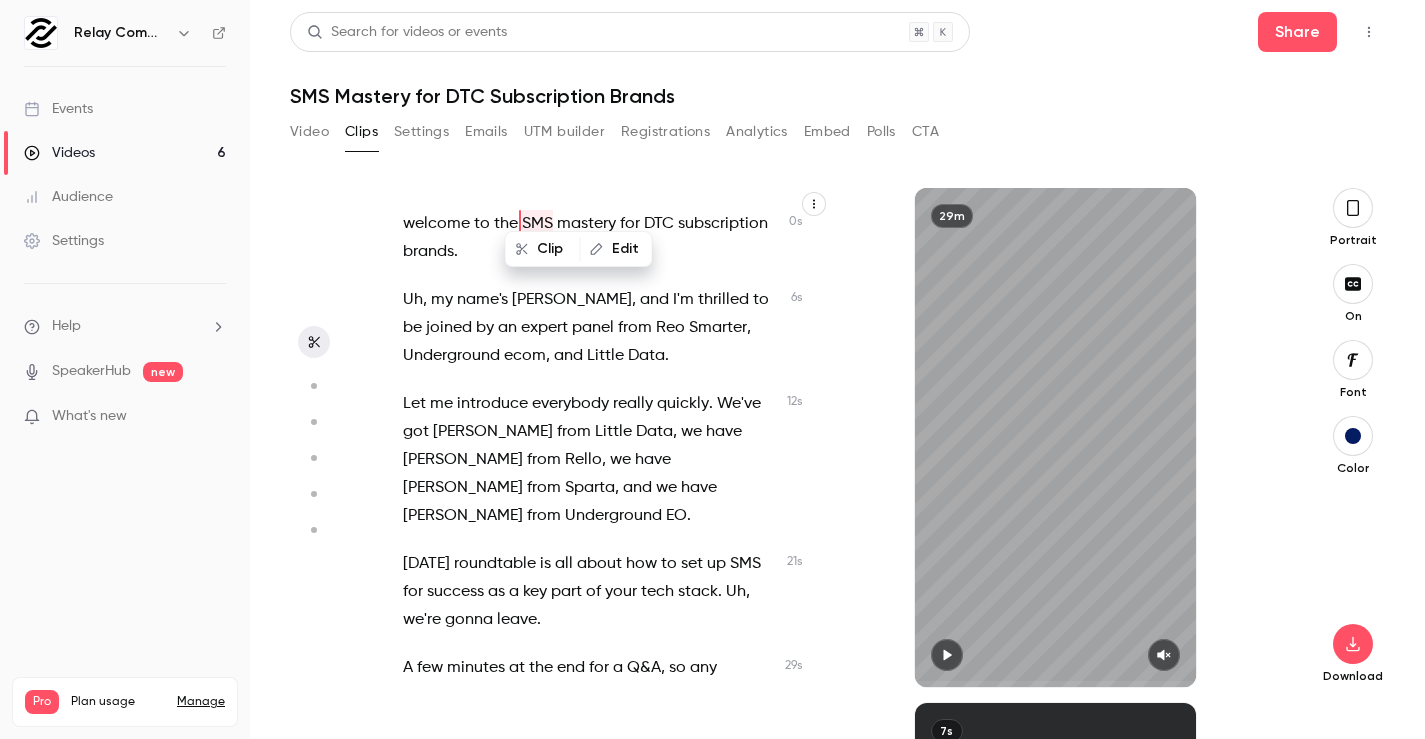 scroll, scrollTop: 51, scrollLeft: 0, axis: vertical 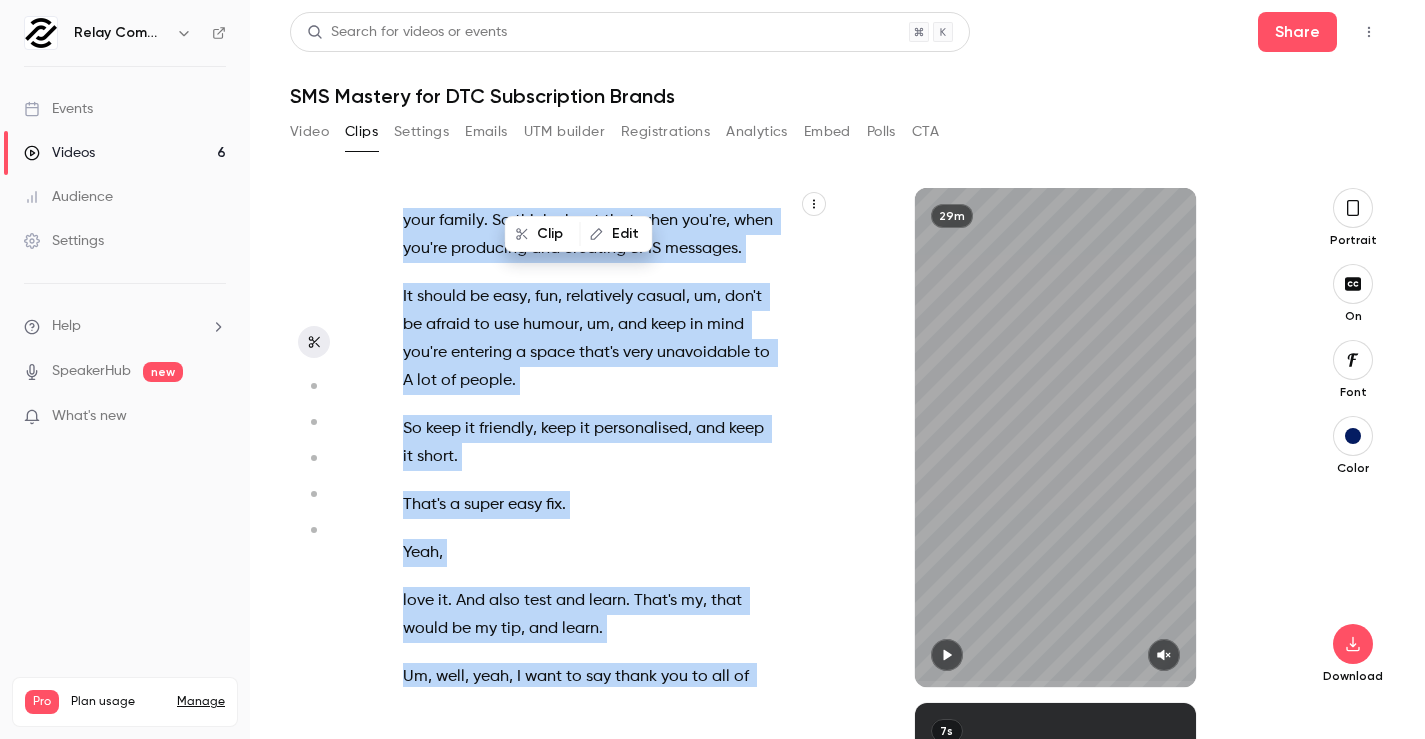 drag, startPoint x: 405, startPoint y: 373, endPoint x: 518, endPoint y: 615, distance: 267.0824 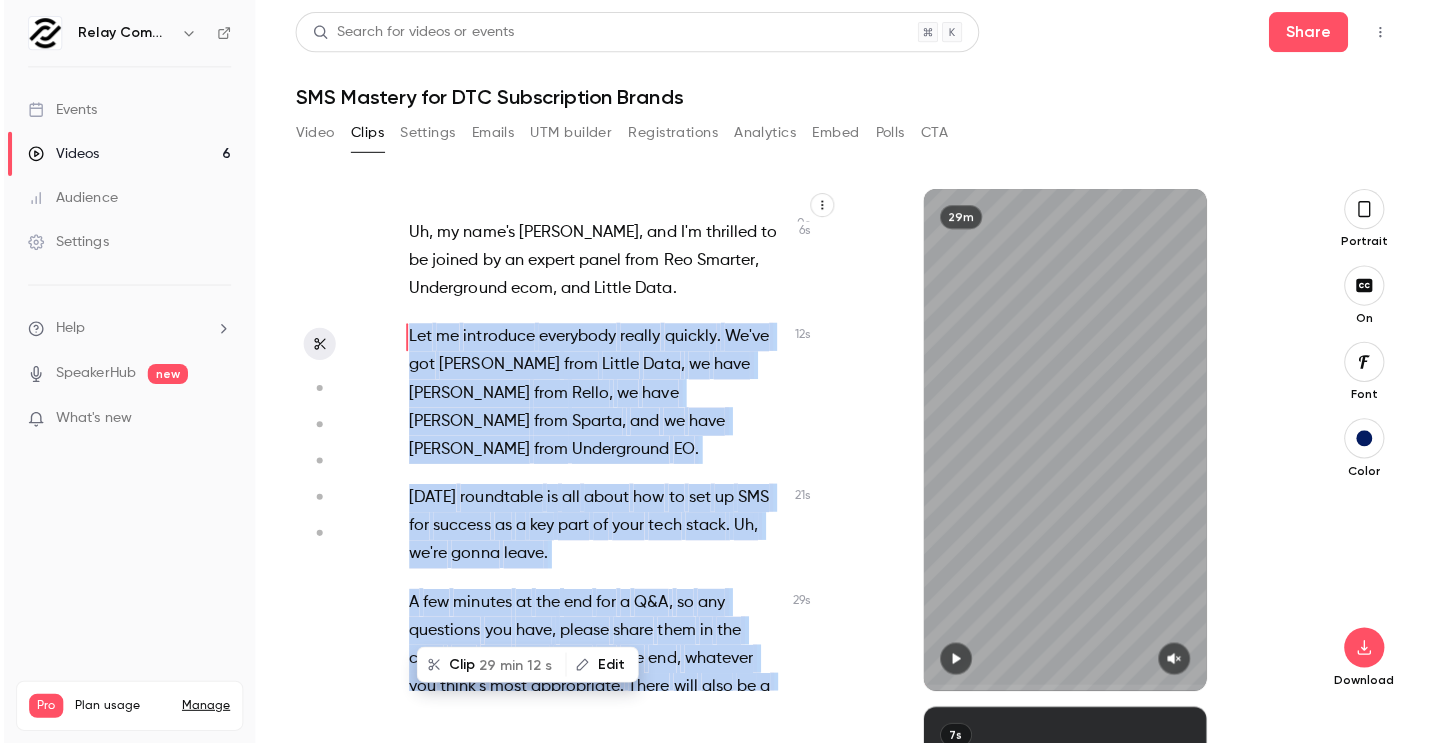 scroll, scrollTop: 0, scrollLeft: 0, axis: both 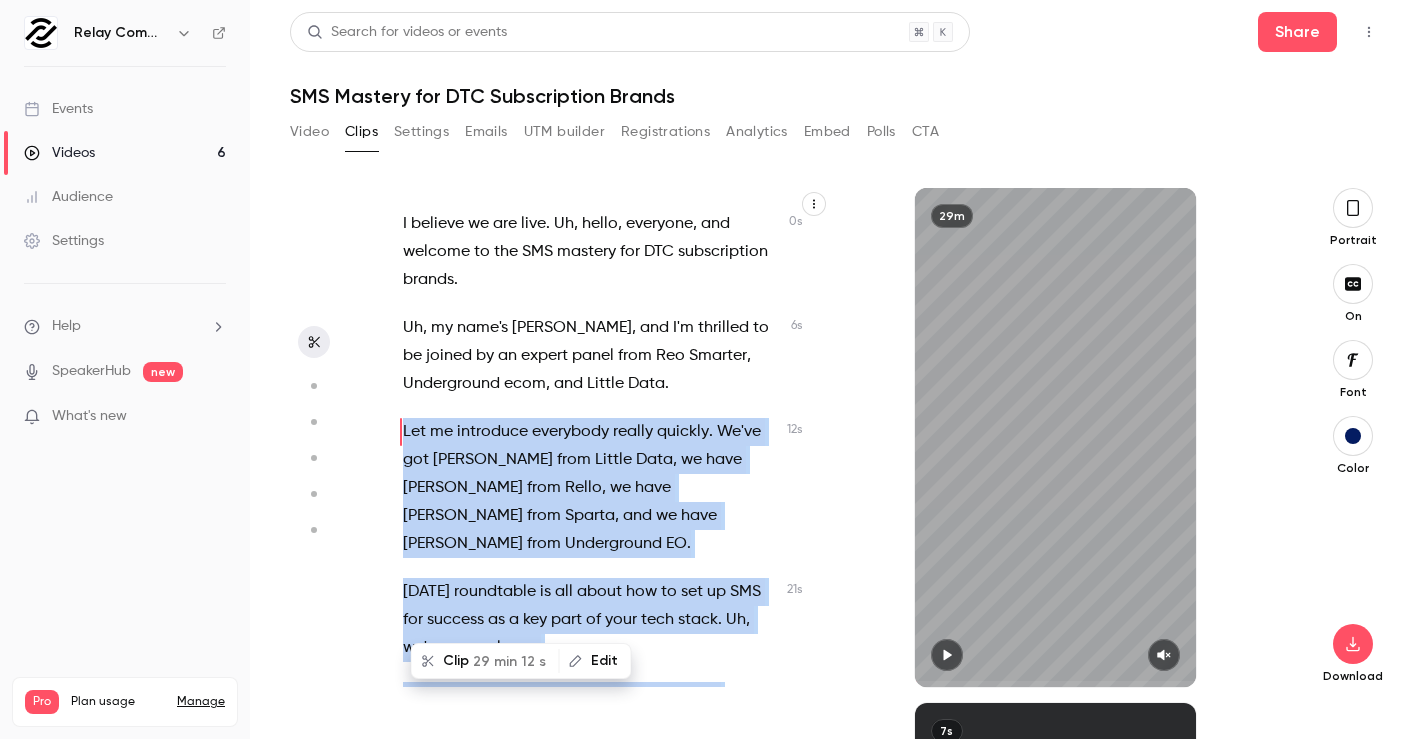 copy on "Let   me   introduce   everybody   really   quickly .   We've   got   [PERSON_NAME]   from   Little   Data ,   we   have   [PERSON_NAME]   from   [GEOGRAPHIC_DATA] ,   we   have   [PERSON_NAME]   from   [GEOGRAPHIC_DATA] ,   and   we   have   [PERSON_NAME]   from   Underground   EO . [DATE]   roundtable   is   all   about   how   to   set   up   SMS   for   success   as   a   key   part   of   your   tech   stack .   Uh ,   we're   gonna   leave . A   few   minutes   at   the   end   for   a   Q&A ,   so   any   questions   you   have ,   please   share   them   in   the   chat ,   but   also   save   them   for   the   end ,   whatever   you   think's   most   appropriate .   There   will   also   be   a   poll   at   the   end   of   uh   the   webinar   on   your   screen ,   please   stick   around   for   that .   I'm   keen   to   hear   everybody's   thoughts . But   without   further   ado ,   I   think   we're   gonna   just   jump   right   in   and   uh   get   straight   to   the   questions   and   the   first   one   being ,   Where   do   we  ..." 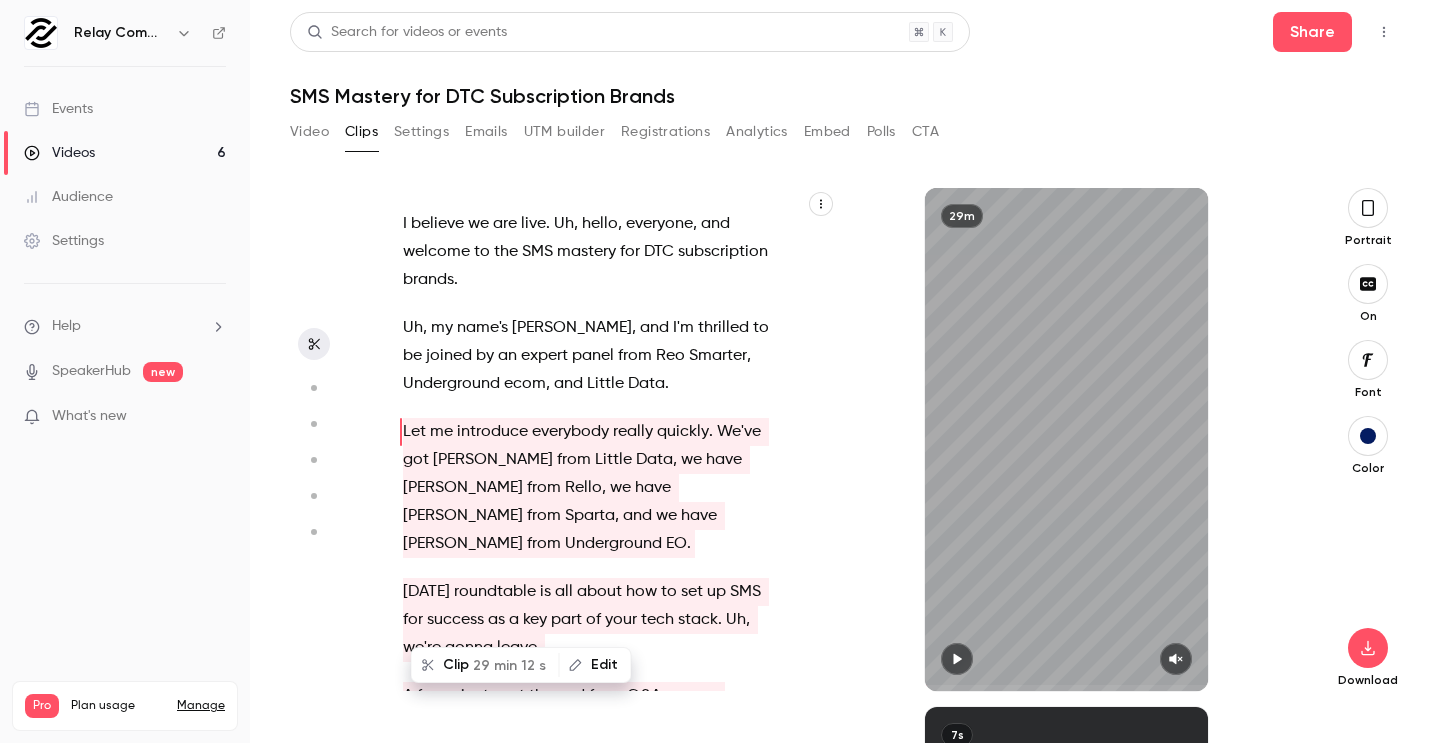 type on "****" 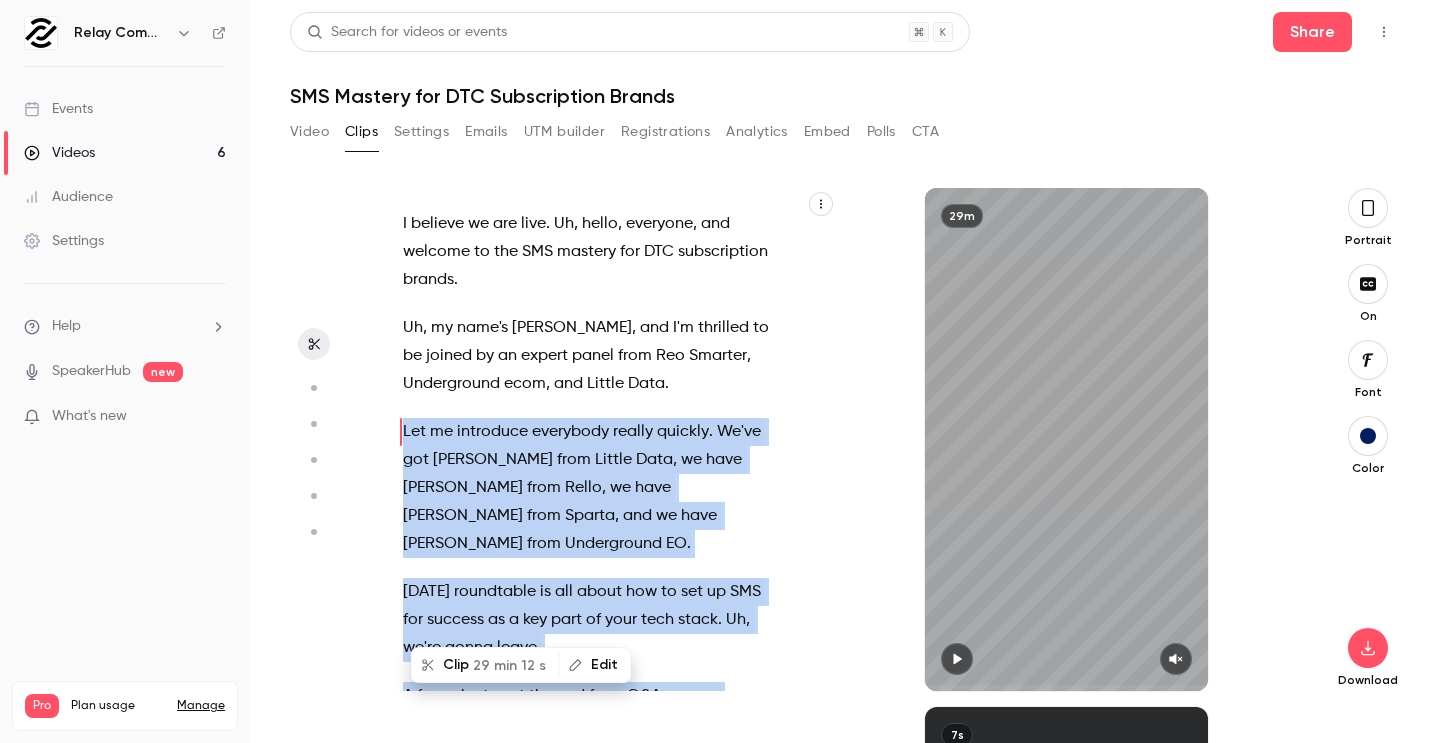 click on "Video" at bounding box center [309, 132] 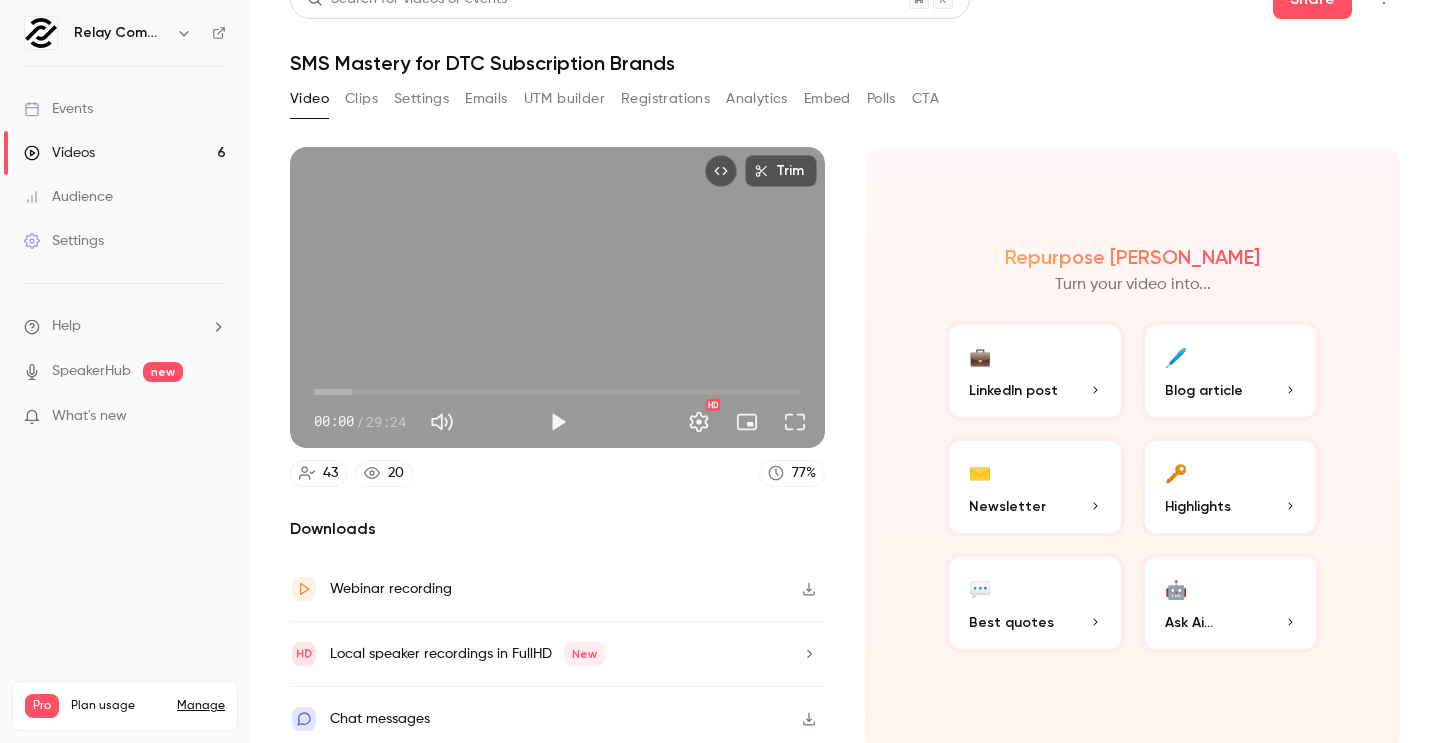 scroll, scrollTop: 41, scrollLeft: 0, axis: vertical 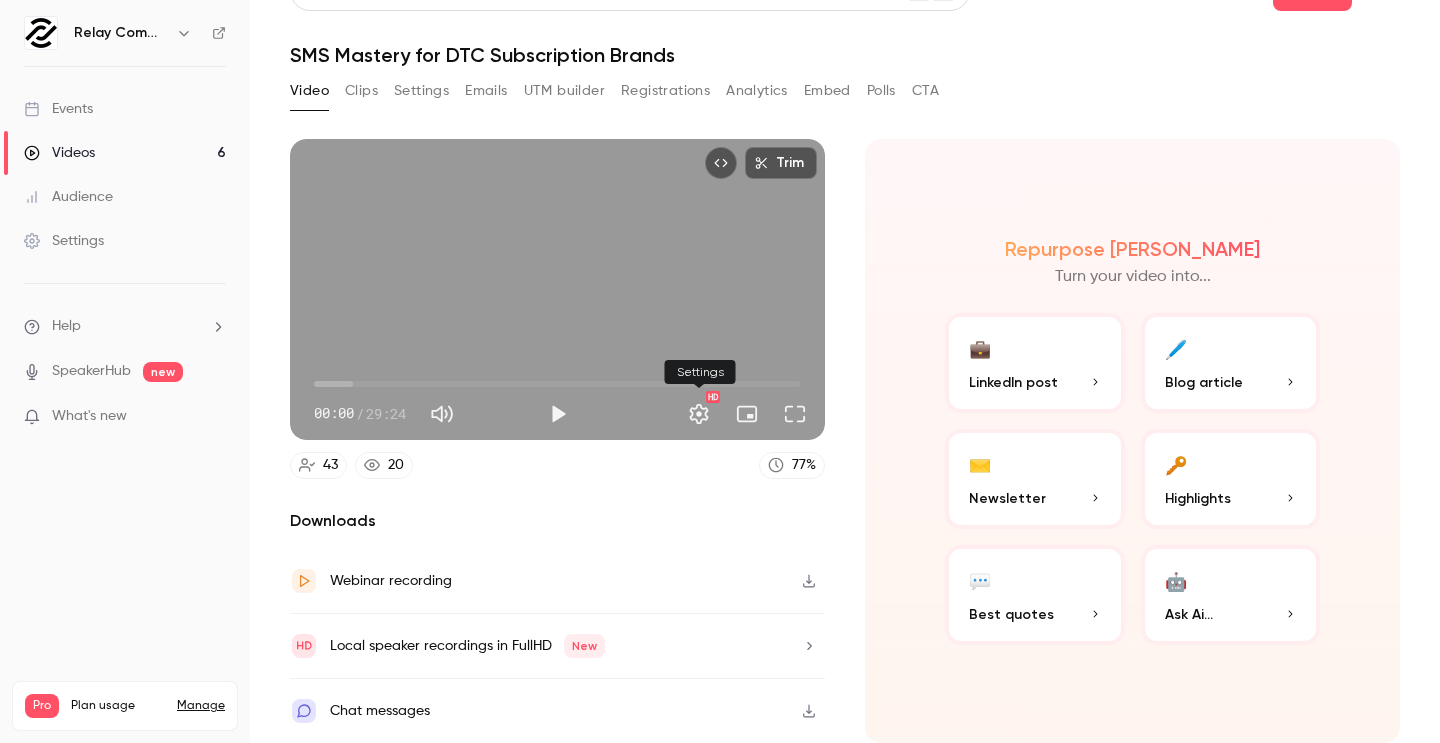 click at bounding box center (699, 414) 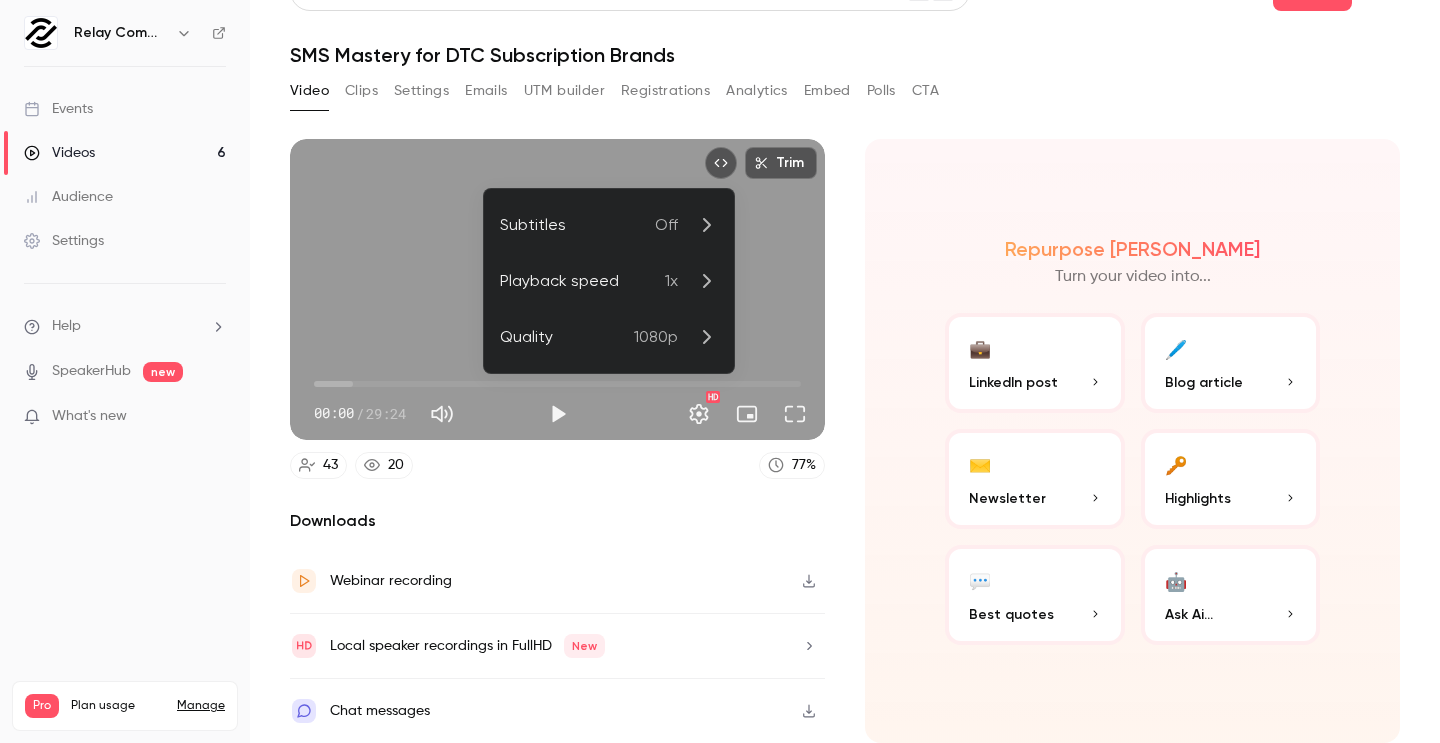 click at bounding box center (720, 371) 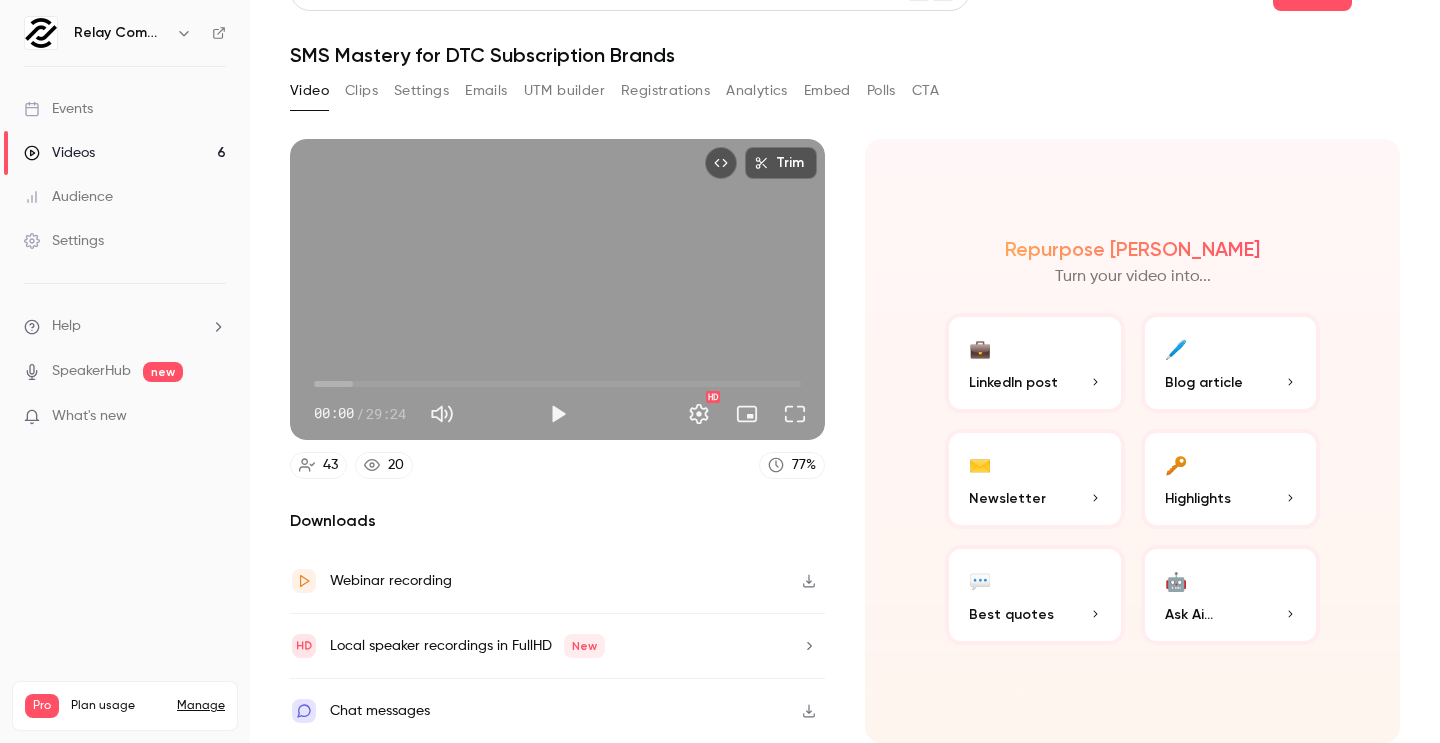 scroll, scrollTop: 0, scrollLeft: 0, axis: both 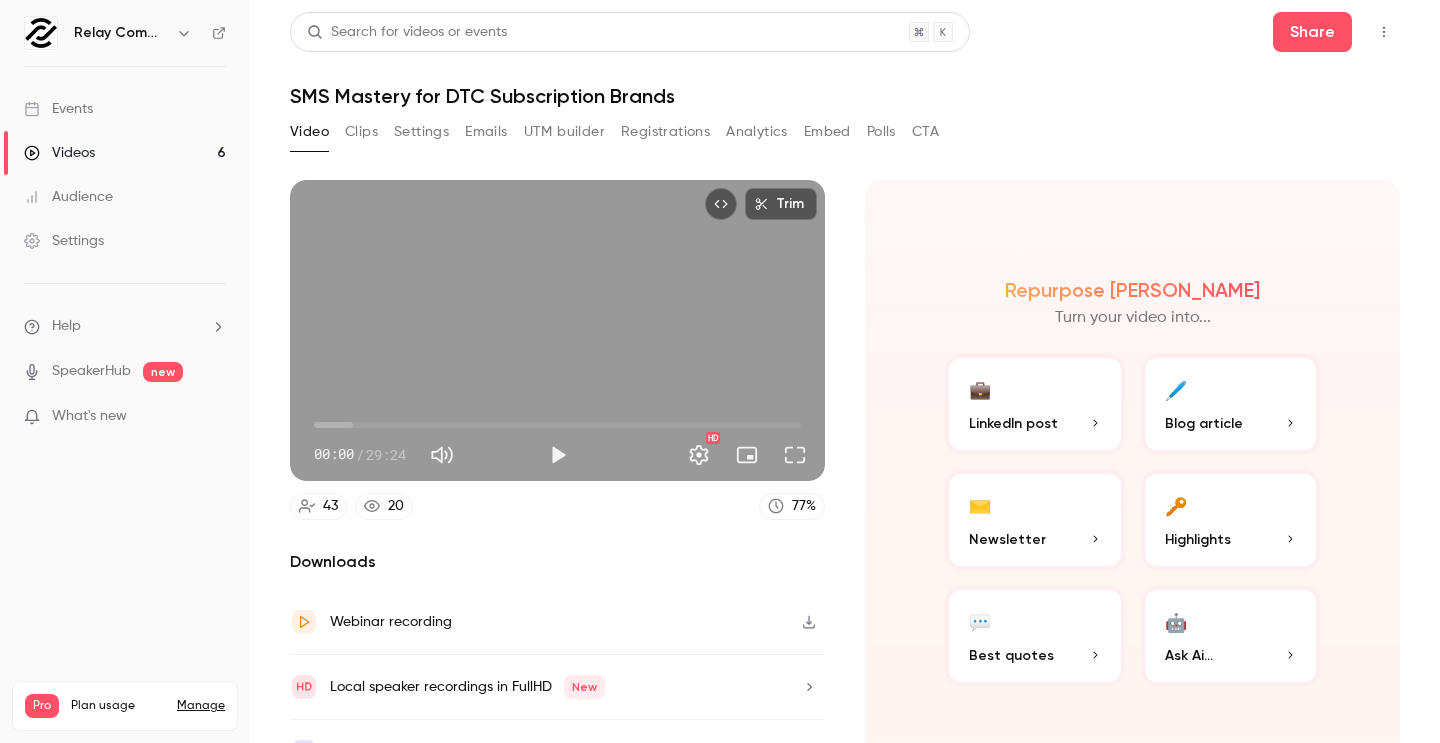 click on "Trim 00:00 00:00 / 29:24 HD" at bounding box center (557, 330) 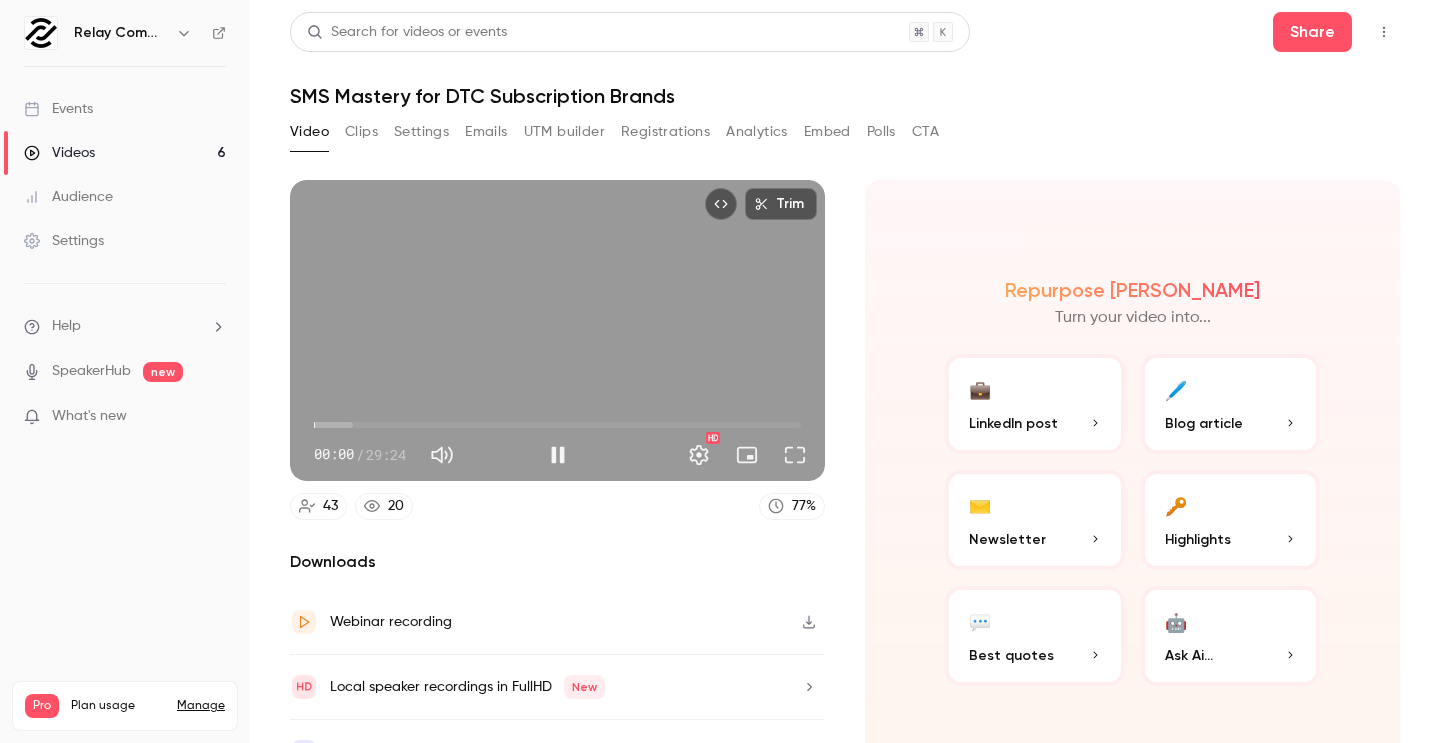 click on "Trim 00:00 00:00 / 29:24 HD" at bounding box center [557, 330] 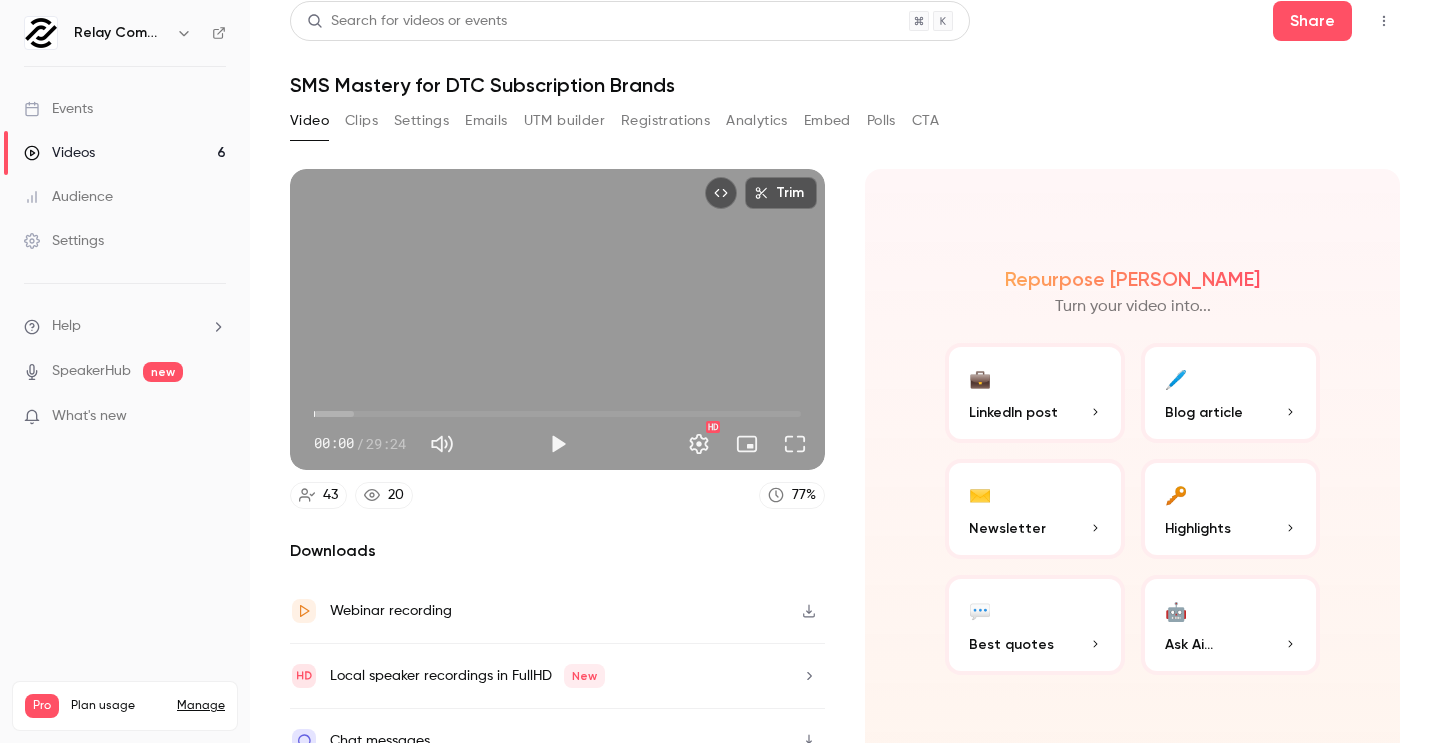 scroll, scrollTop: 0, scrollLeft: 0, axis: both 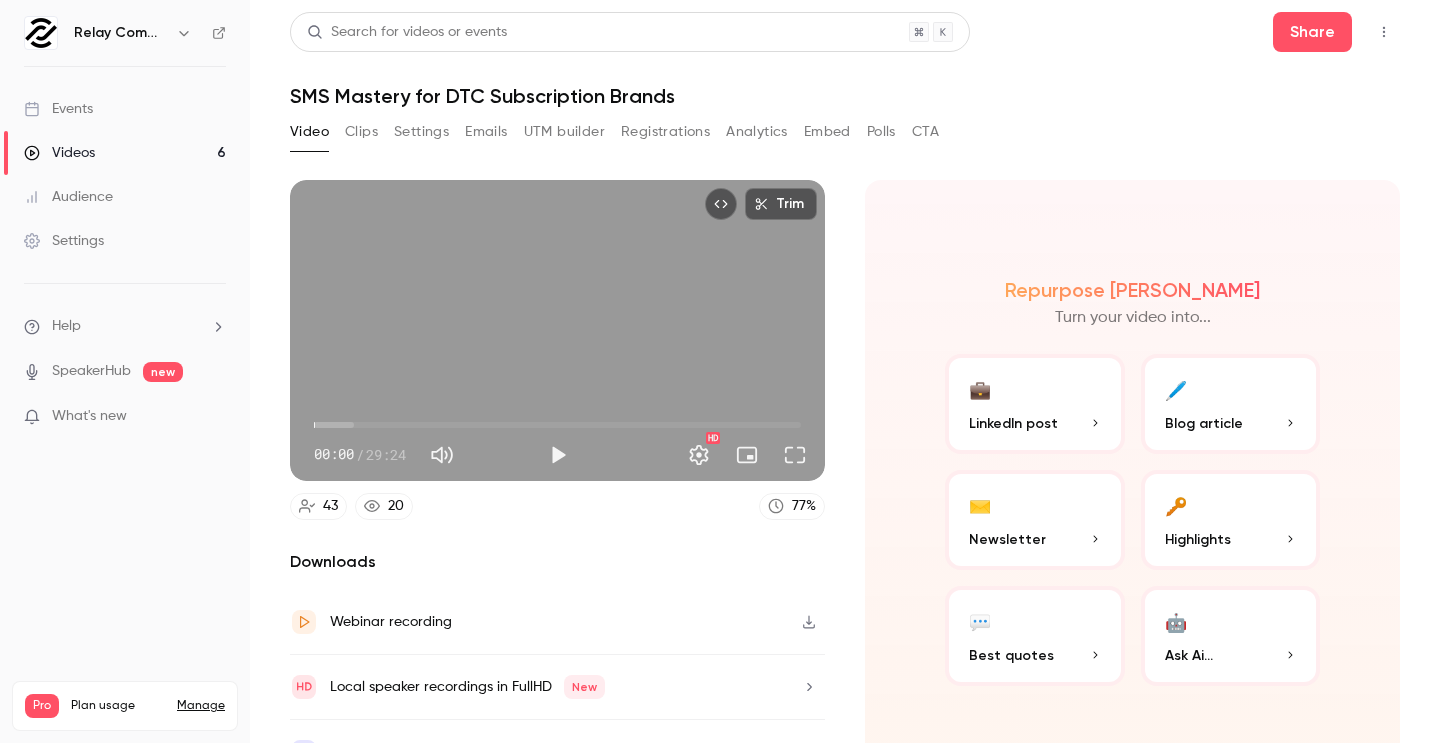 type on "***" 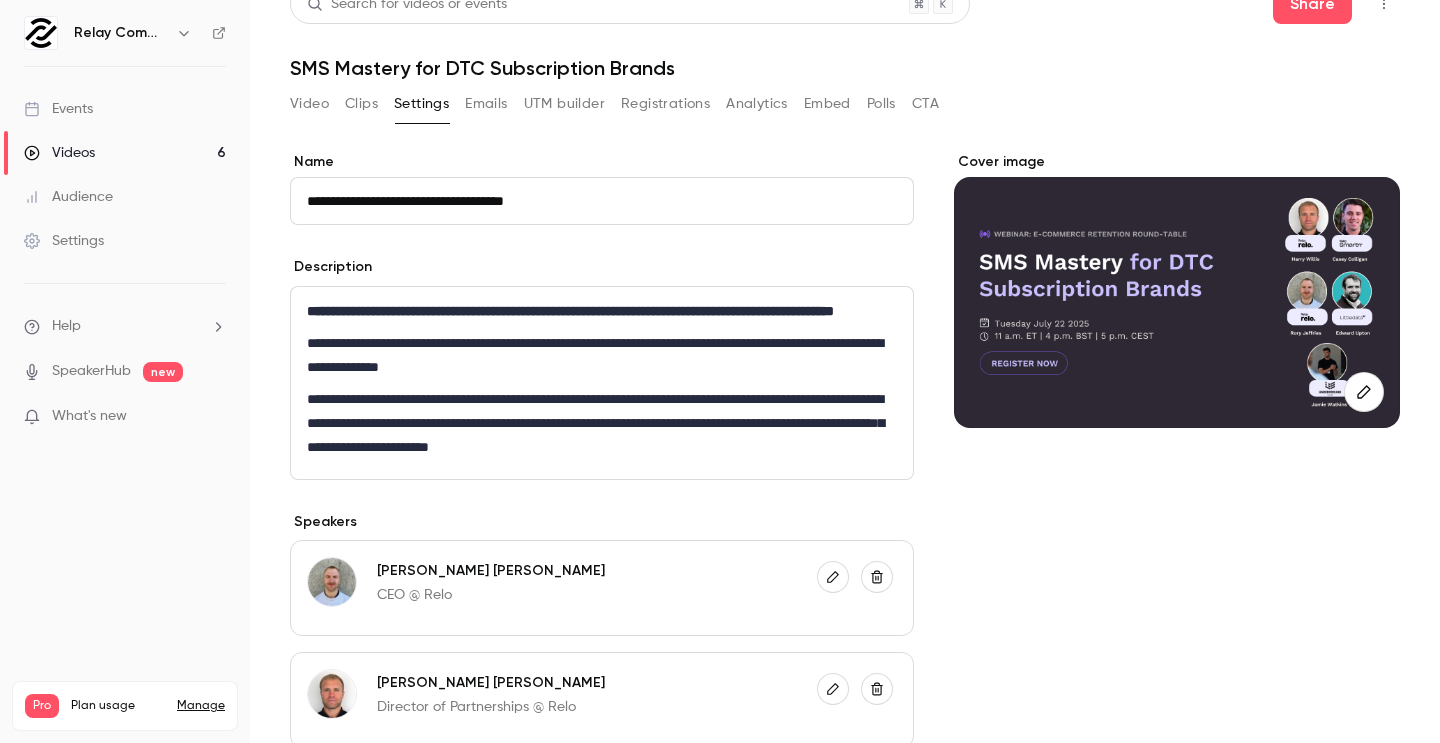 scroll, scrollTop: 31, scrollLeft: 0, axis: vertical 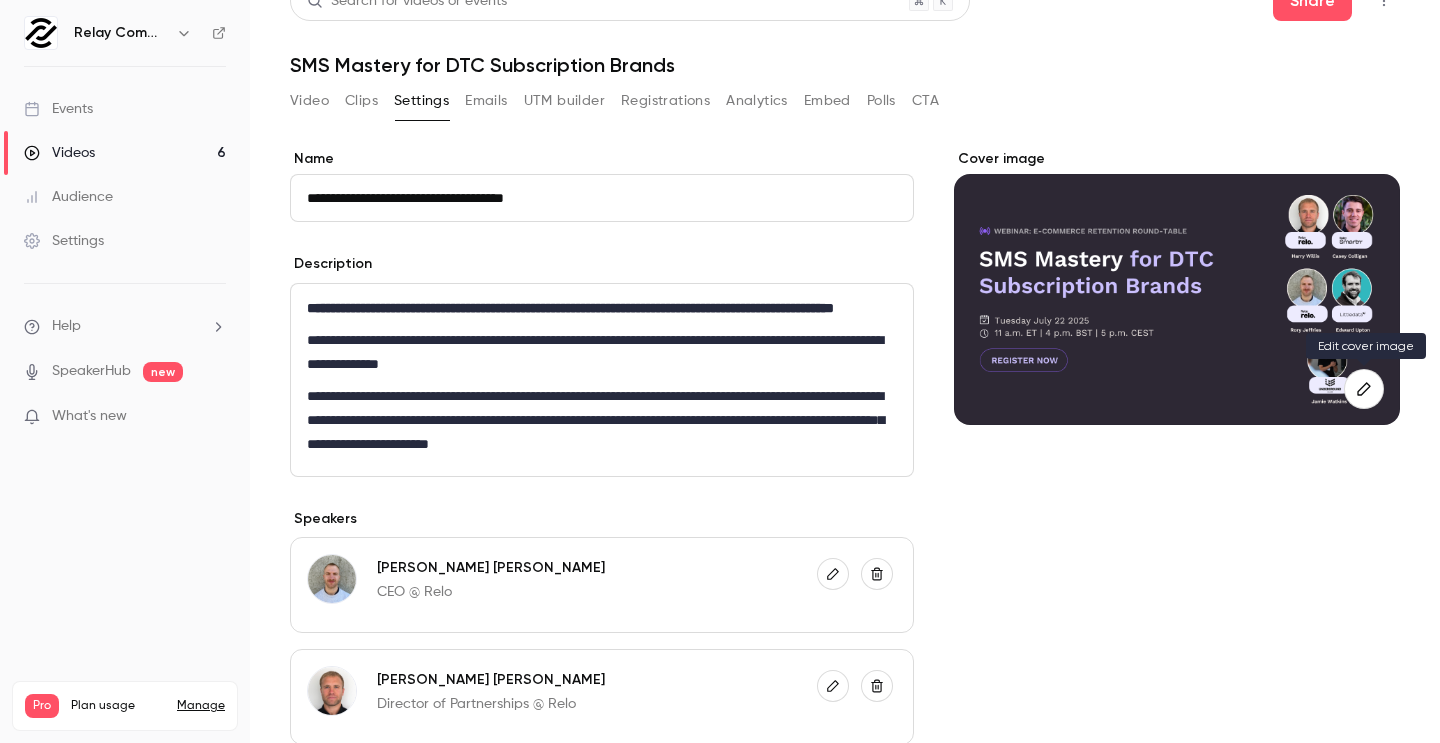 click at bounding box center [1364, 389] 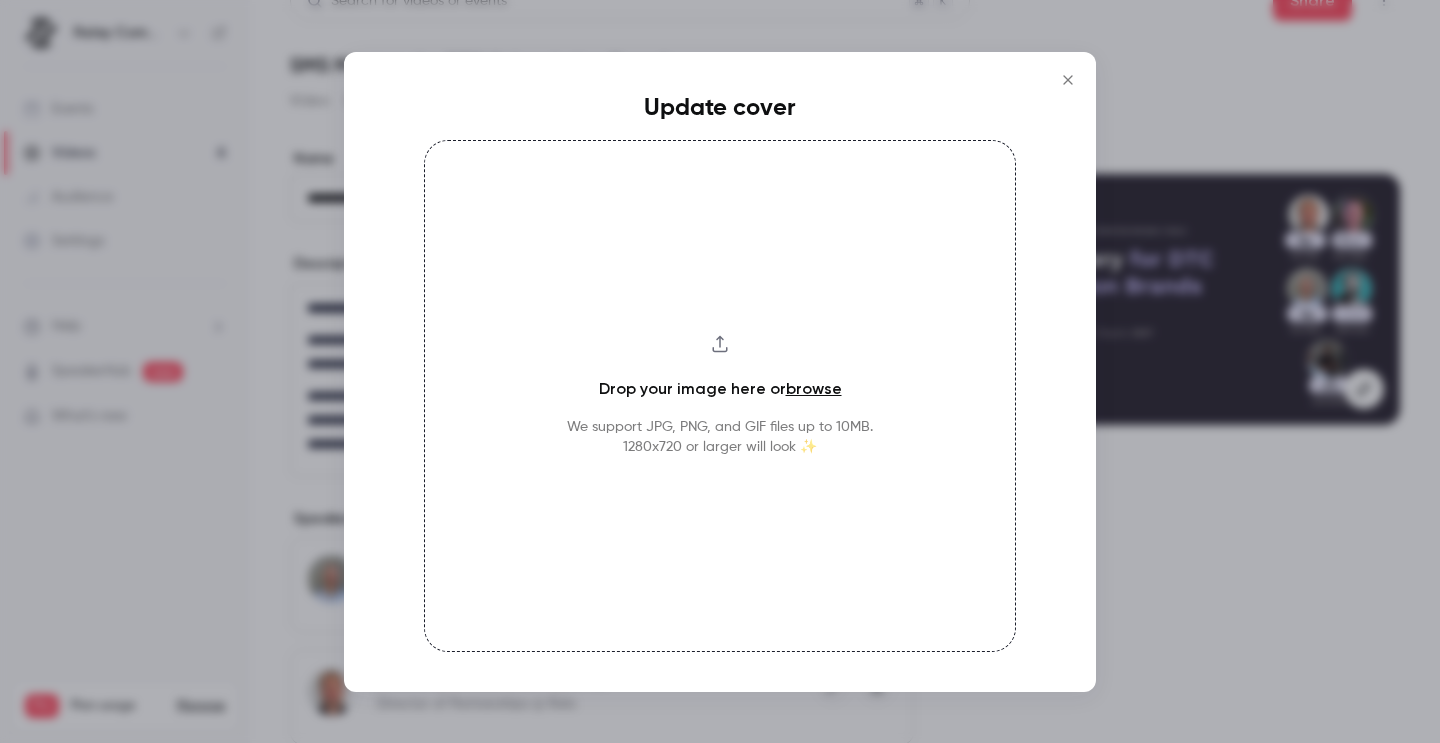 click at bounding box center (720, 371) 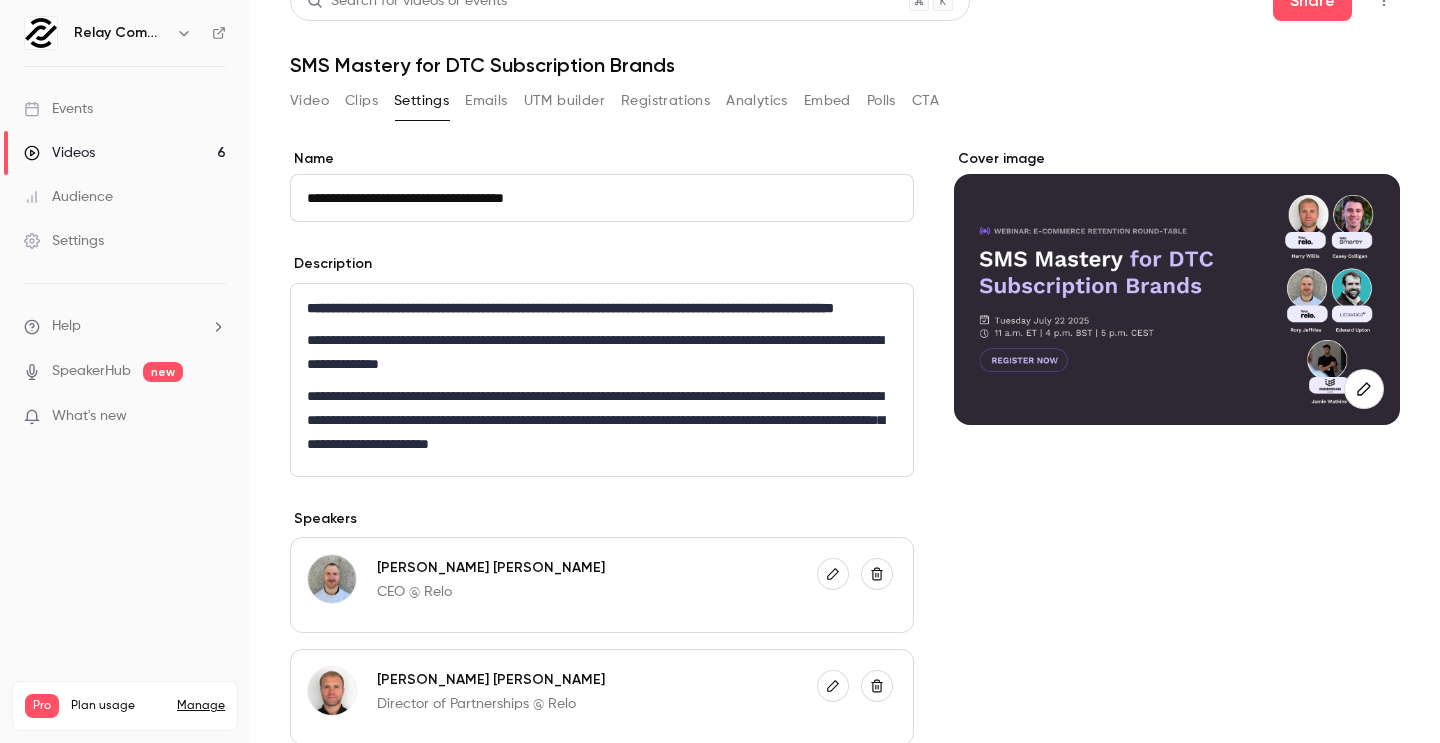 scroll, scrollTop: 0, scrollLeft: 0, axis: both 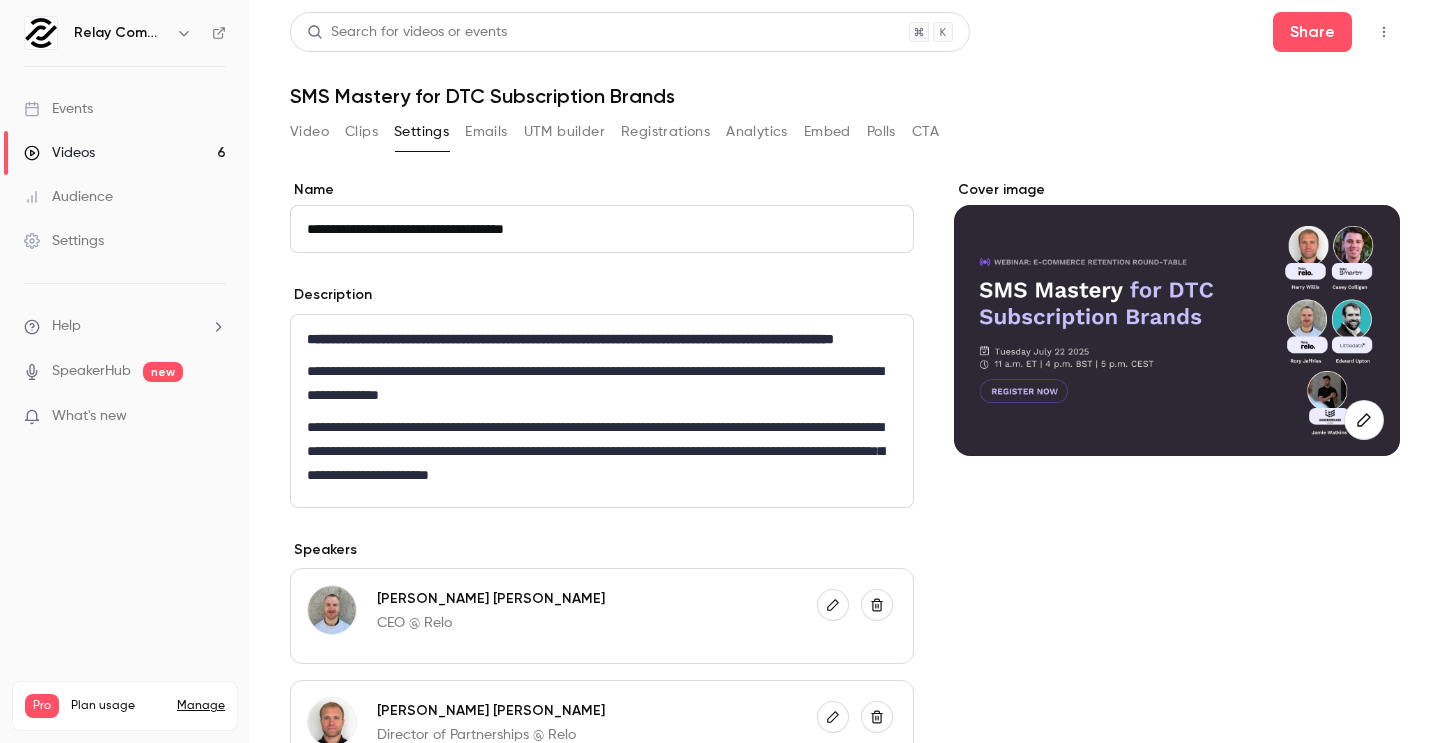click on "Relay Commerce" at bounding box center [125, 33] 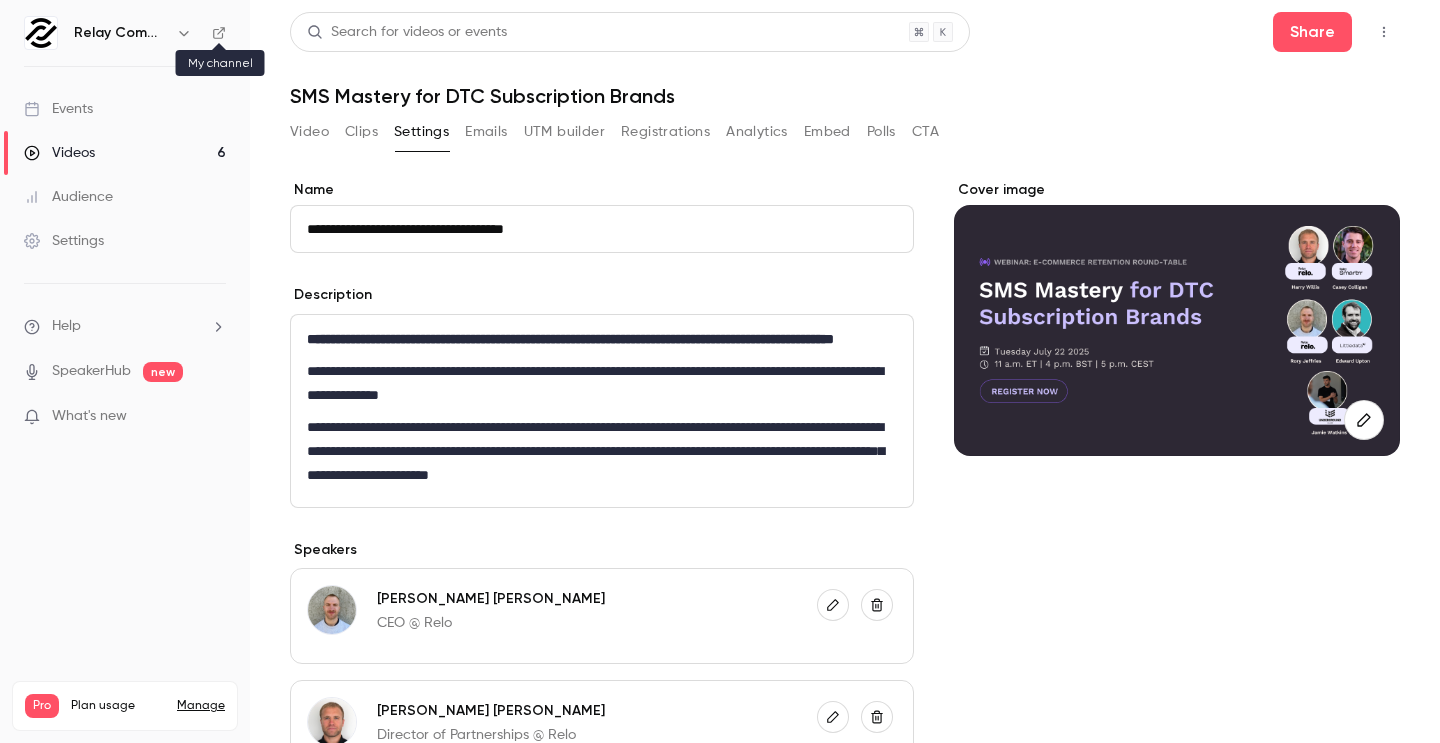 click 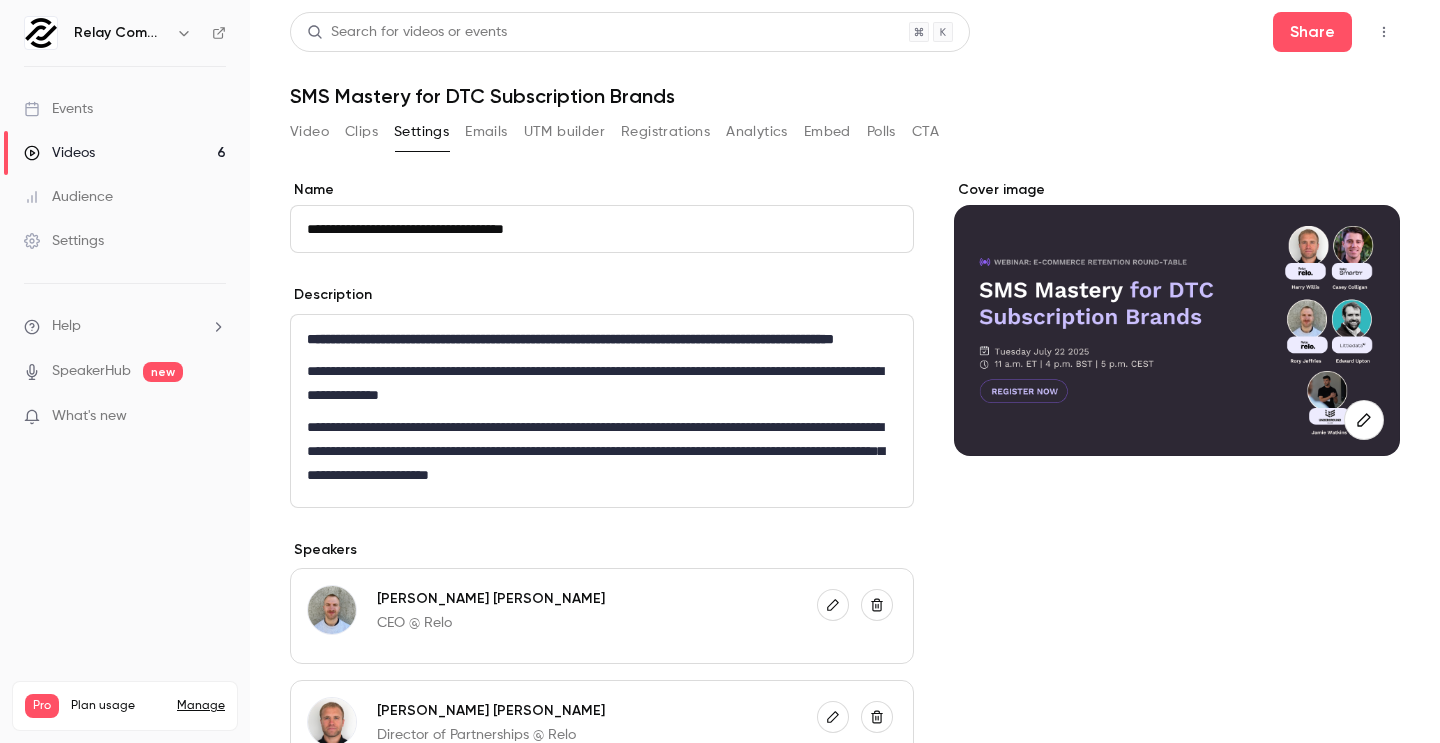 click at bounding box center [1177, 330] 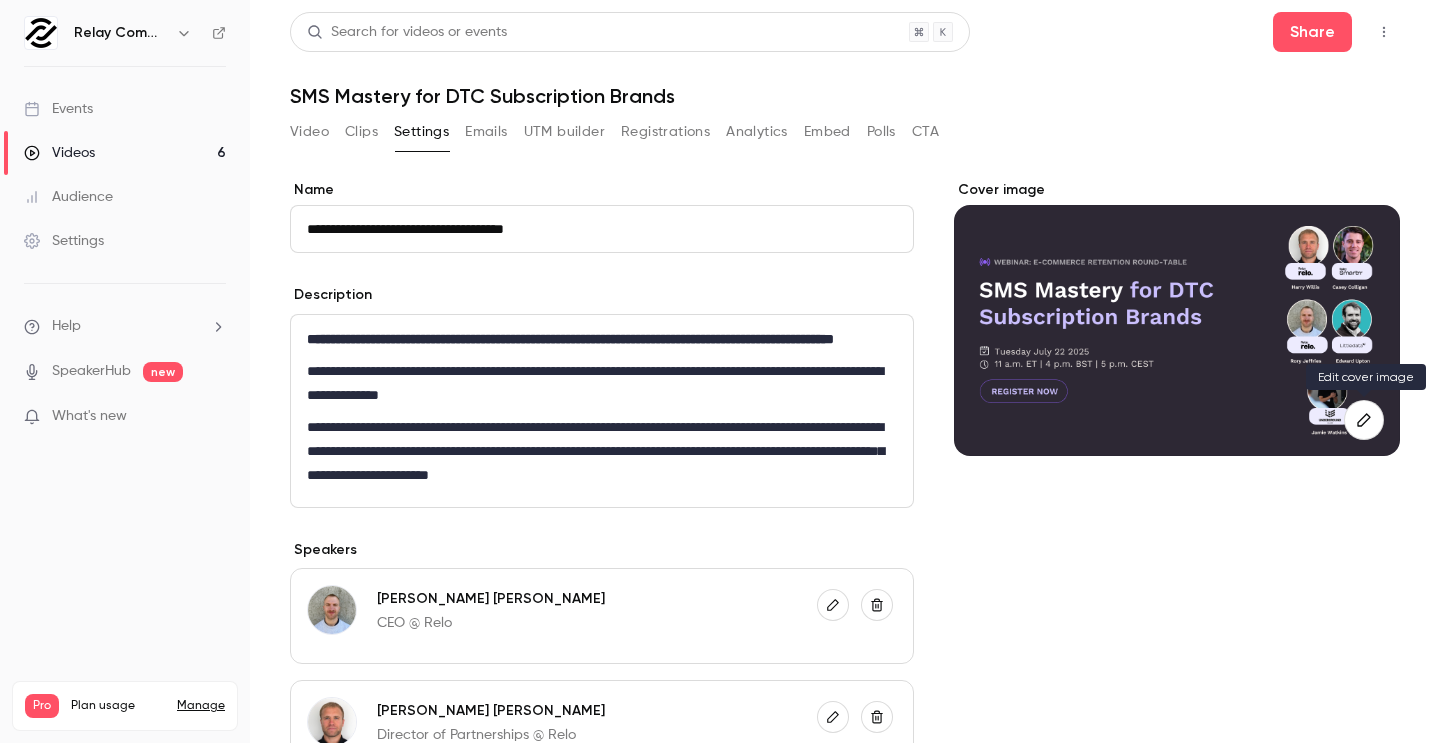 click 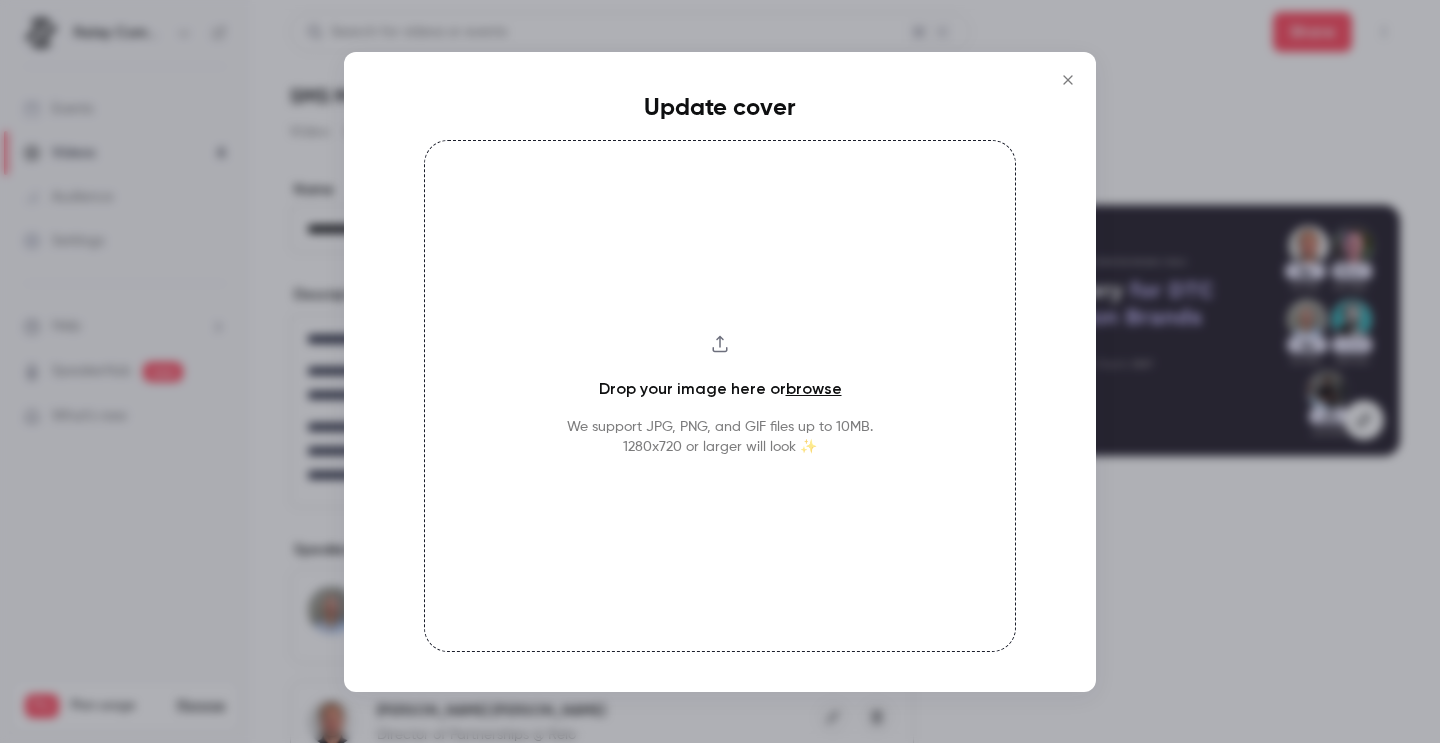 click on "browse" at bounding box center (814, 388) 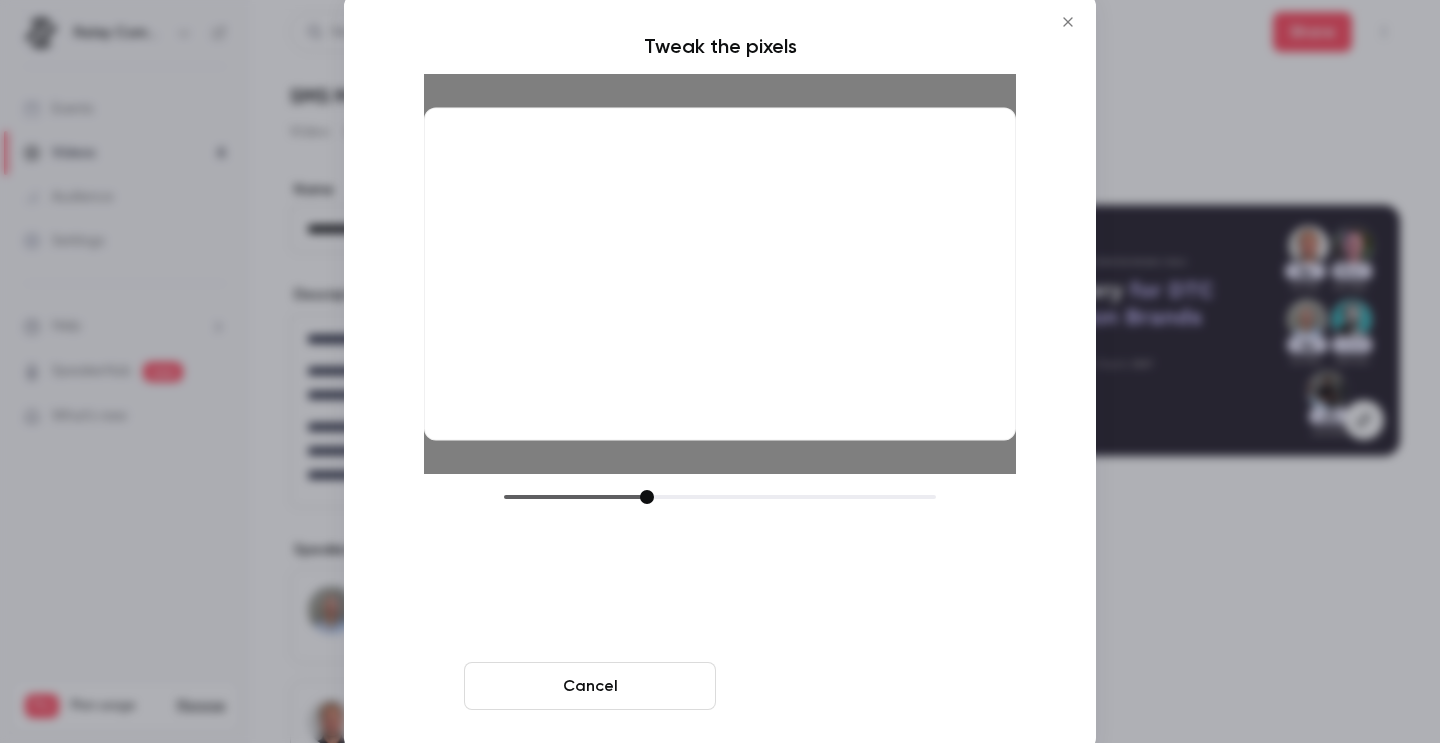 click on "Crop and save" at bounding box center (850, 686) 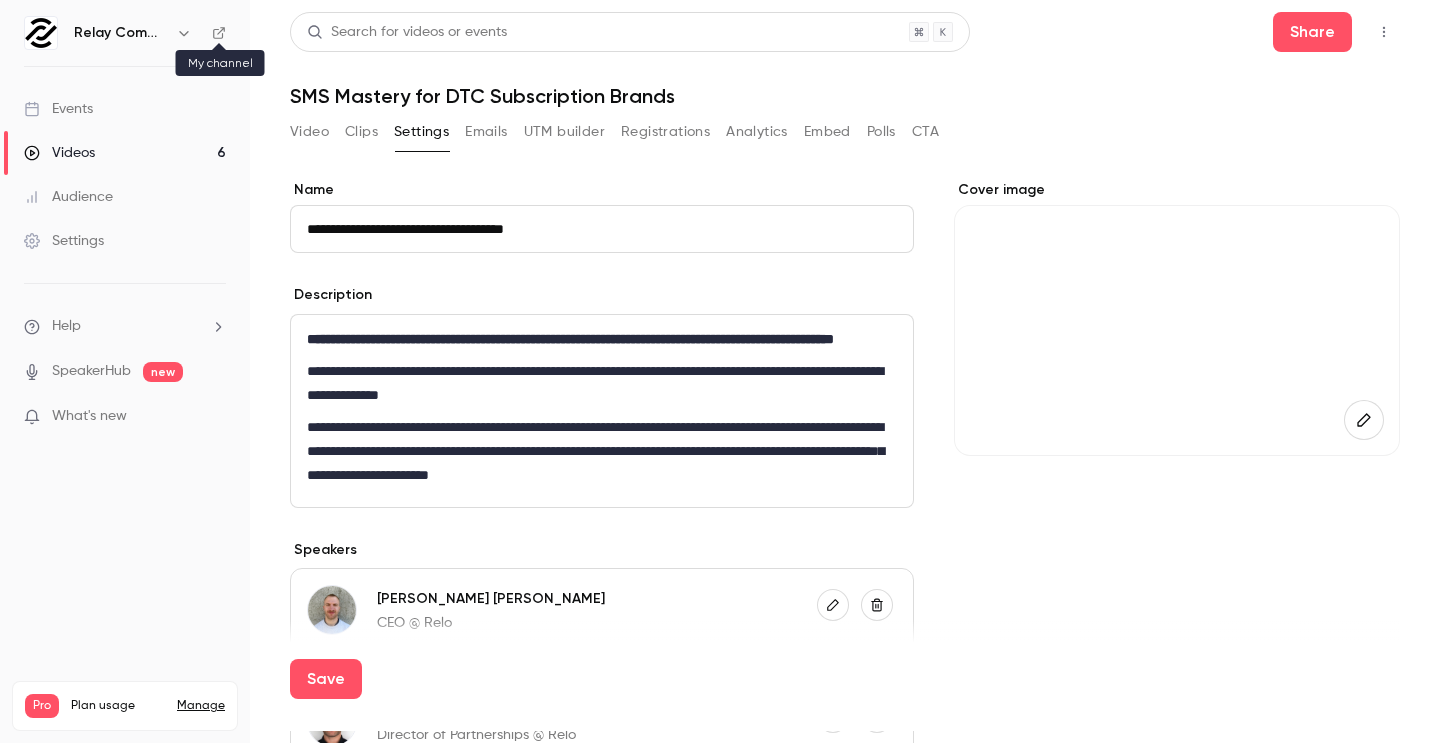 click 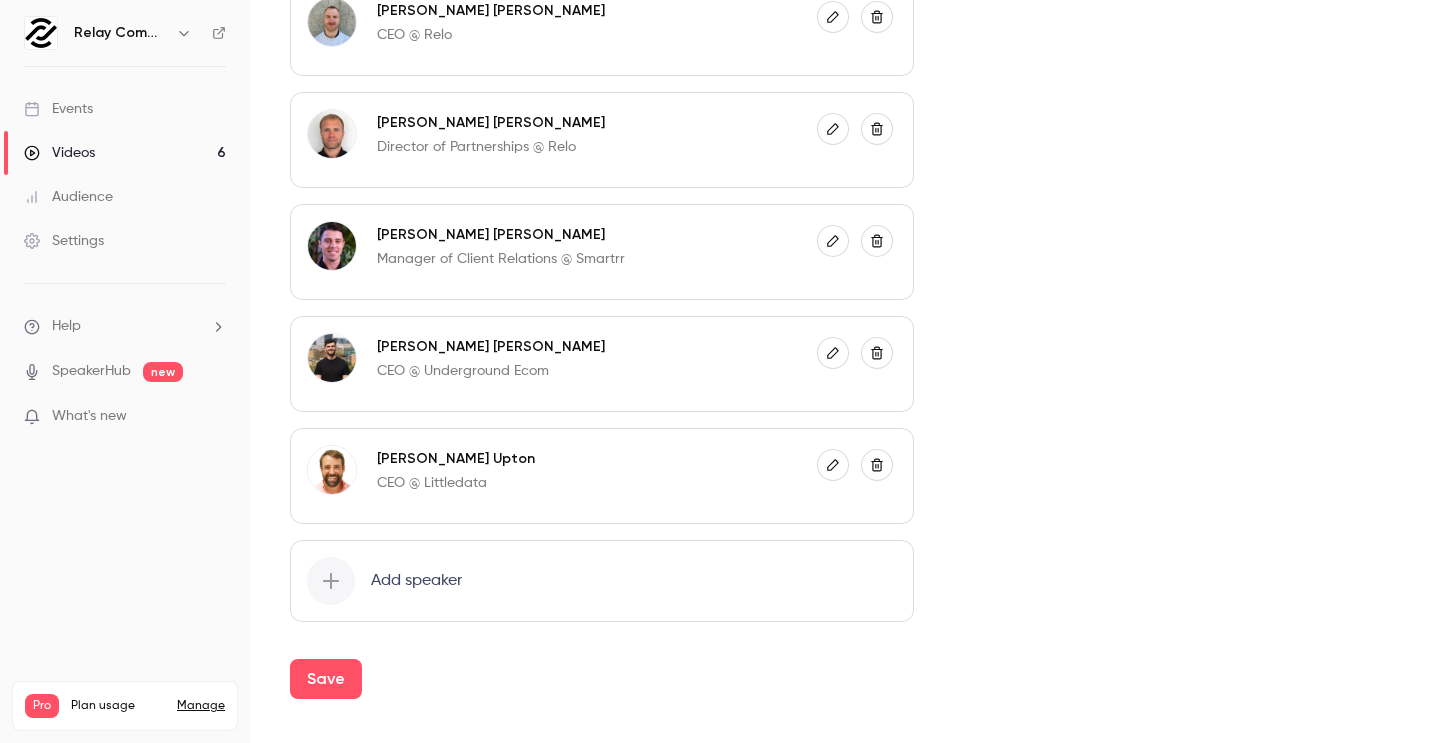 scroll, scrollTop: 659, scrollLeft: 0, axis: vertical 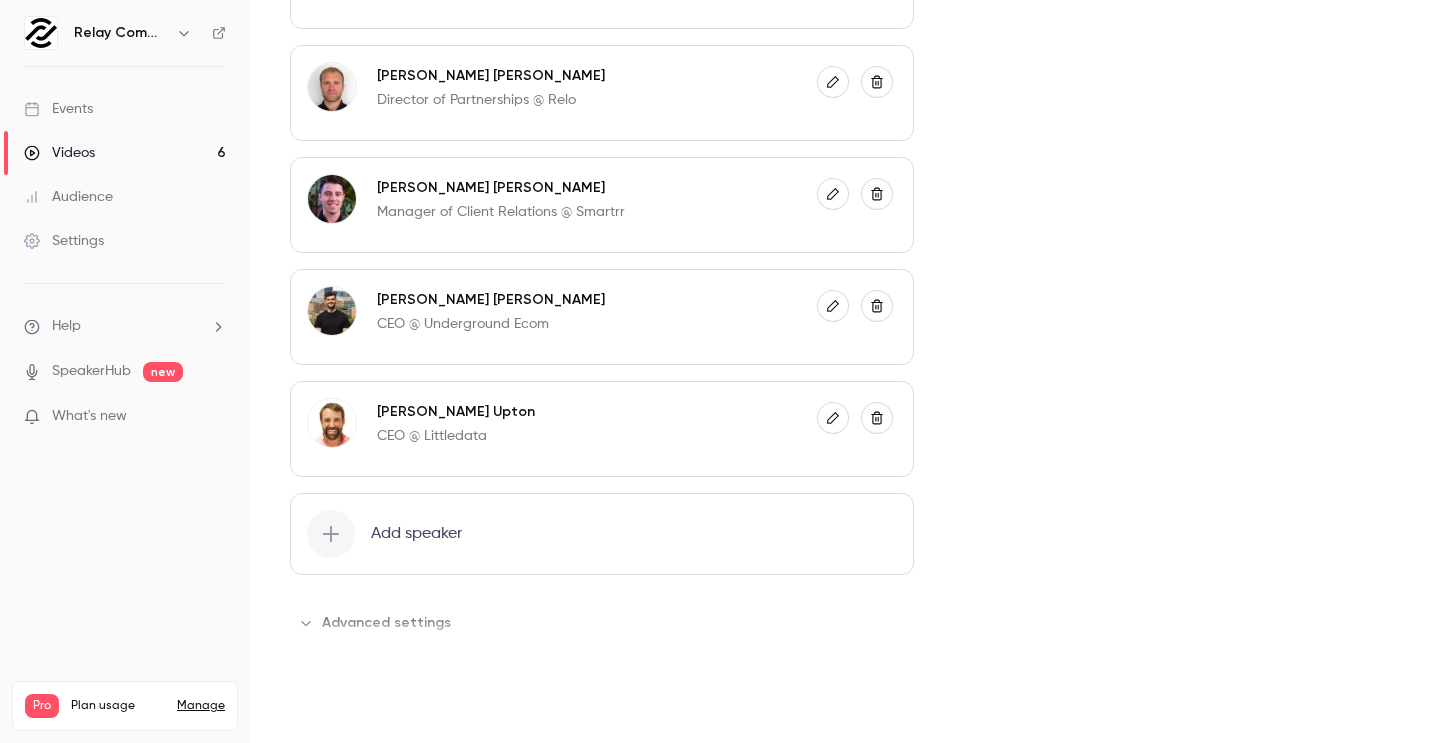 click on "Save" at bounding box center (326, 679) 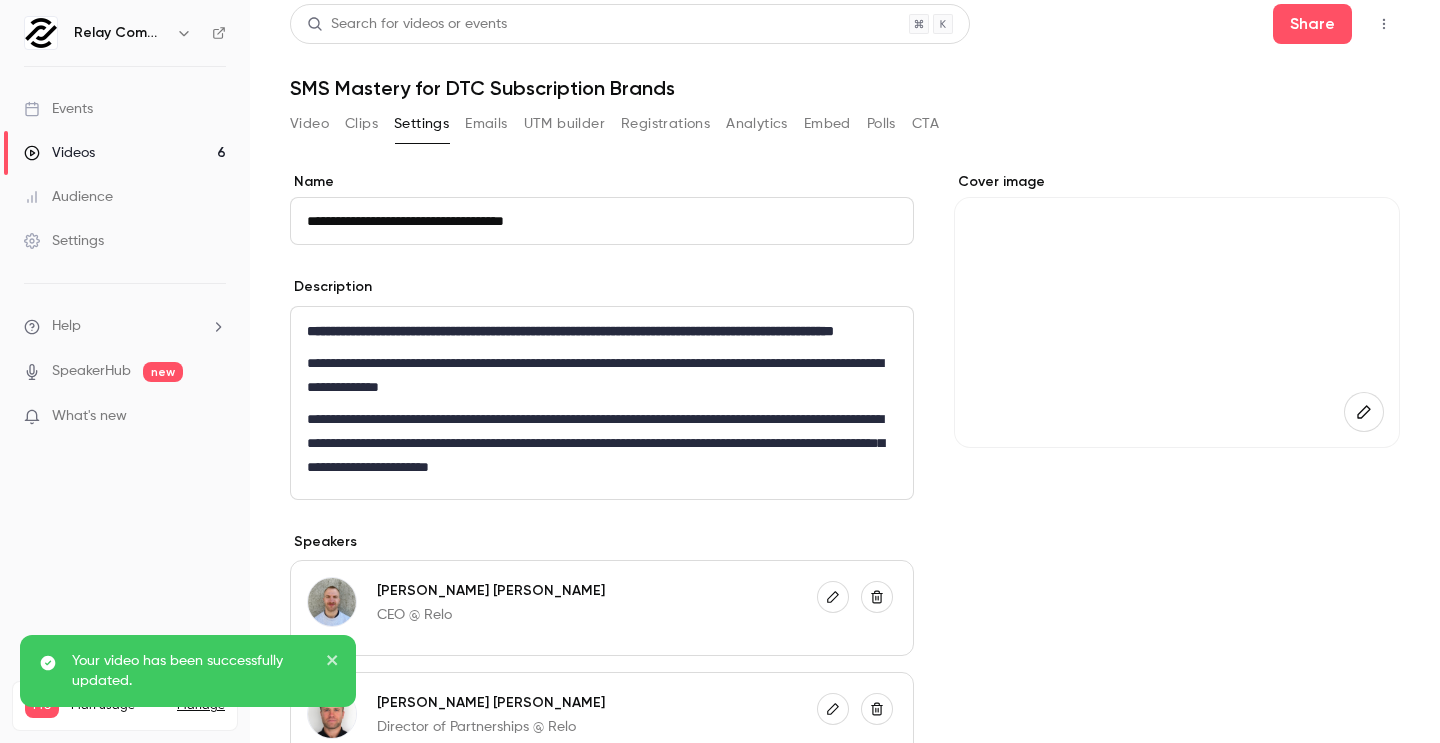 scroll, scrollTop: 0, scrollLeft: 0, axis: both 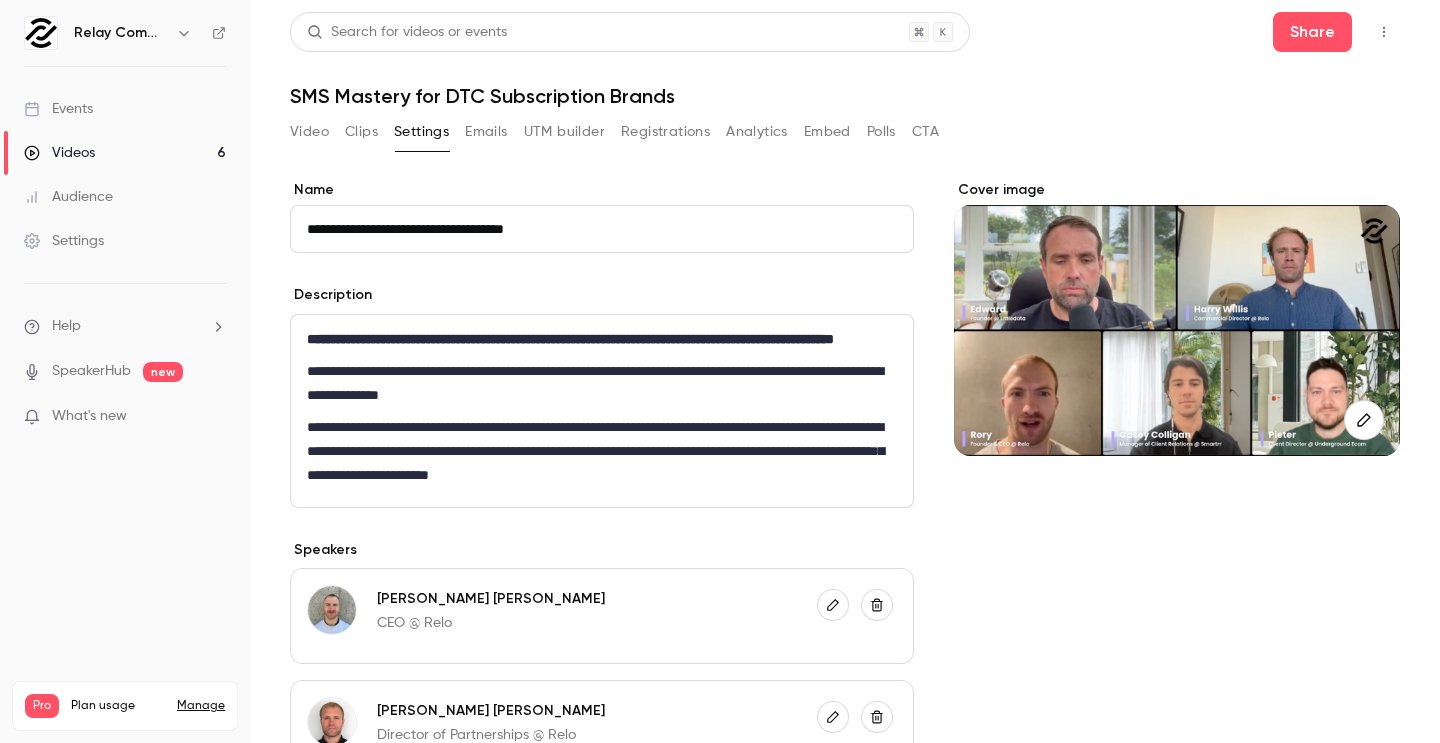 click on "Events" at bounding box center (125, 109) 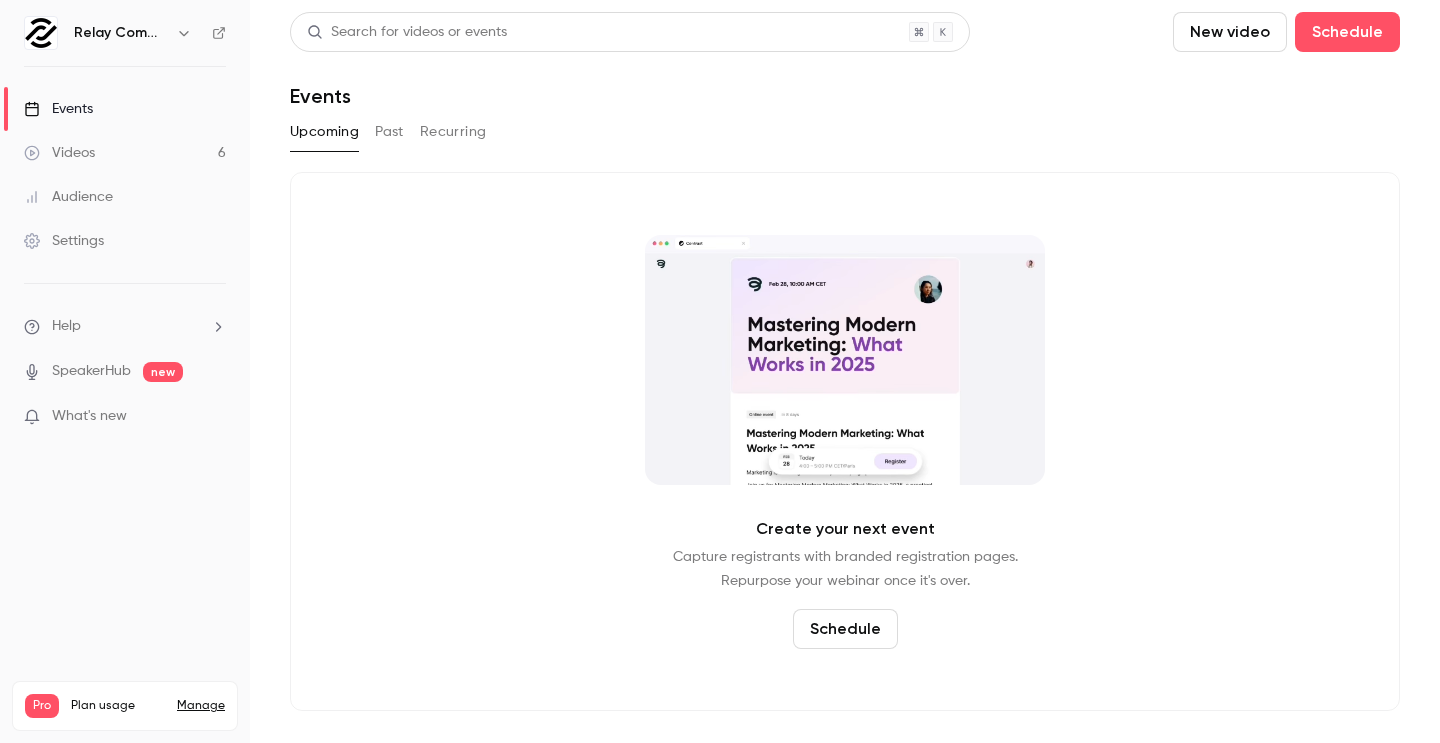 click on "Past" at bounding box center (389, 132) 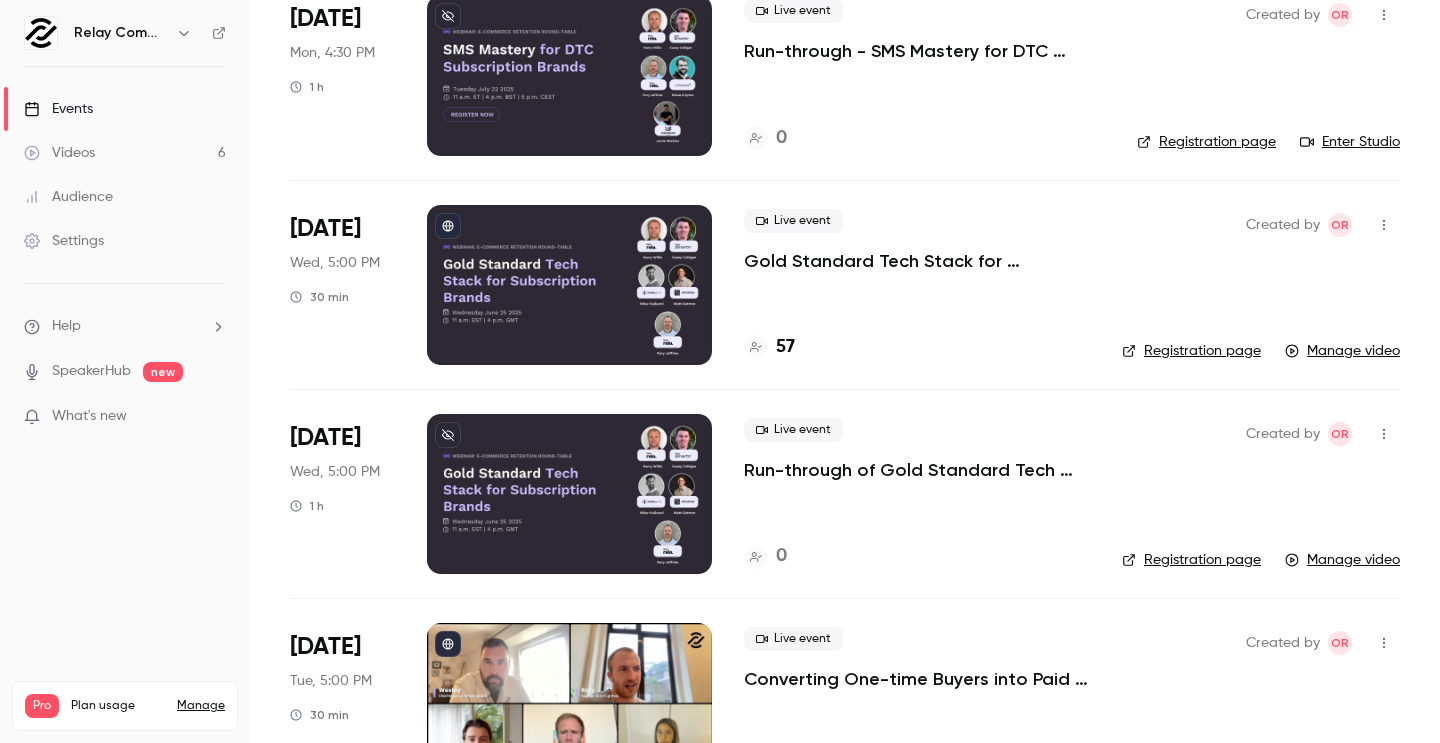 scroll, scrollTop: 373, scrollLeft: 0, axis: vertical 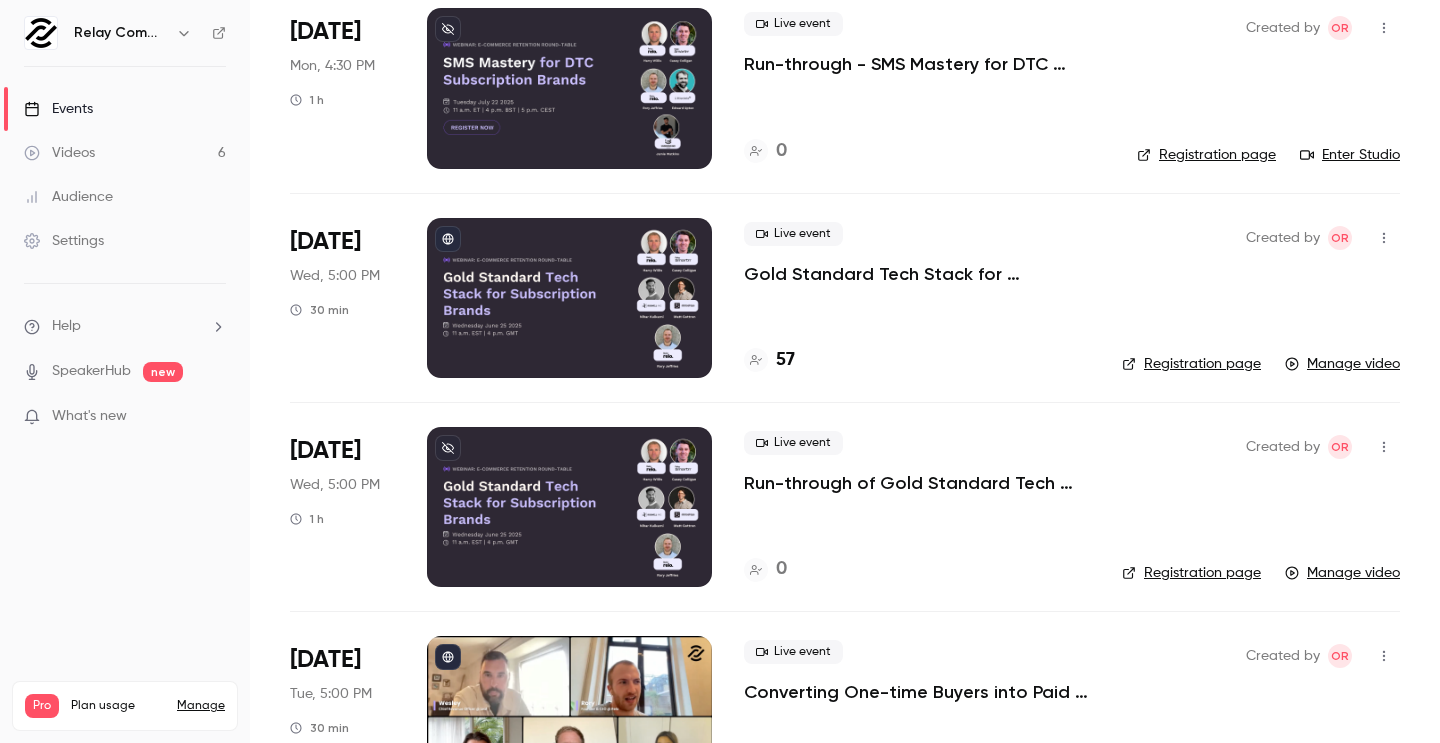 click 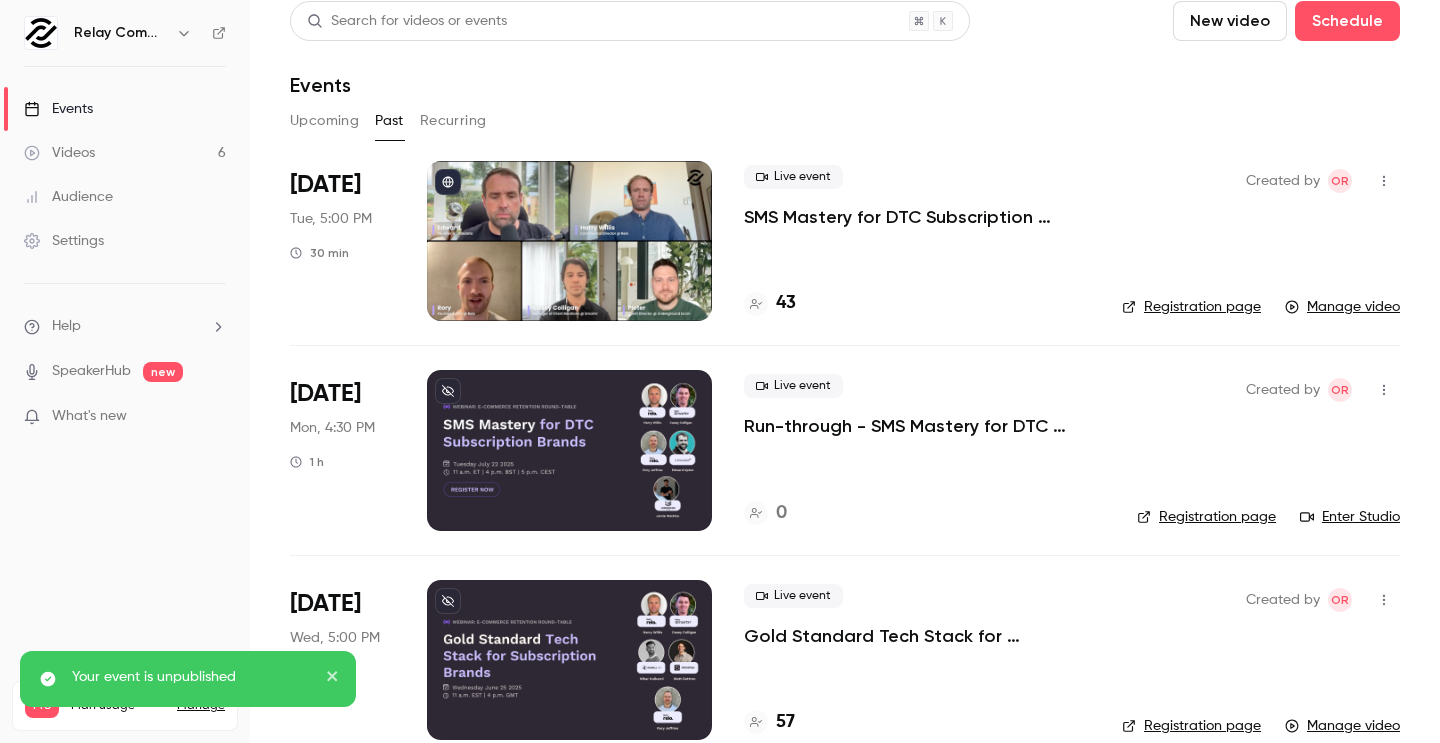 scroll, scrollTop: 0, scrollLeft: 0, axis: both 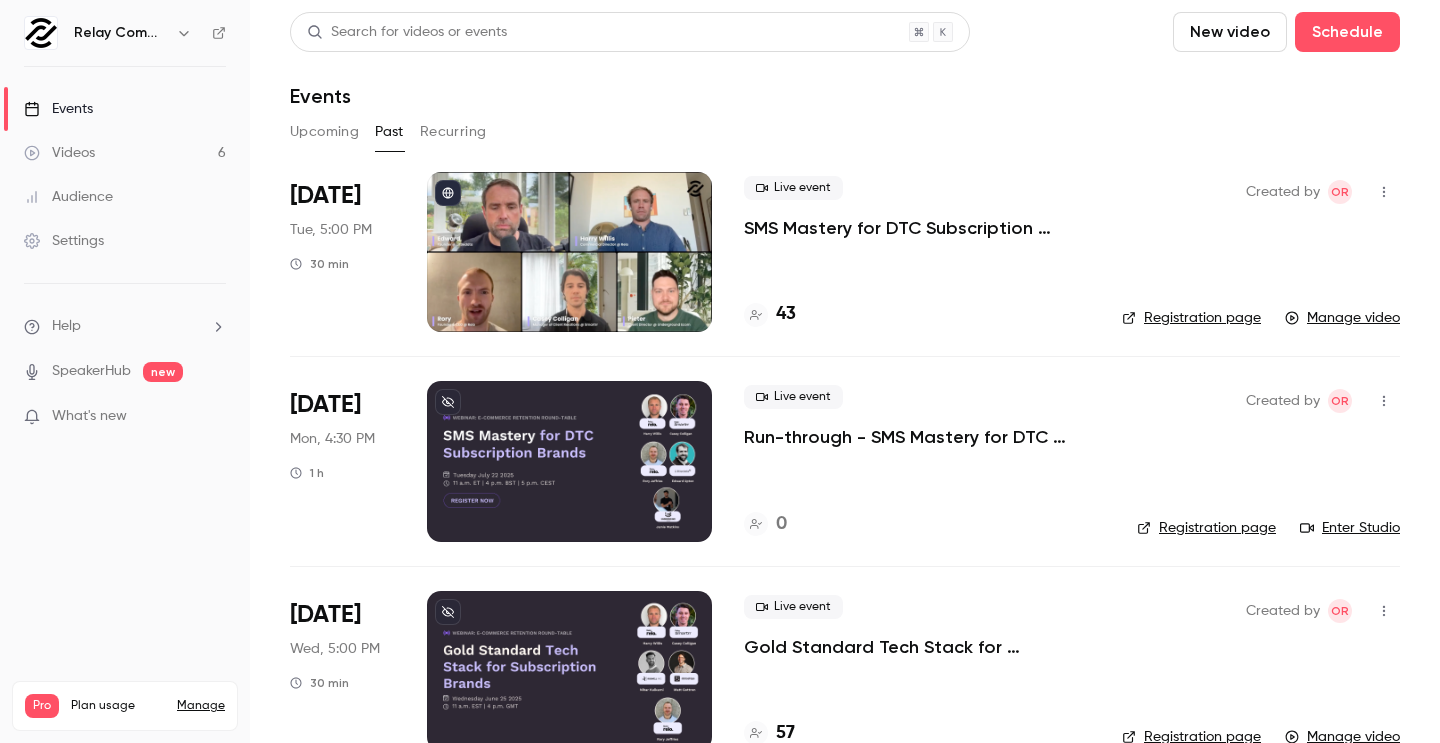 click on "Events" at bounding box center [125, 109] 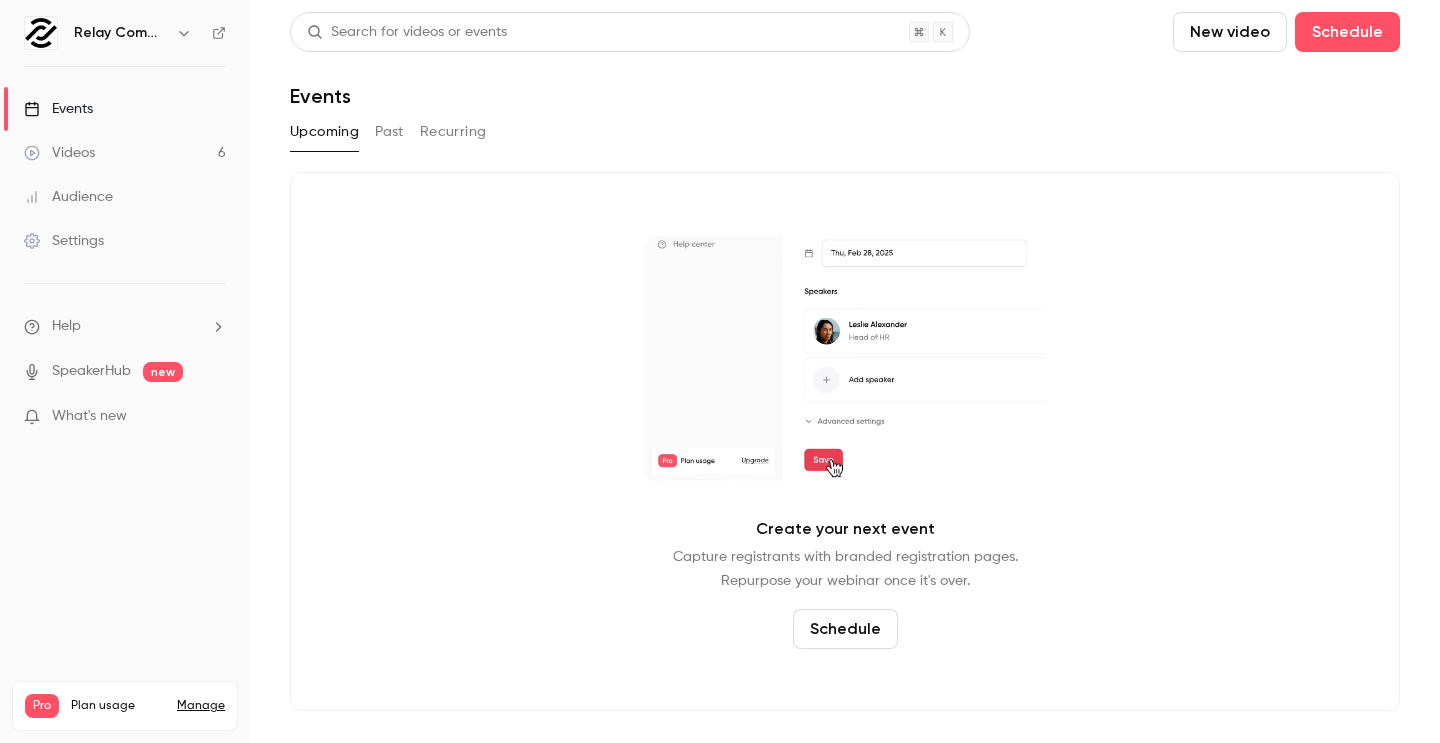 click on "Videos 6" at bounding box center (125, 153) 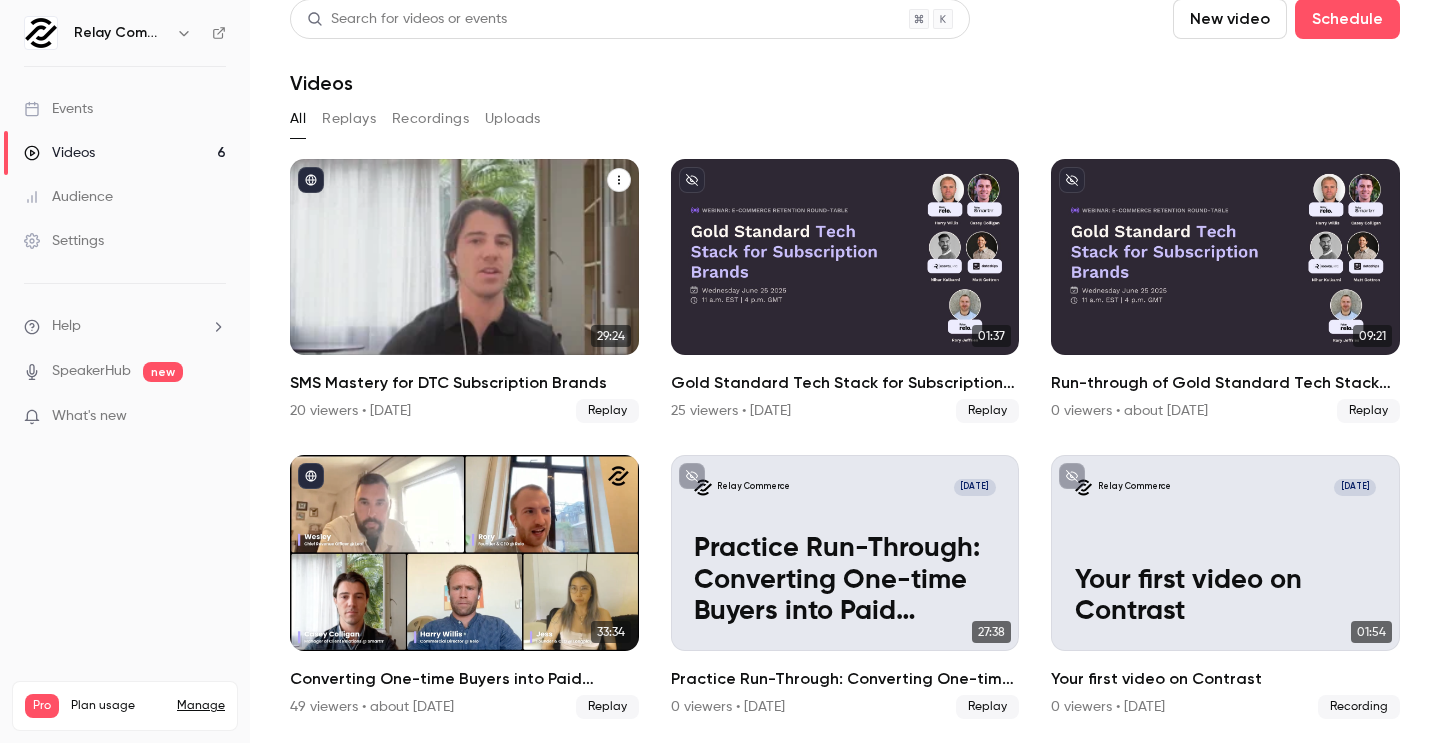 scroll, scrollTop: 0, scrollLeft: 0, axis: both 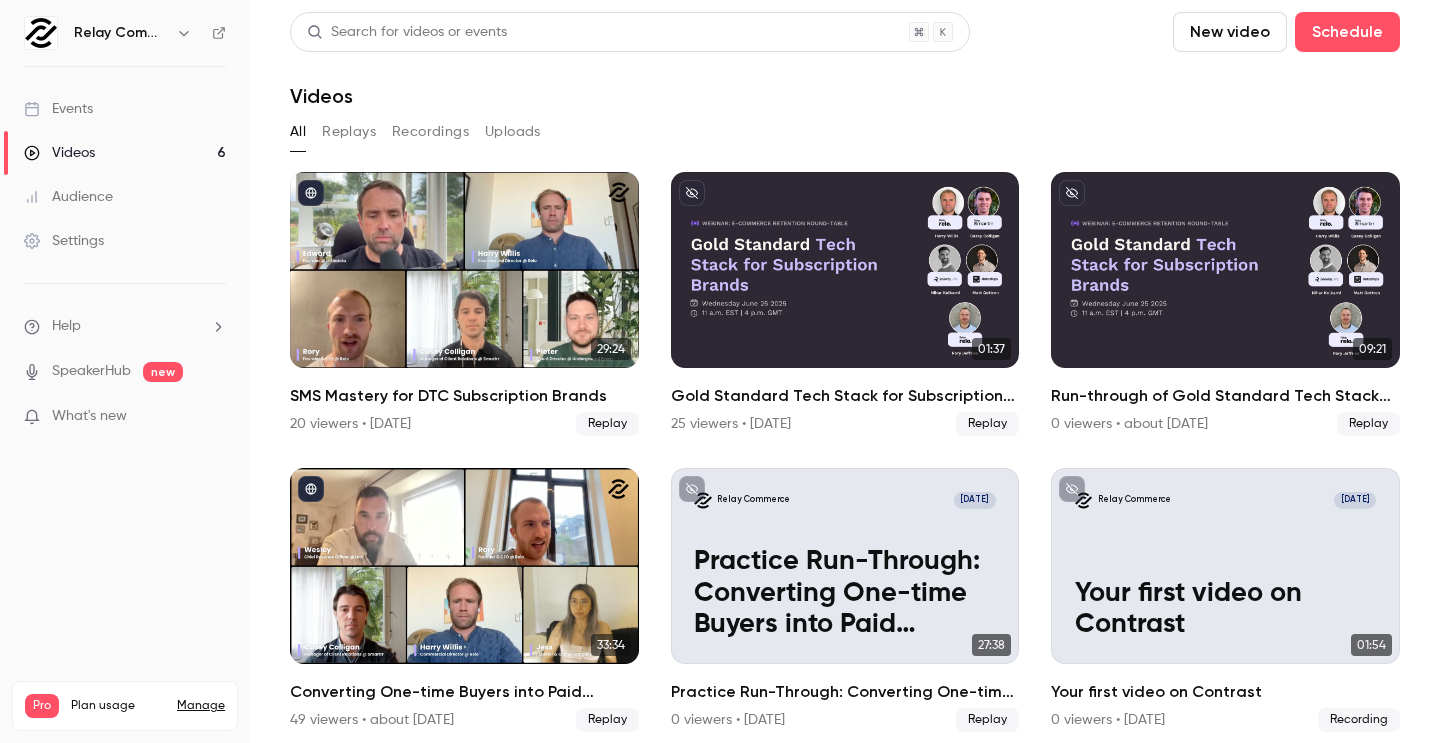 click on "Events" at bounding box center (58, 109) 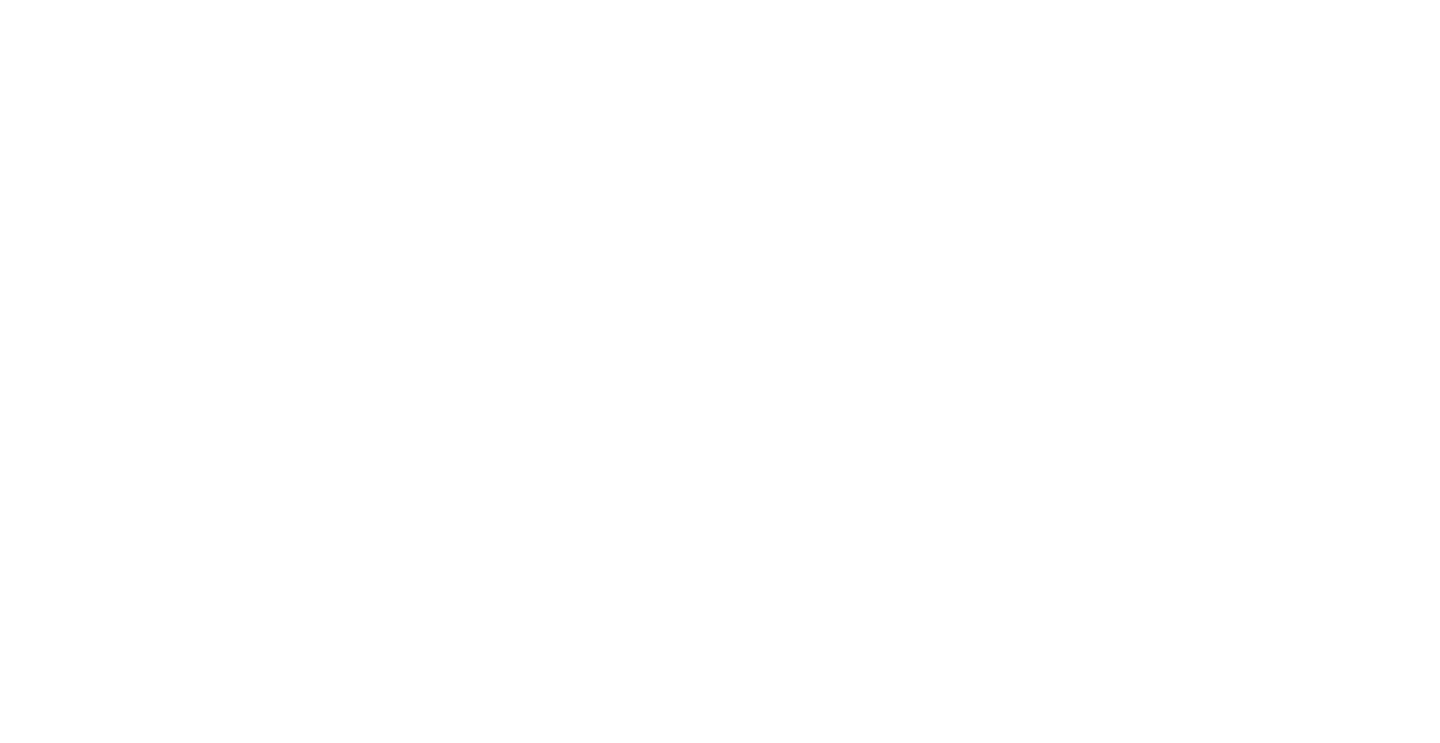 scroll, scrollTop: 0, scrollLeft: 0, axis: both 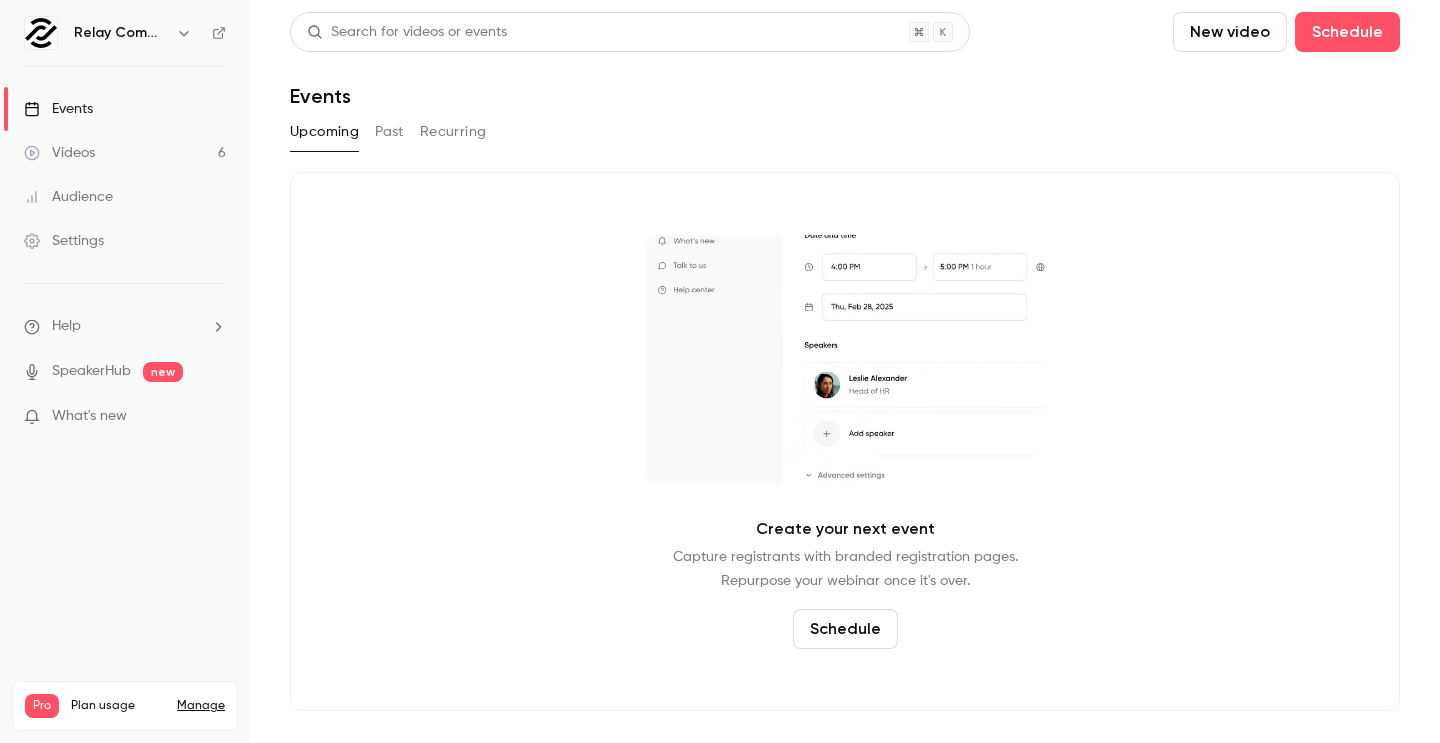 click on "Videos 6" at bounding box center (125, 153) 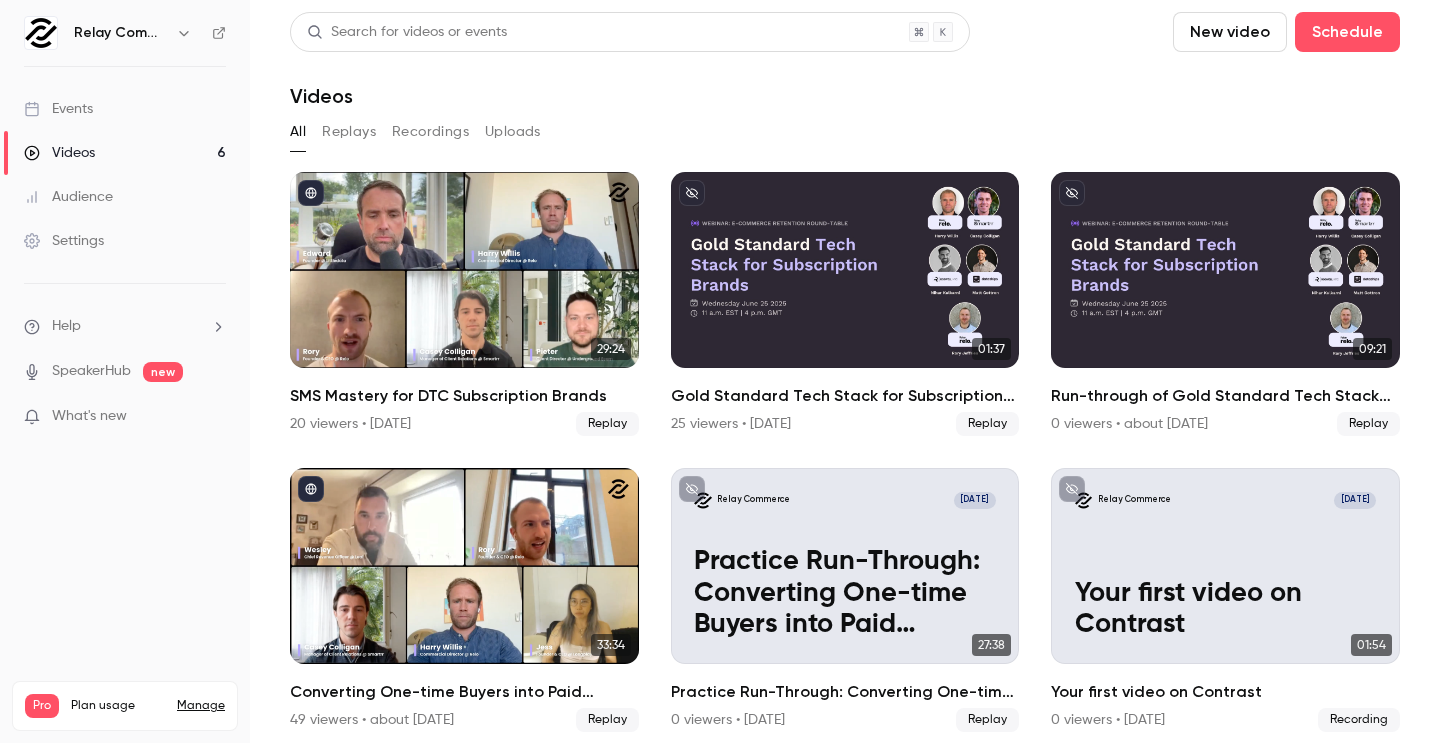 click on "Events" at bounding box center (125, 109) 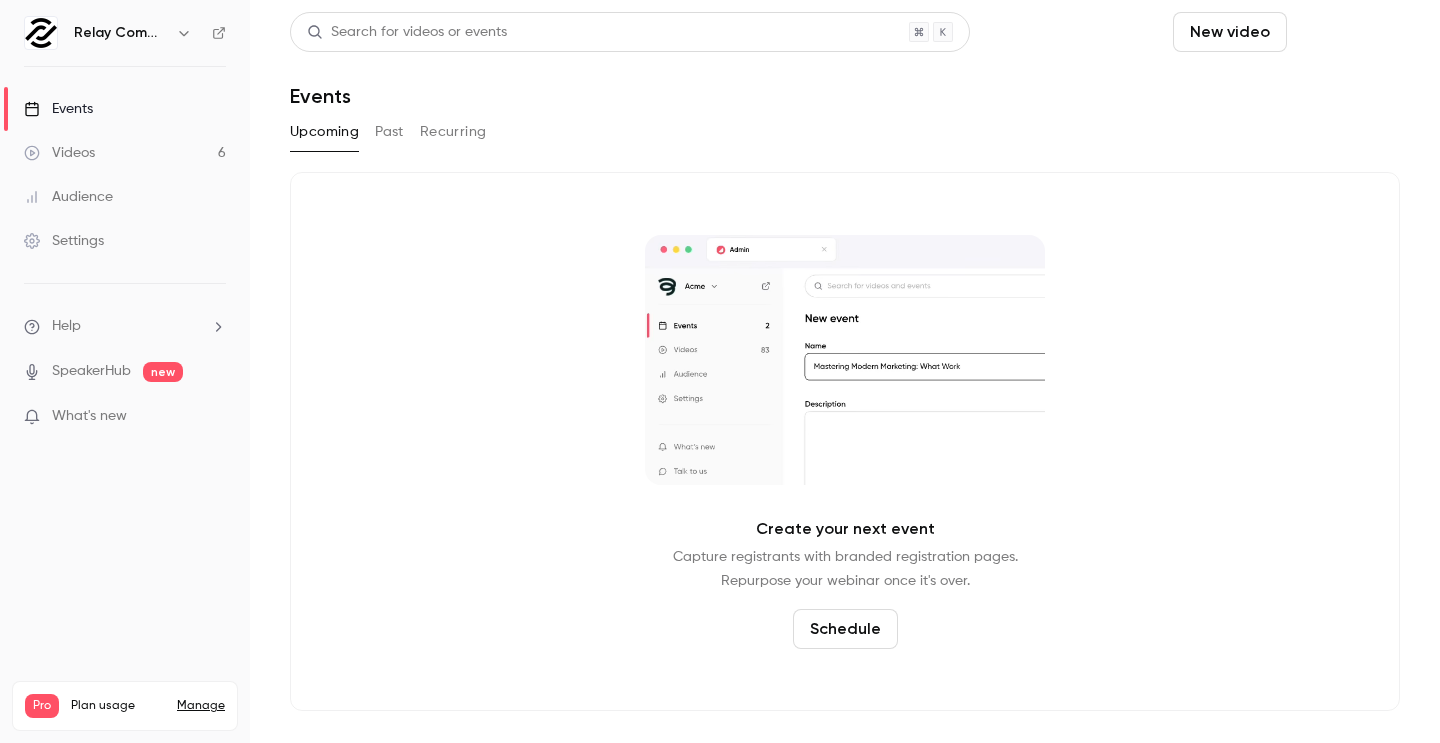 click on "Schedule" at bounding box center (1347, 32) 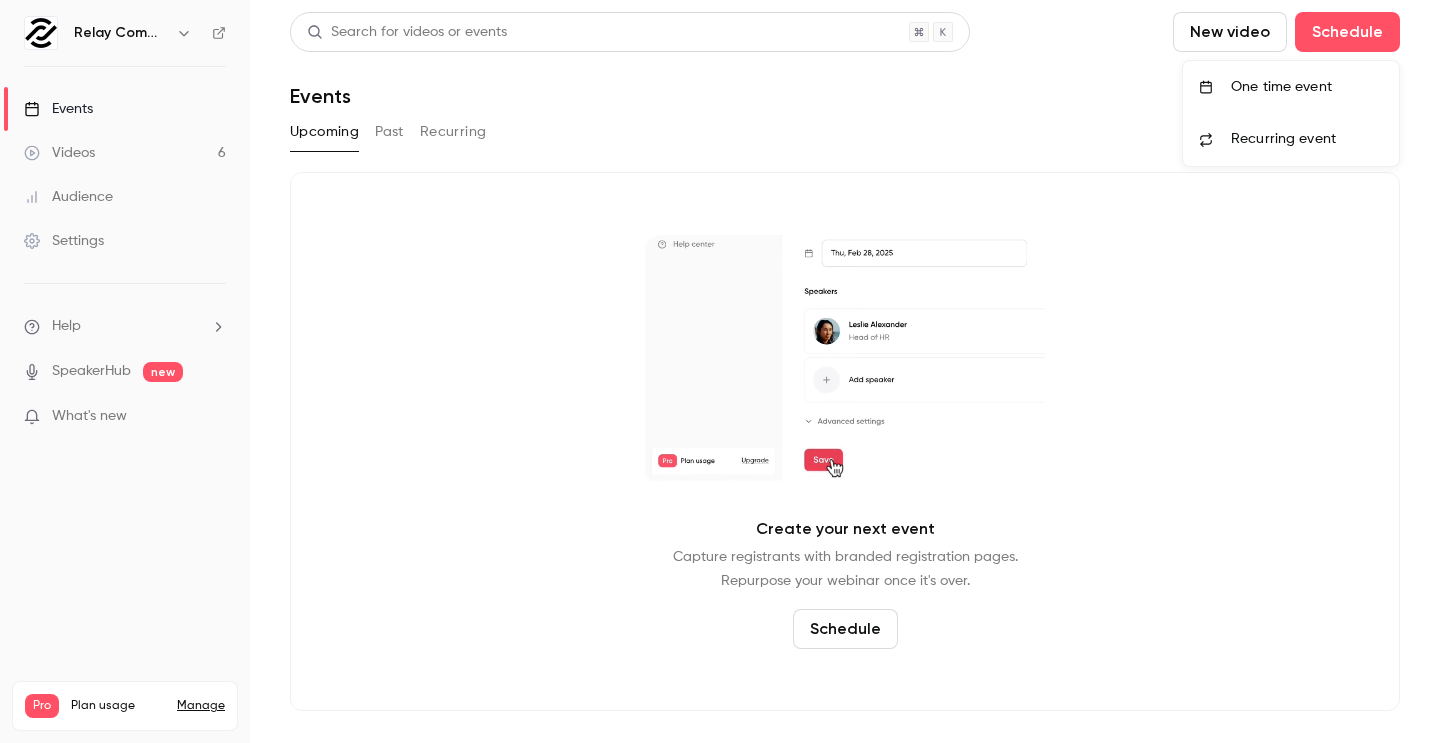 click on "One time event" at bounding box center [1307, 87] 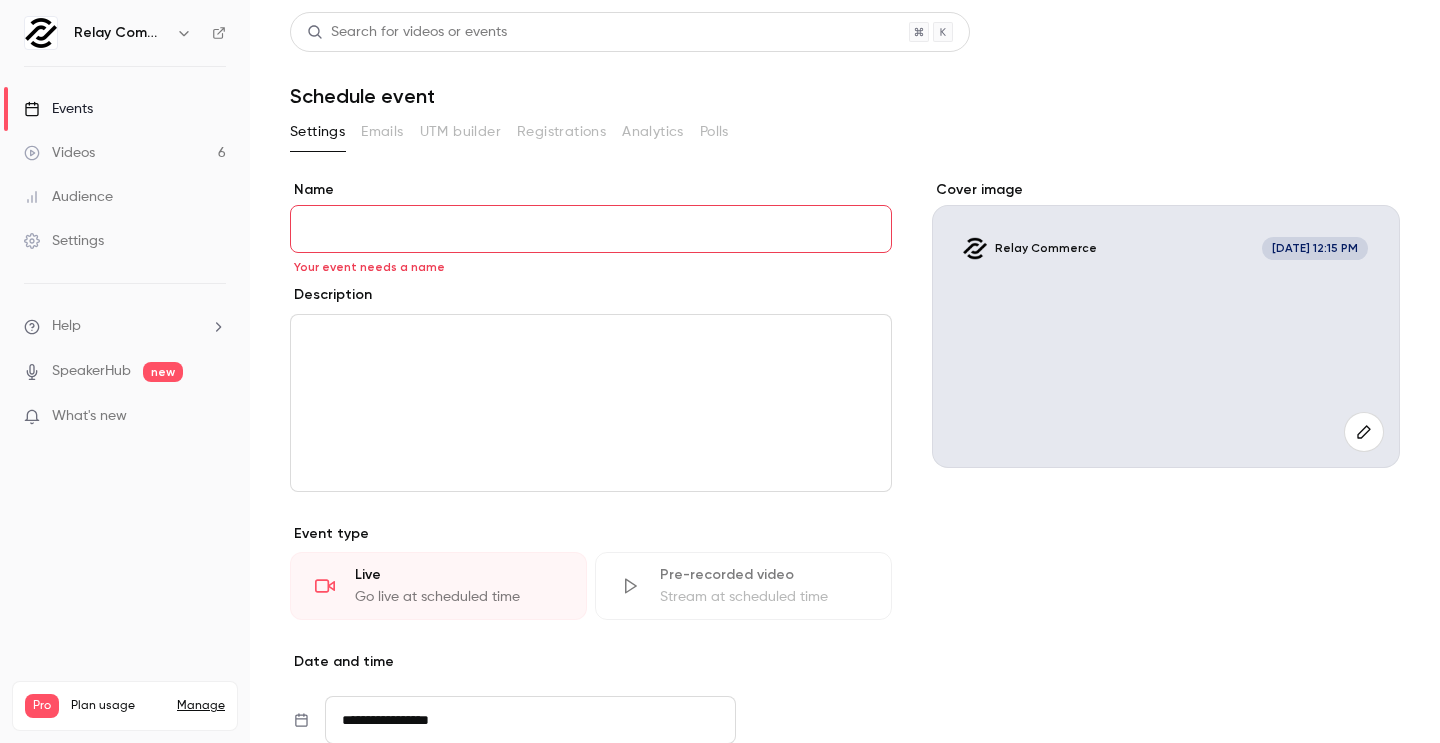 click on "Name" at bounding box center [591, 229] 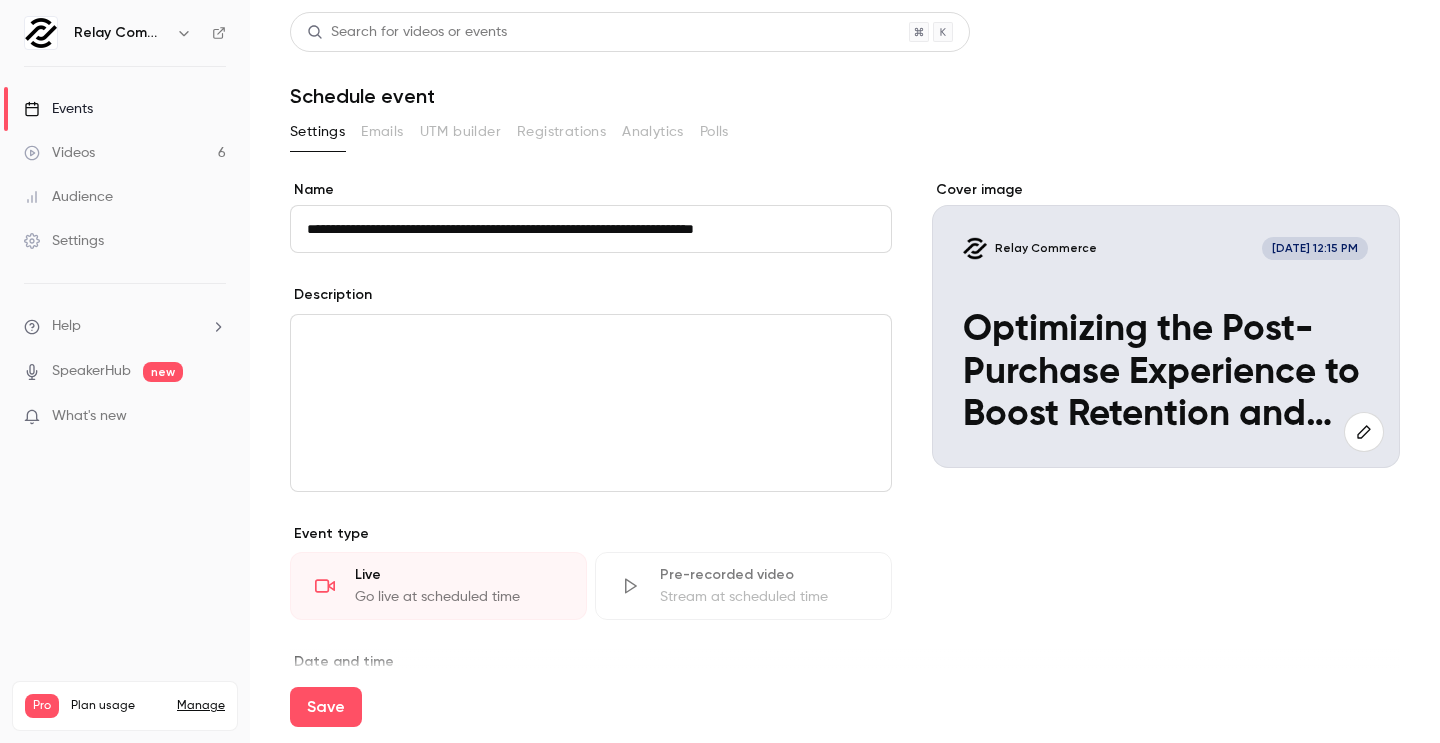 click on "**********" at bounding box center [591, 229] 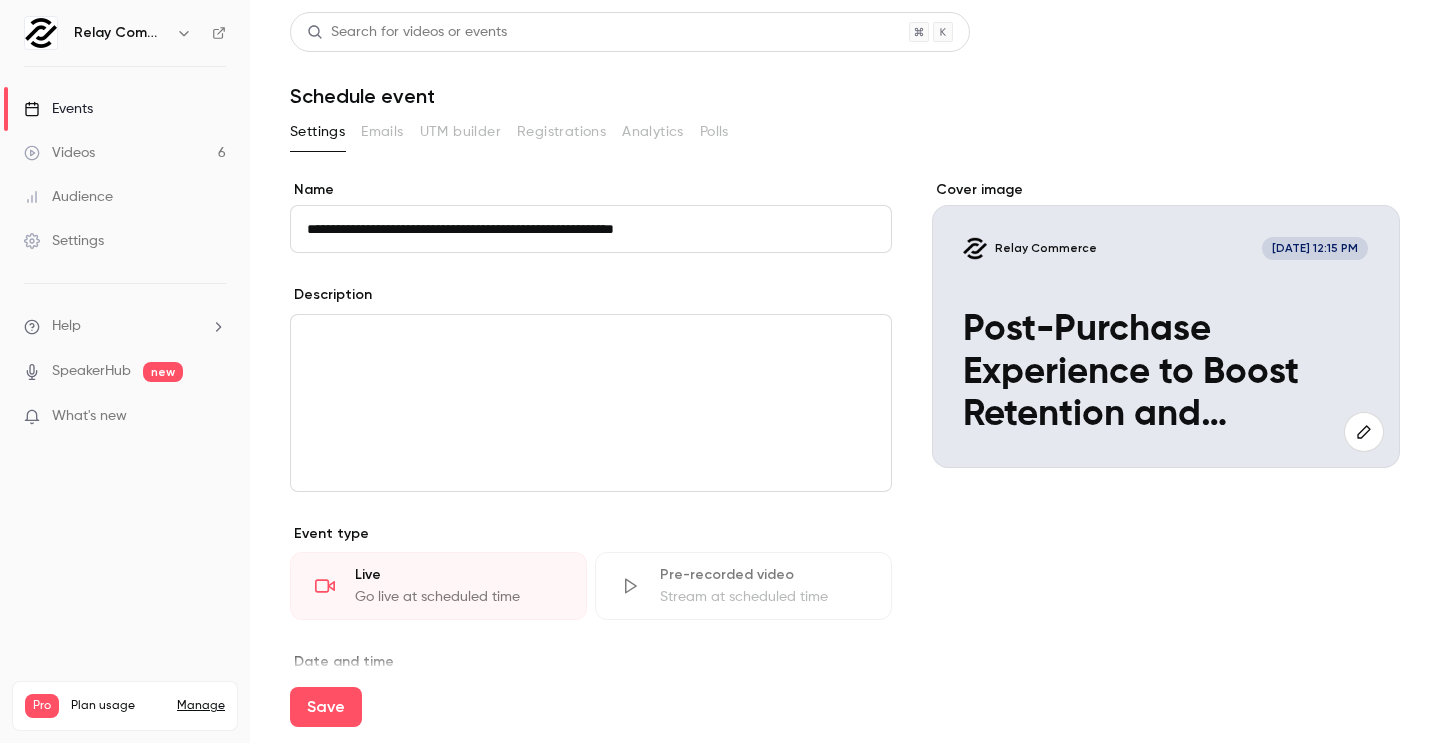 click on "**********" at bounding box center (591, 229) 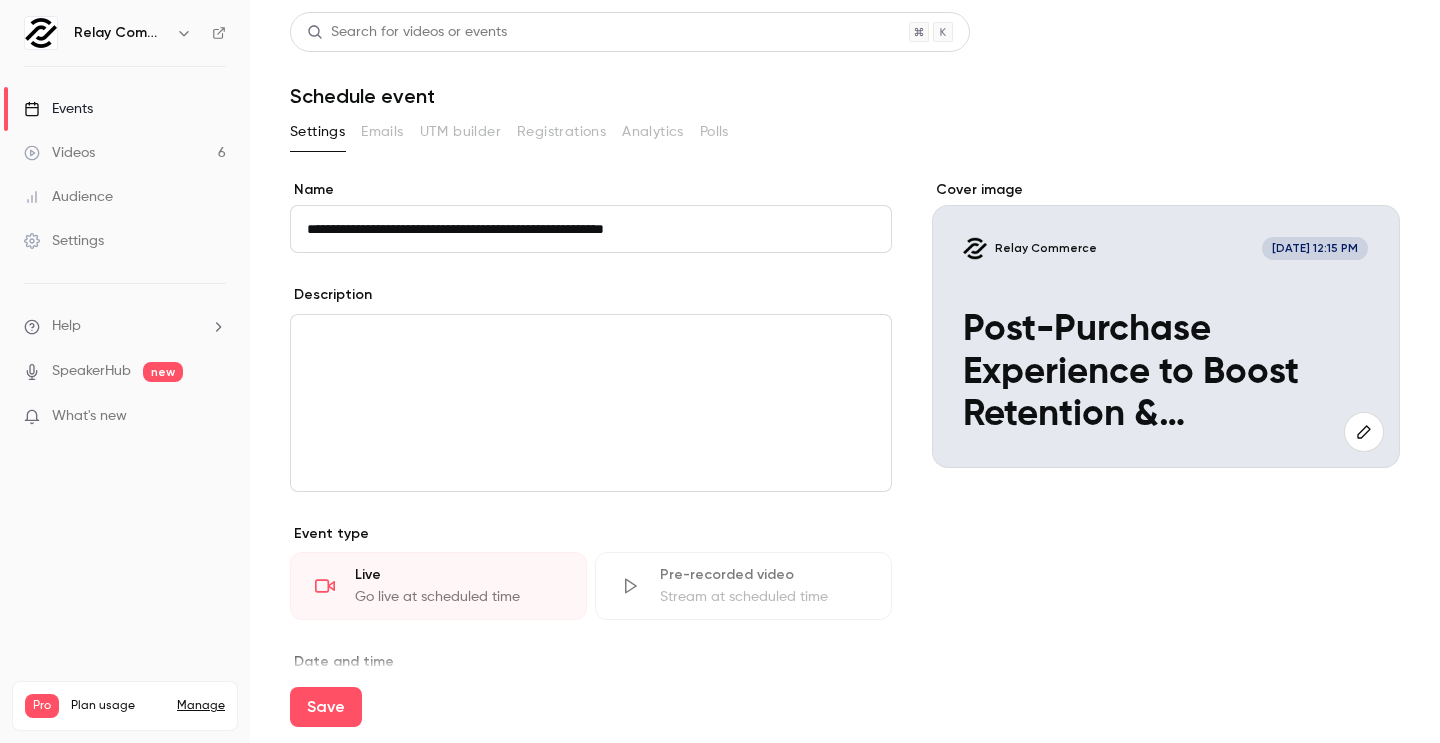 click at bounding box center (591, 403) 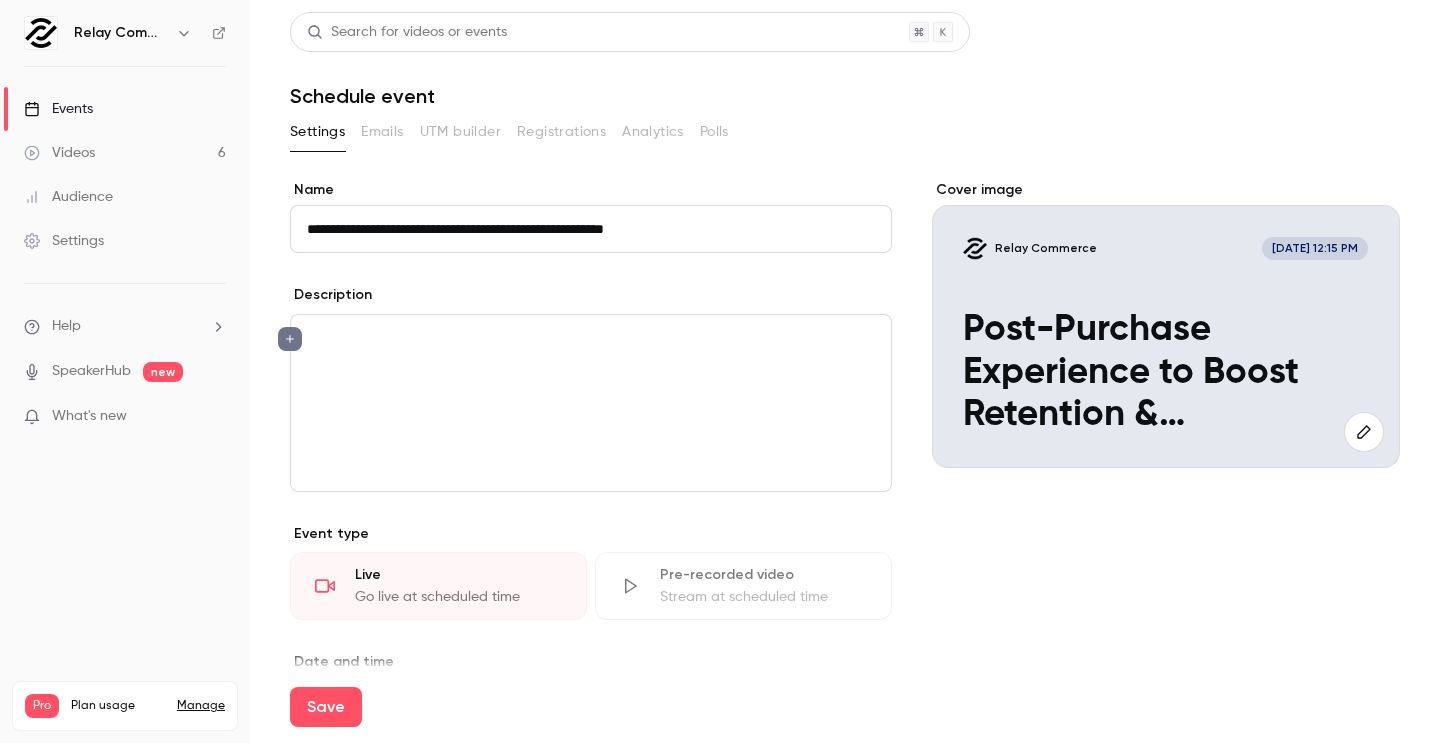 click on "**********" at bounding box center [591, 229] 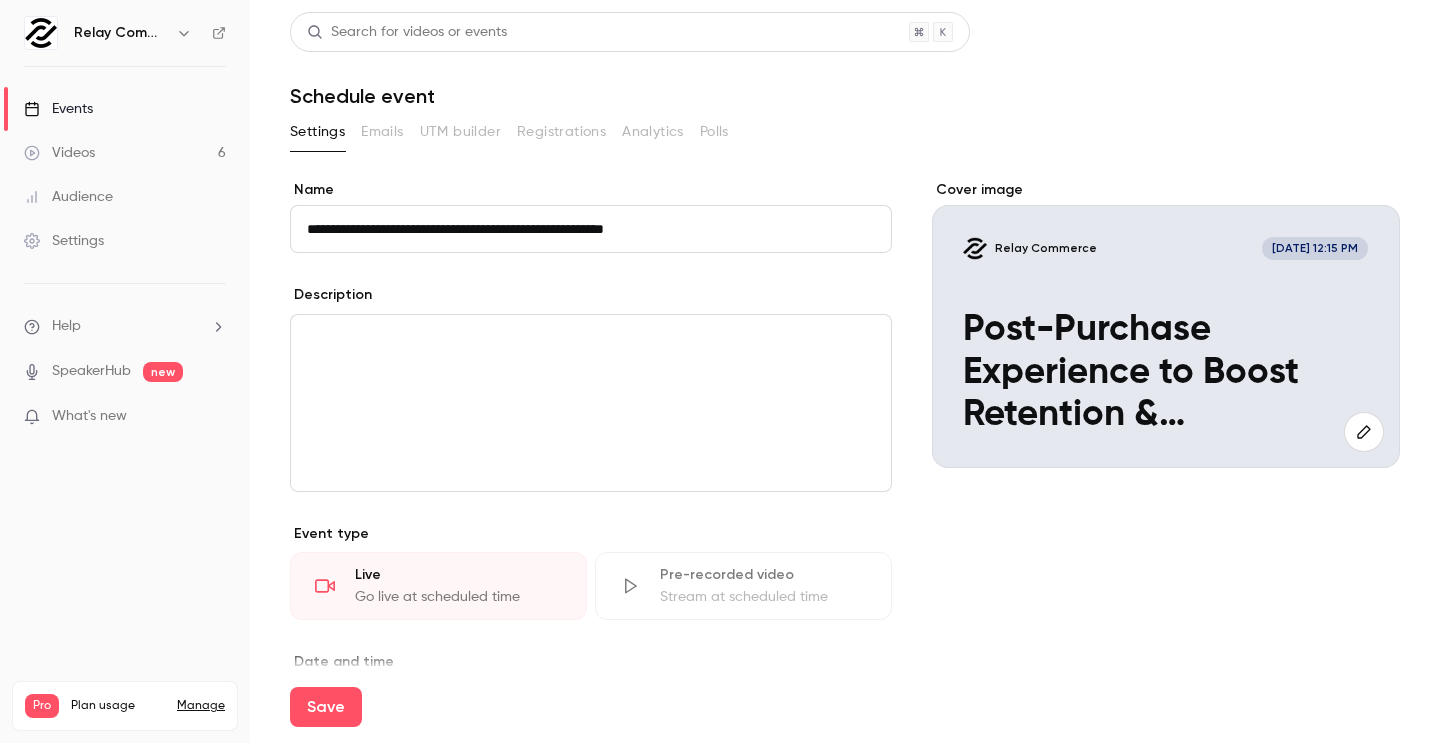 click on "**********" at bounding box center [591, 229] 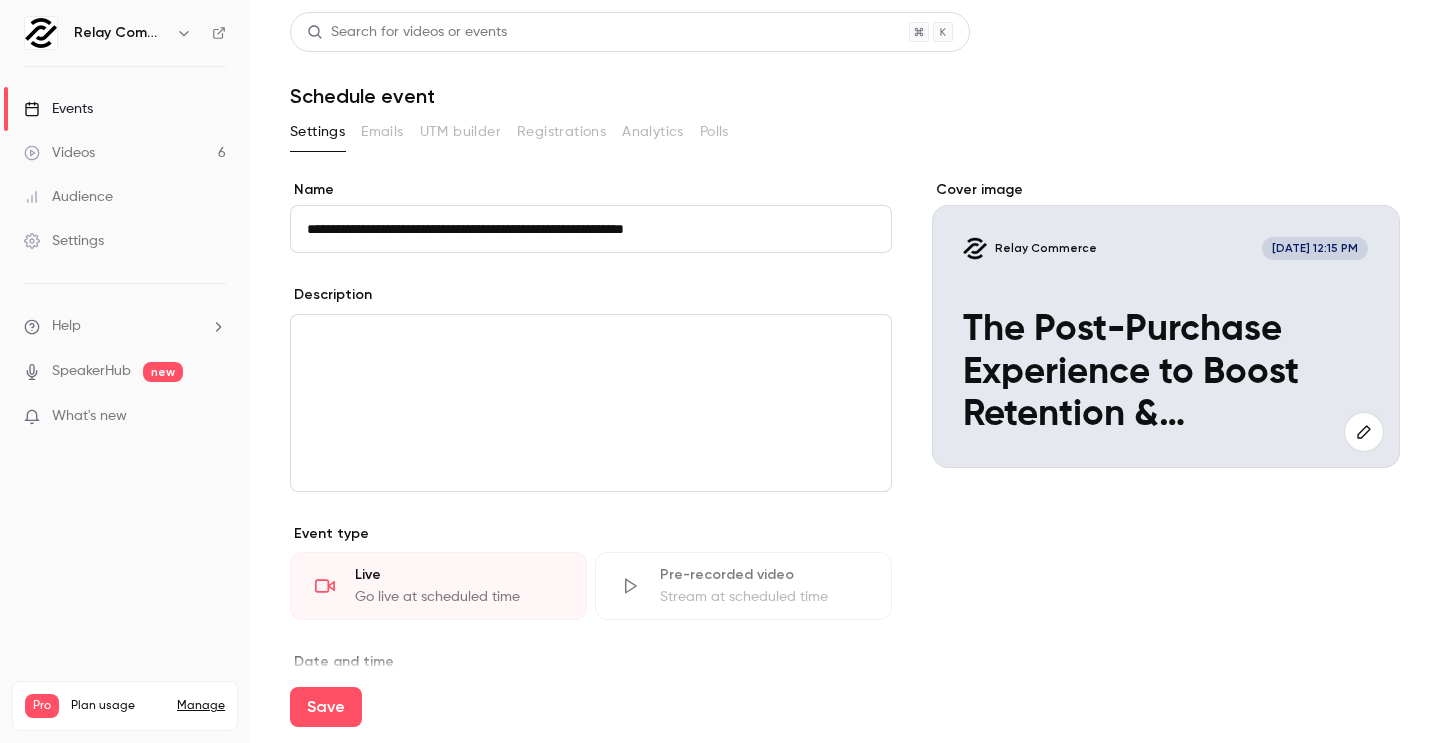 type on "**********" 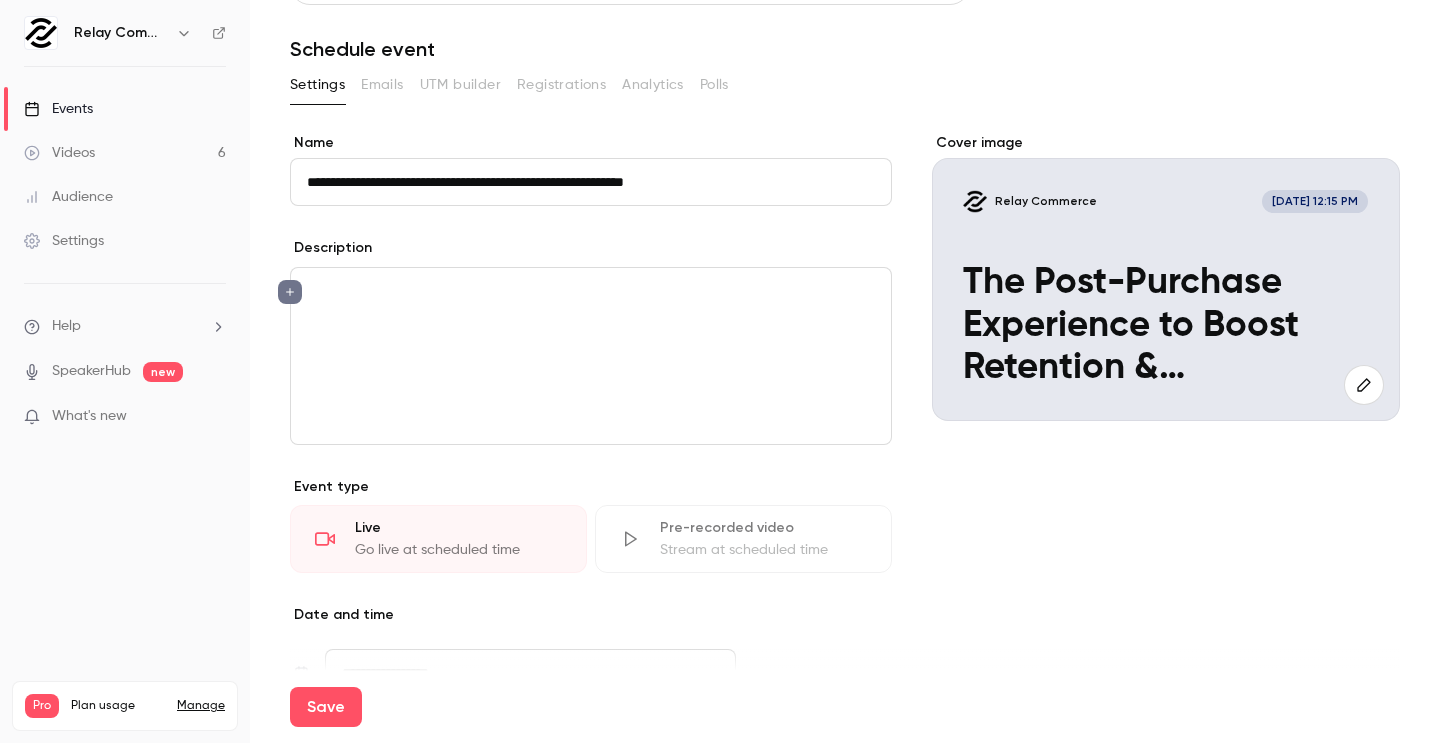 scroll, scrollTop: 49, scrollLeft: 0, axis: vertical 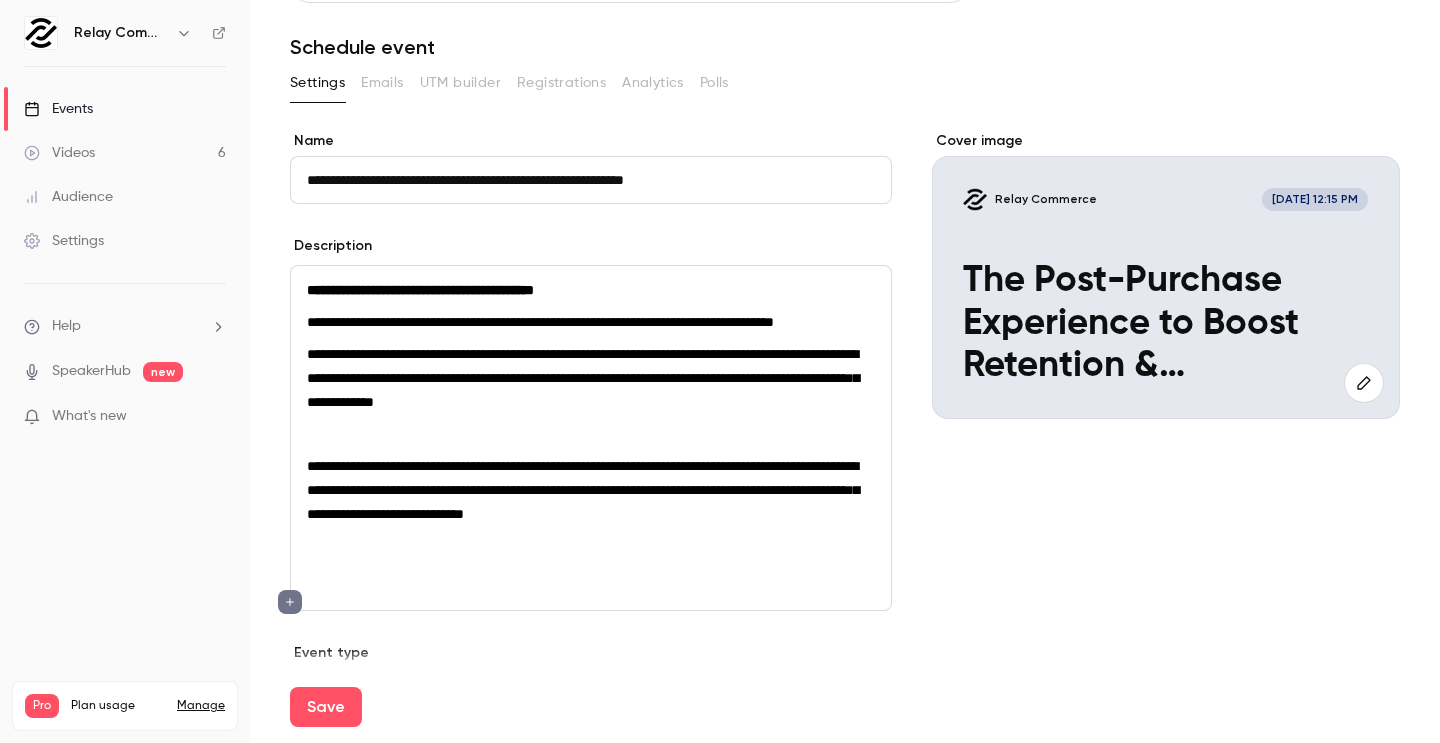 click on "**********" at bounding box center [591, 438] 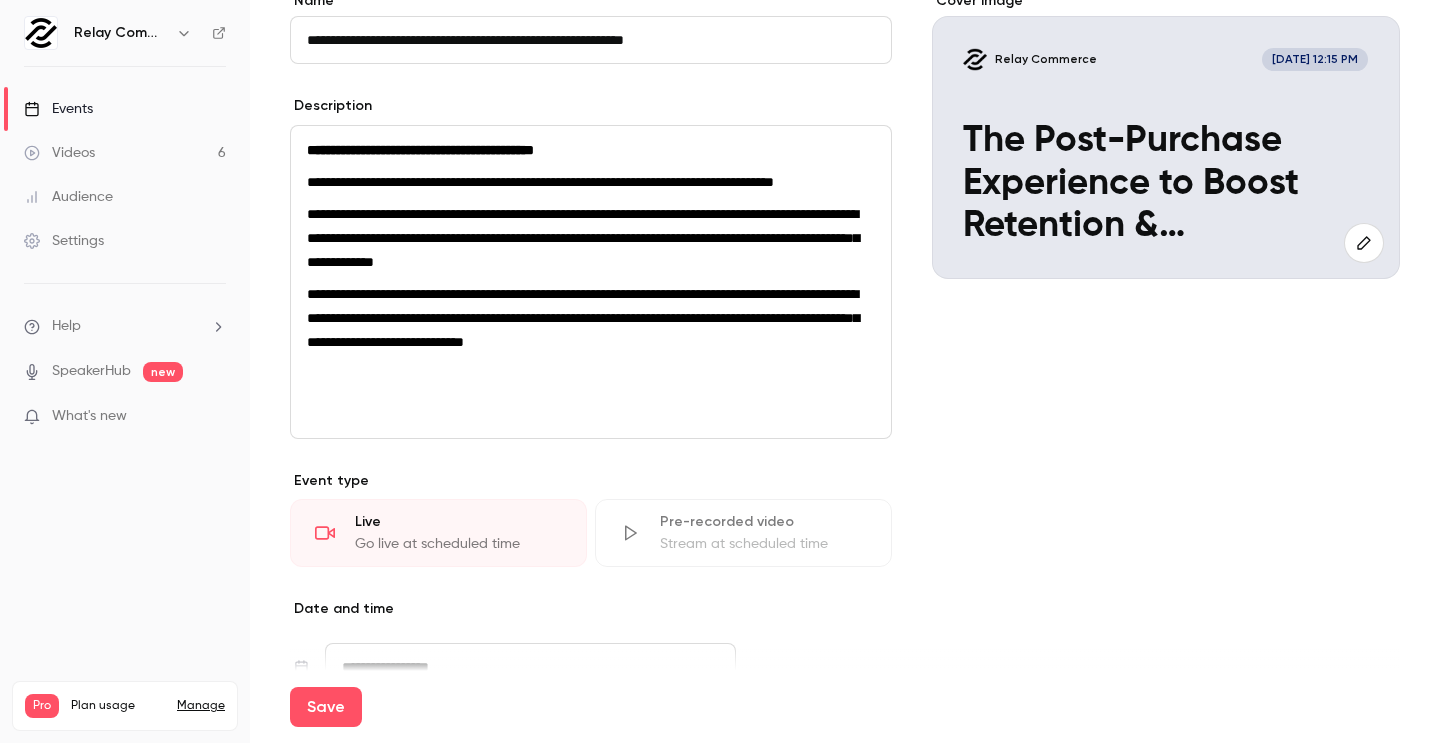 scroll, scrollTop: 195, scrollLeft: 0, axis: vertical 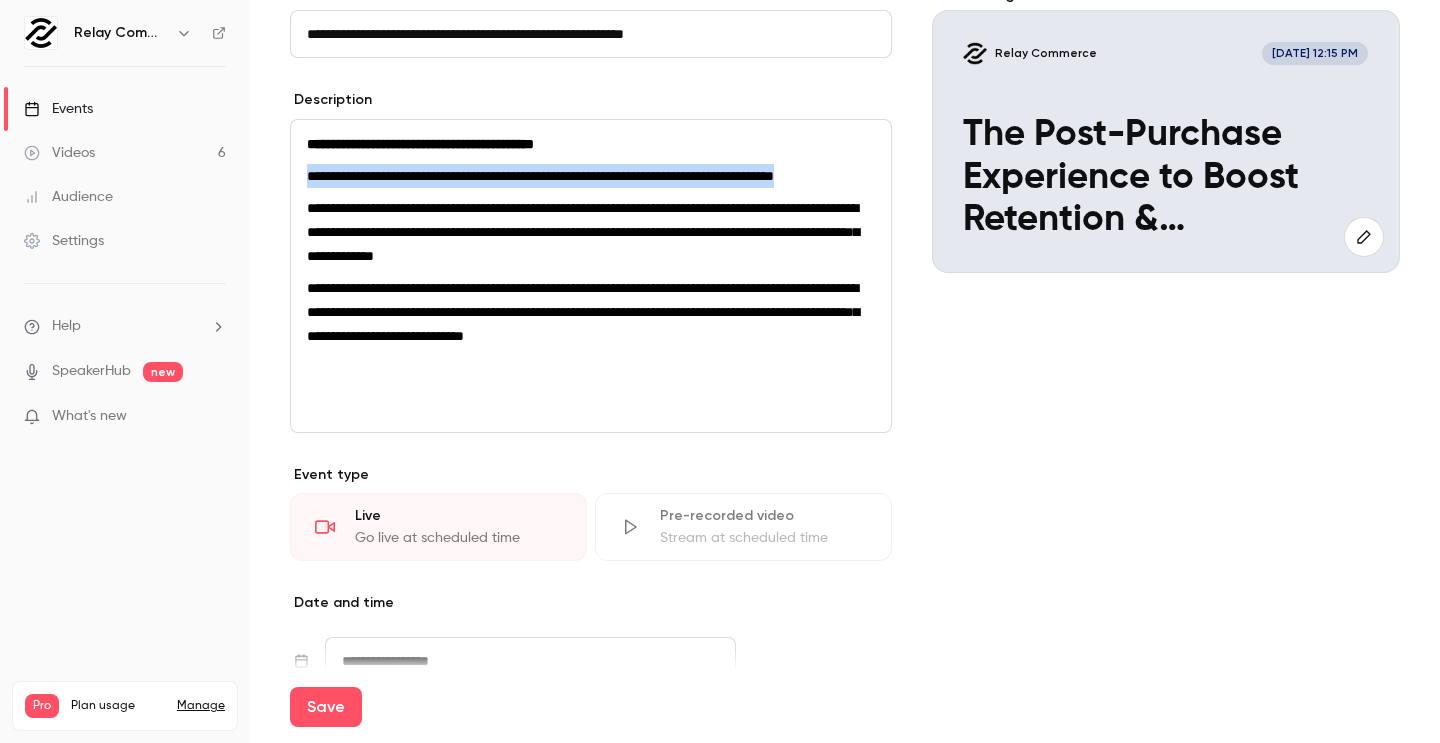 drag, startPoint x: 386, startPoint y: 200, endPoint x: 303, endPoint y: 184, distance: 84.5281 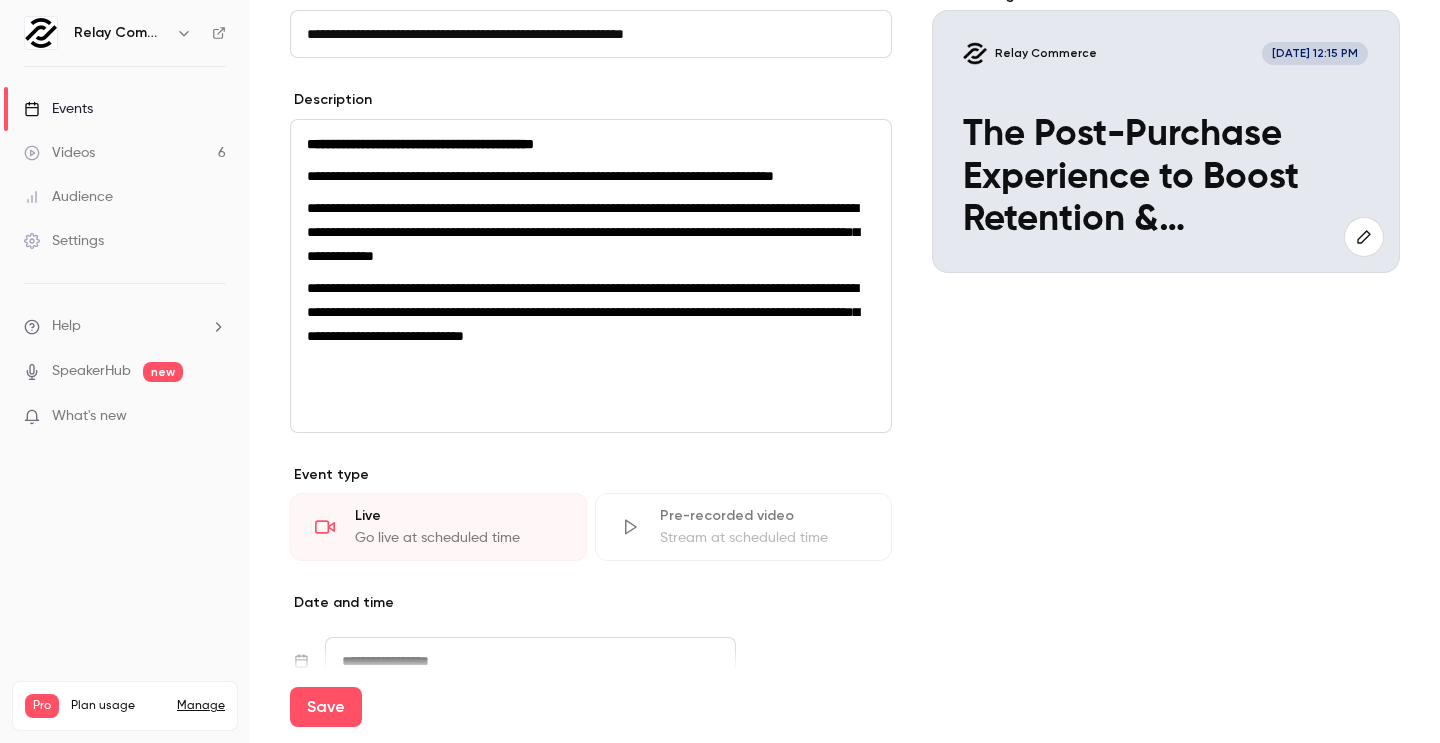 click on "**********" at bounding box center (591, 232) 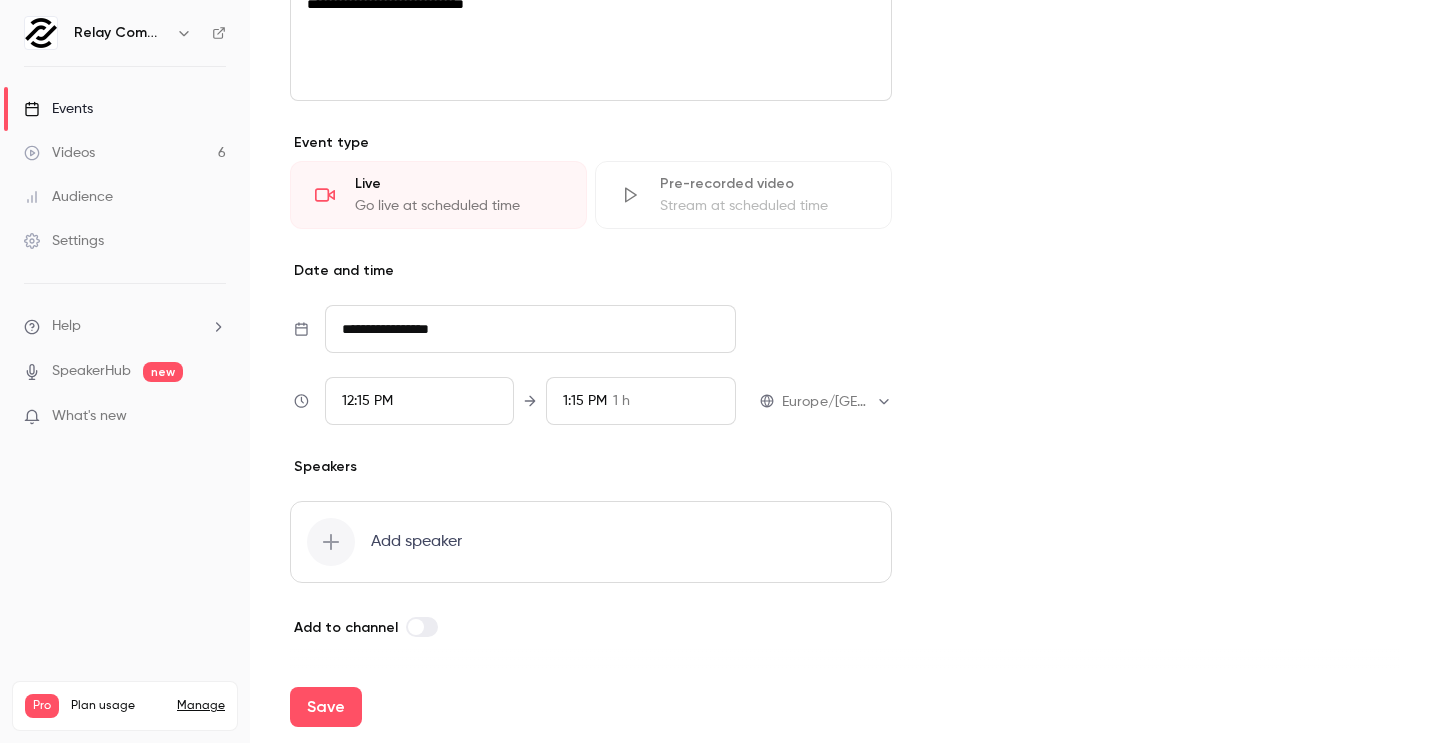scroll, scrollTop: 551, scrollLeft: 0, axis: vertical 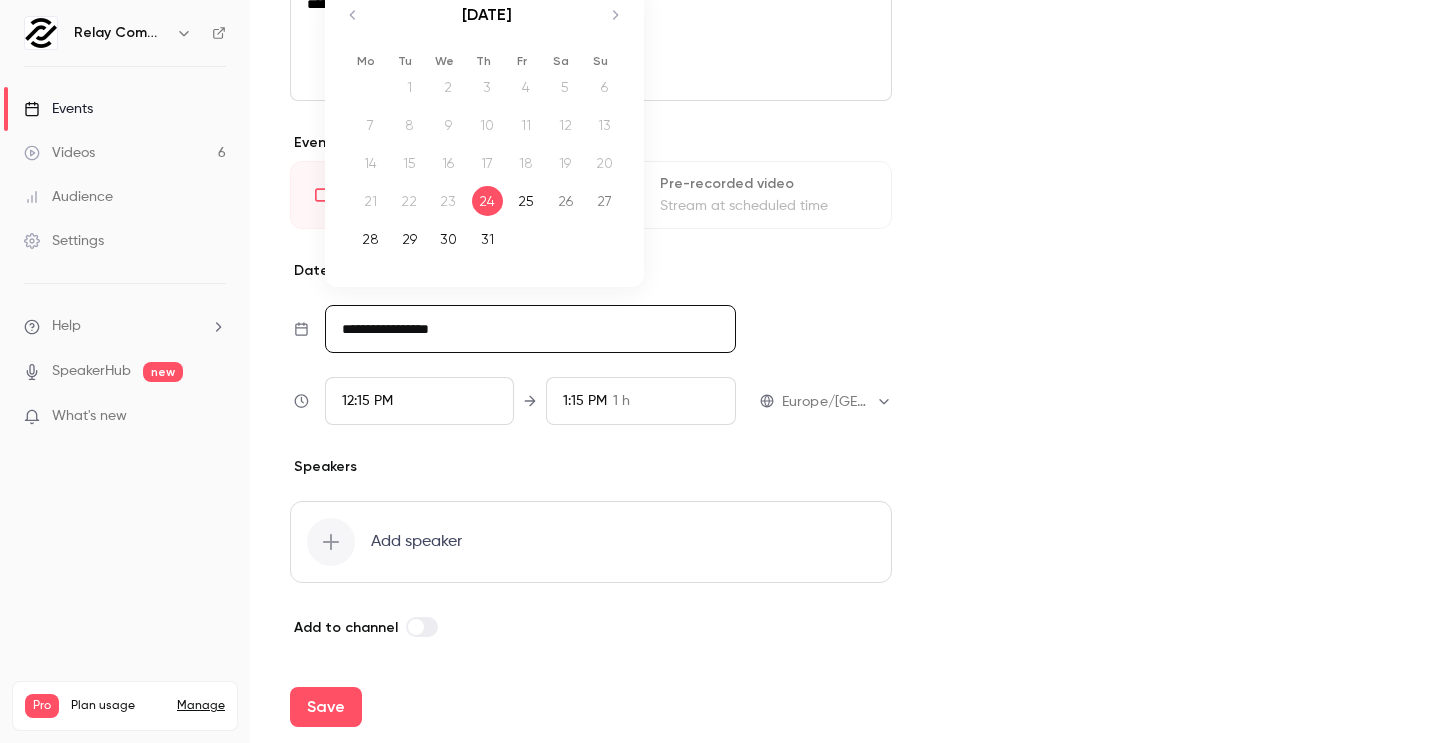click on "**********" at bounding box center (530, 329) 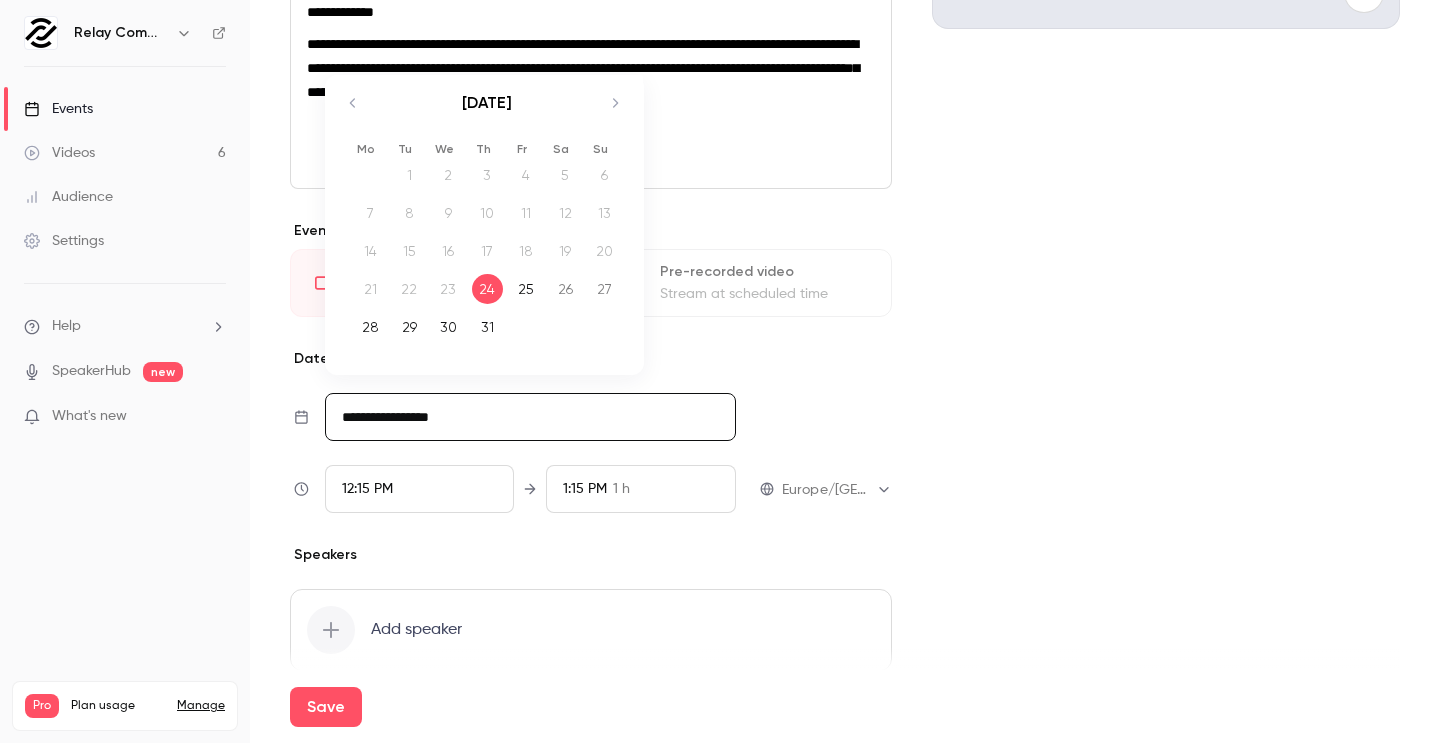 scroll, scrollTop: 431, scrollLeft: 0, axis: vertical 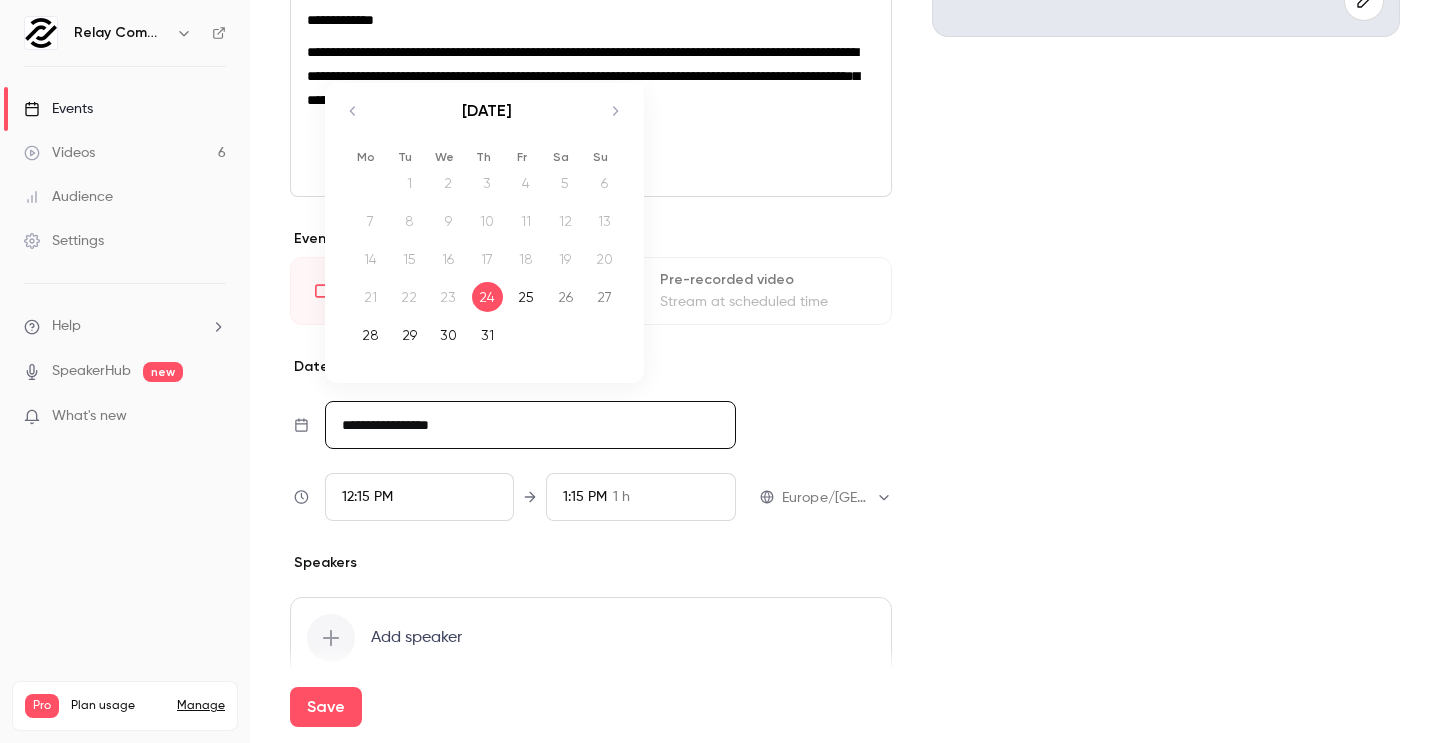 click 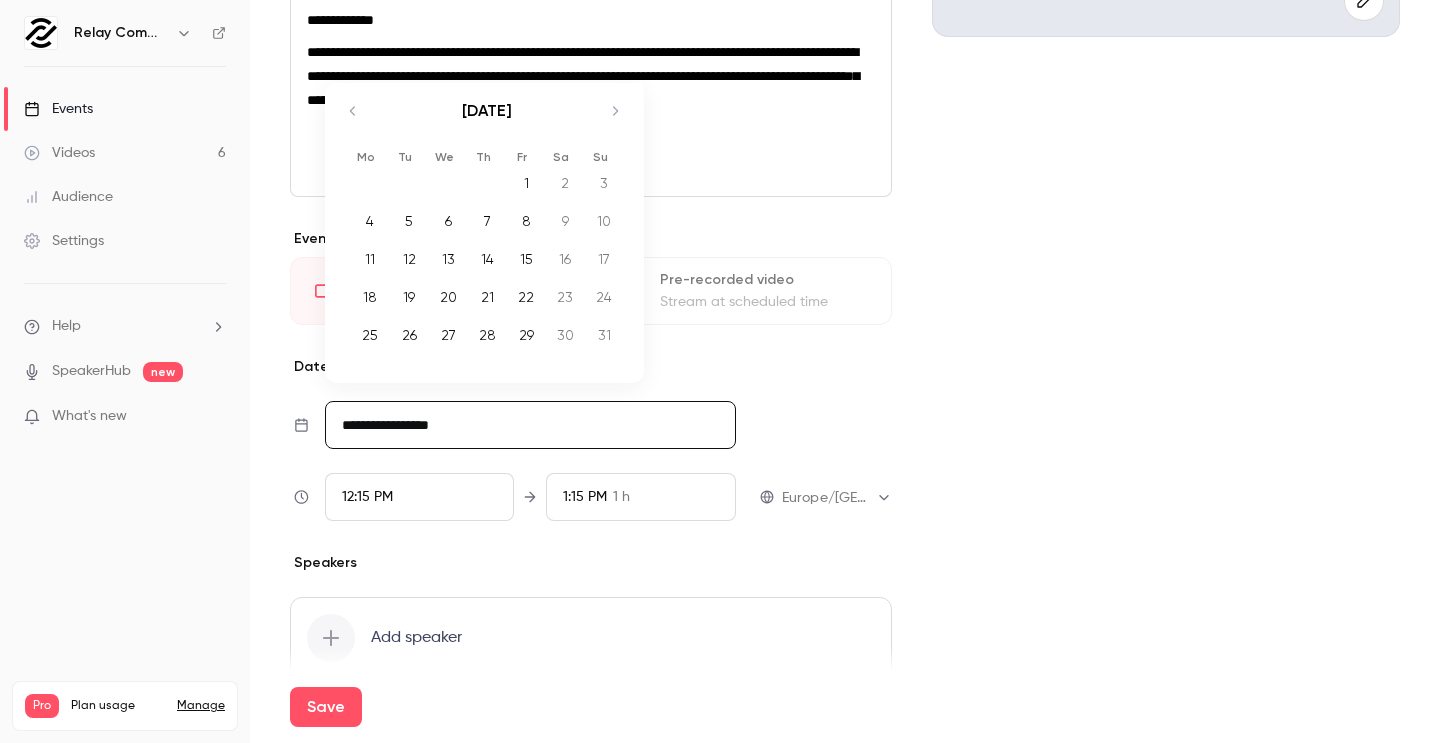 click on "27" at bounding box center (448, 335) 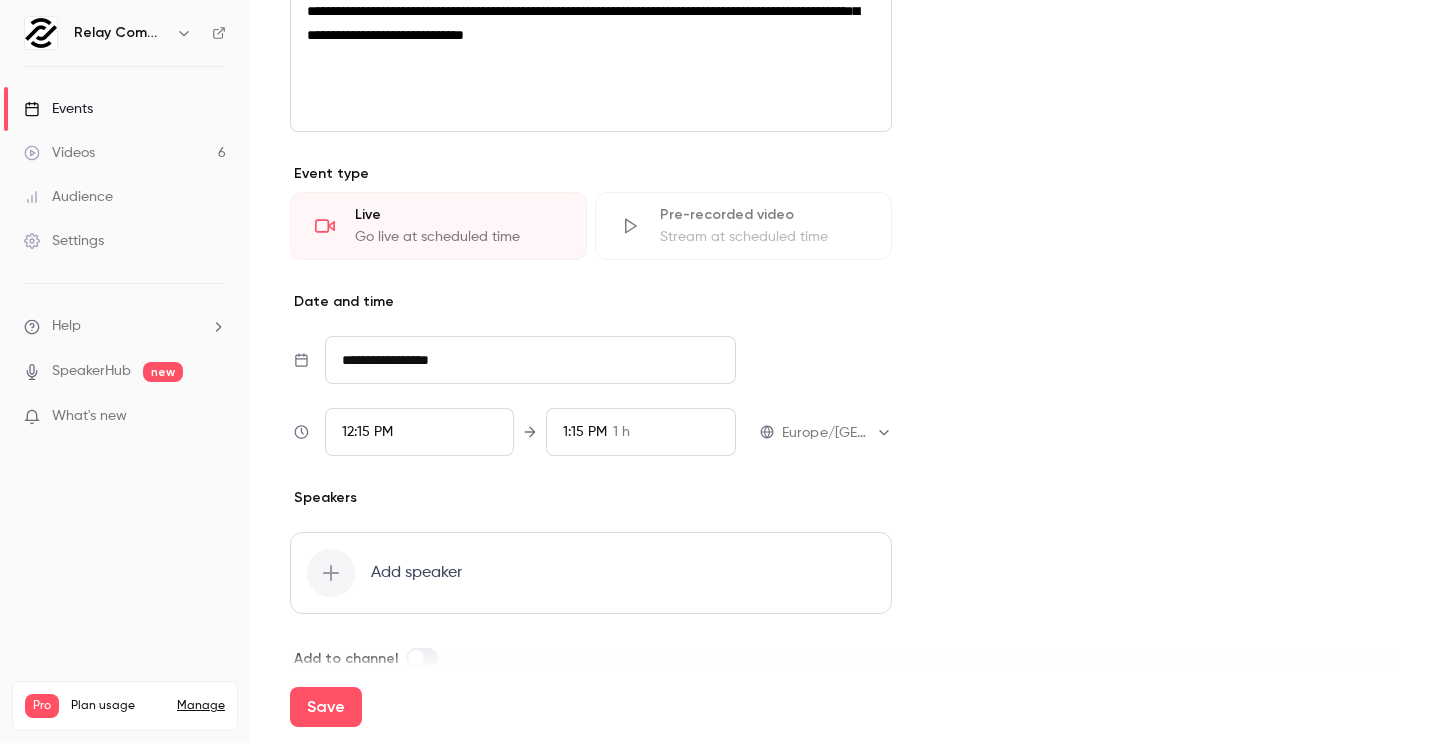 scroll, scrollTop: 520, scrollLeft: 0, axis: vertical 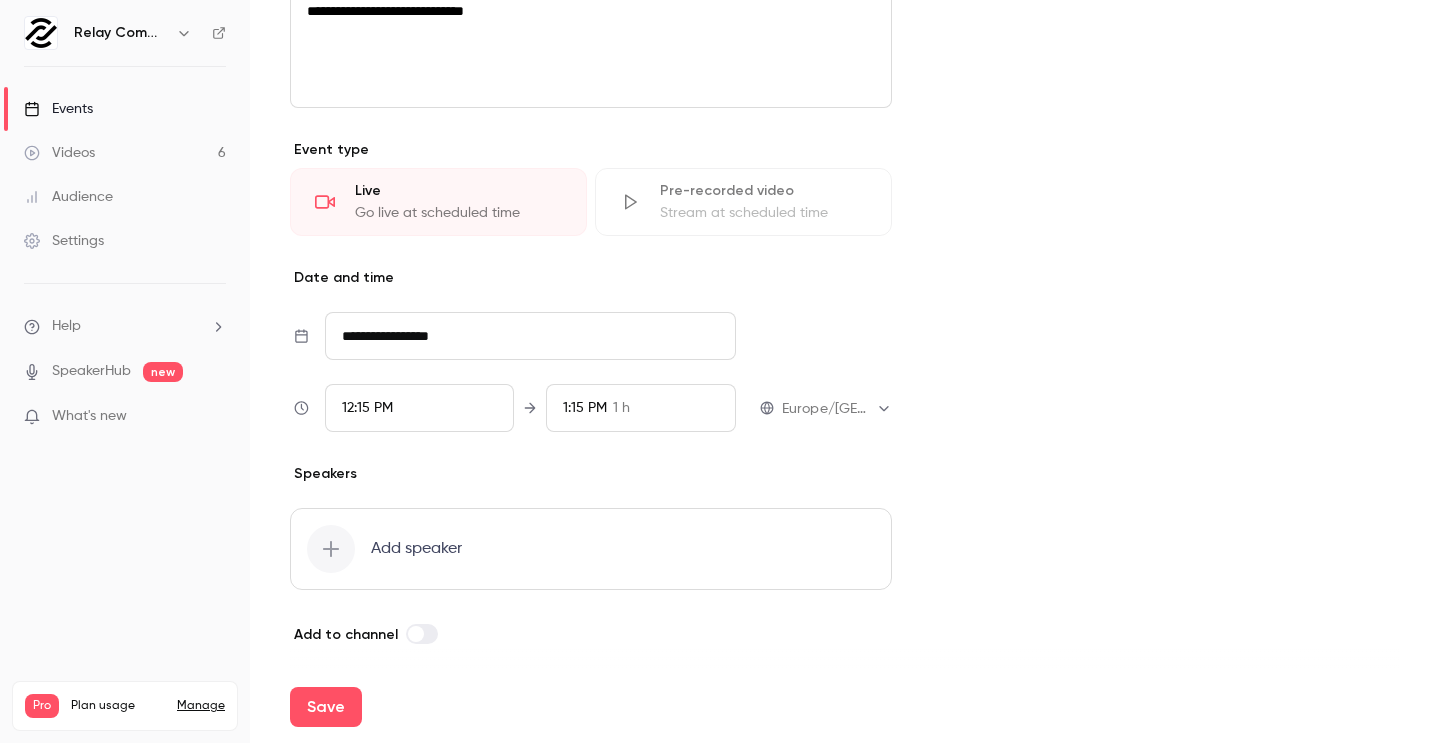 click on "12:15 PM" at bounding box center (420, 408) 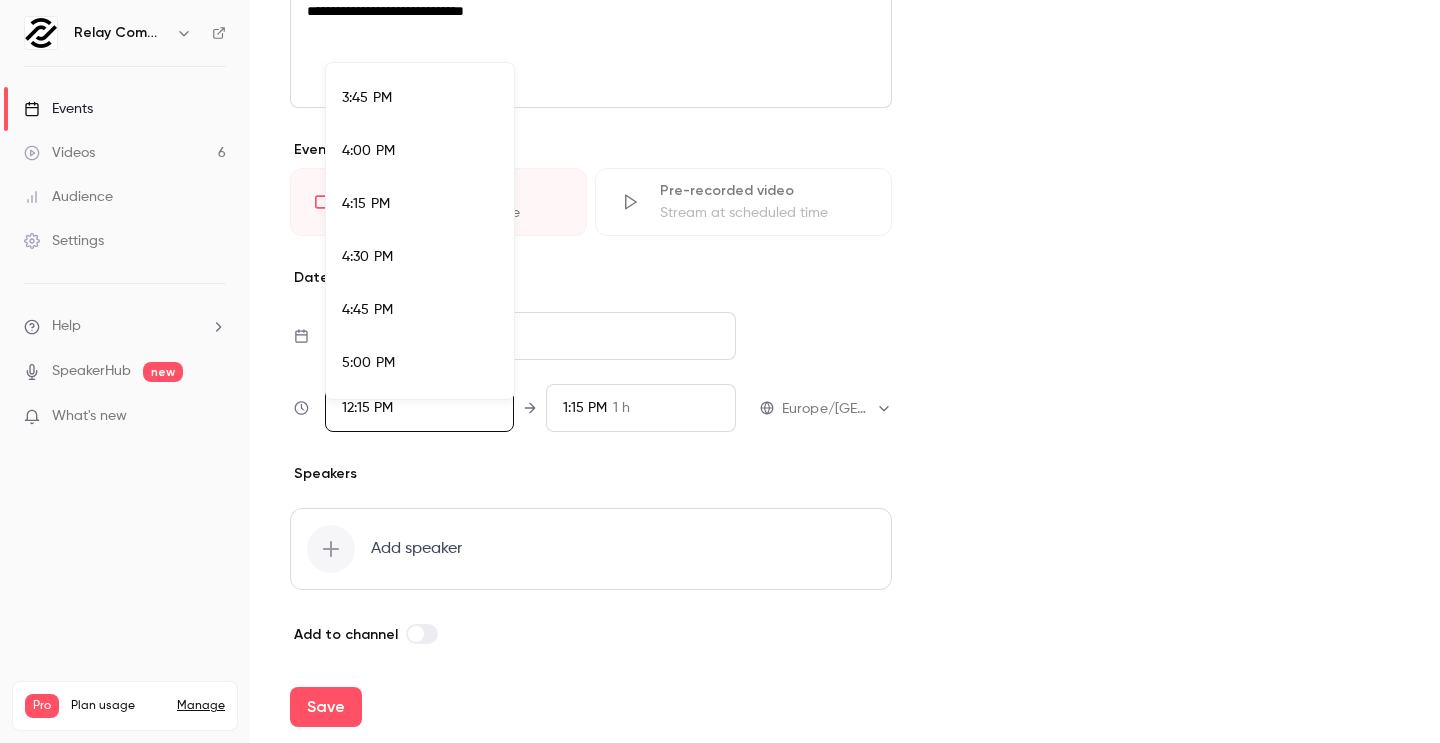 scroll, scrollTop: 3344, scrollLeft: 0, axis: vertical 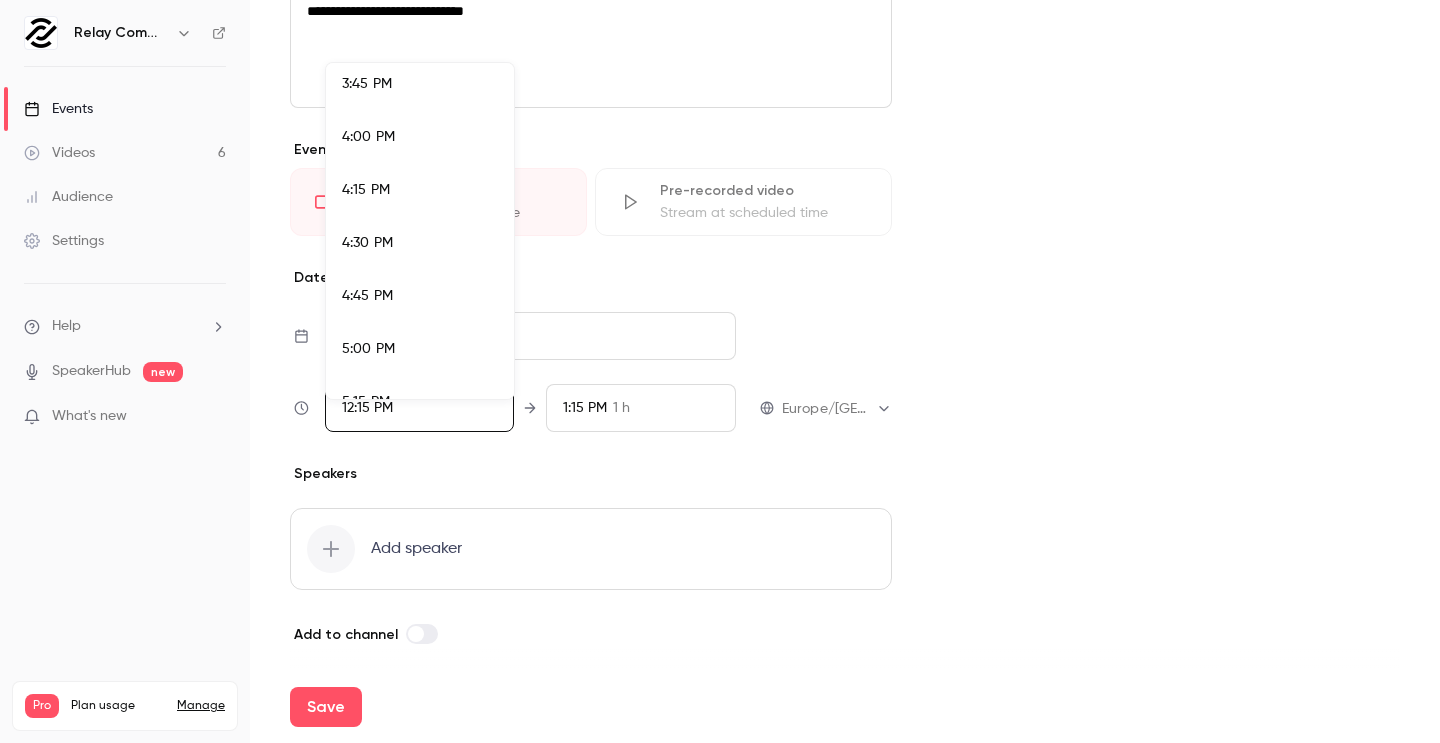 click on "5:00 PM" at bounding box center [420, 349] 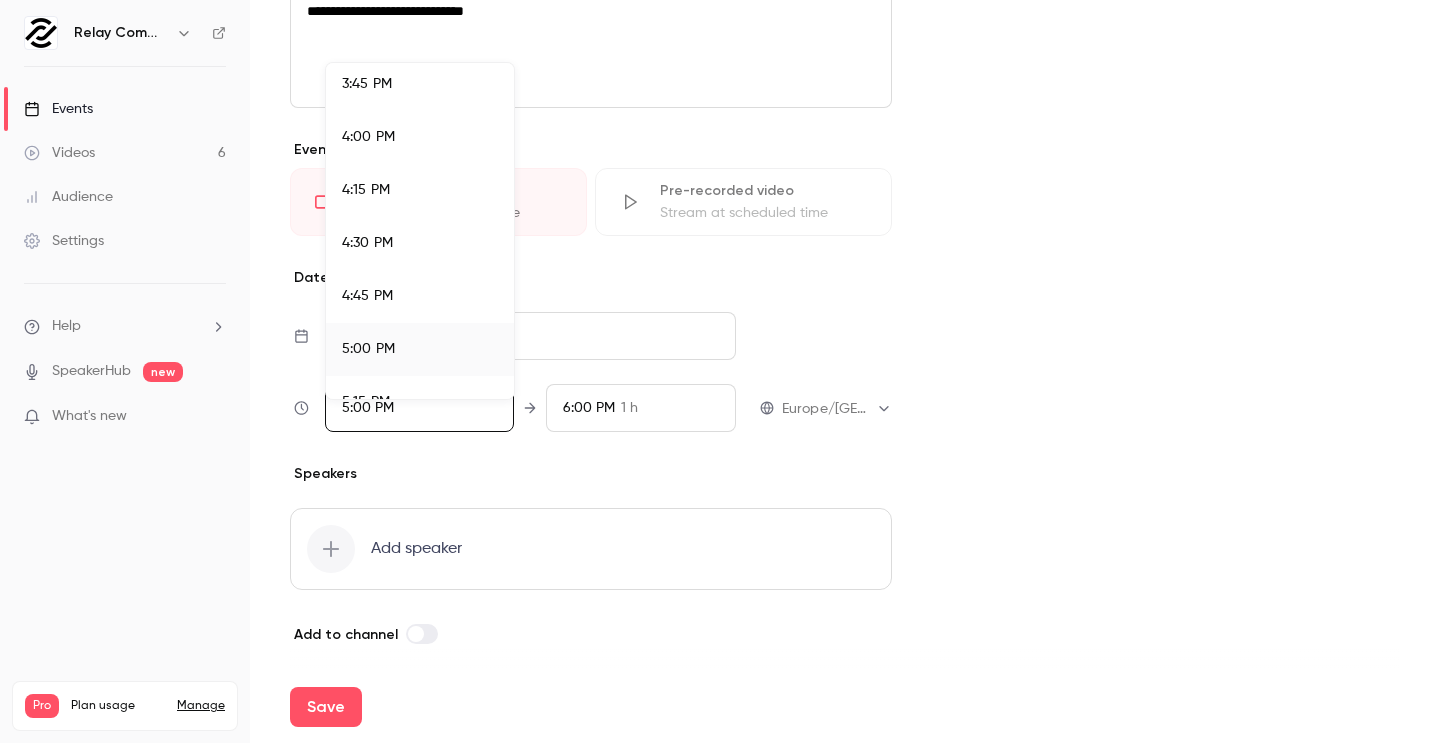 click at bounding box center (720, 371) 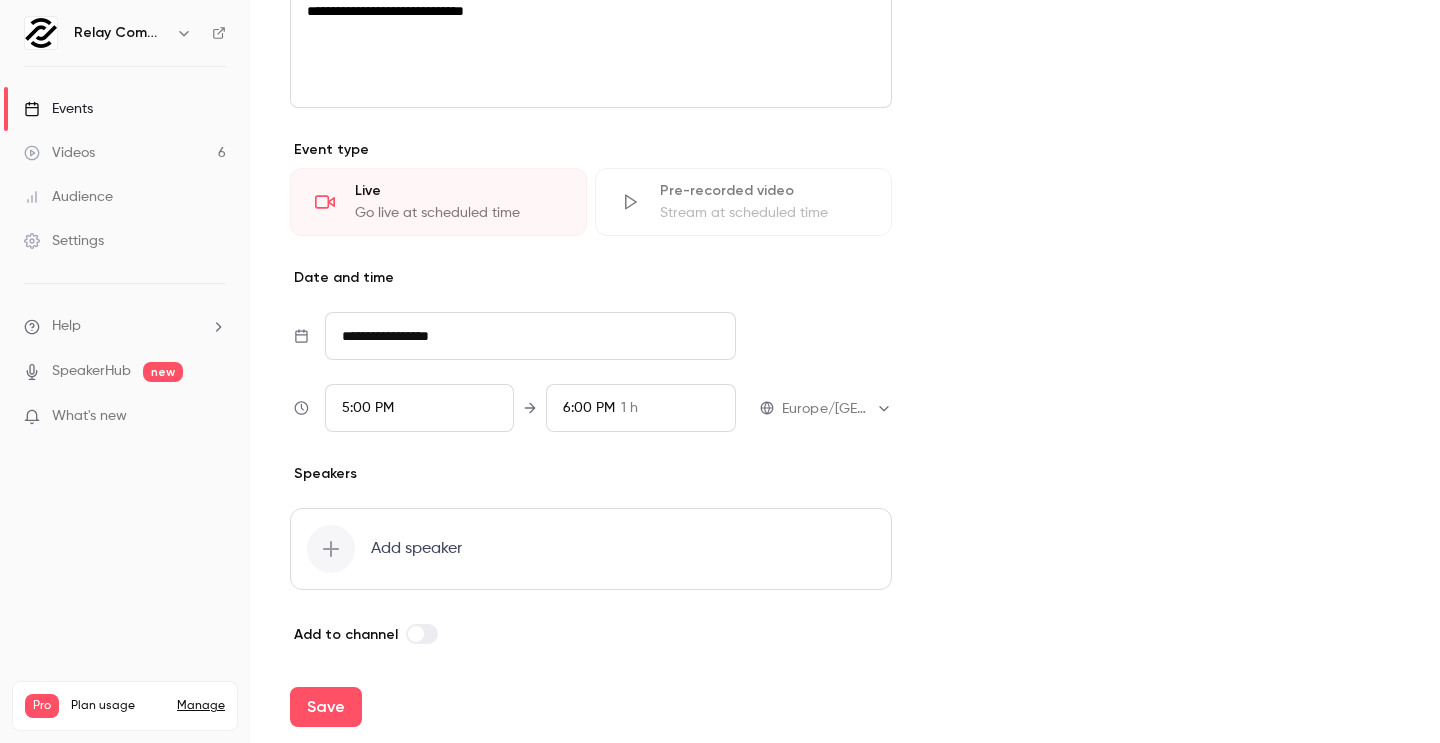 scroll, scrollTop: 2455, scrollLeft: 0, axis: vertical 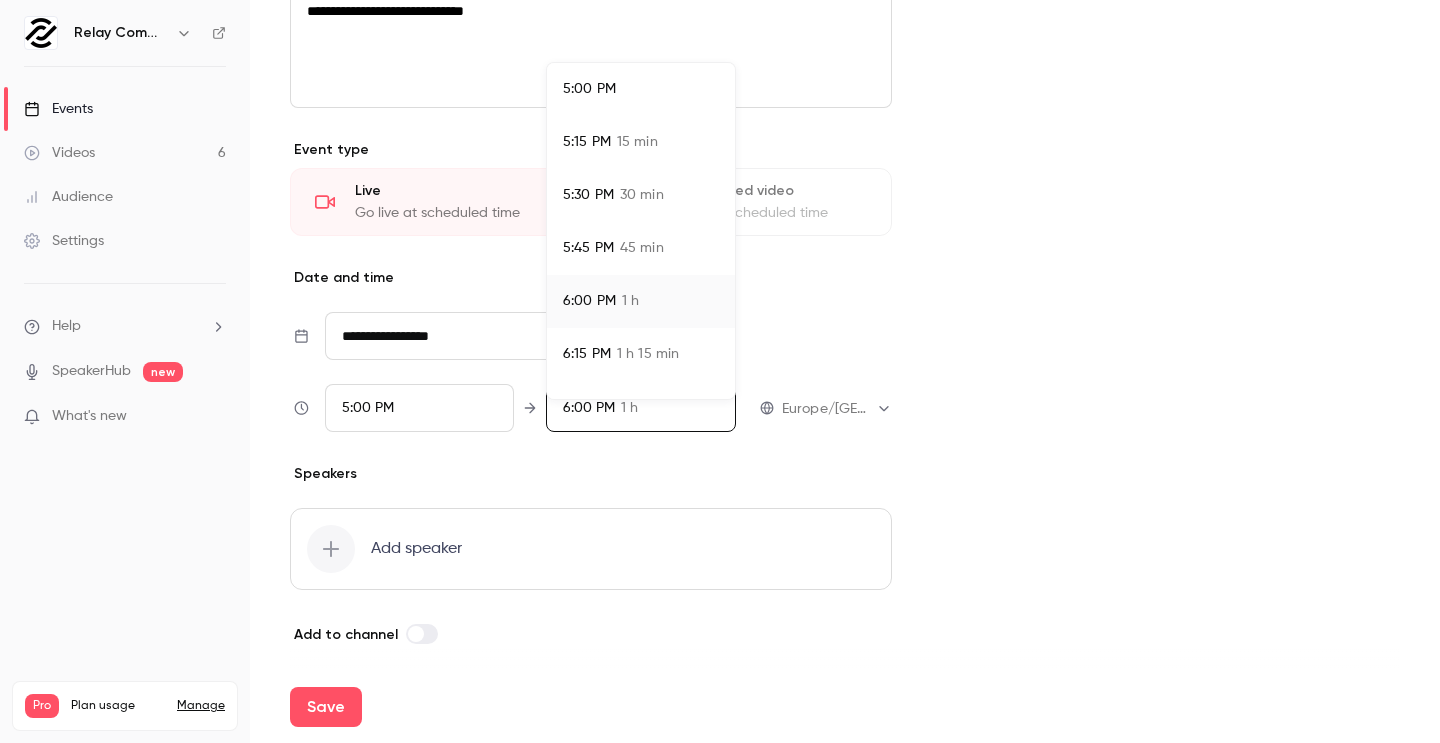 click on "30 min" at bounding box center [642, 195] 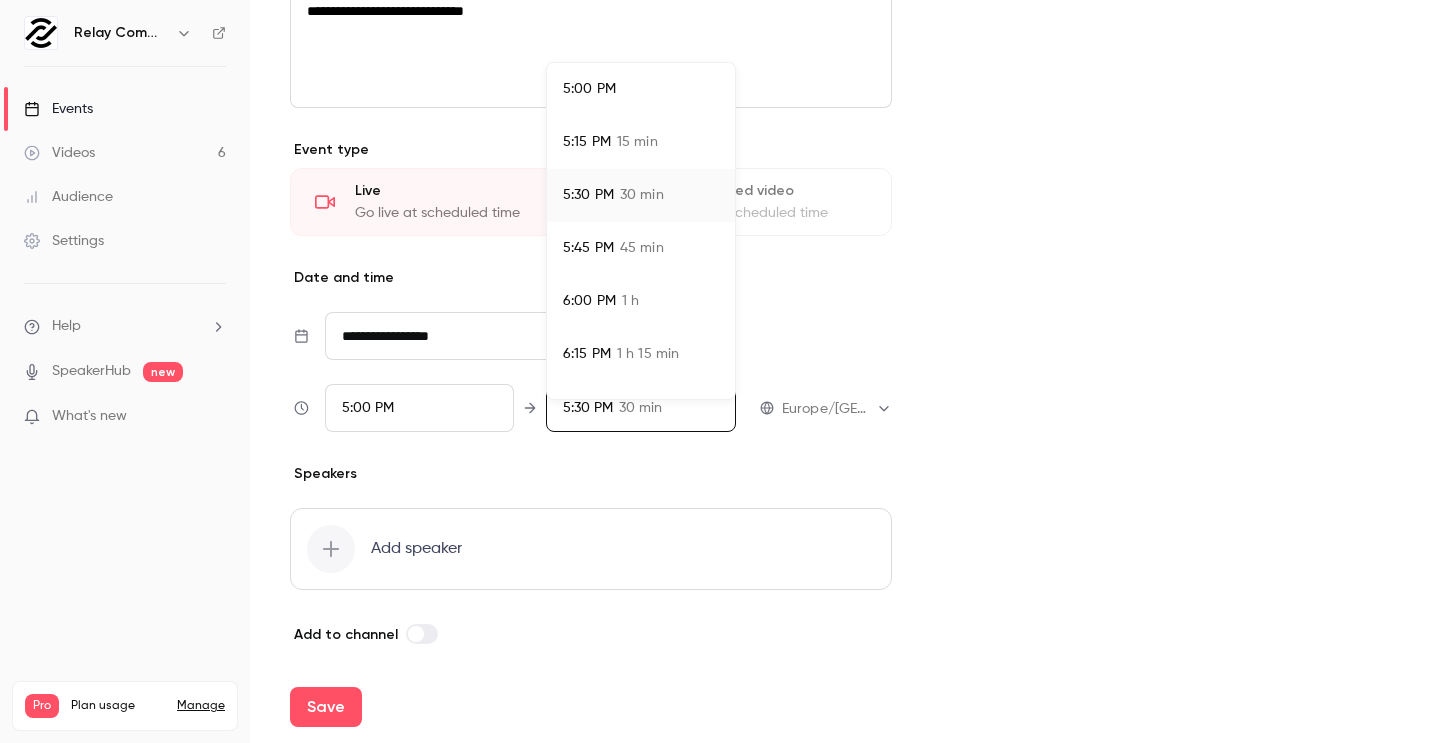 click at bounding box center (720, 371) 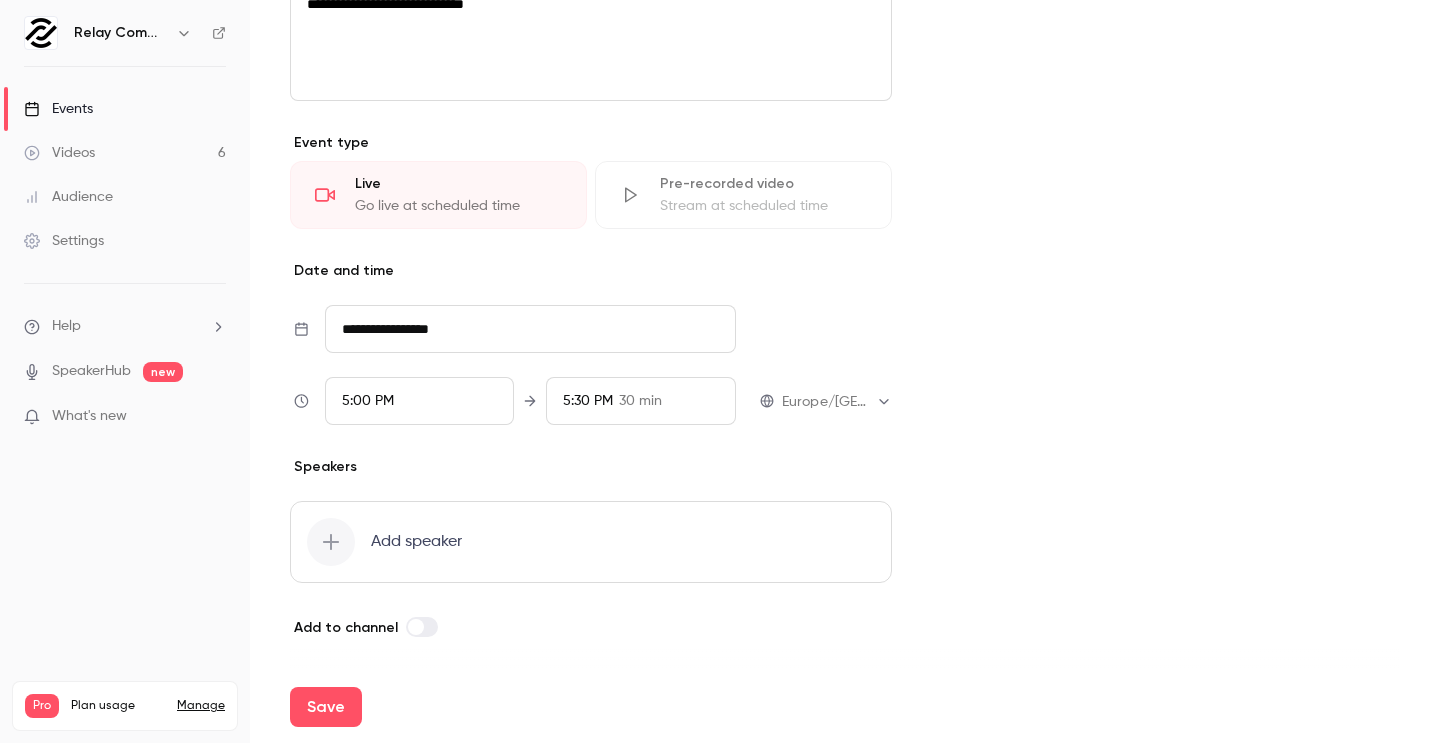 scroll, scrollTop: 551, scrollLeft: 0, axis: vertical 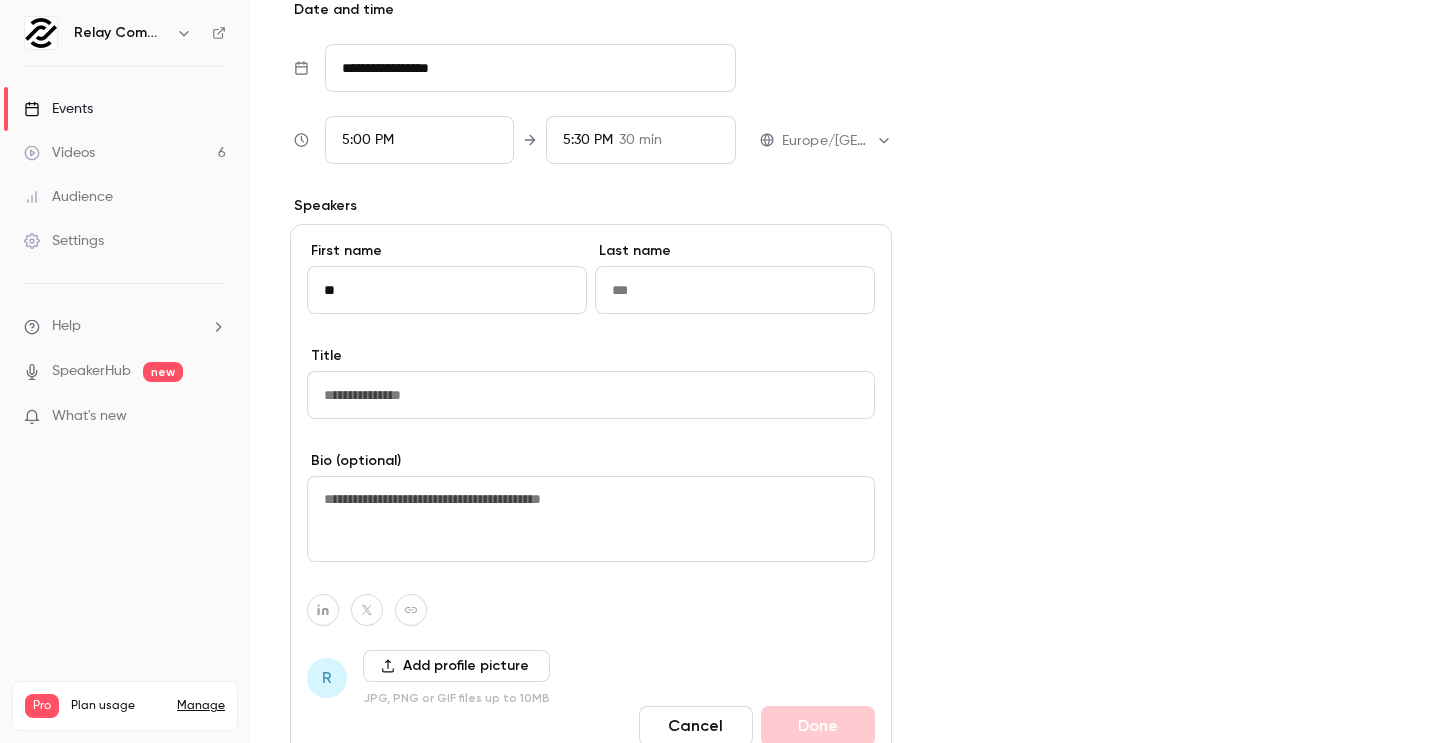 type on "*" 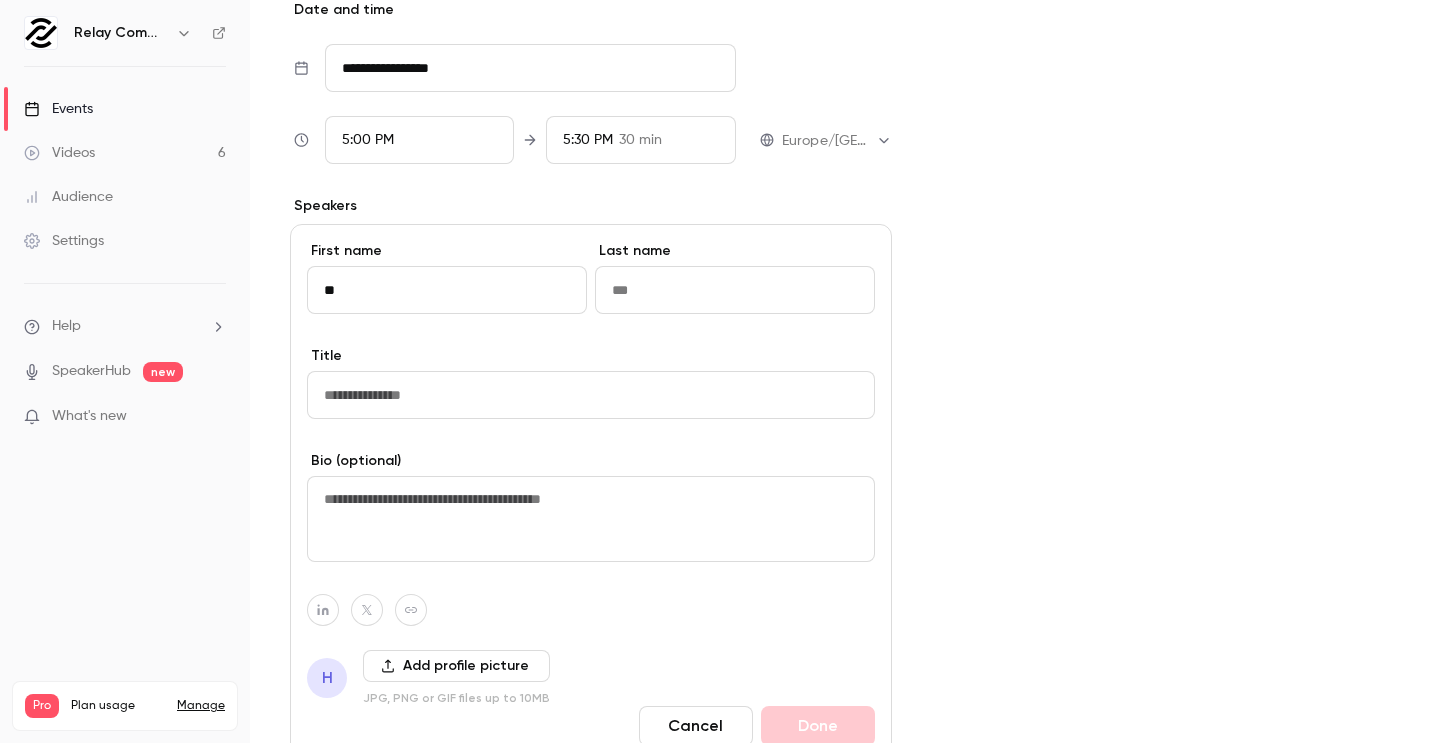 type on "*" 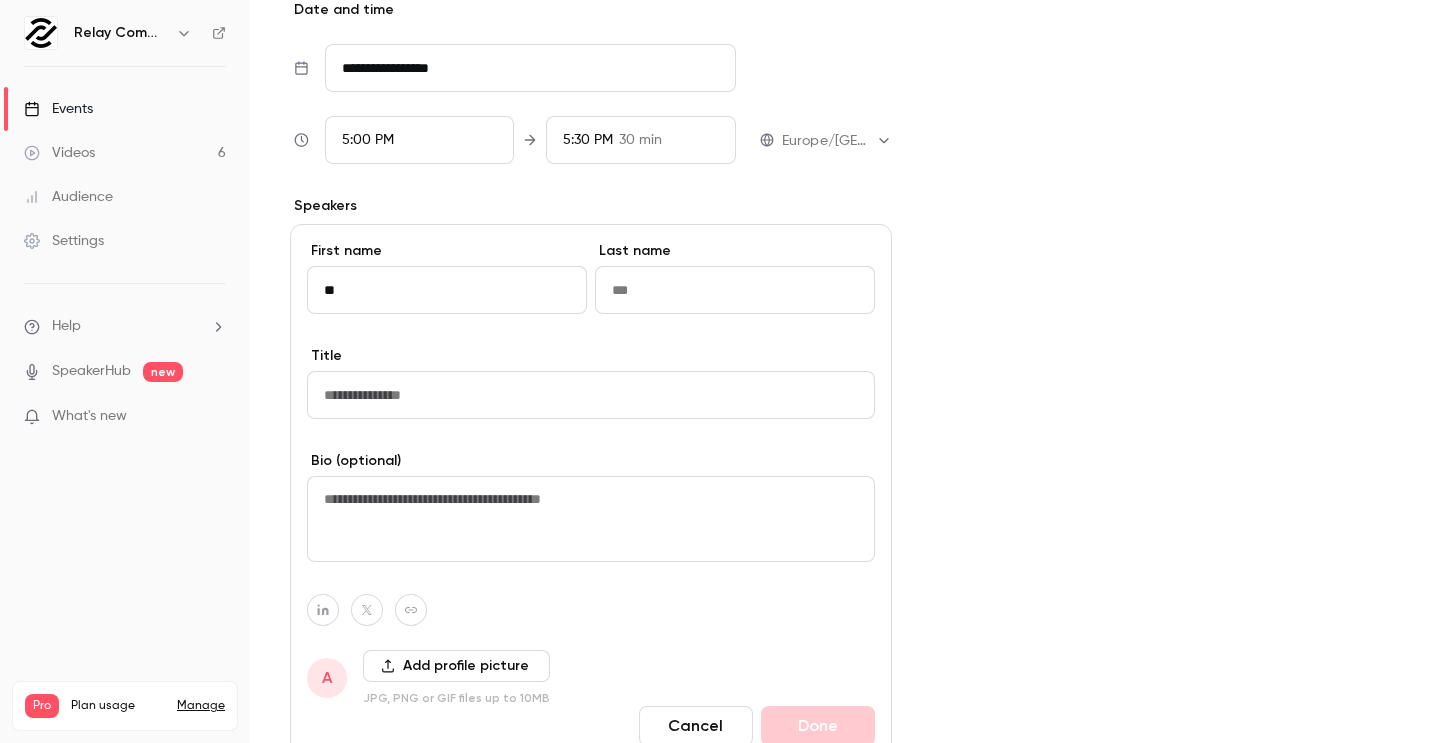 type on "*" 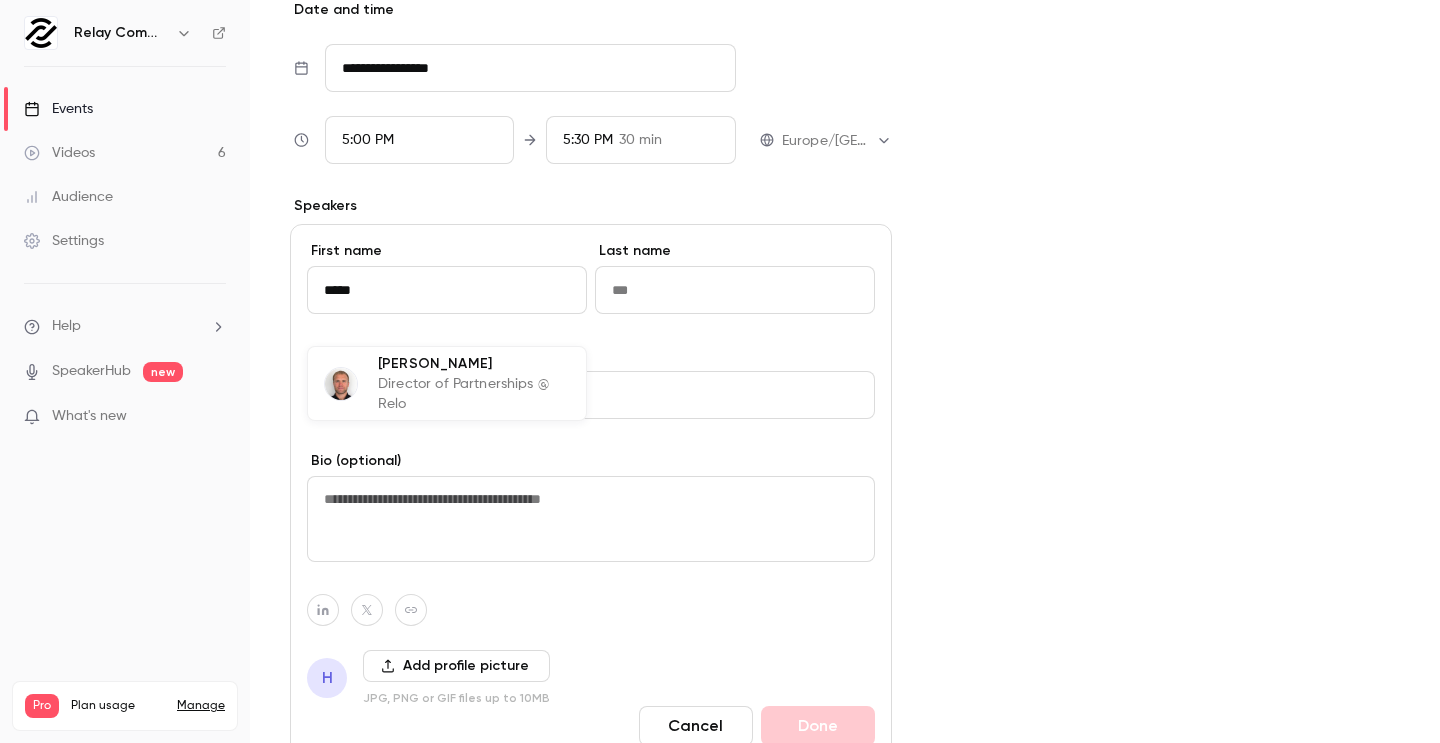 click on "Director of Partnerships @ Relo" at bounding box center [474, 394] 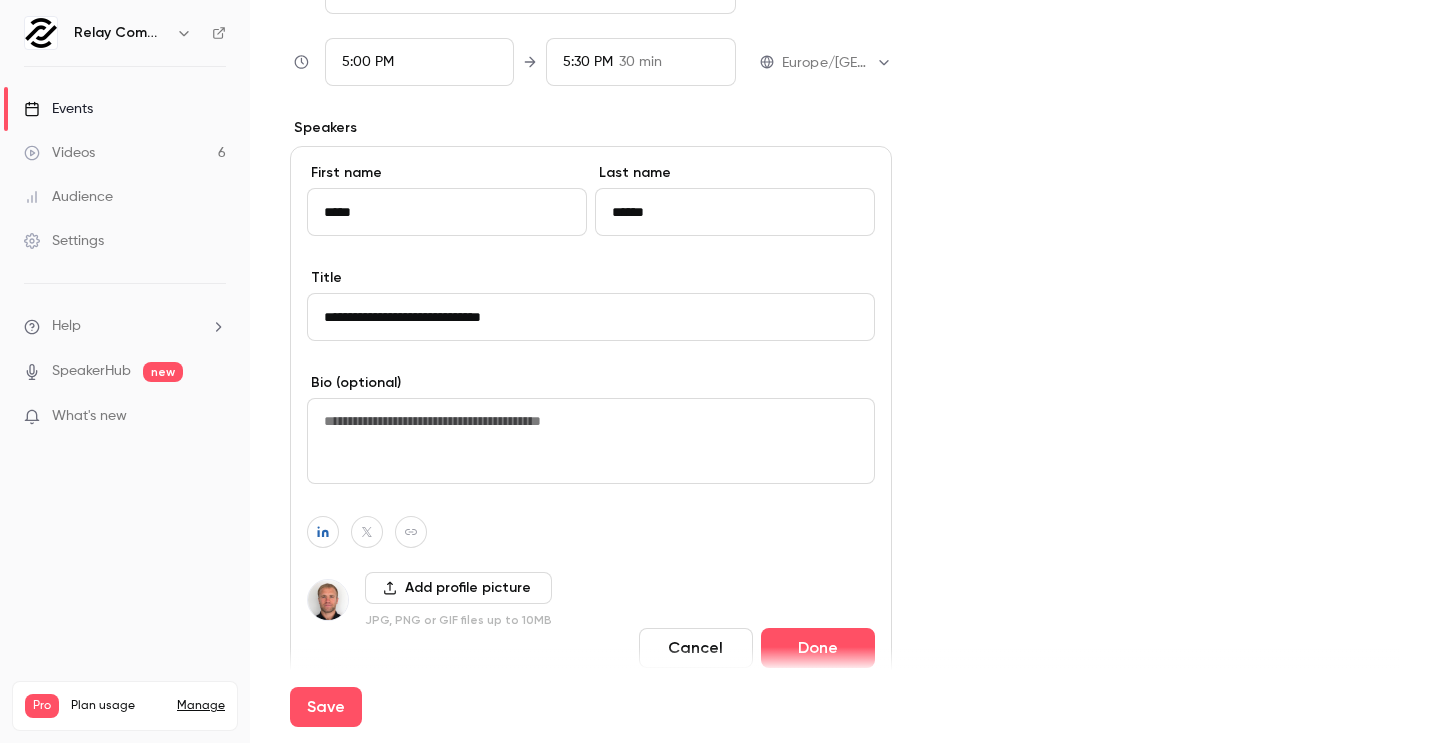 scroll, scrollTop: 988, scrollLeft: 0, axis: vertical 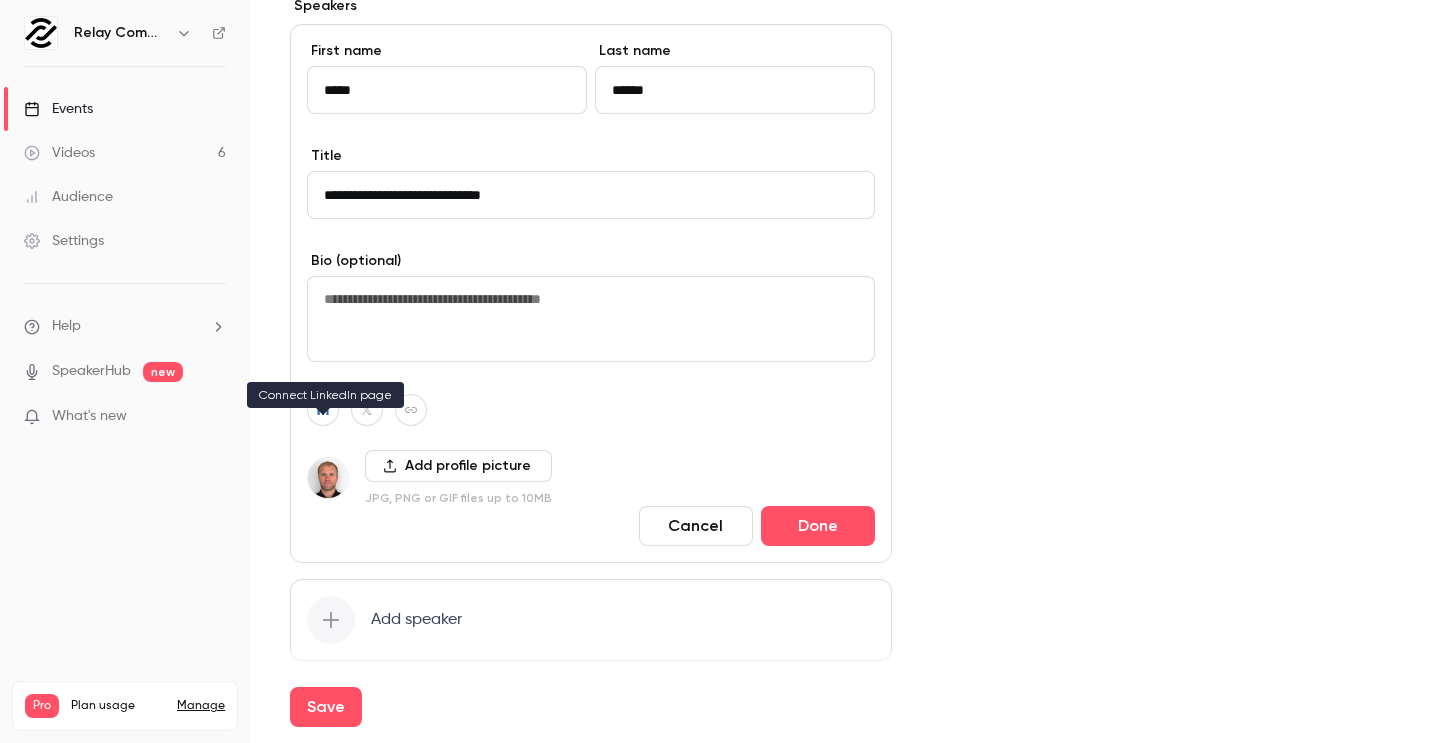 type on "*****" 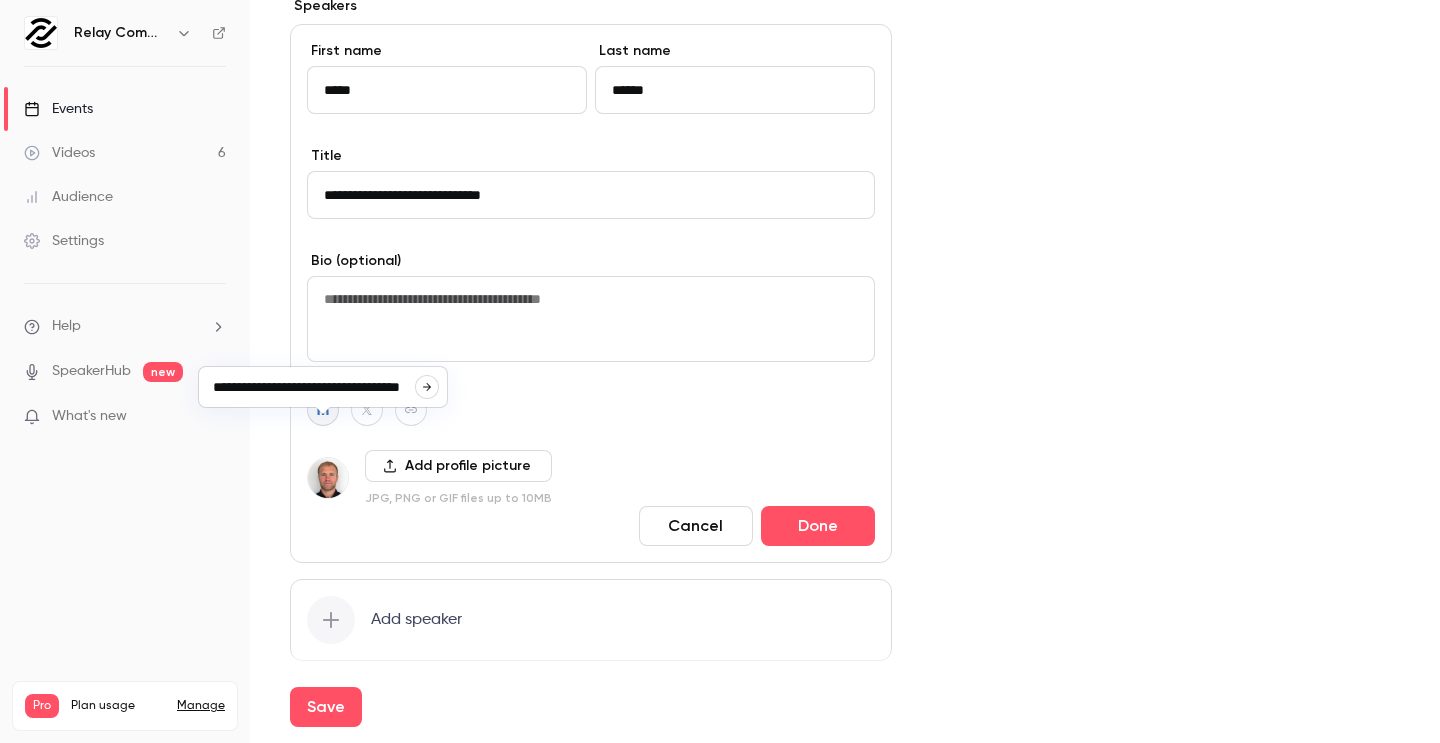 scroll, scrollTop: 0, scrollLeft: 20, axis: horizontal 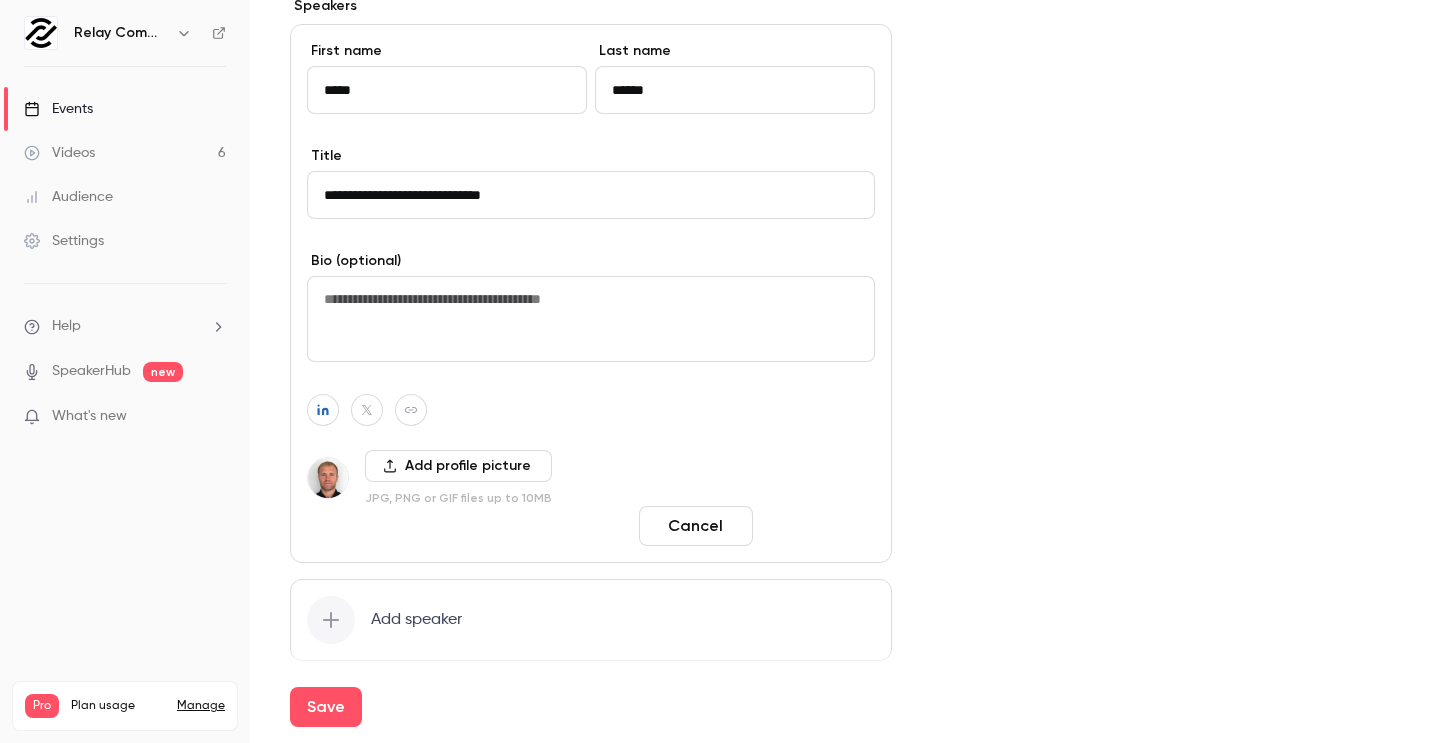 click on "Done" at bounding box center [818, 526] 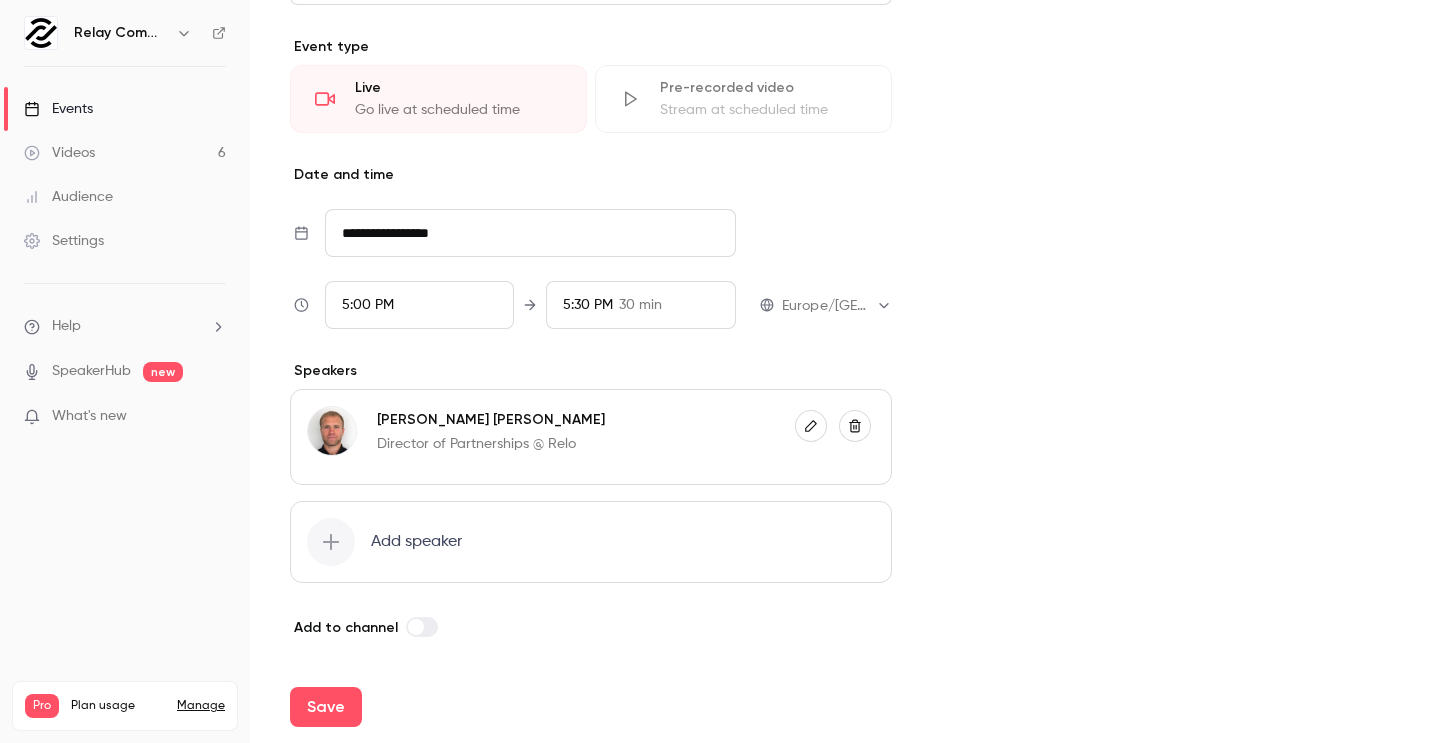 scroll, scrollTop: 647, scrollLeft: 0, axis: vertical 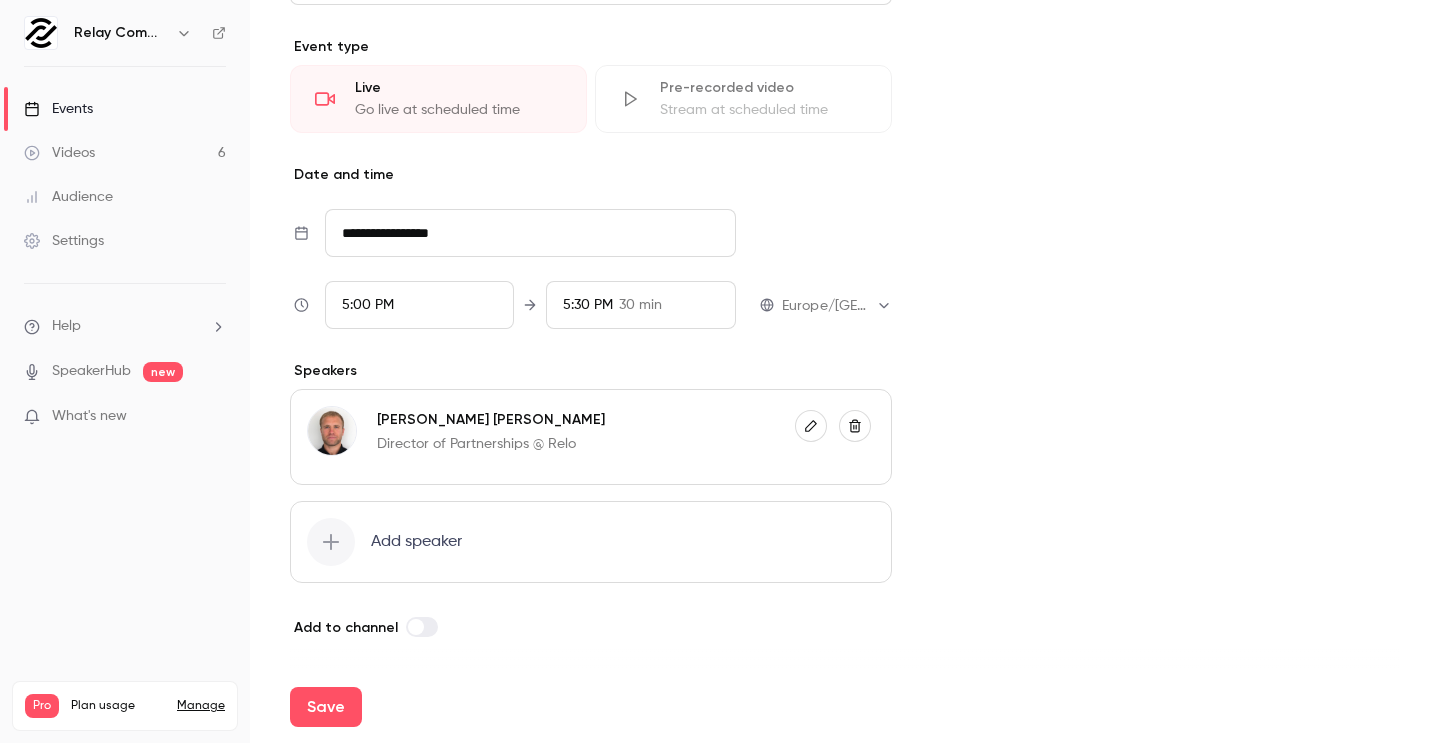 click on "Add speaker" at bounding box center (416, 542) 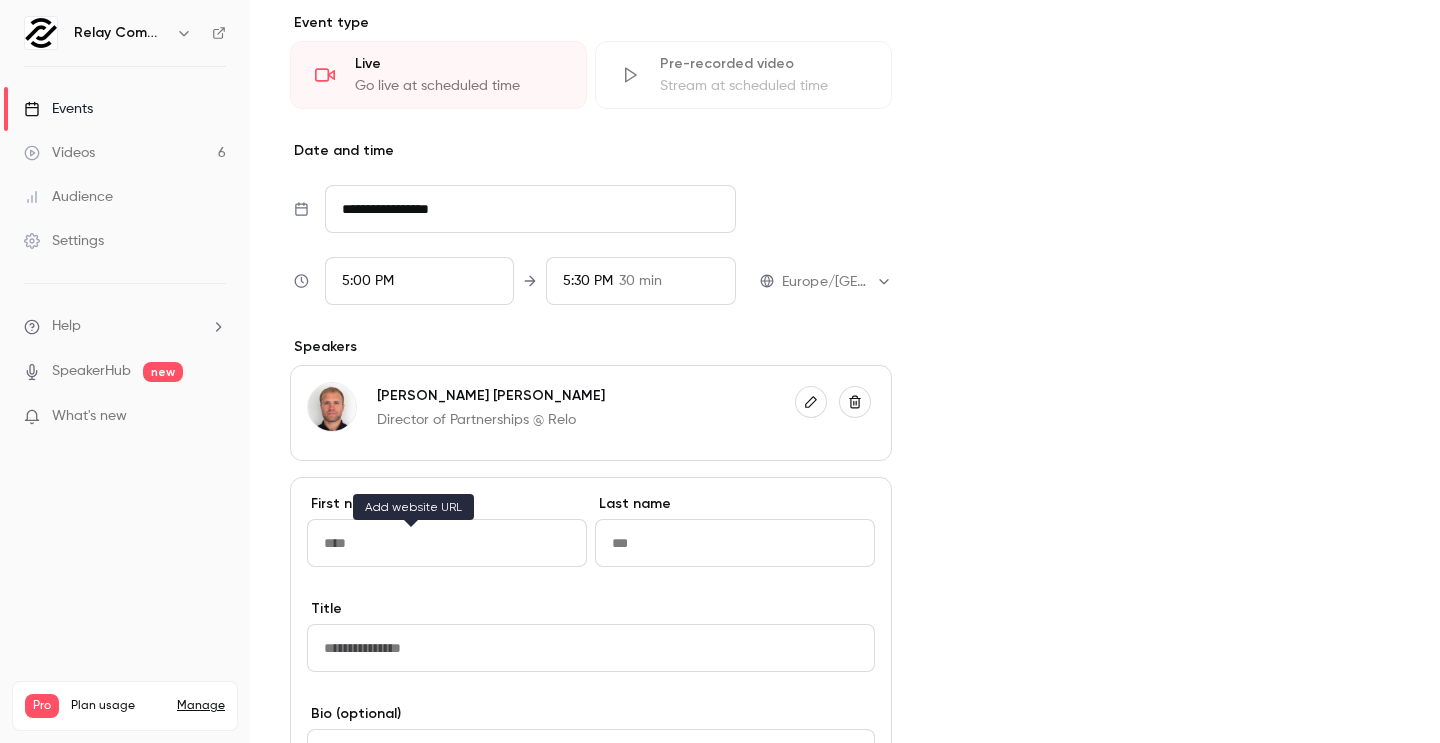 scroll, scrollTop: 988, scrollLeft: 0, axis: vertical 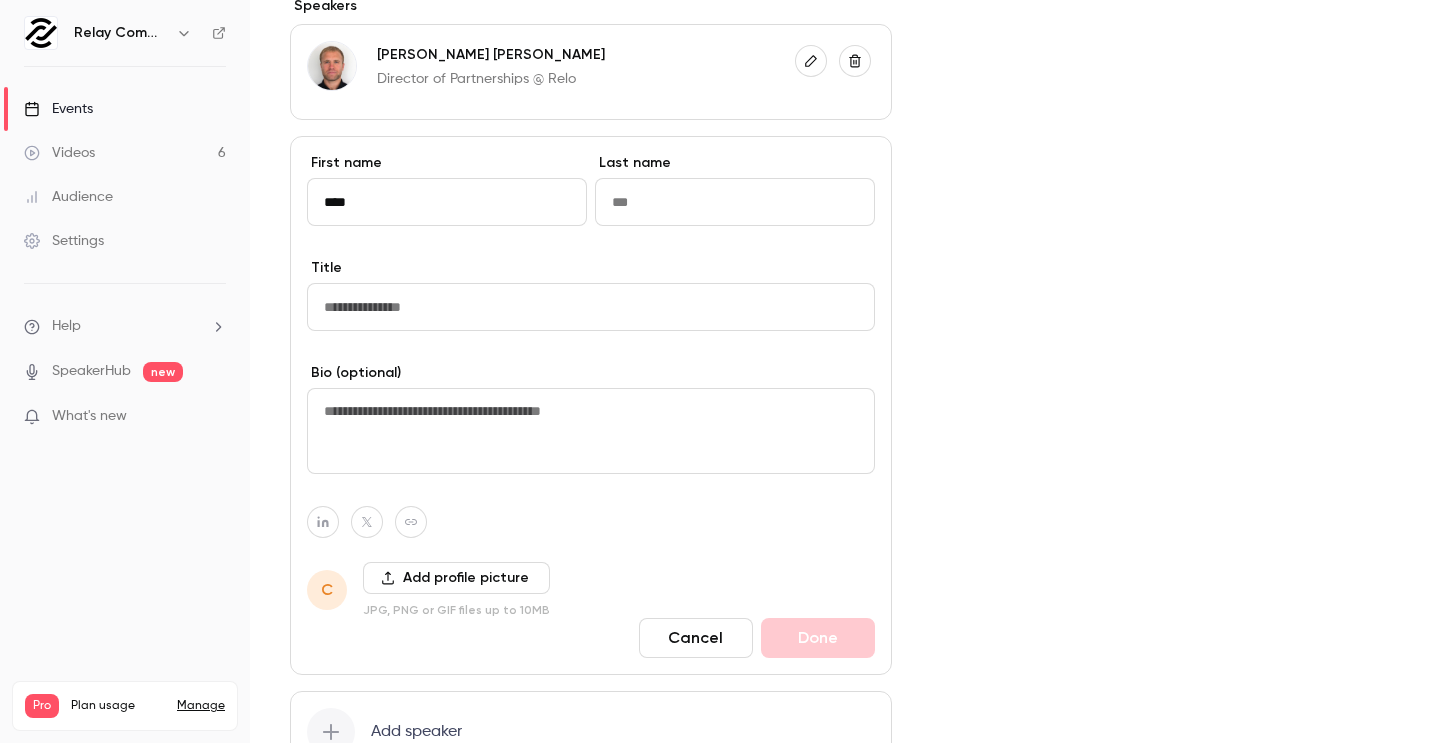 type on "*****" 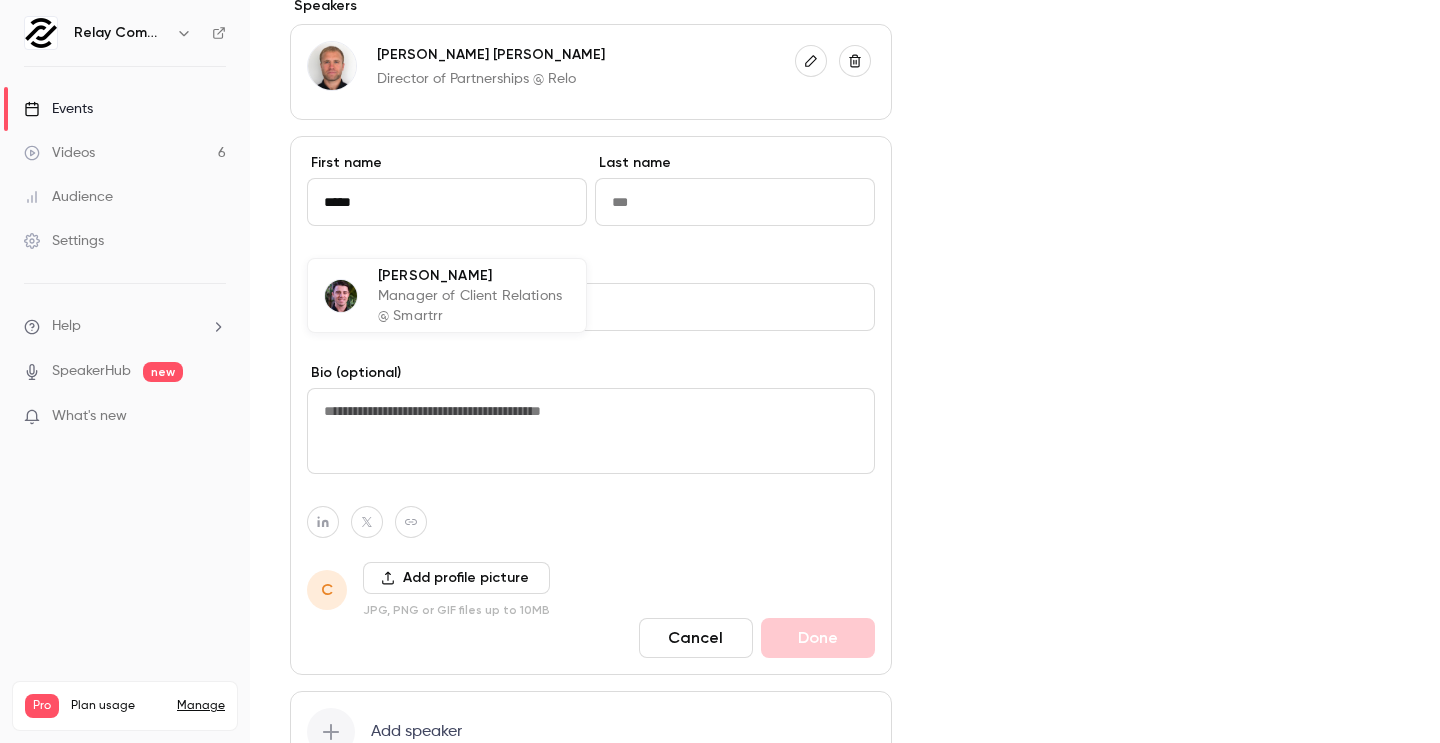 click on "Manager of Client Relations @ Smartrr" at bounding box center (474, 306) 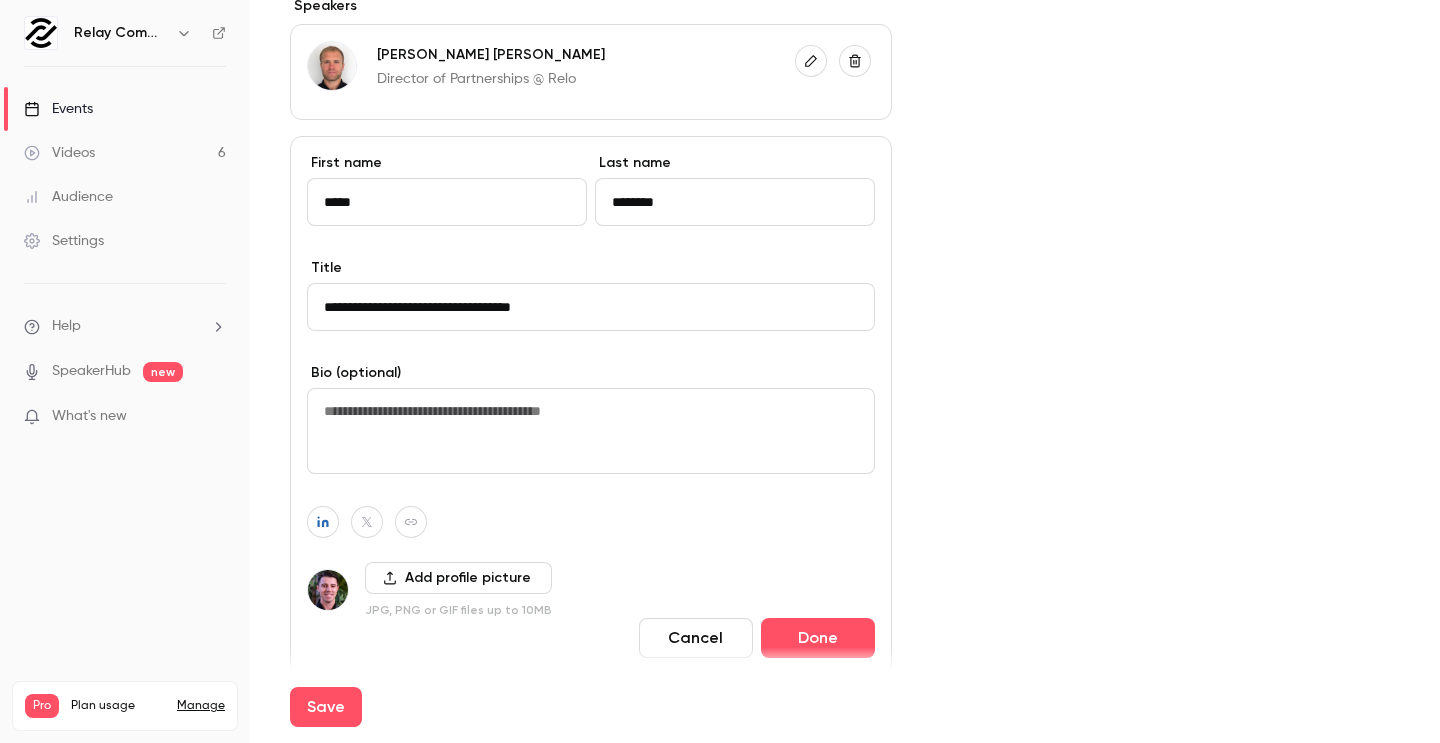 type on "********" 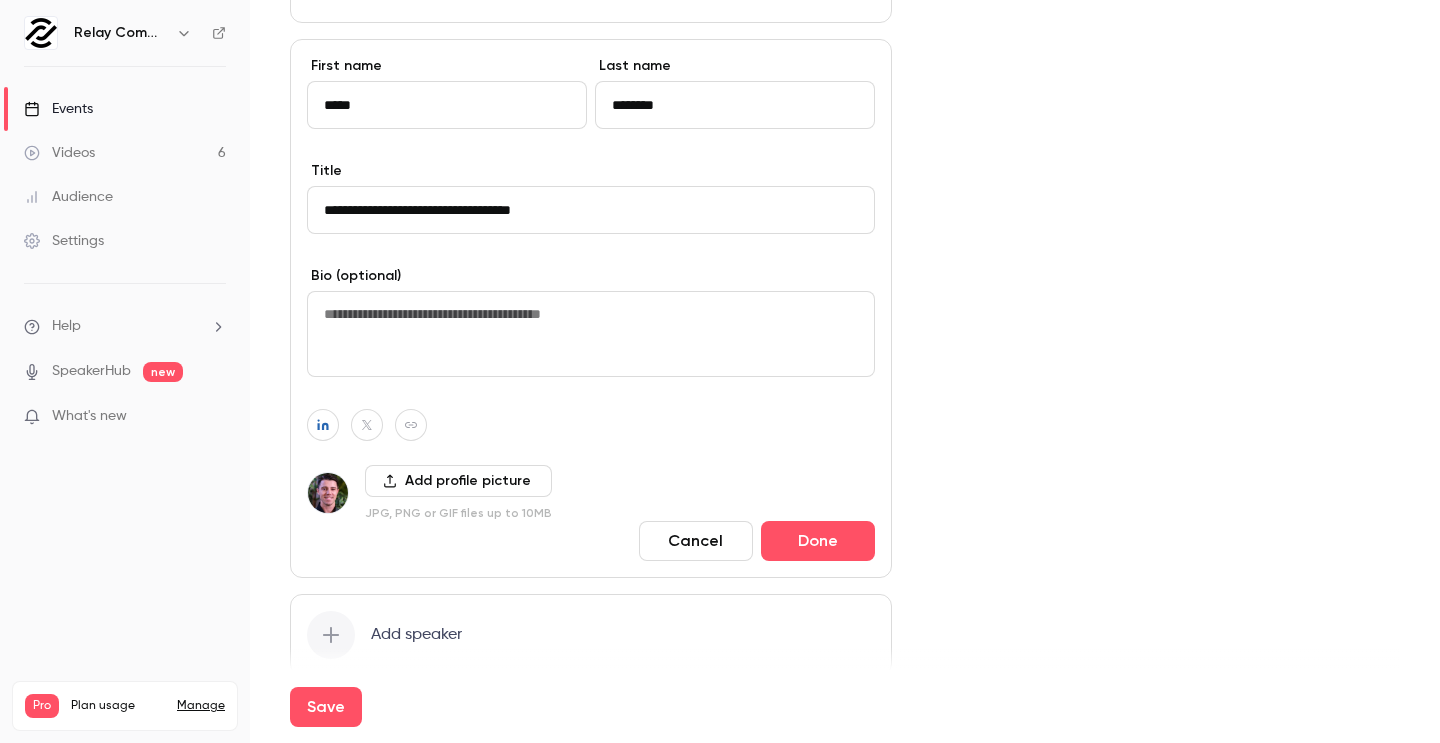 scroll, scrollTop: 1089, scrollLeft: 0, axis: vertical 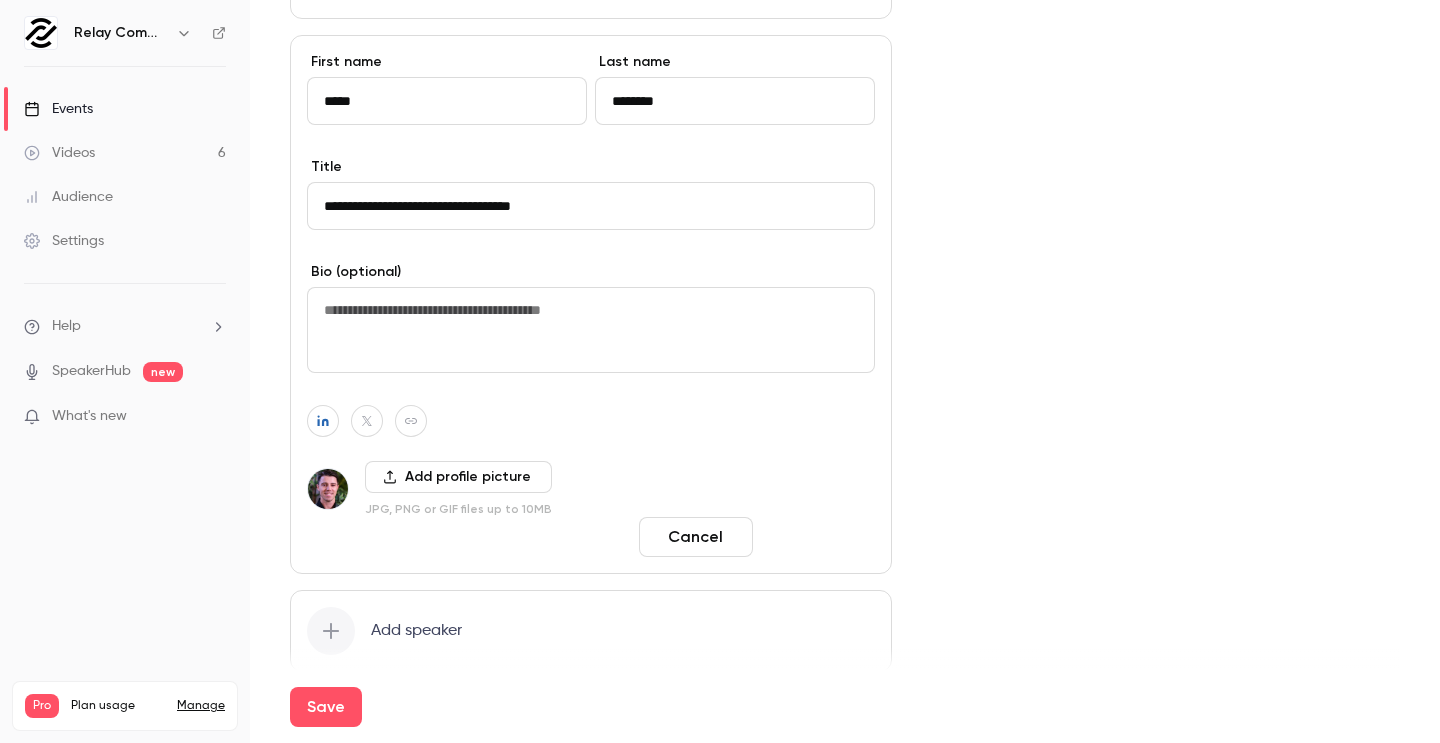 type on "*****" 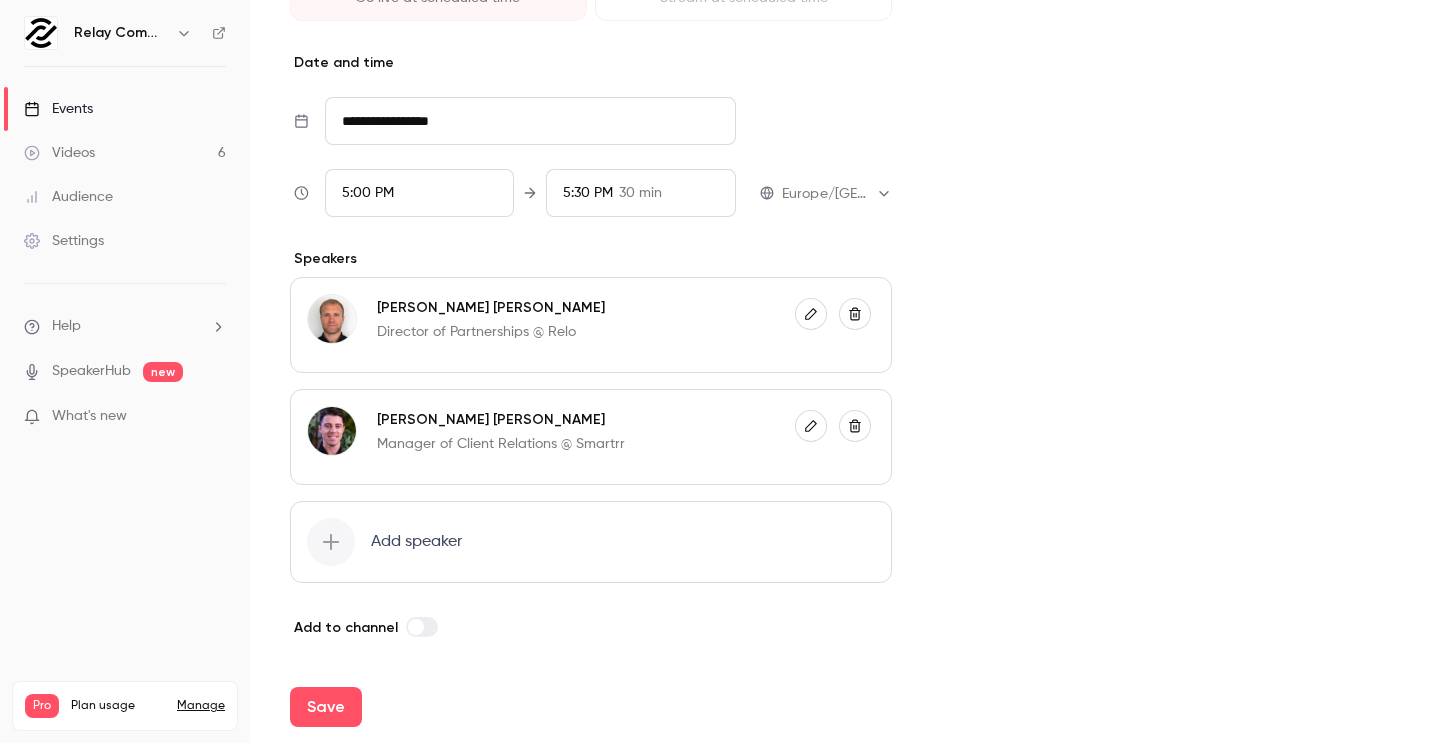 click on "Add speaker" at bounding box center [591, 542] 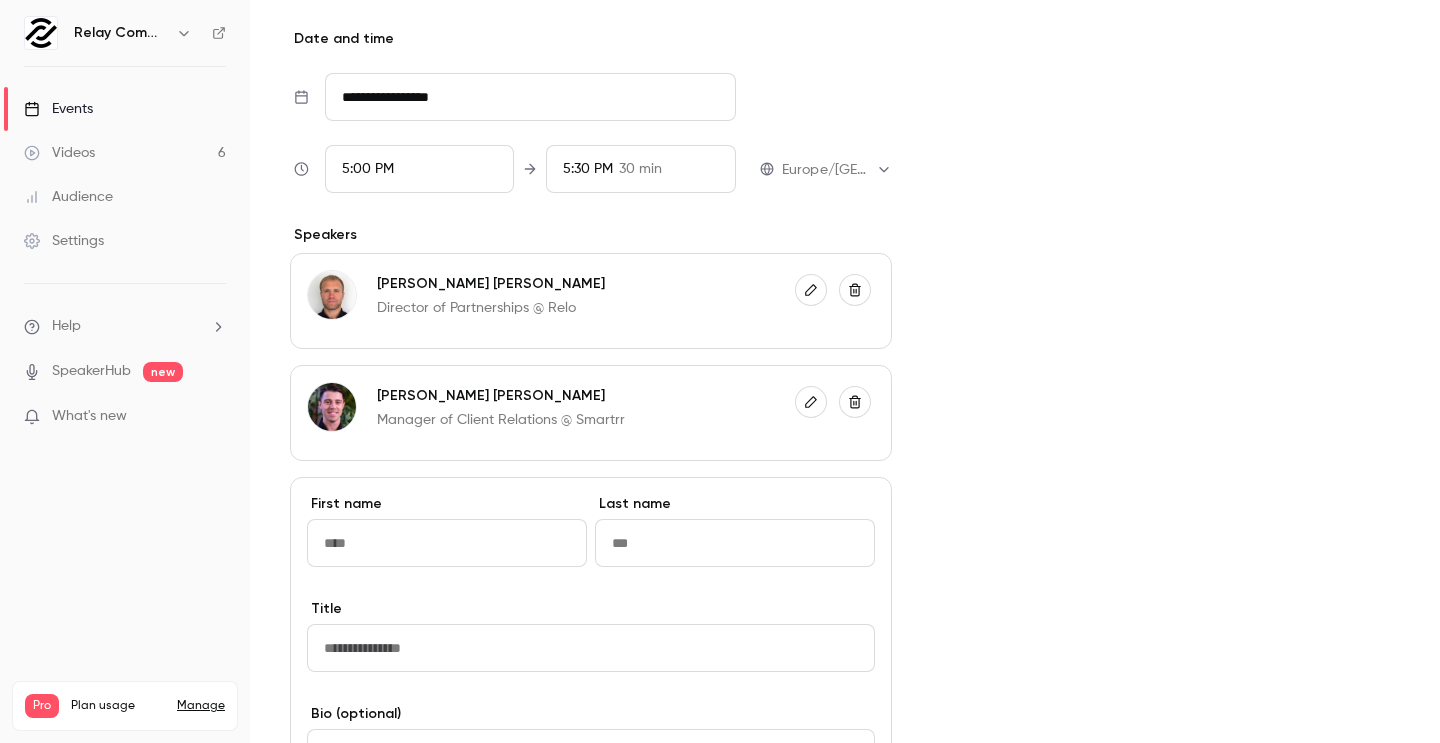 scroll, scrollTop: 1089, scrollLeft: 0, axis: vertical 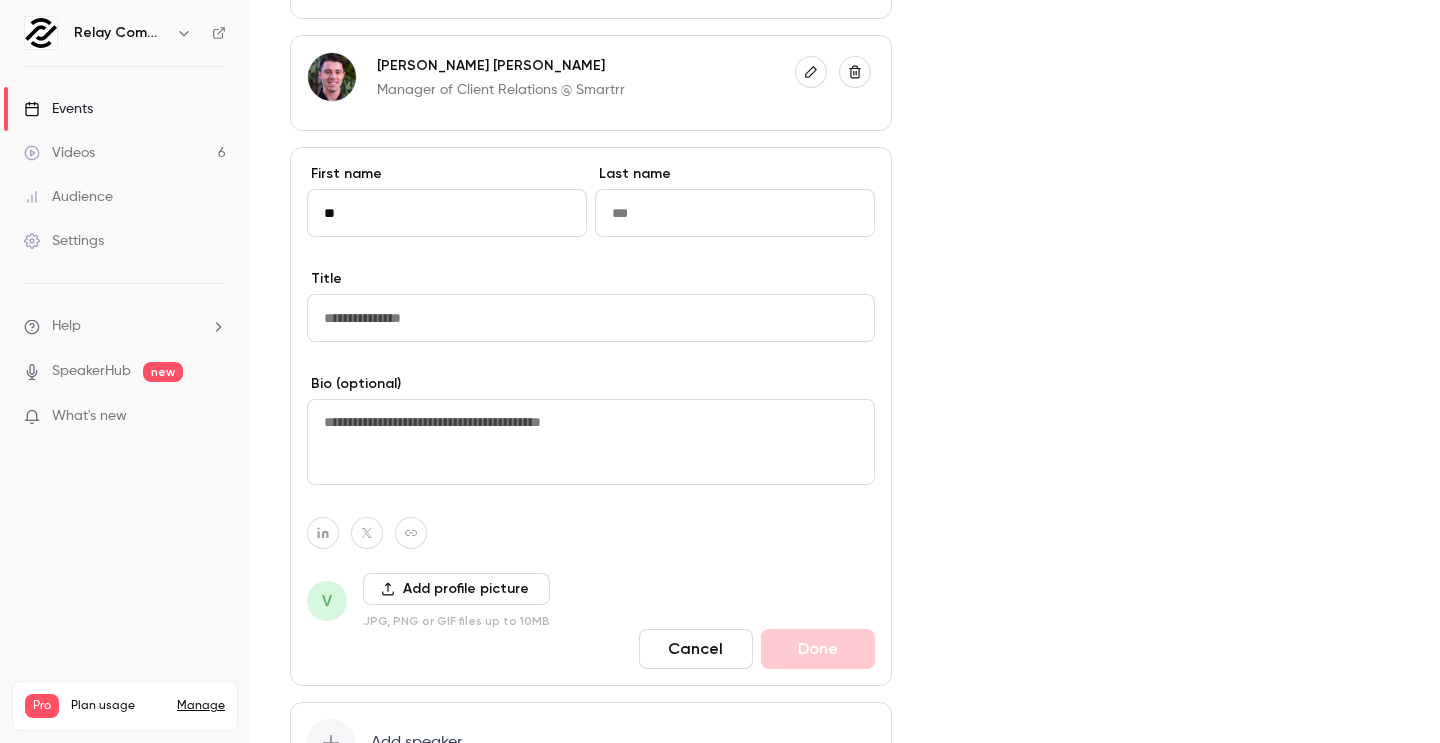 type on "*" 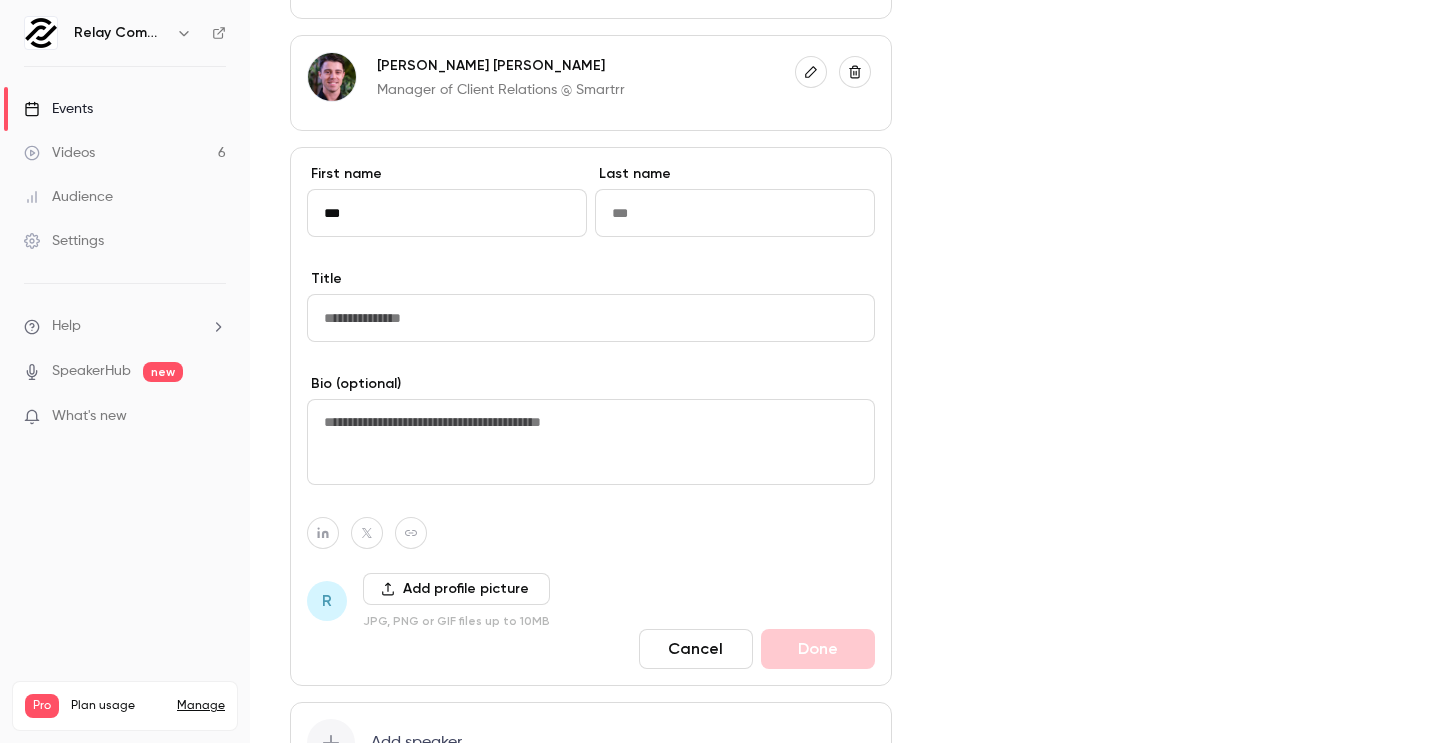 type on "****" 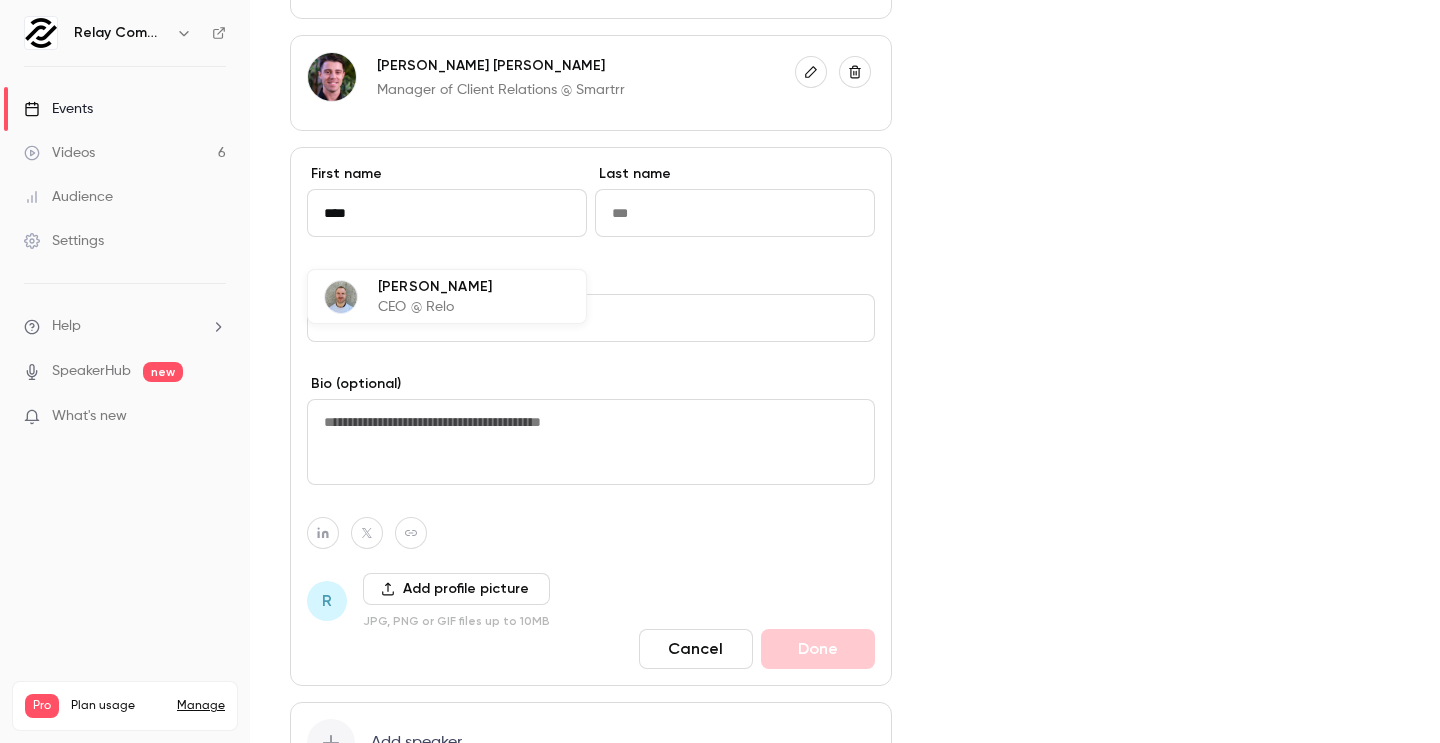 click on "Rory Jeffries CEO @ Relo" at bounding box center [447, 296] 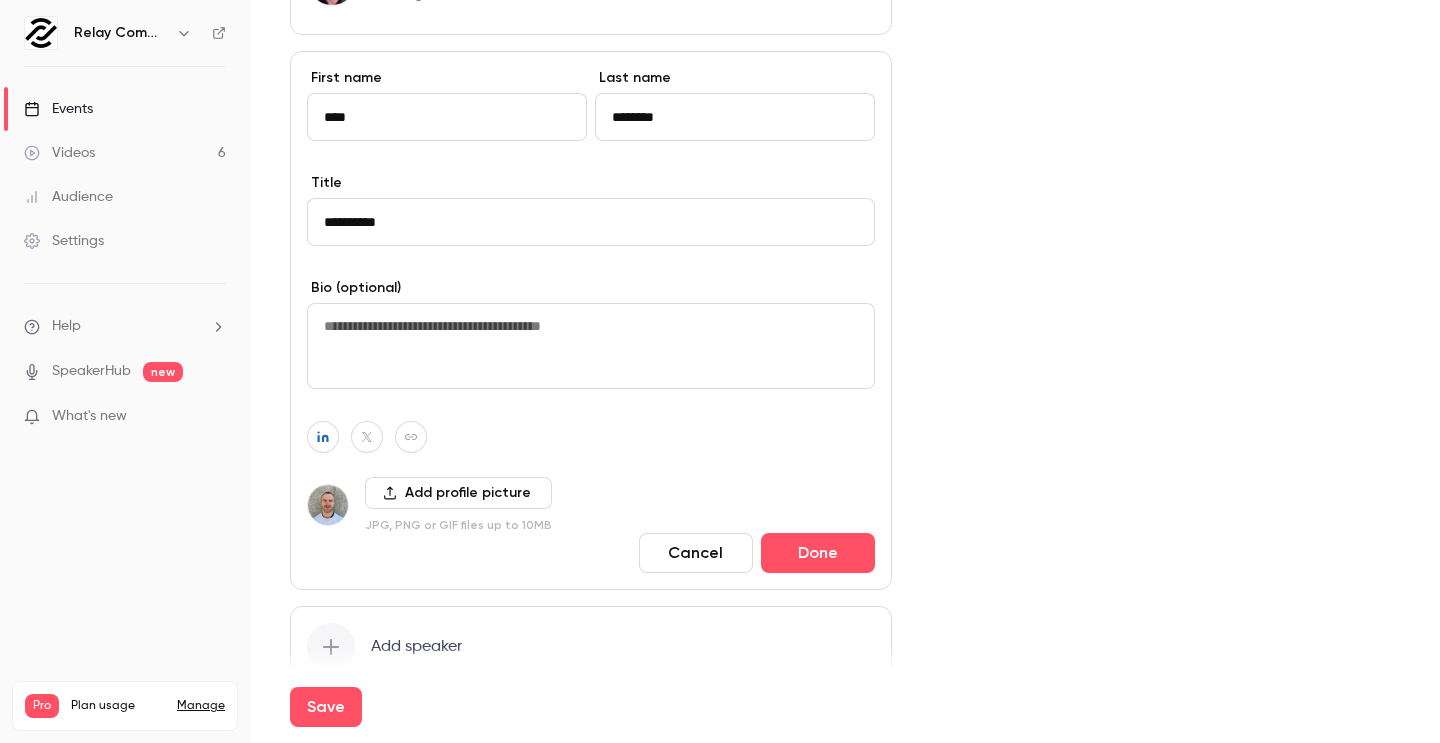scroll, scrollTop: 1314, scrollLeft: 0, axis: vertical 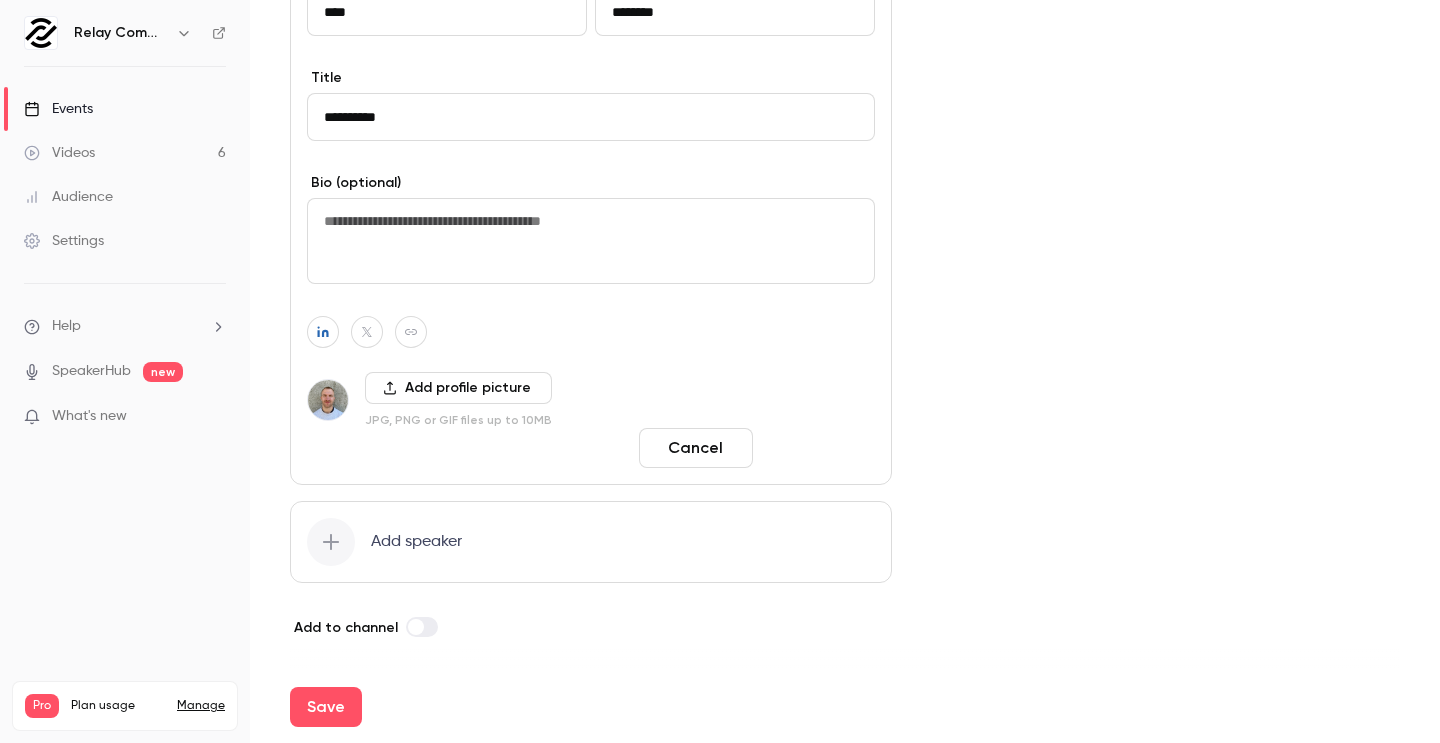 type on "****" 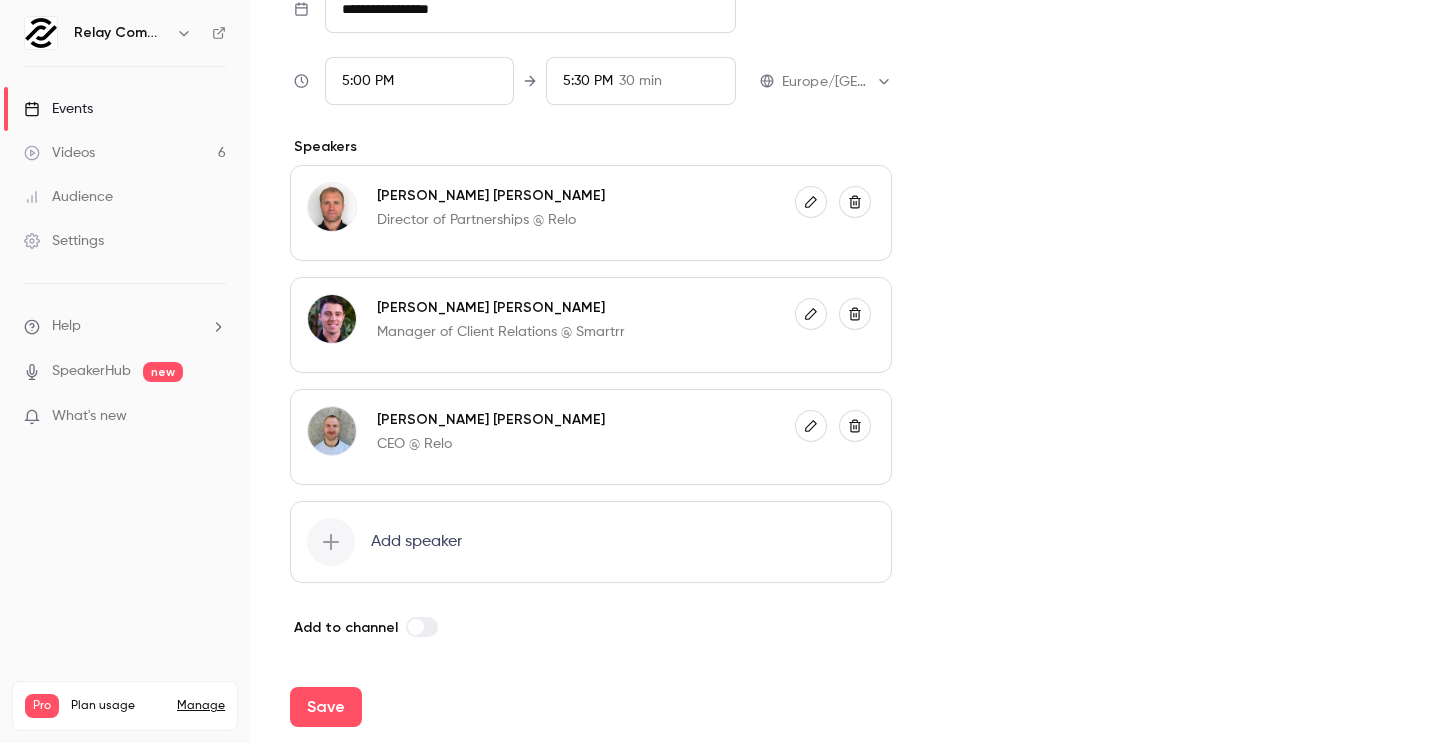 scroll, scrollTop: 871, scrollLeft: 0, axis: vertical 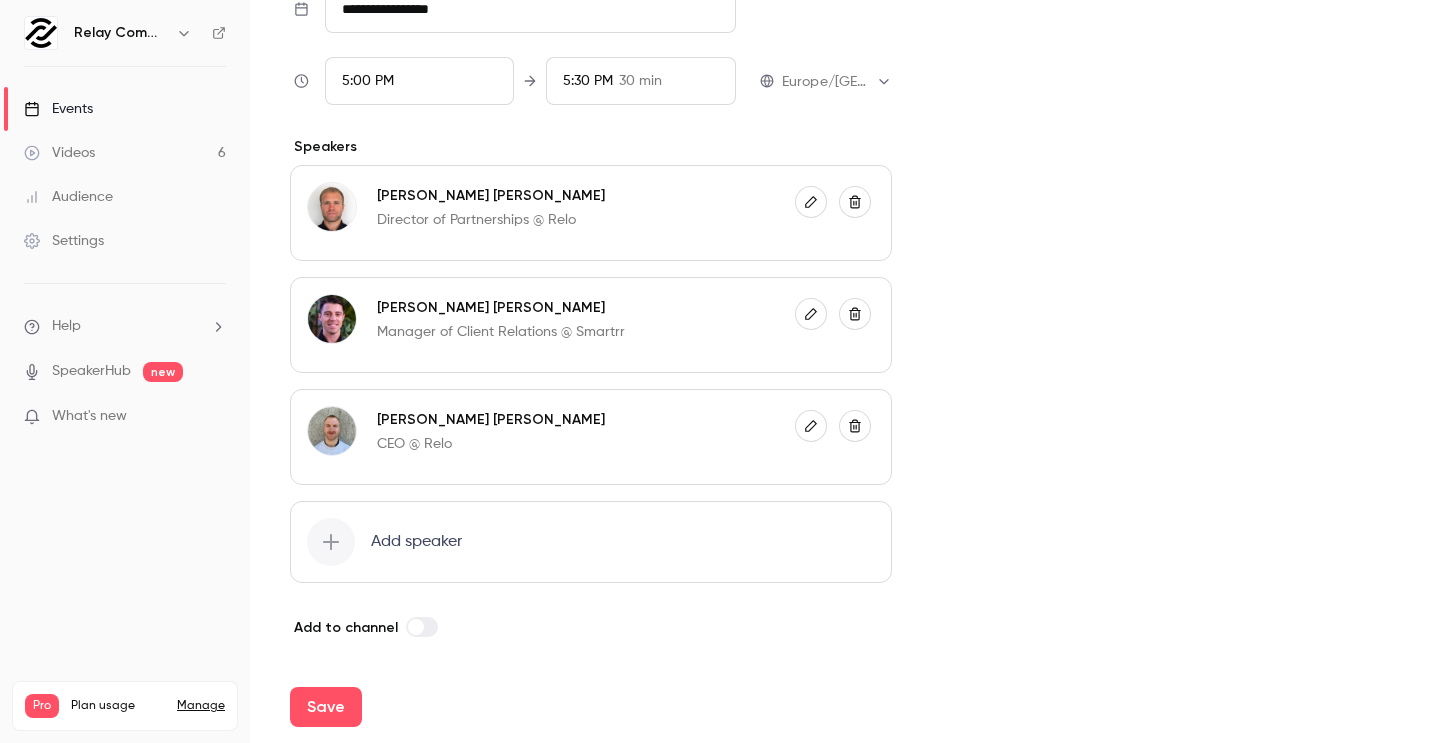 click on "Add speaker" at bounding box center (591, 542) 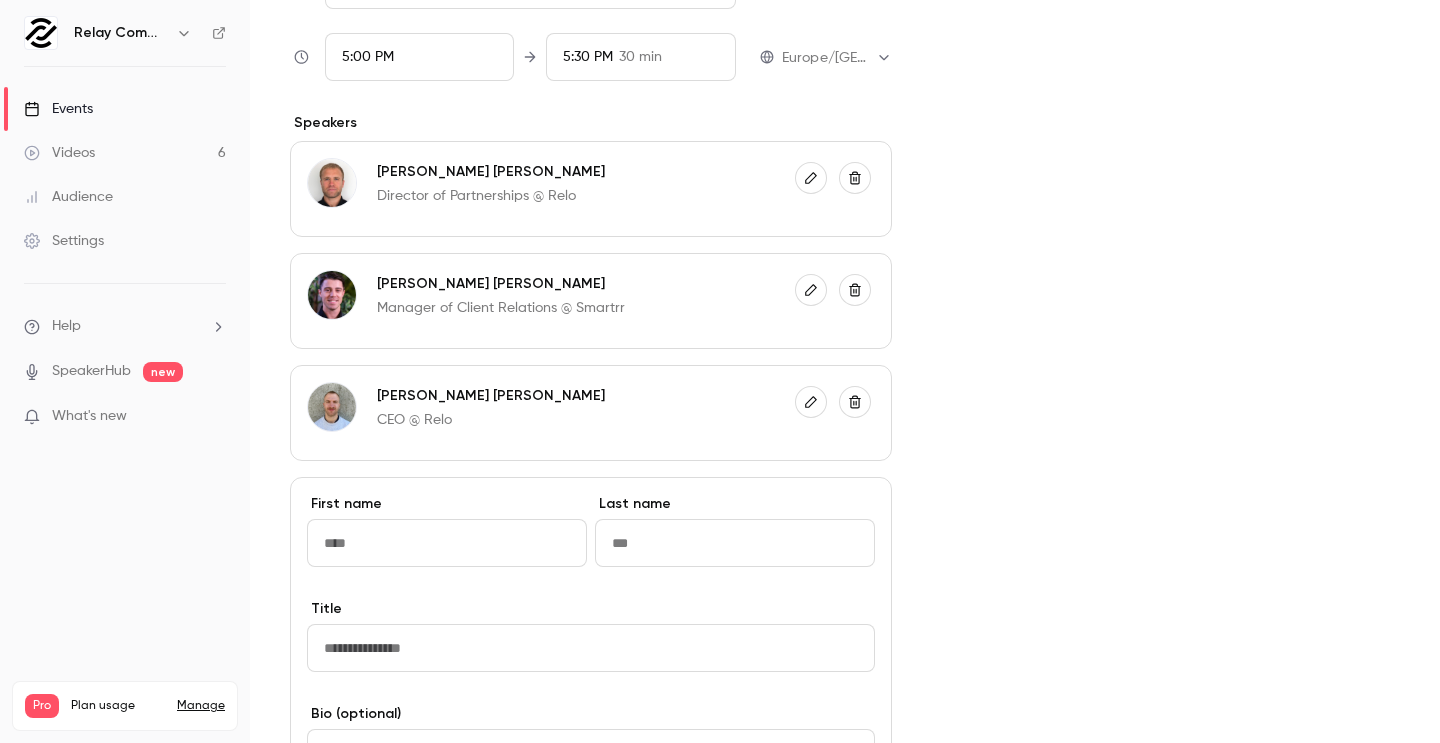 scroll, scrollTop: 1314, scrollLeft: 0, axis: vertical 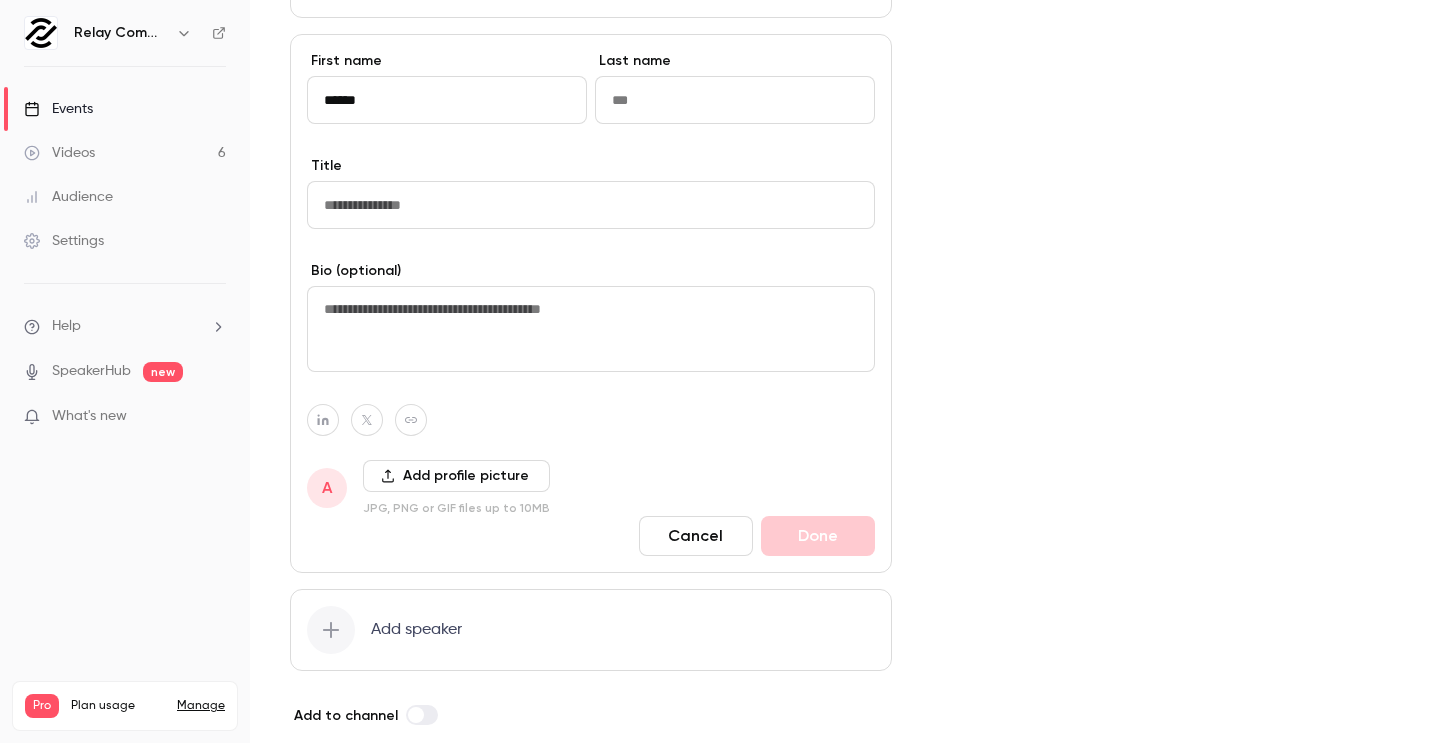 type on "******" 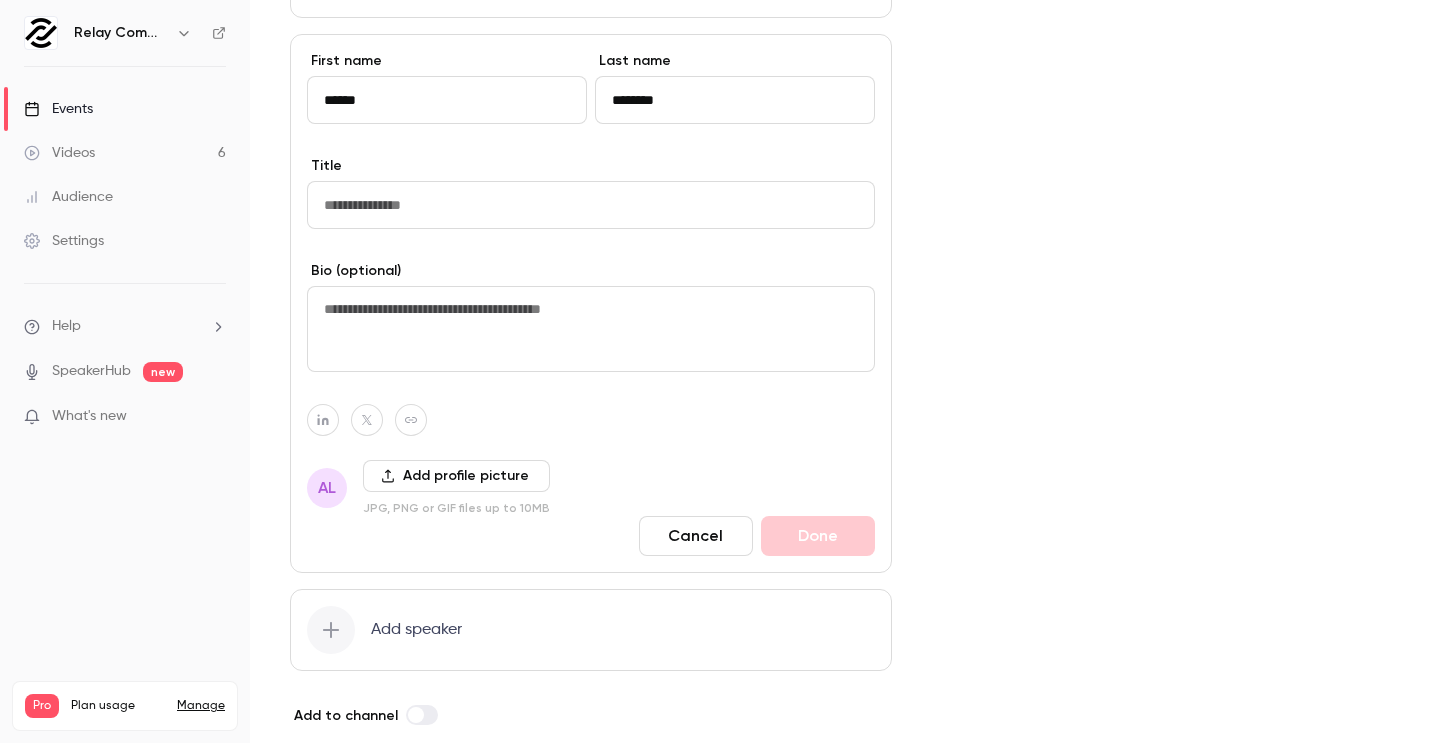 type on "********" 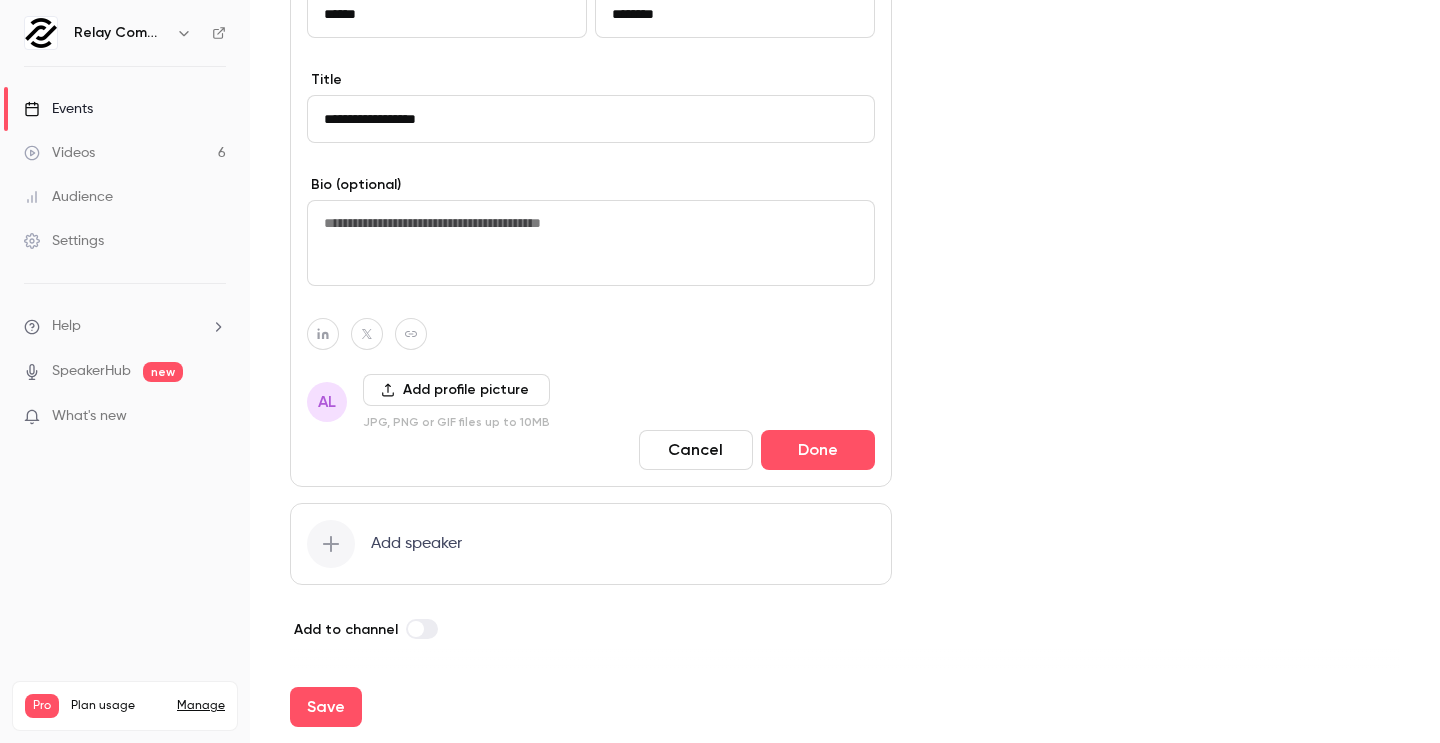scroll, scrollTop: 1426, scrollLeft: 0, axis: vertical 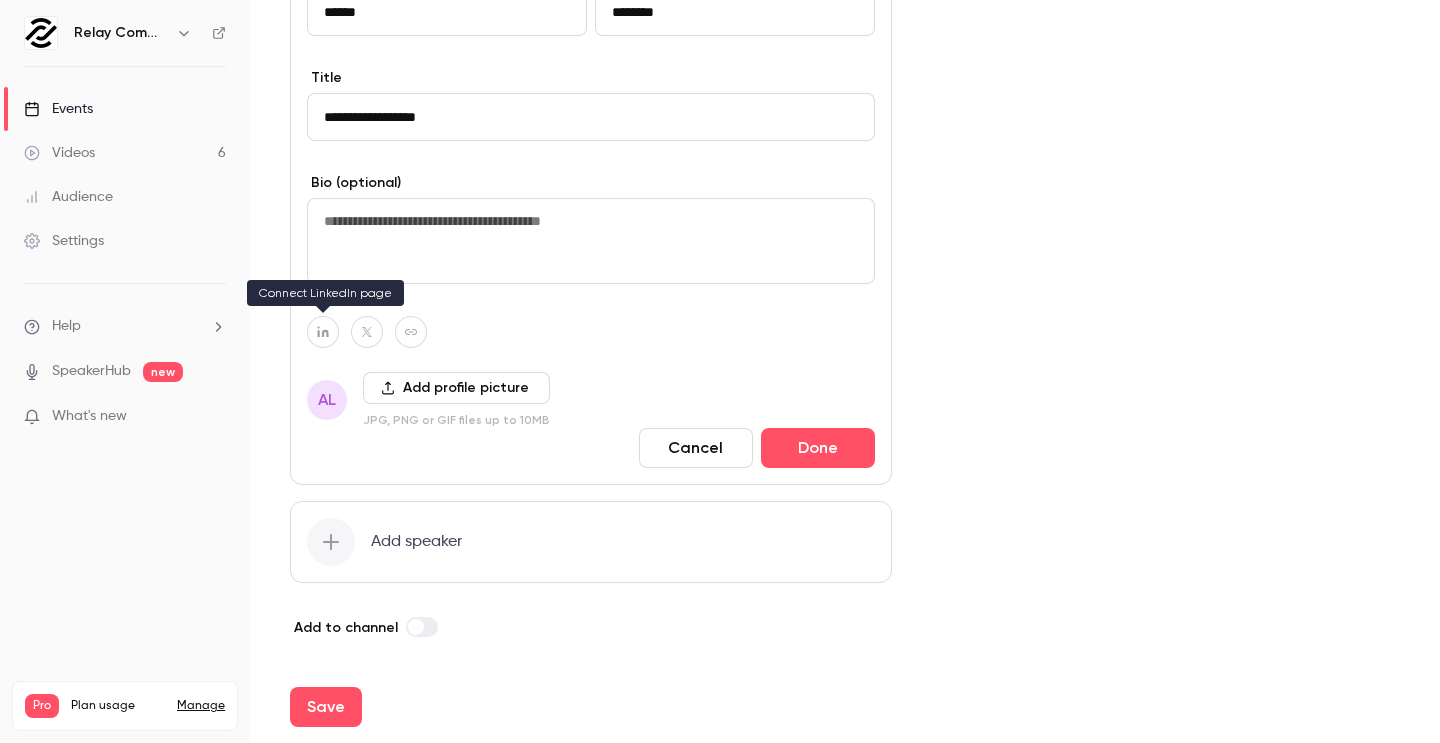 type on "**********" 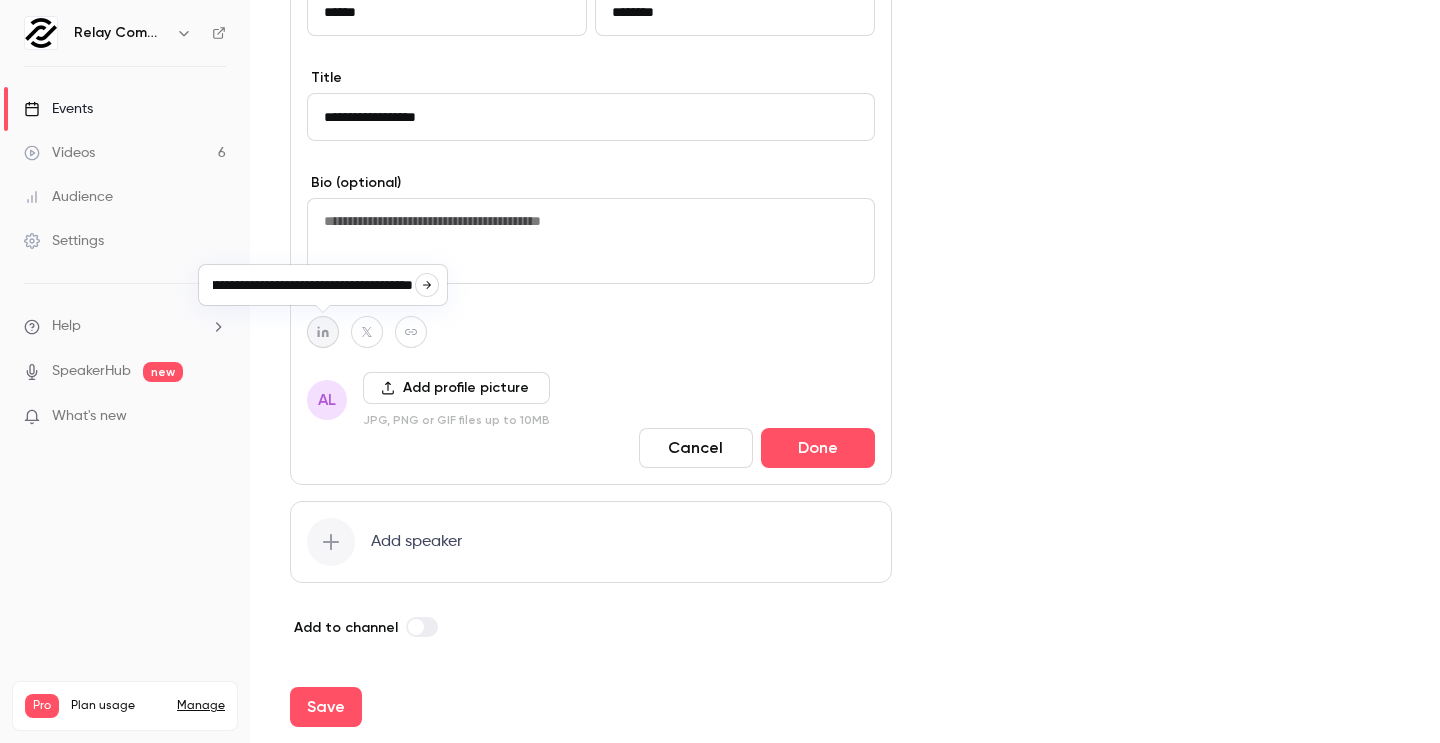 scroll, scrollTop: 0, scrollLeft: 0, axis: both 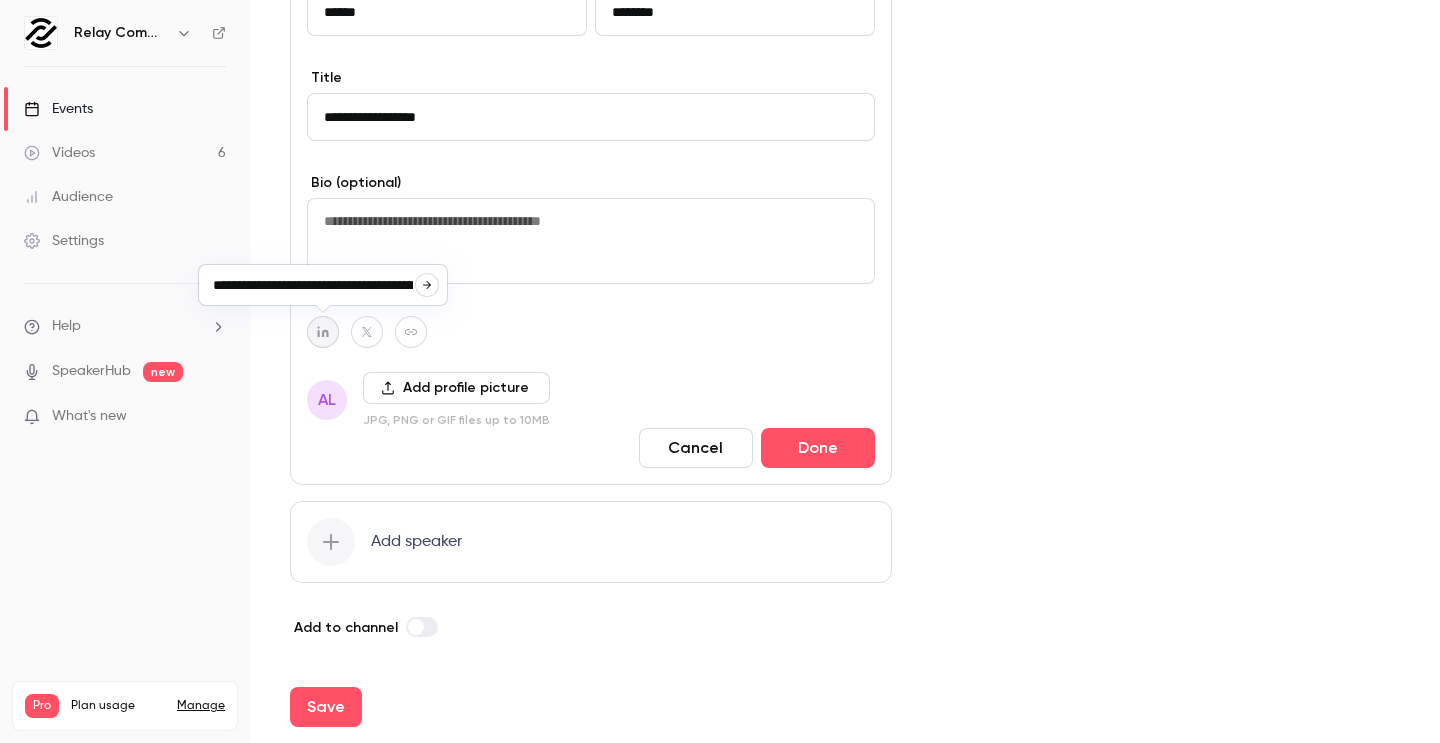 type on "**********" 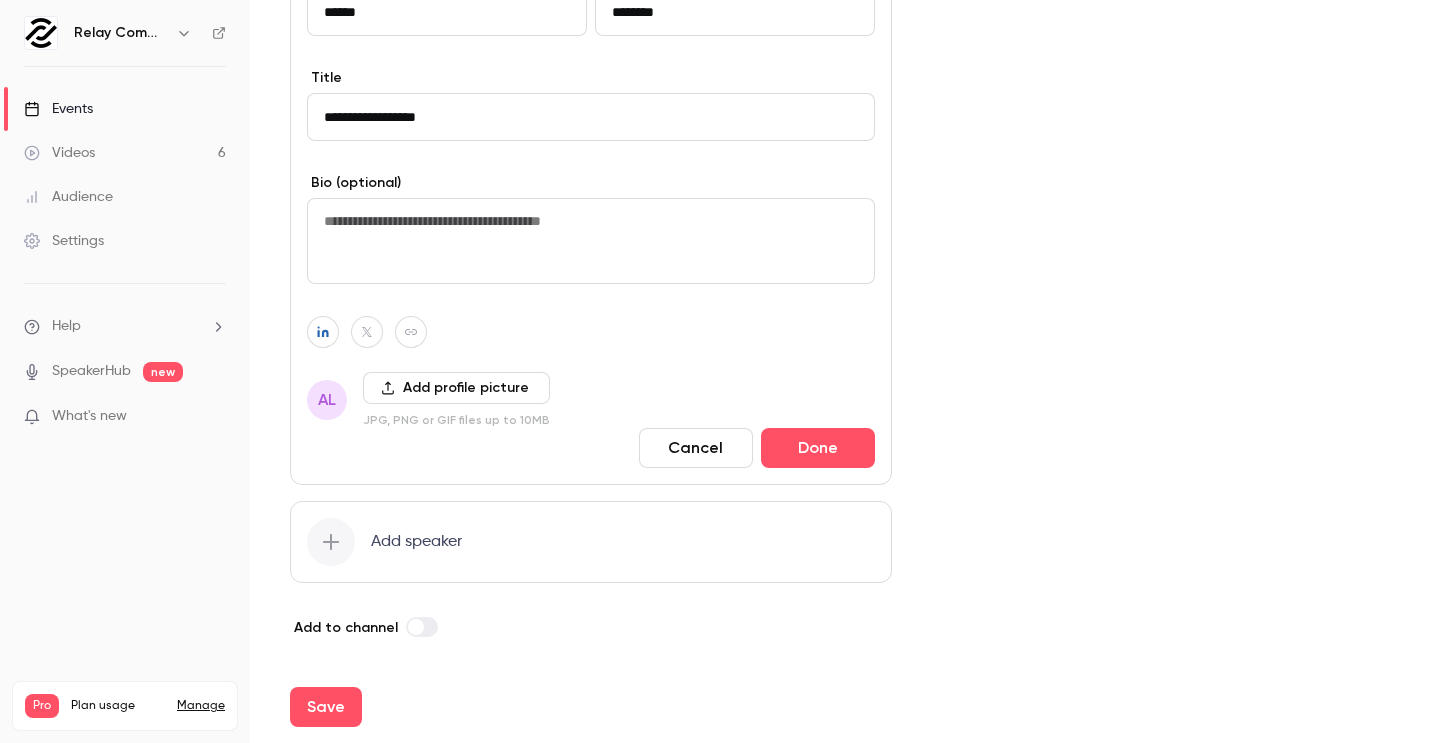 click on "Add profile picture" at bounding box center (456, 388) 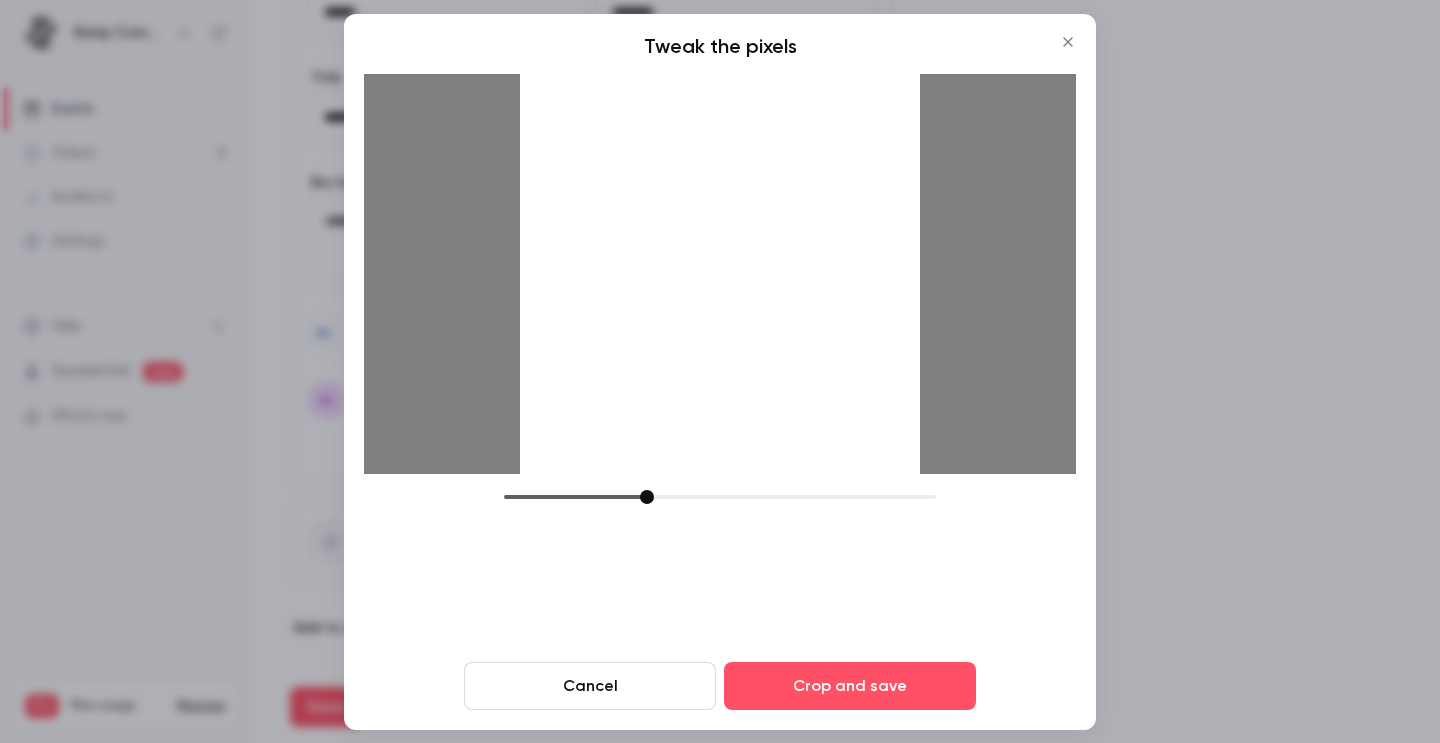 click at bounding box center (720, 371) 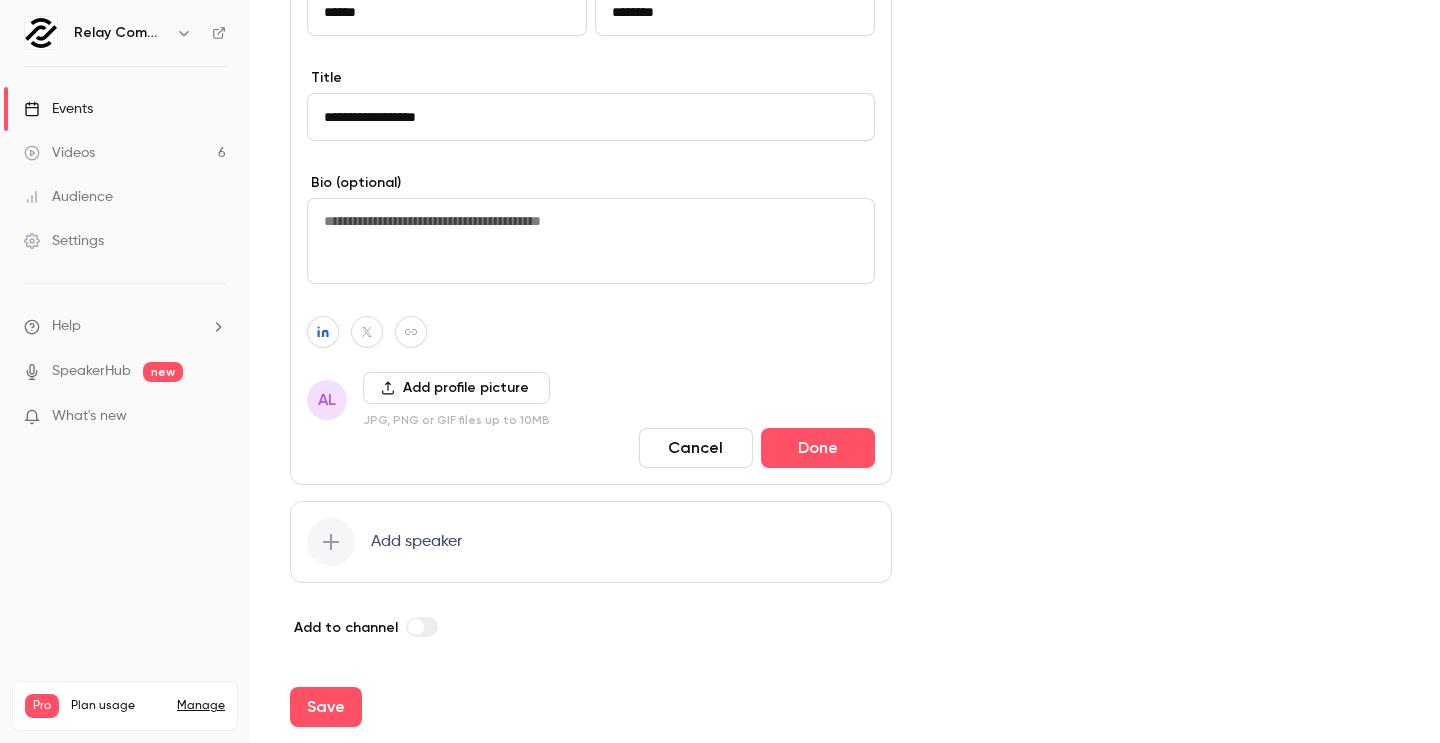click on "Add profile picture" at bounding box center [456, 388] 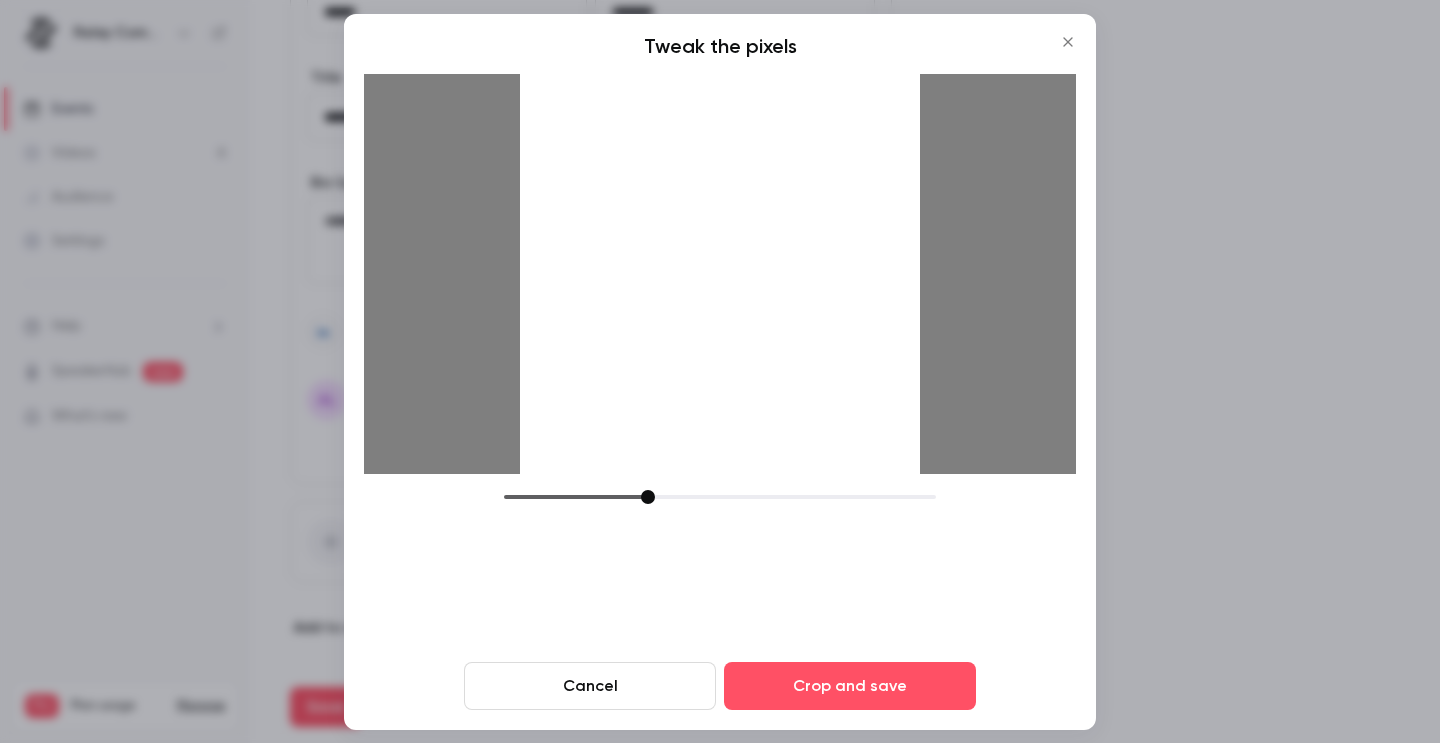 click at bounding box center (648, 497) 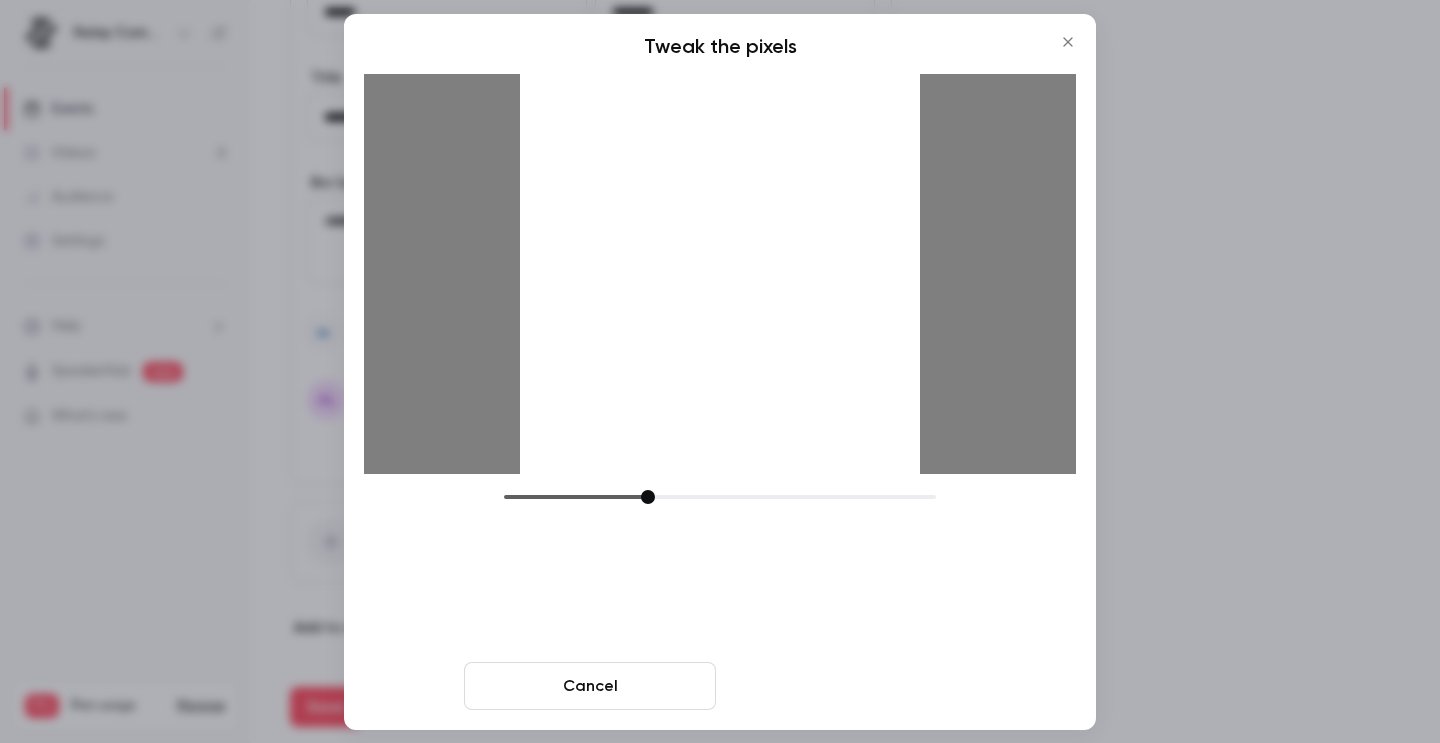 click on "Crop and save" at bounding box center [850, 686] 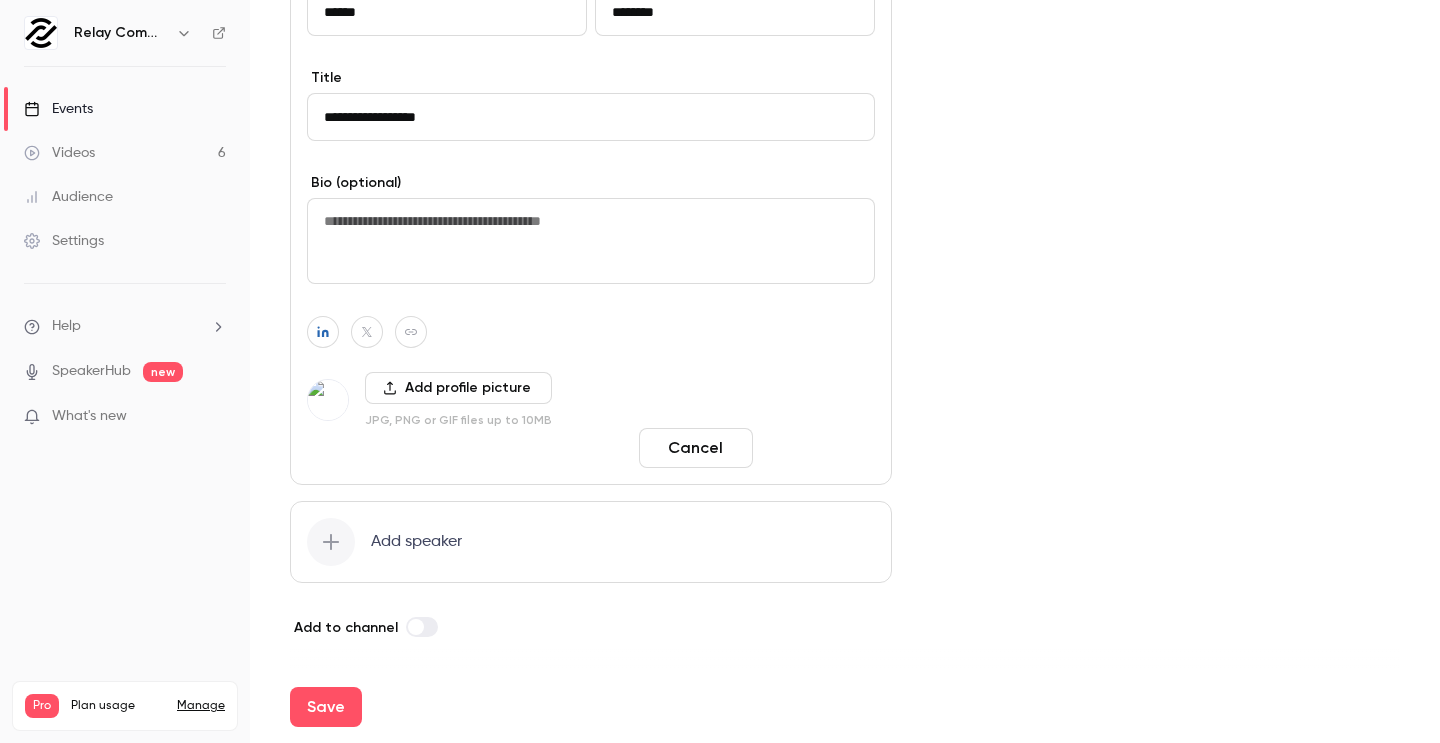click on "Done" at bounding box center [818, 448] 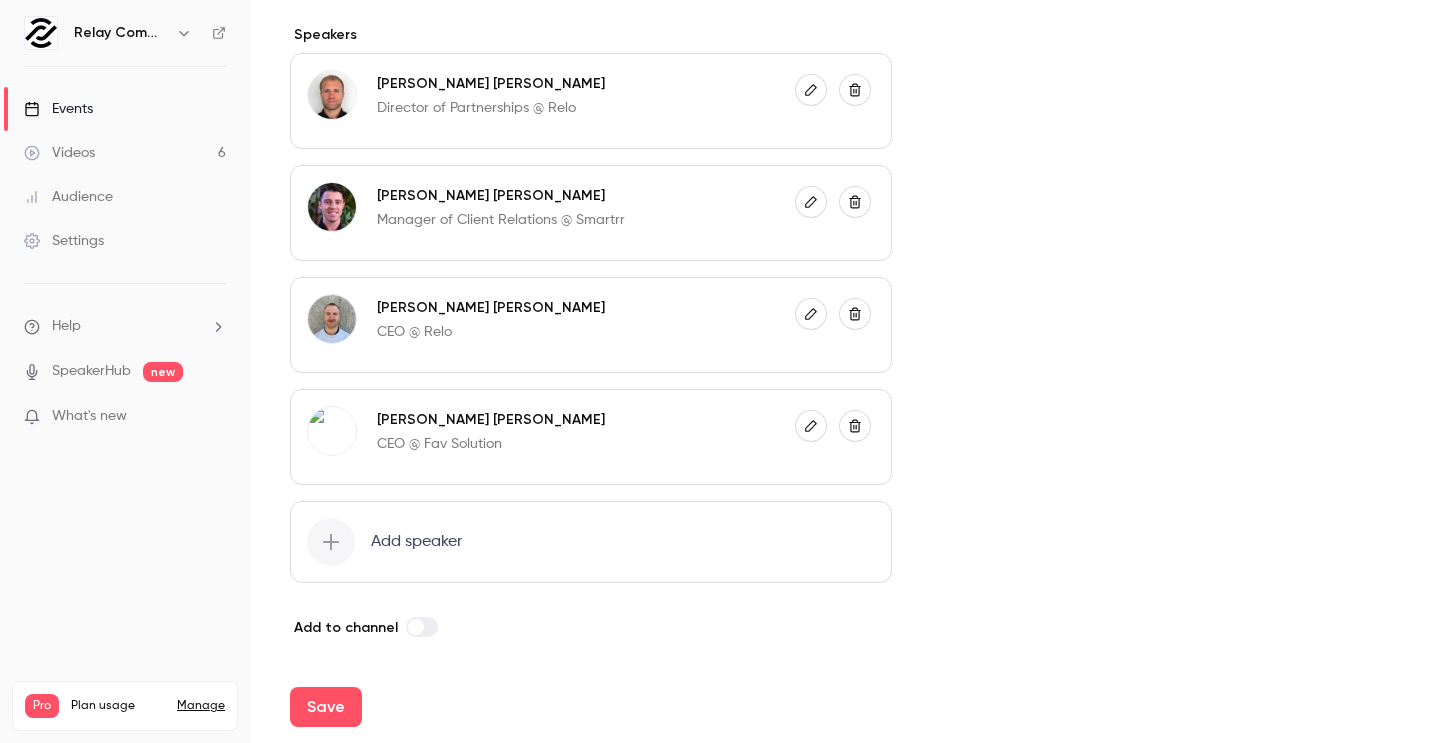 click 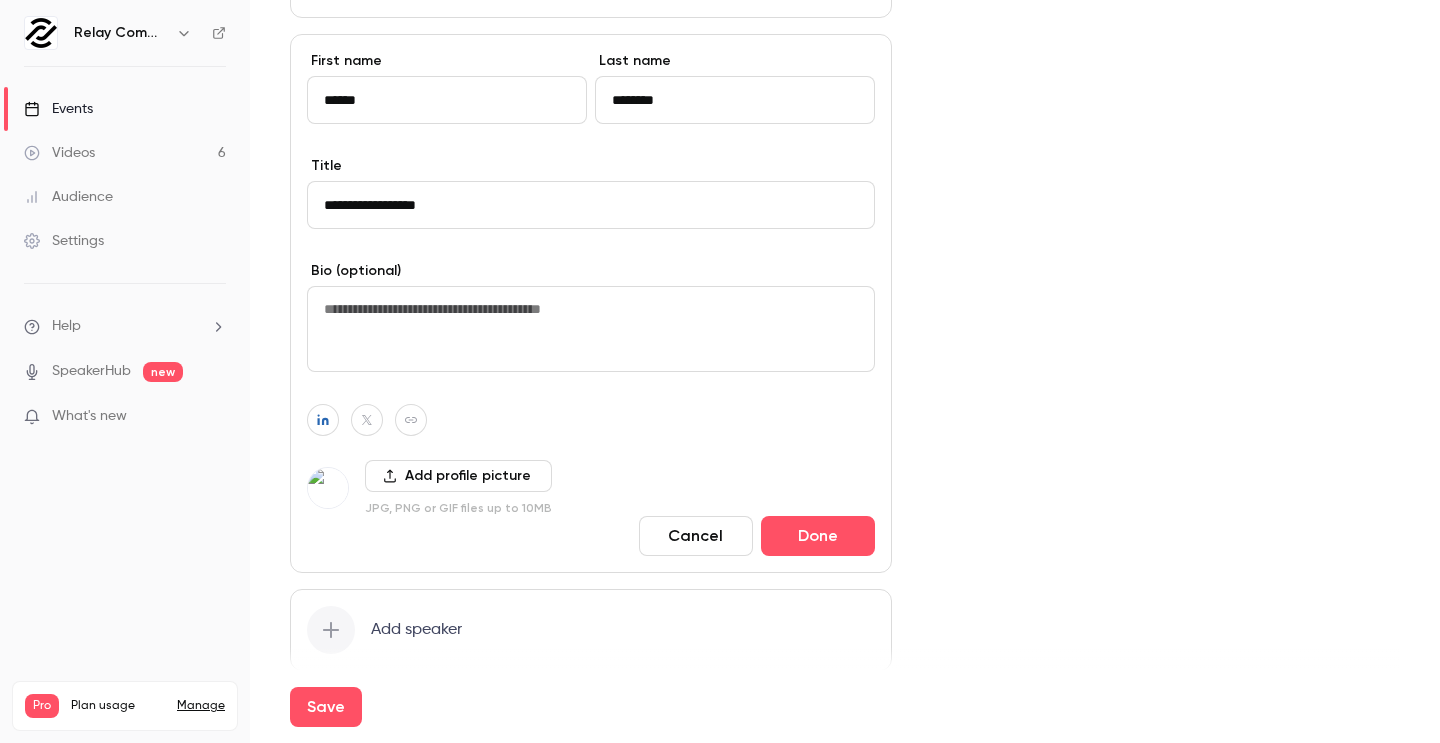 scroll, scrollTop: 1344, scrollLeft: 0, axis: vertical 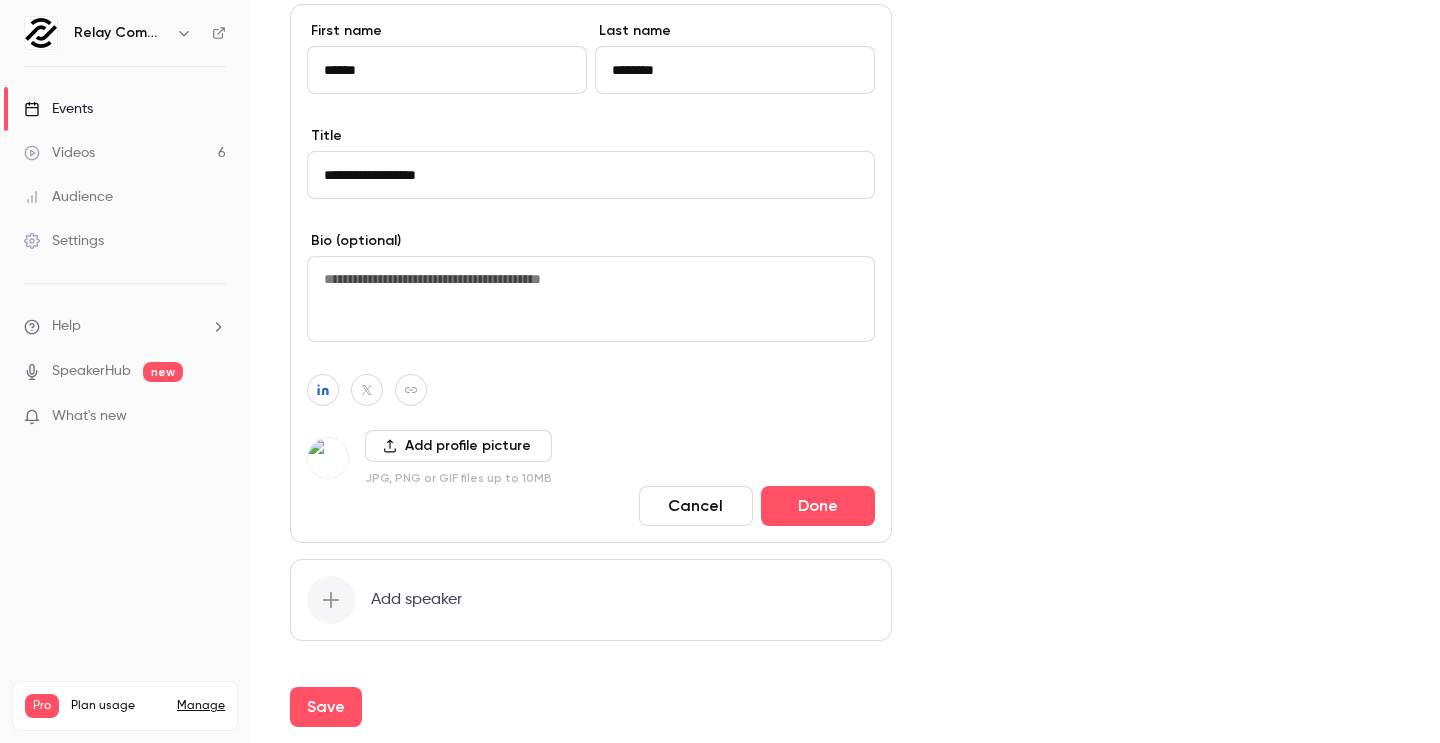 click at bounding box center (323, 390) 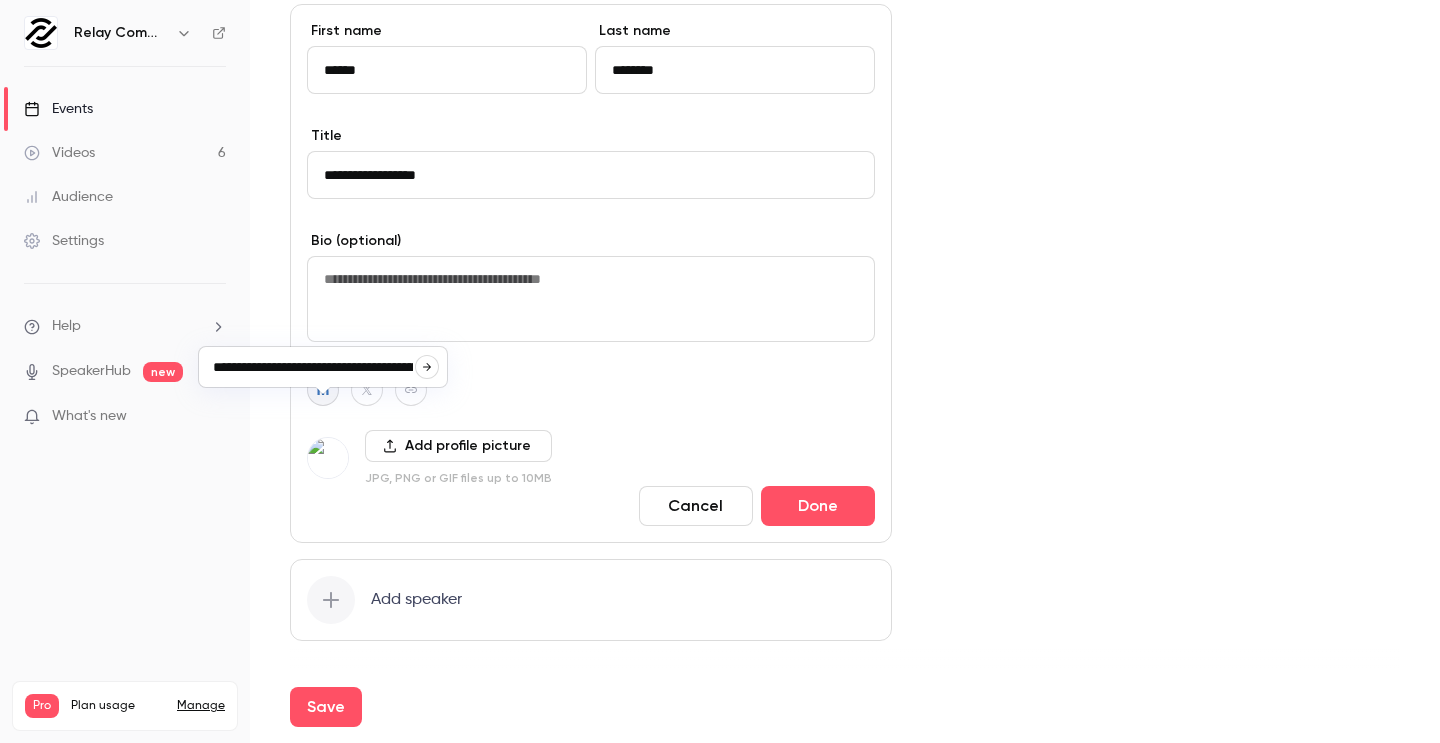 scroll, scrollTop: 0, scrollLeft: 68, axis: horizontal 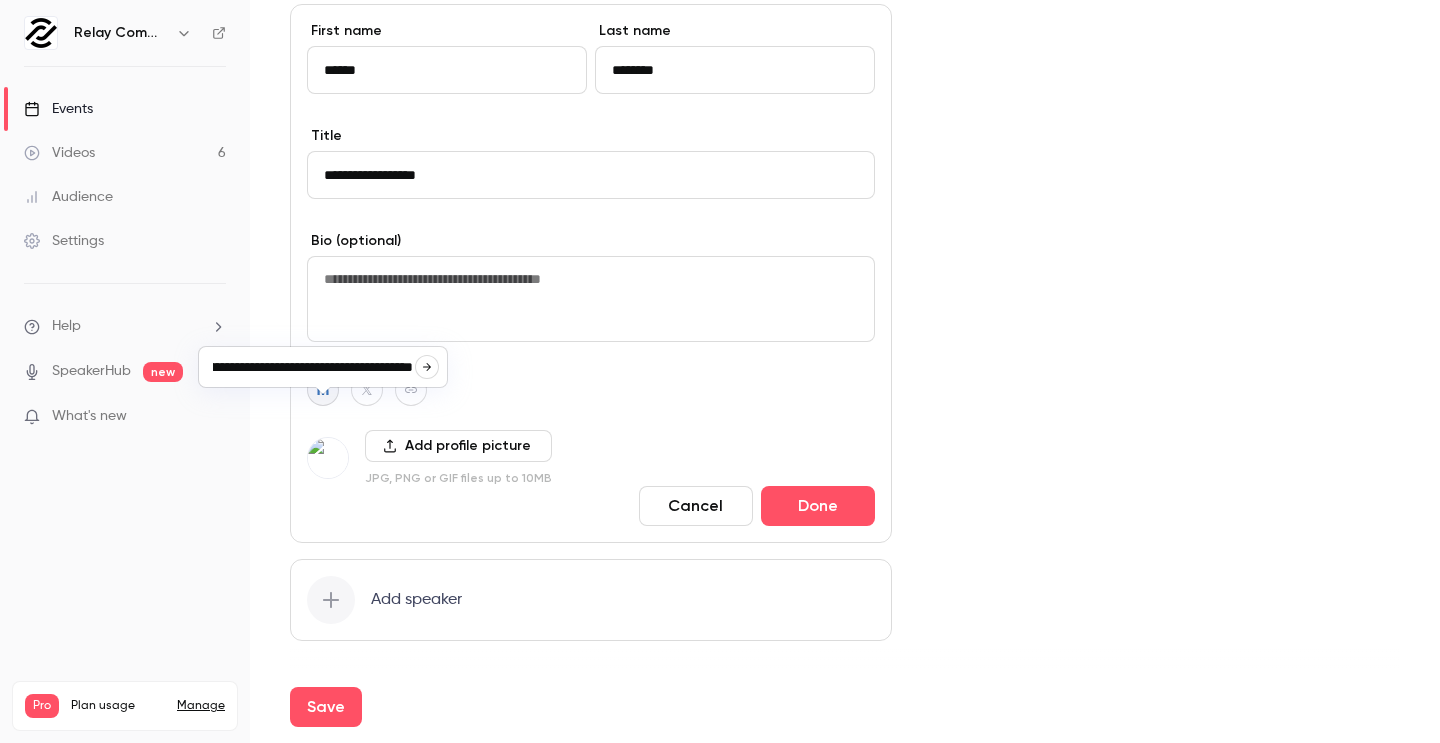 click on "**********" at bounding box center (591, 273) 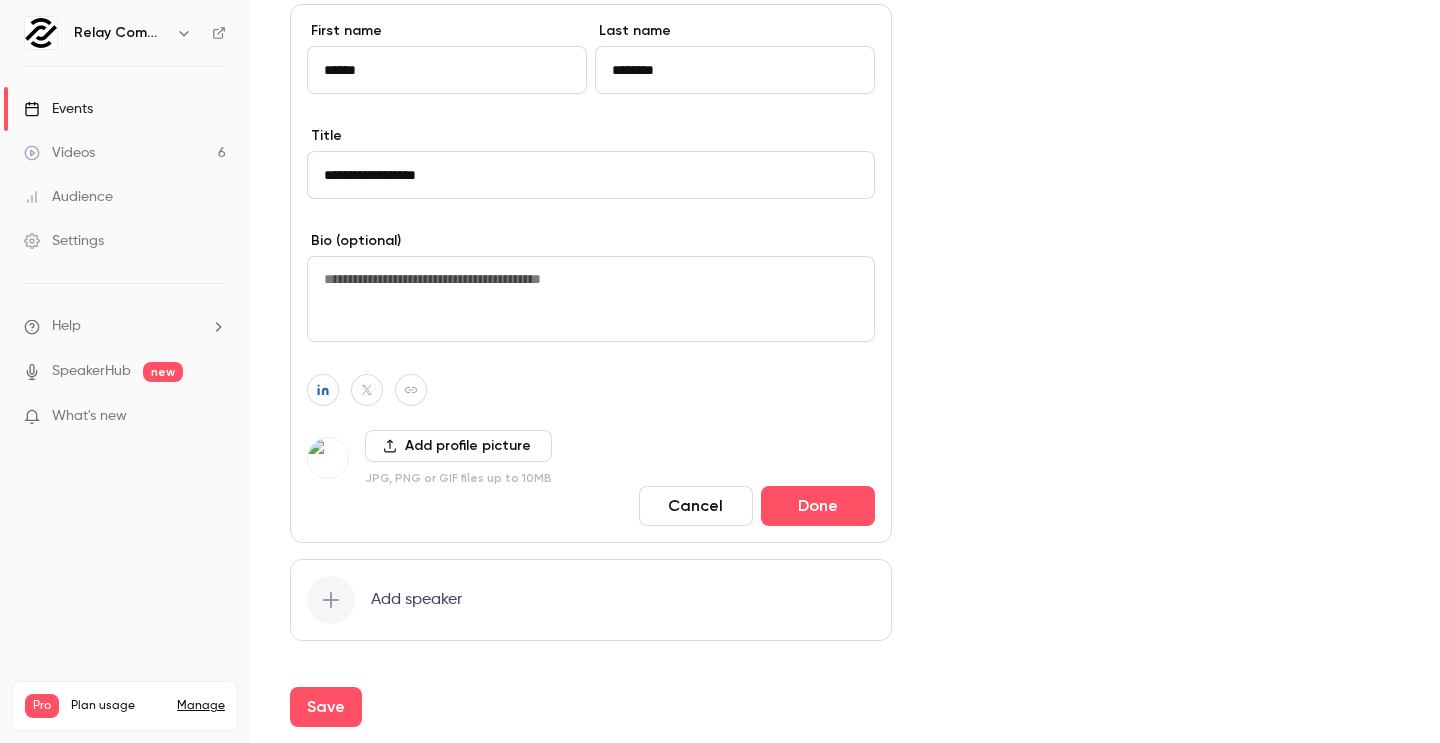scroll, scrollTop: 0, scrollLeft: 0, axis: both 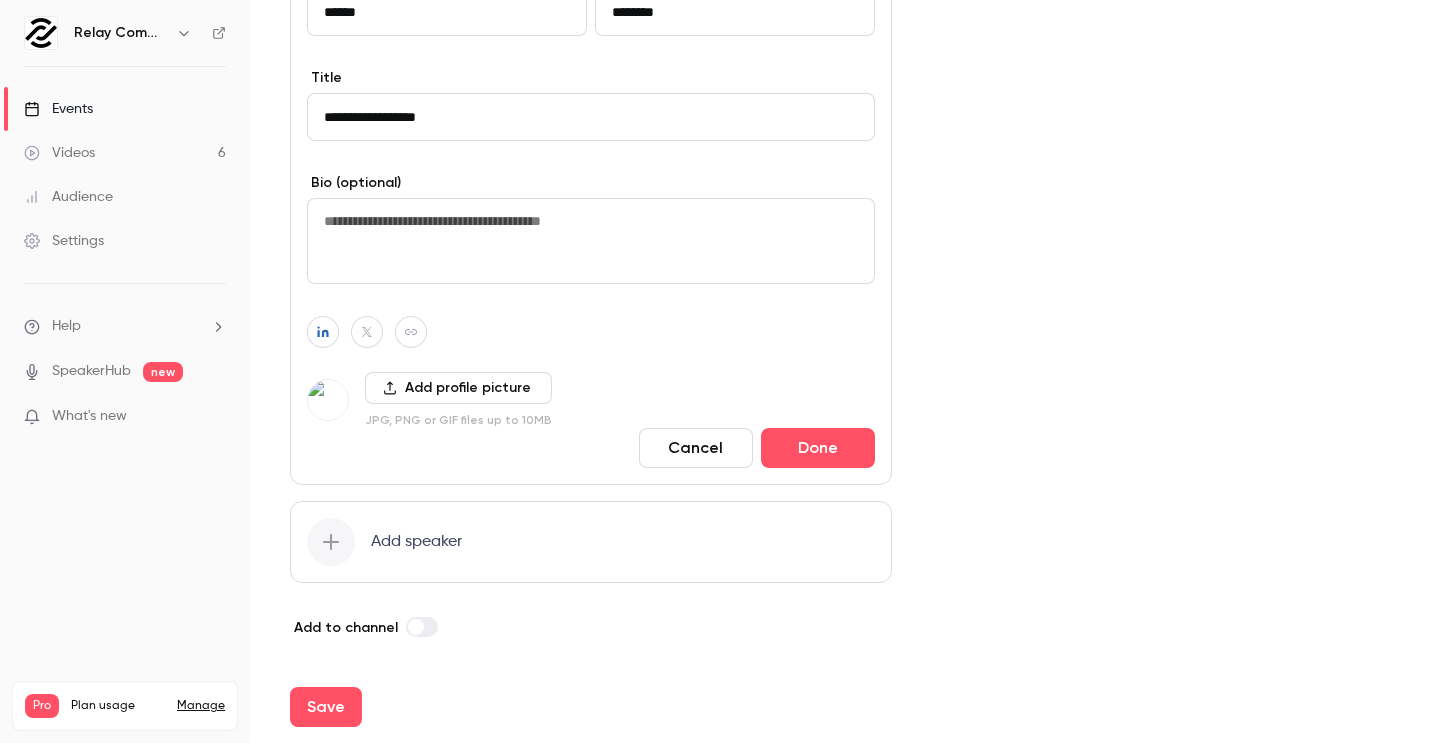 click on "Add speaker" at bounding box center [591, 542] 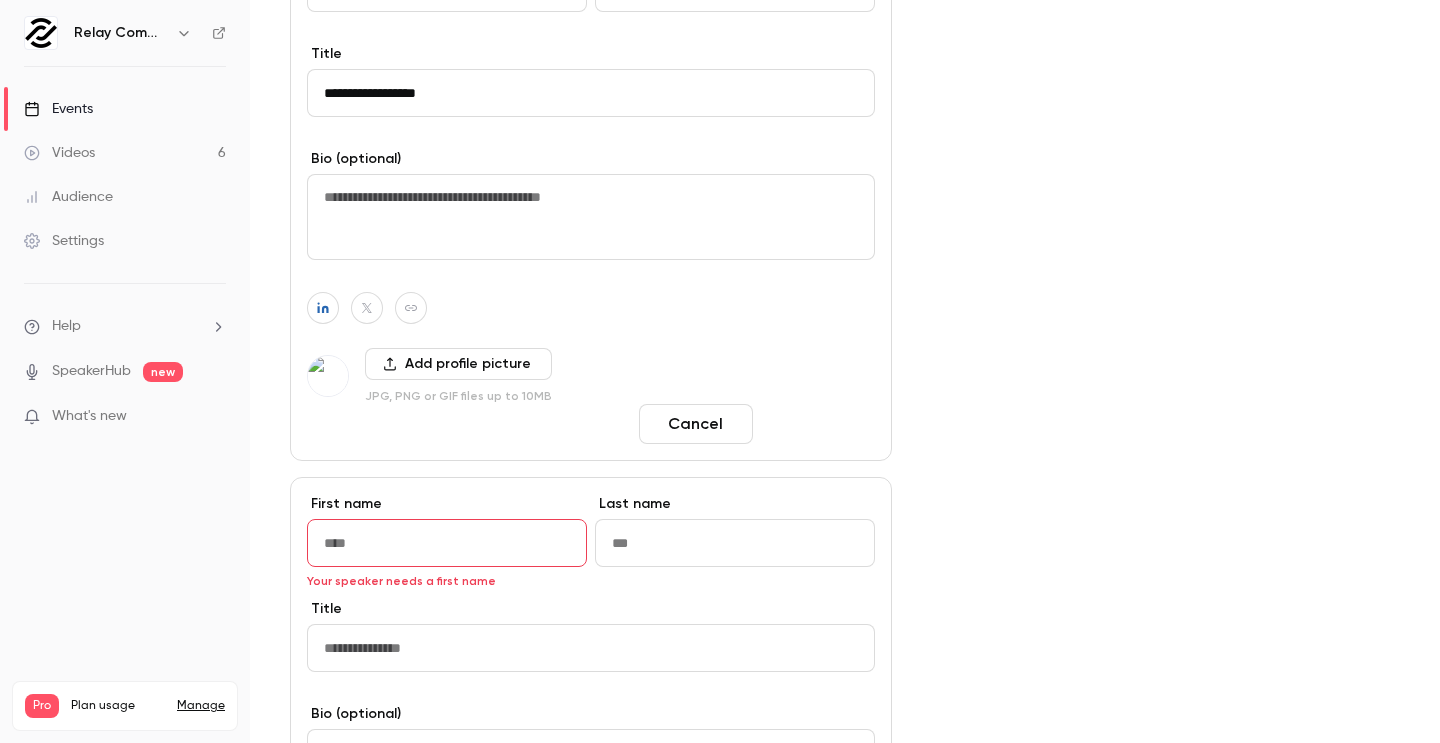 click on "Done" at bounding box center [818, 424] 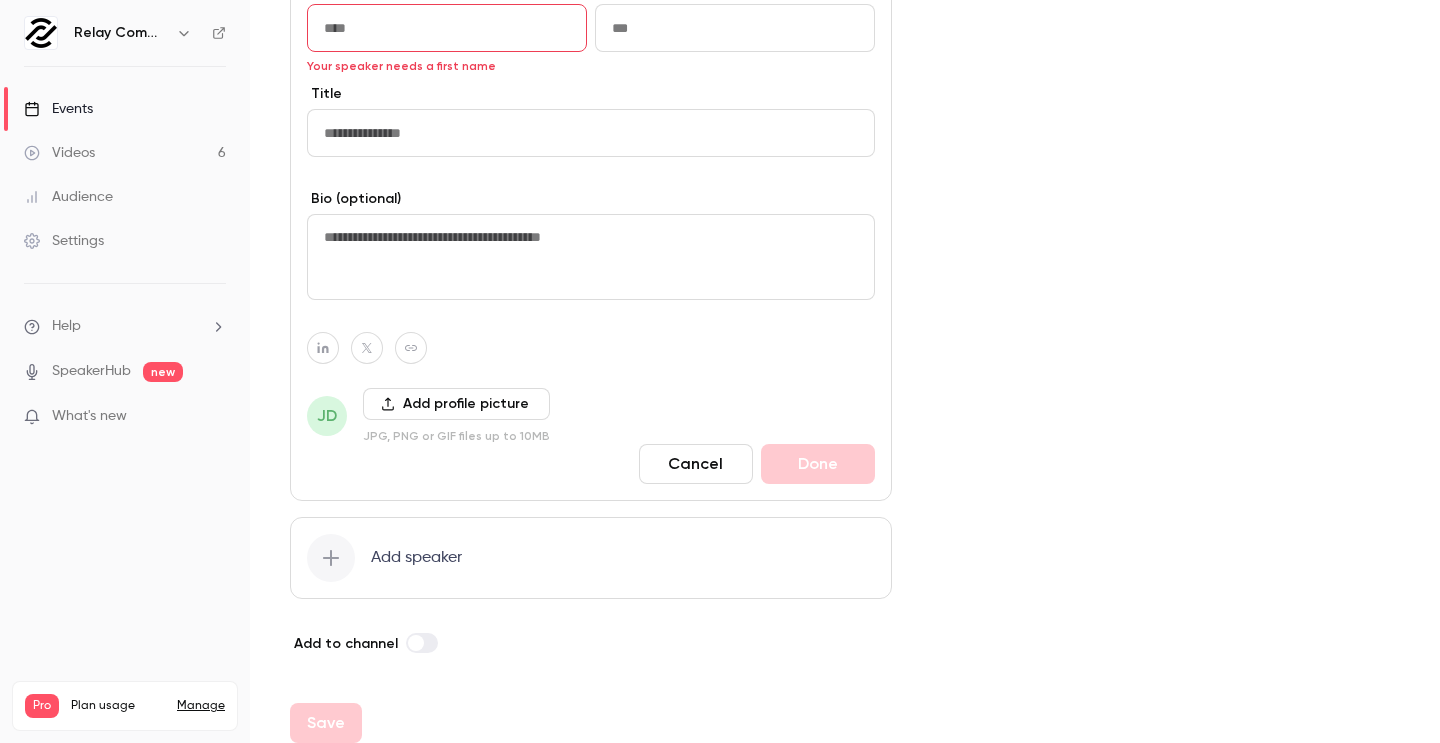 scroll, scrollTop: 1495, scrollLeft: 0, axis: vertical 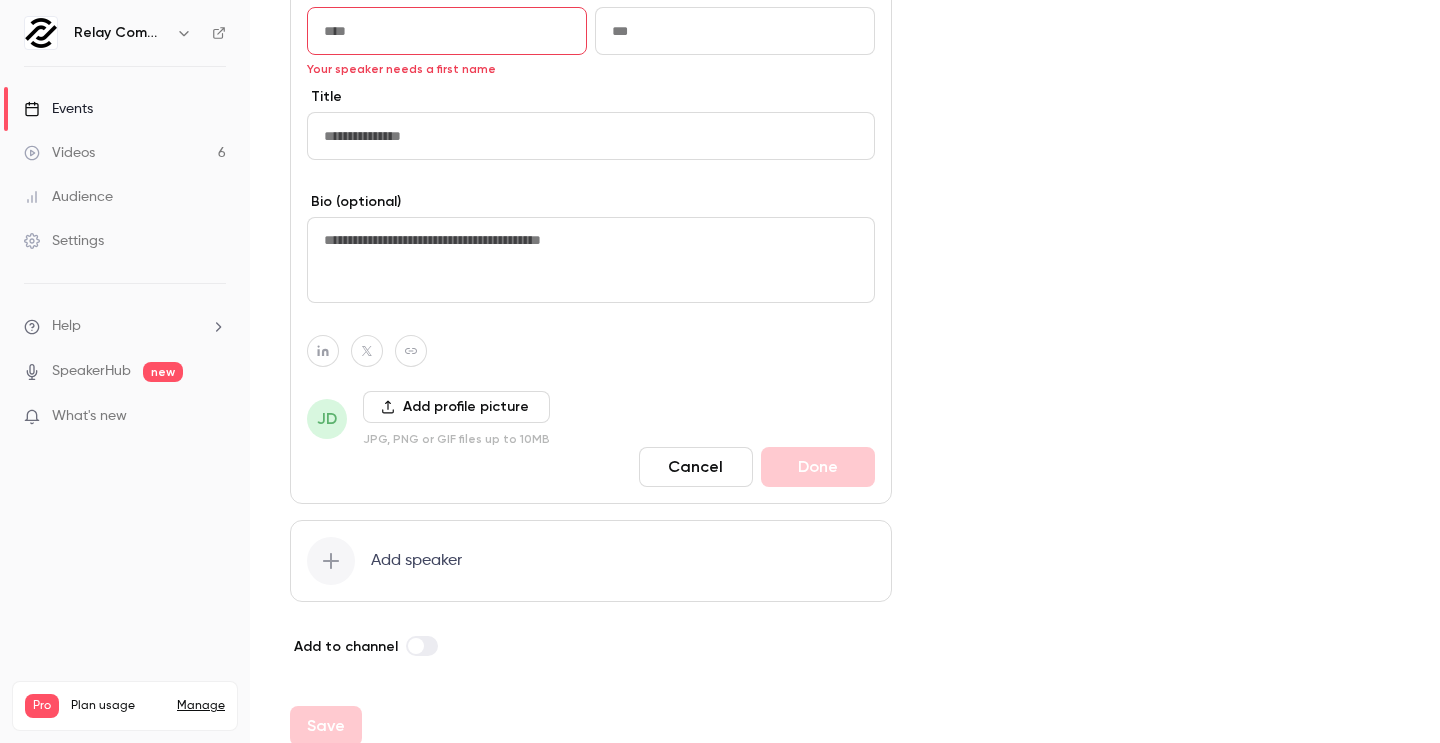 click at bounding box center [447, 31] 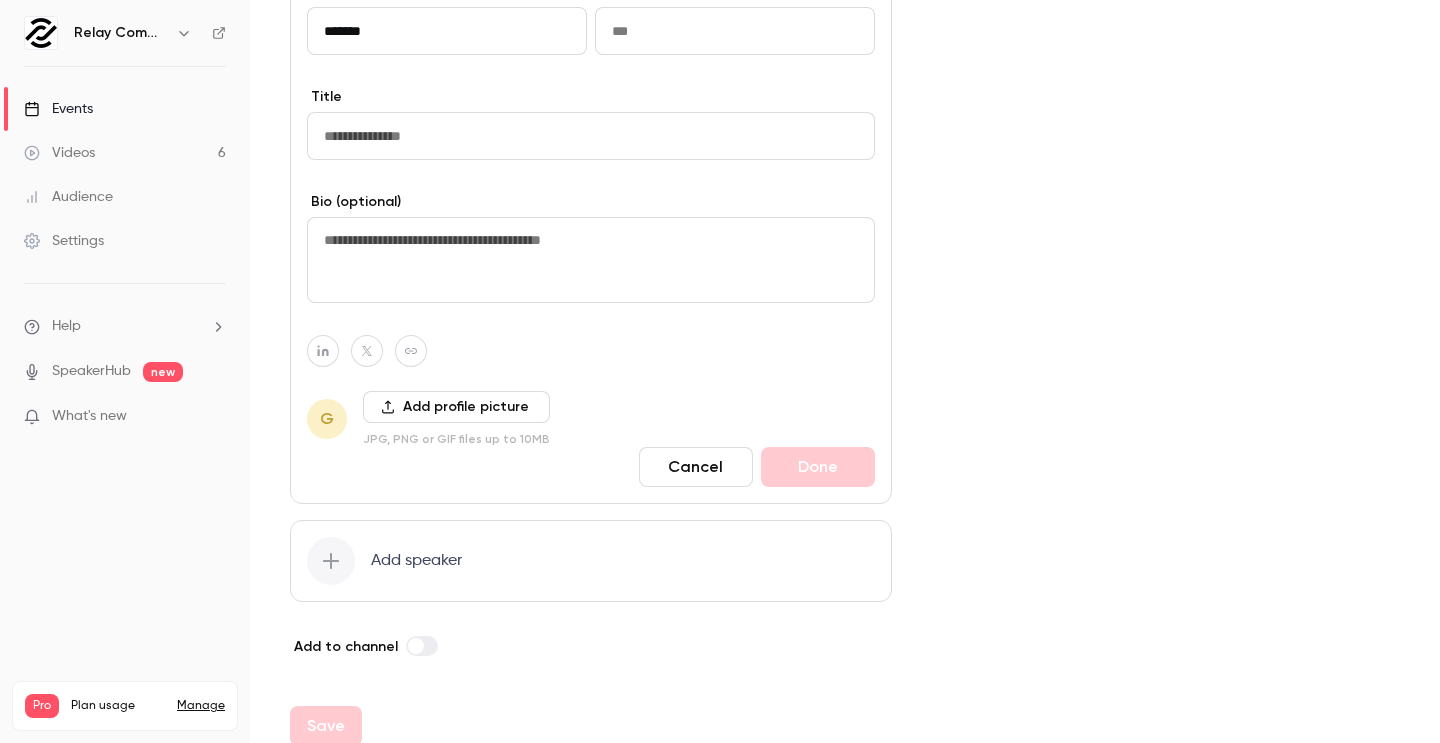 type on "*******" 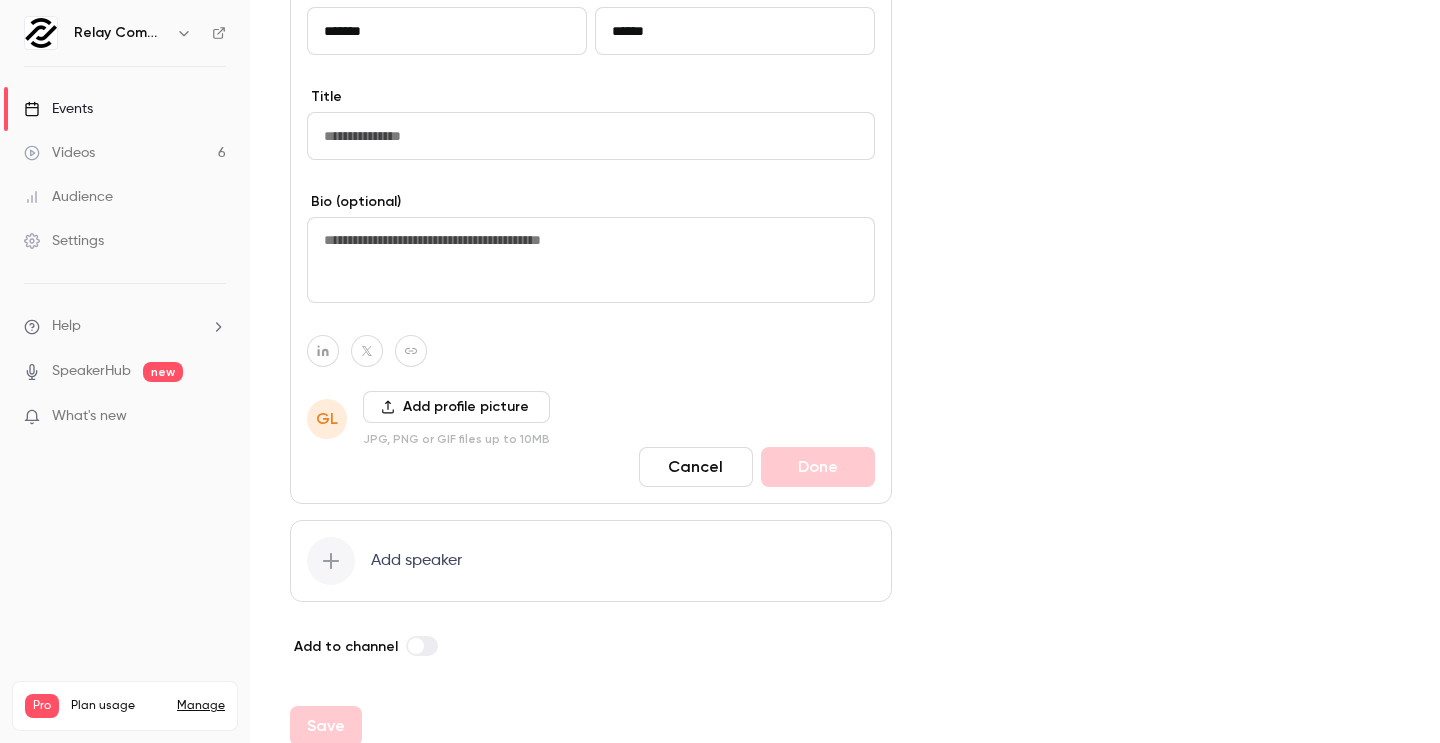 type on "******" 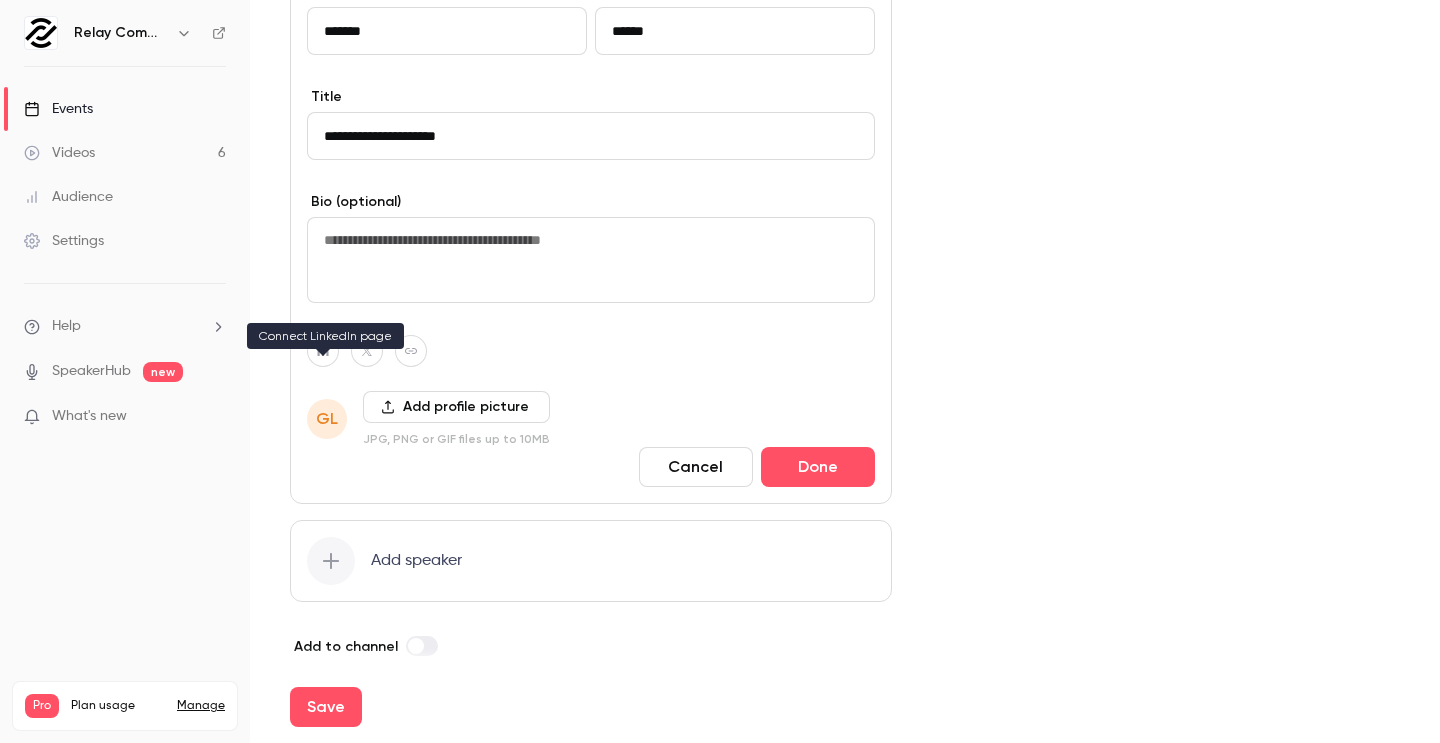 type on "**********" 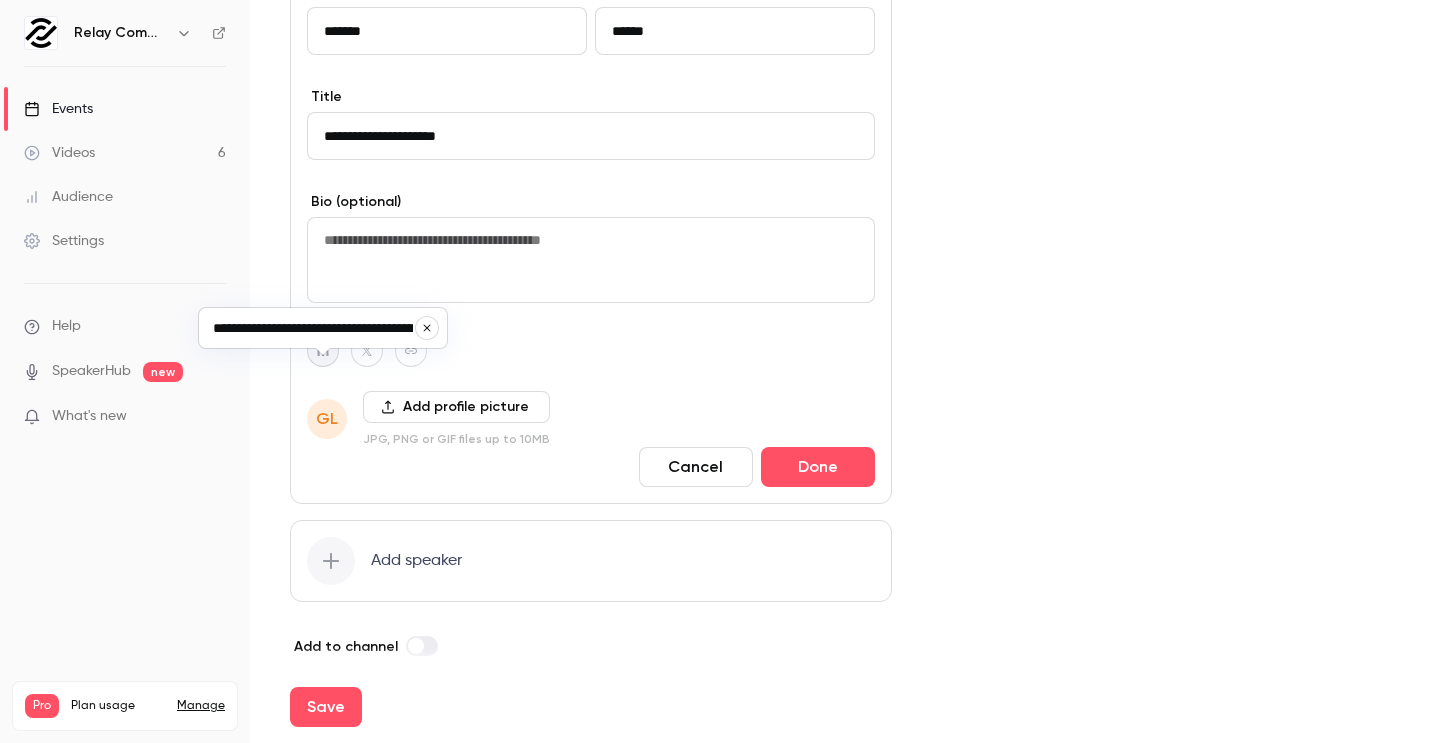 scroll, scrollTop: 0, scrollLeft: 51, axis: horizontal 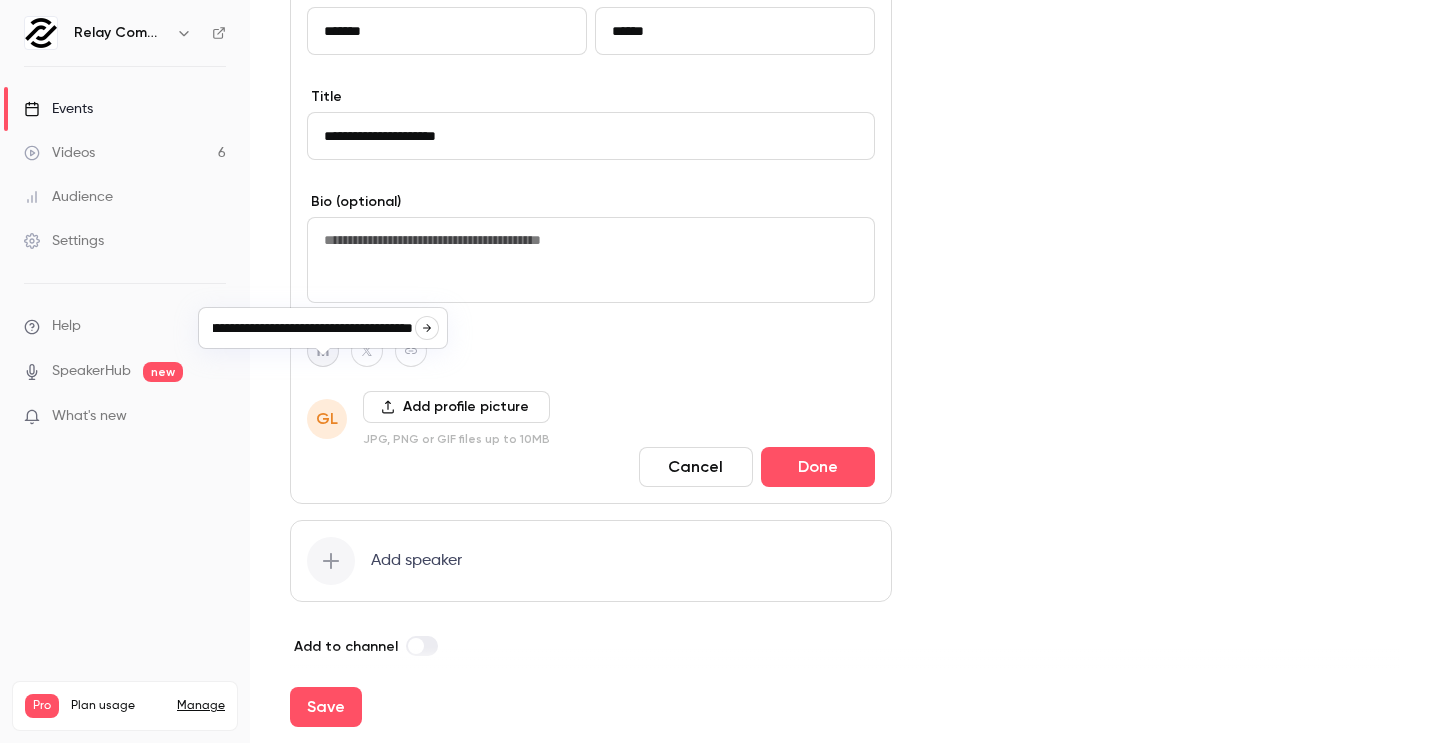 type on "**********" 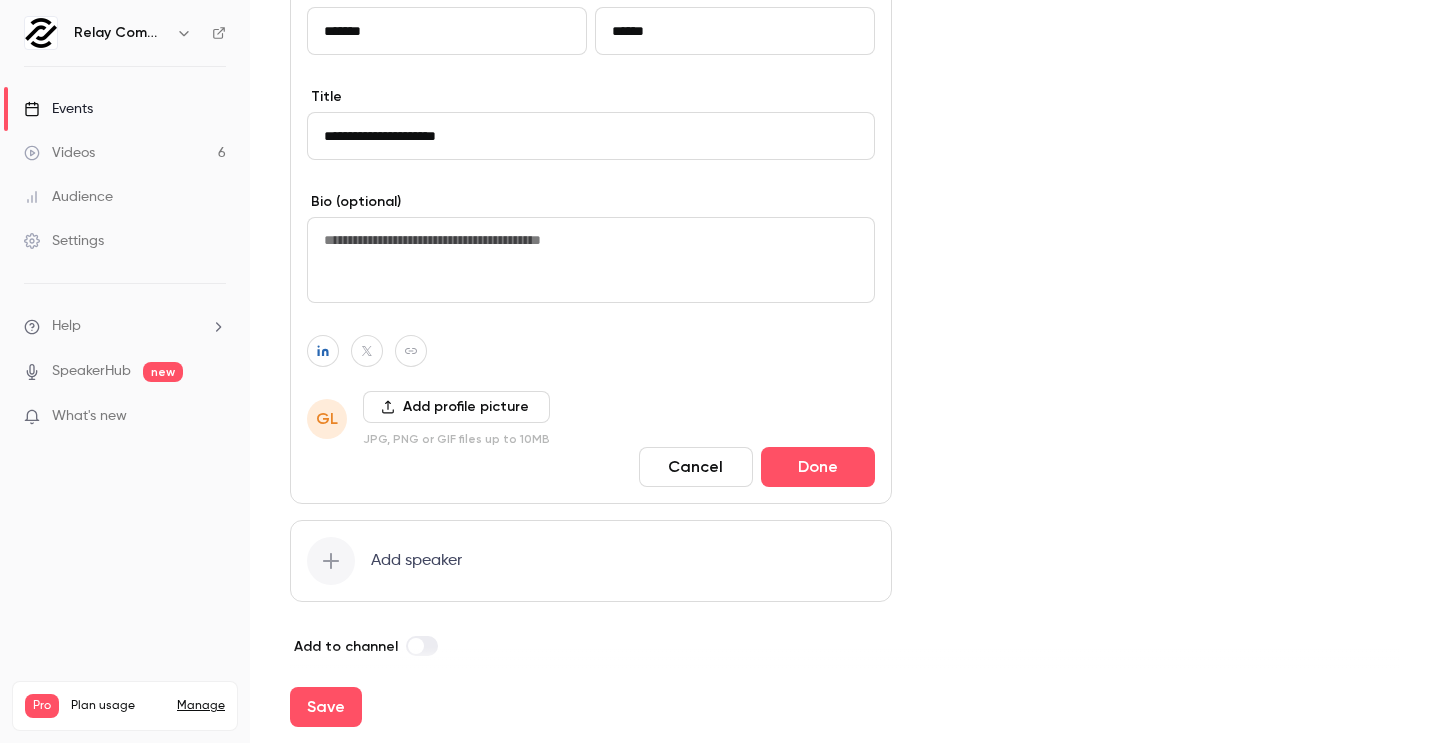 click at bounding box center [591, 351] 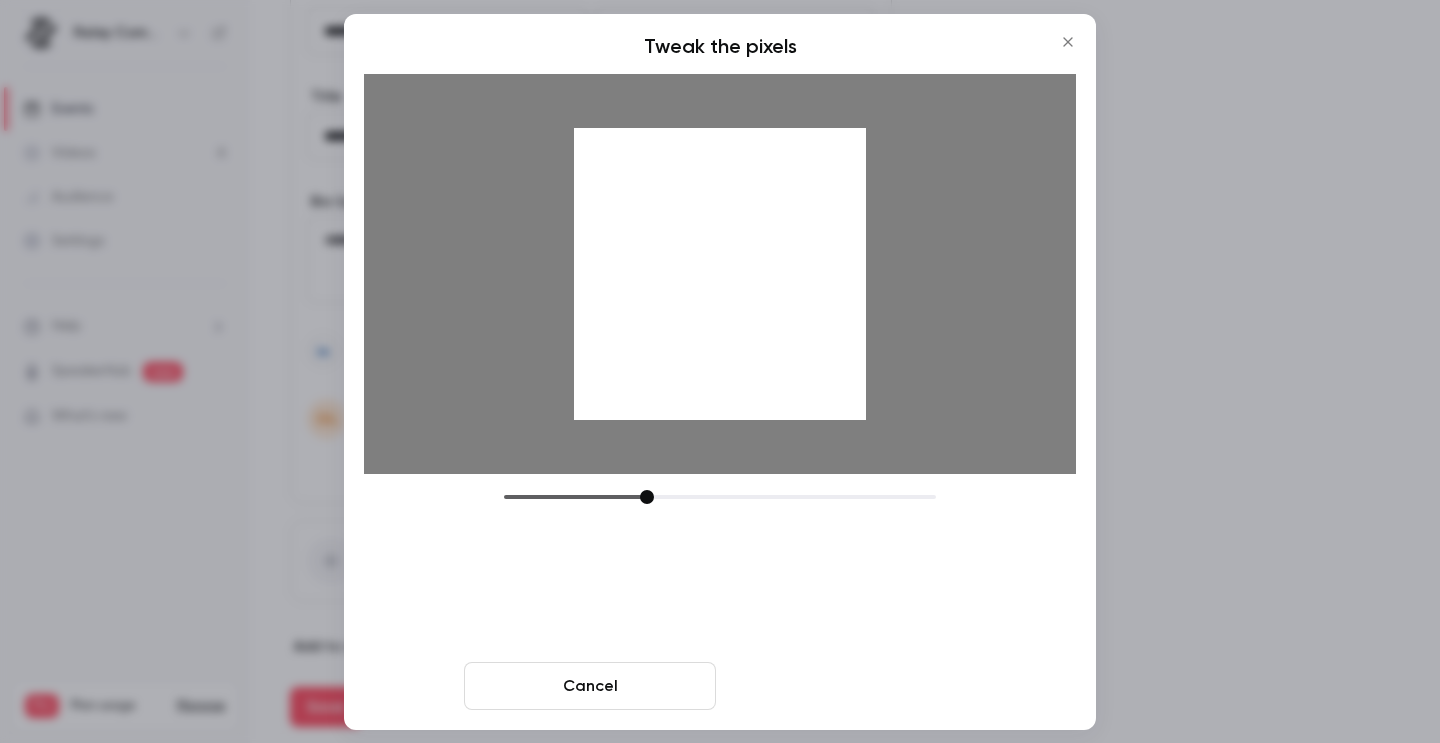 click on "Crop and save" at bounding box center (850, 686) 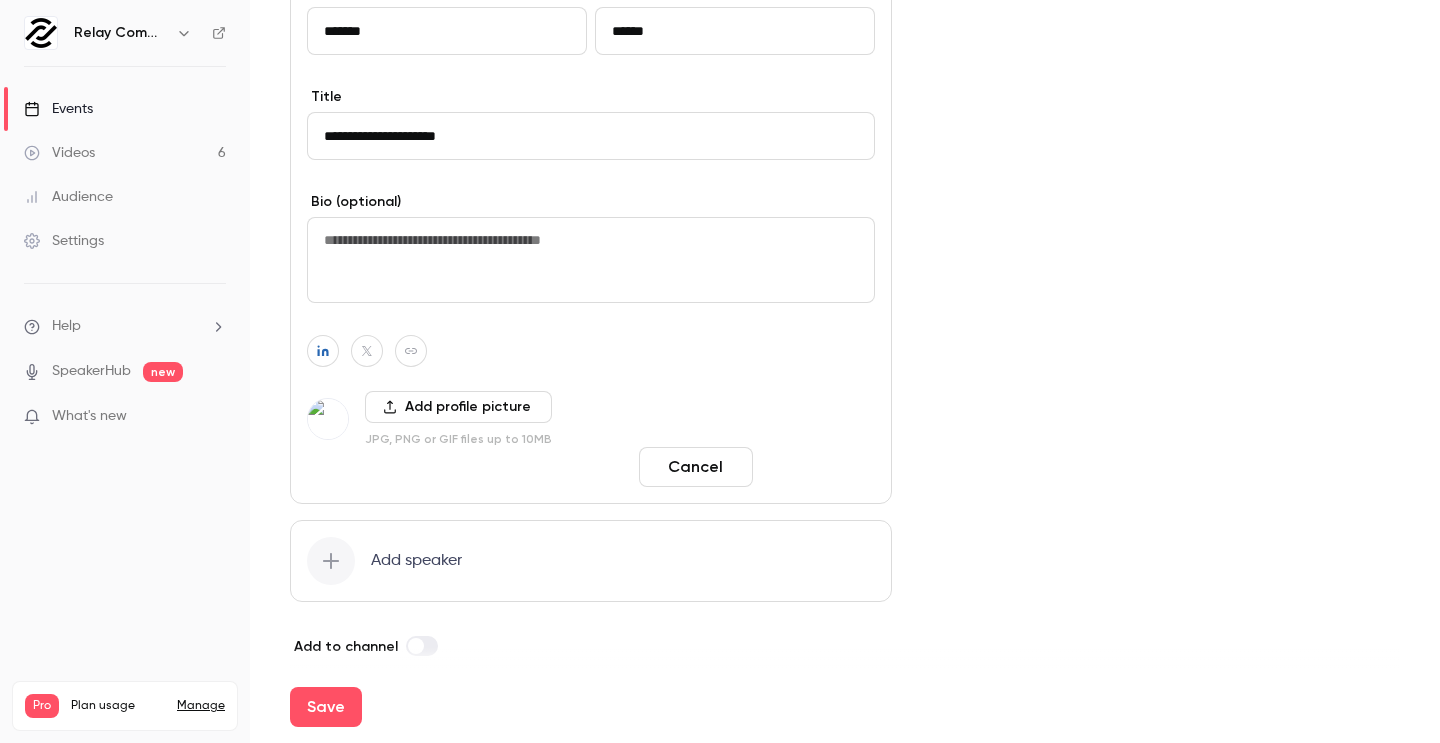 click on "Done" at bounding box center [818, 467] 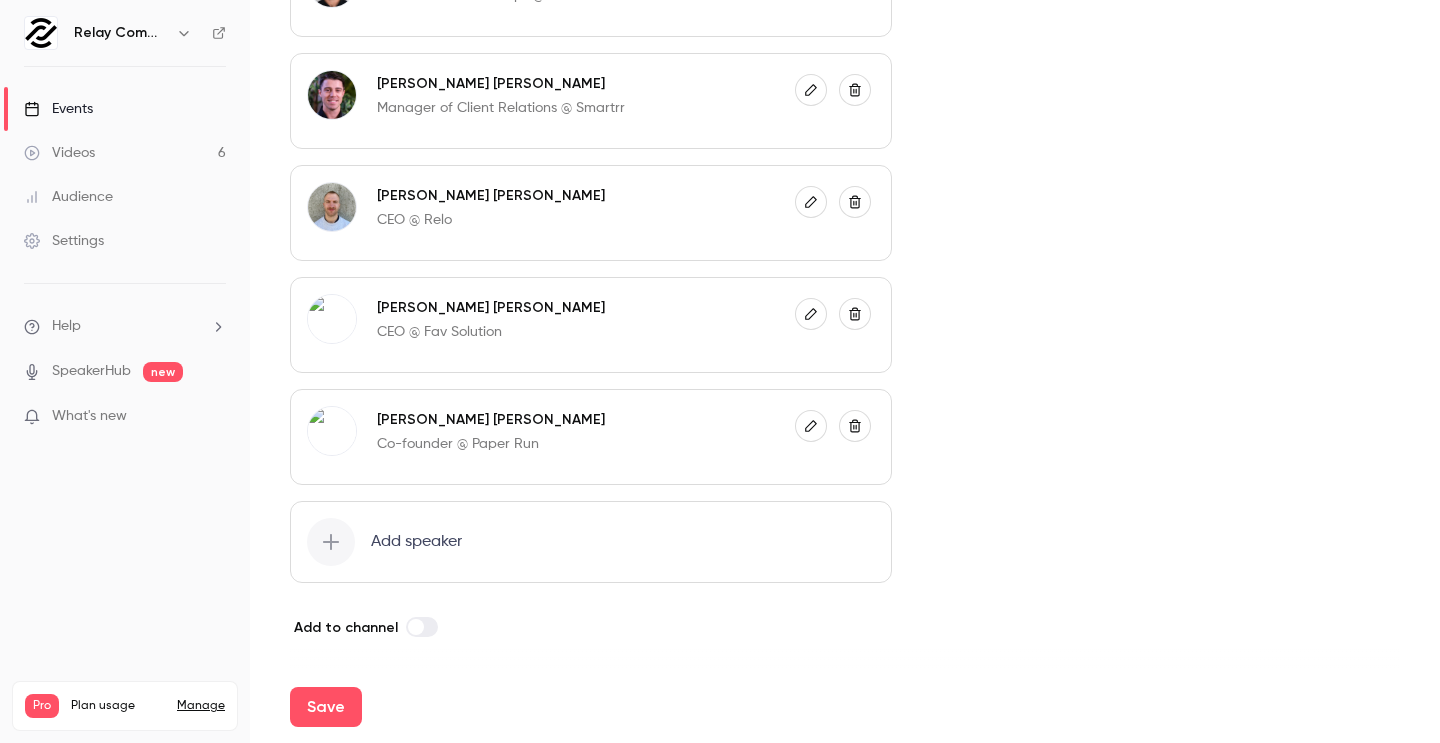 scroll, scrollTop: 1095, scrollLeft: 0, axis: vertical 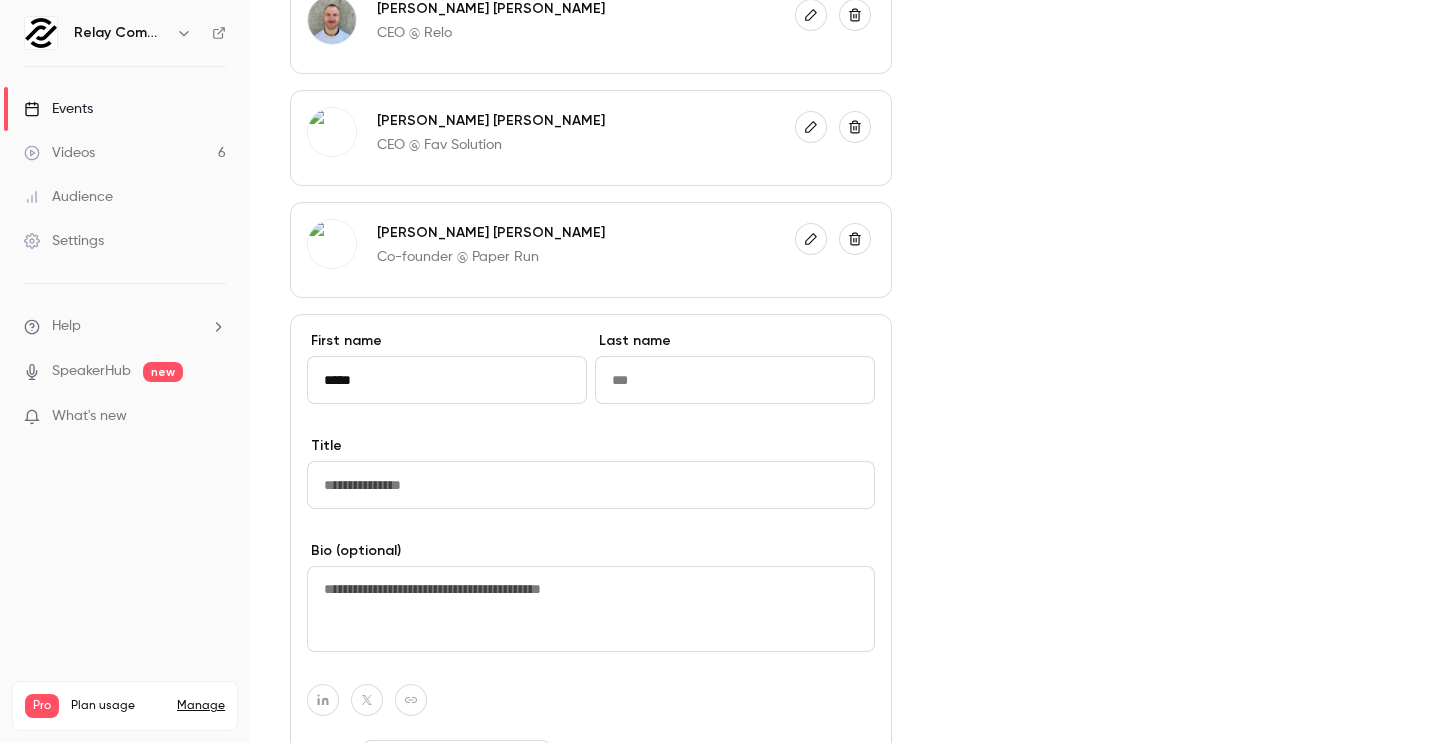 type on "*****" 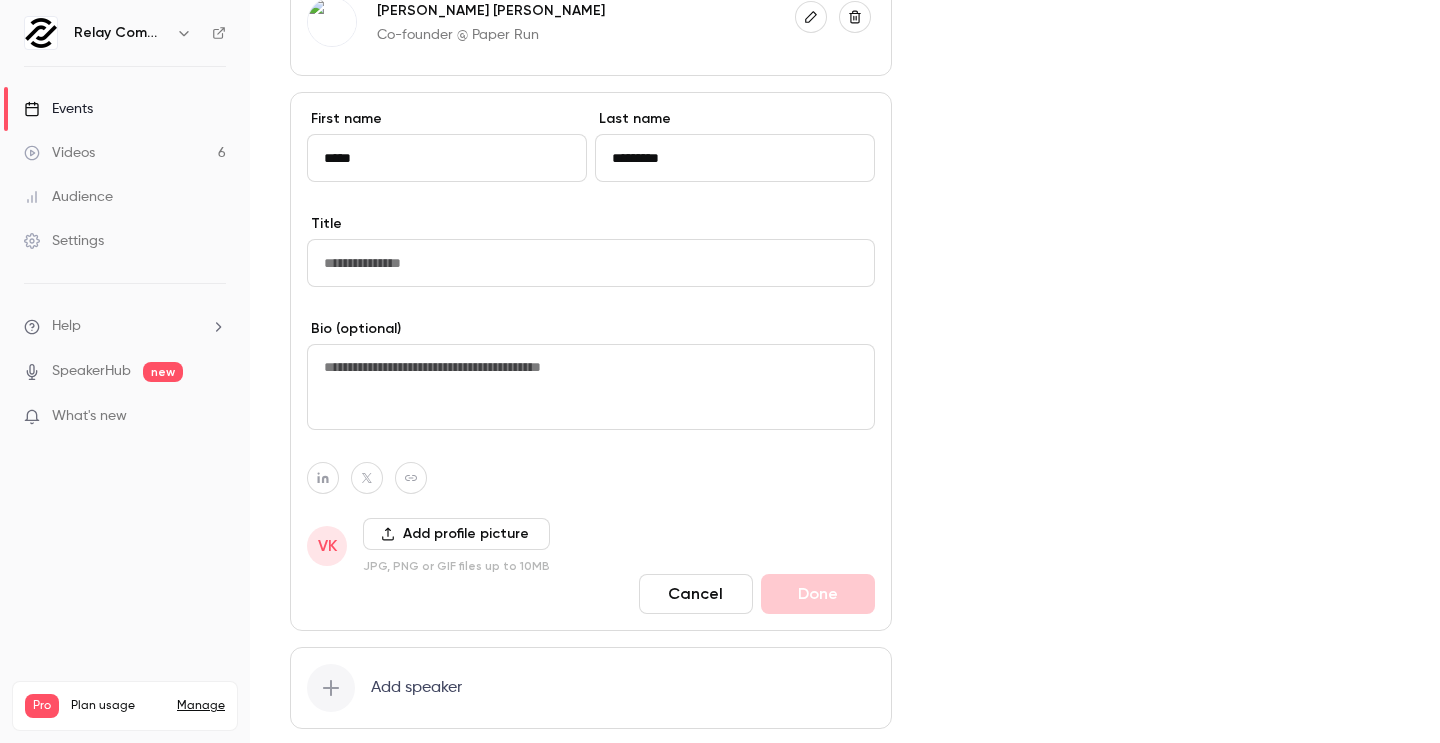 scroll, scrollTop: 1481, scrollLeft: 0, axis: vertical 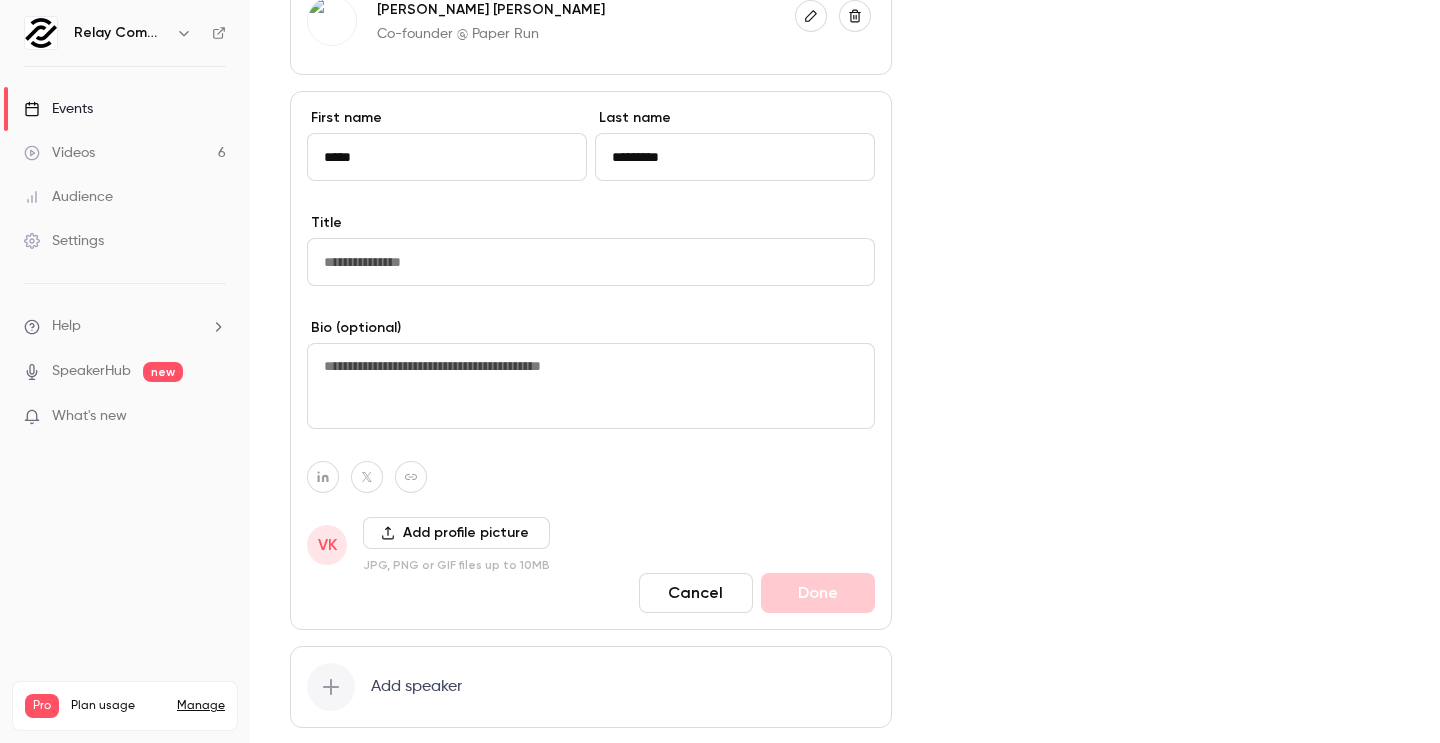 type on "*********" 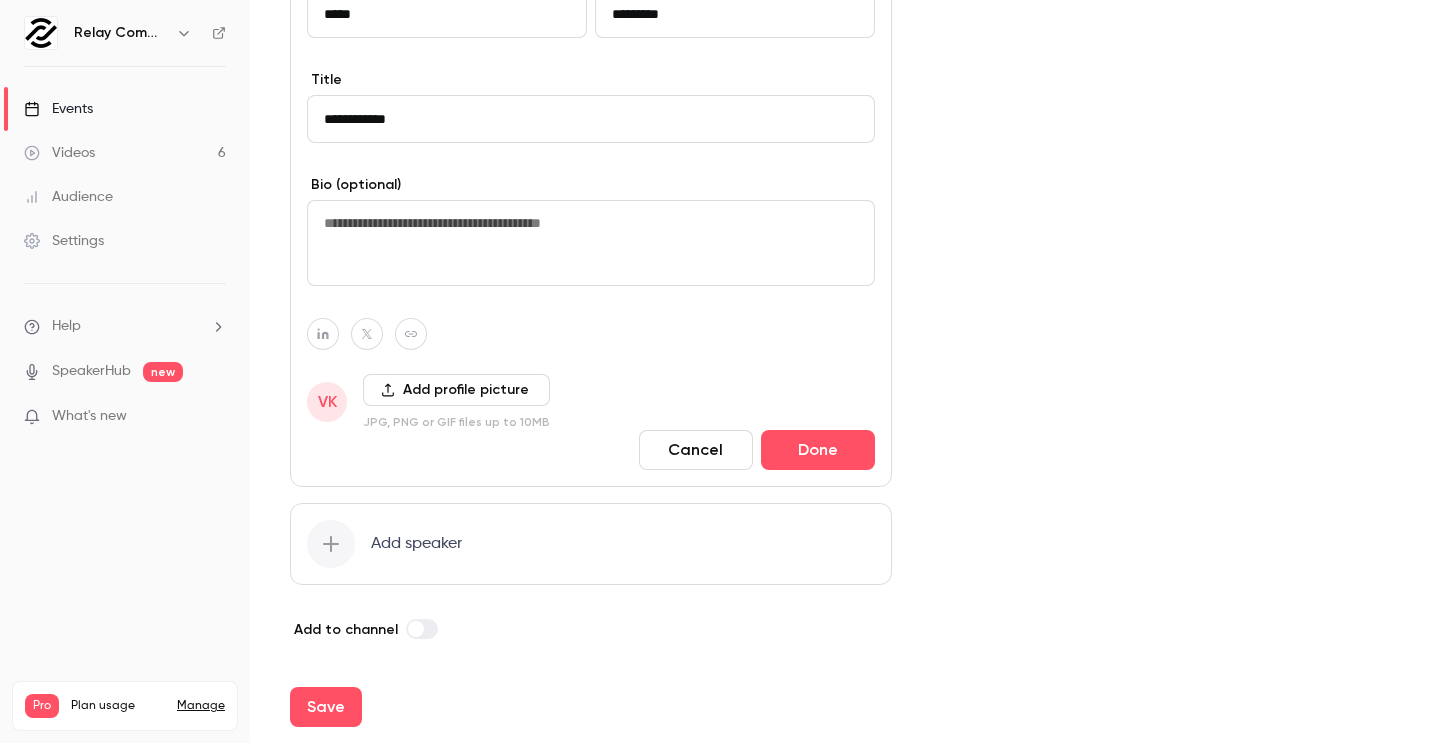 scroll, scrollTop: 1650, scrollLeft: 0, axis: vertical 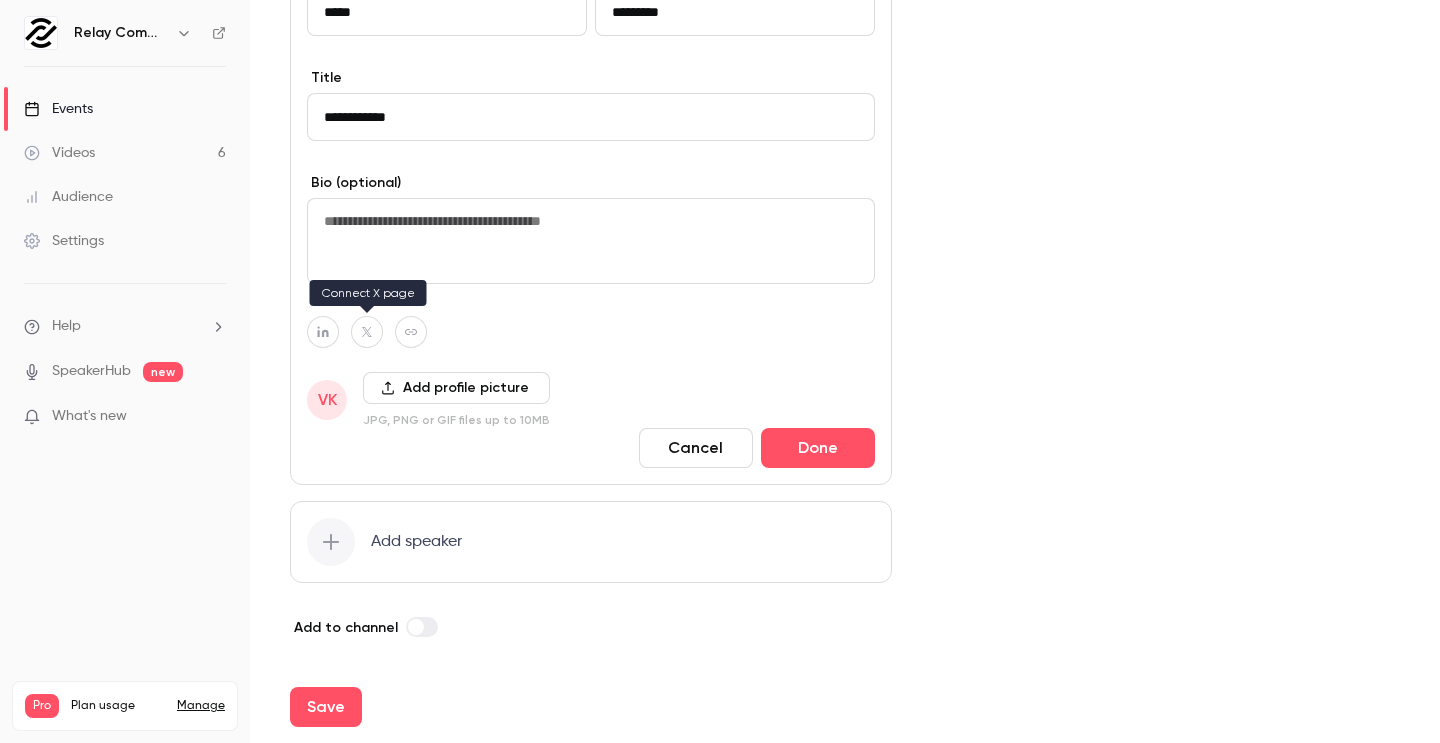 type on "**********" 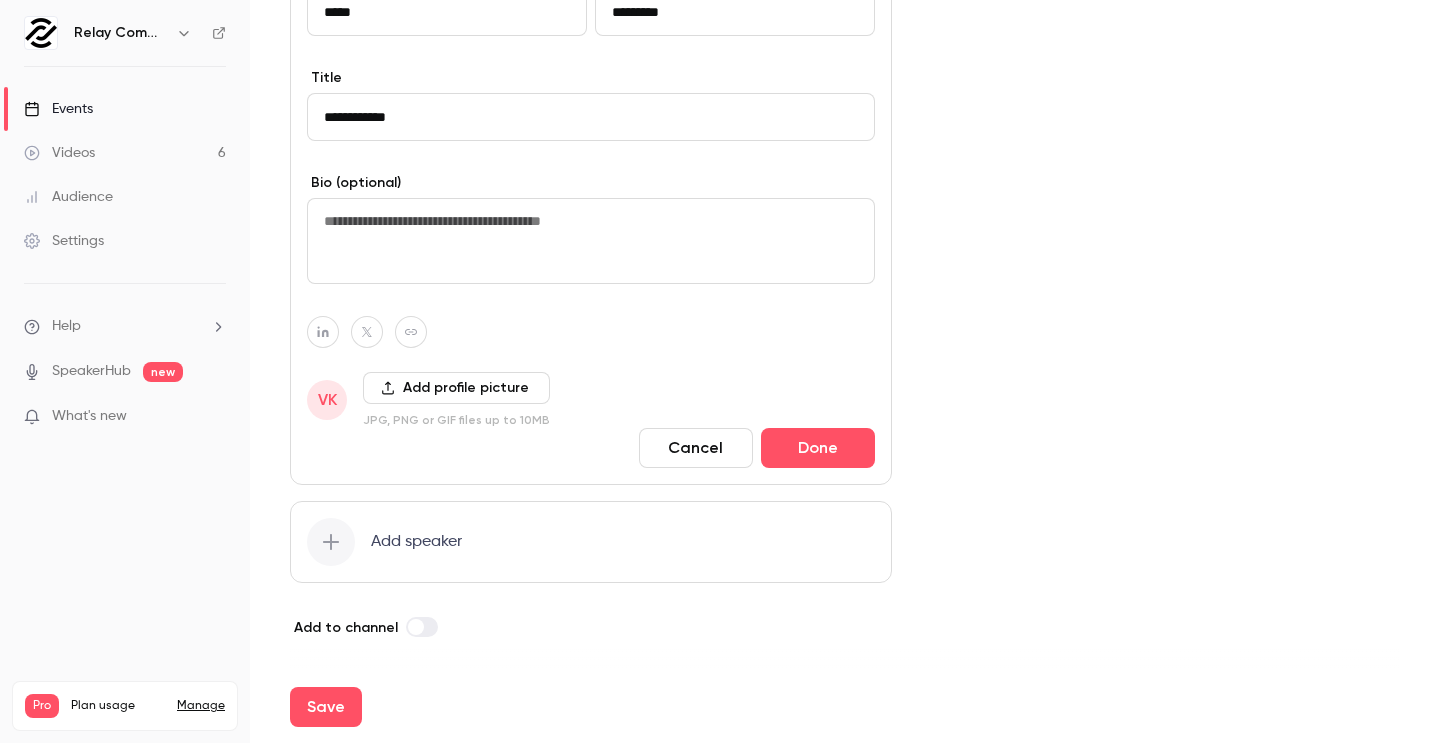 click at bounding box center (323, 332) 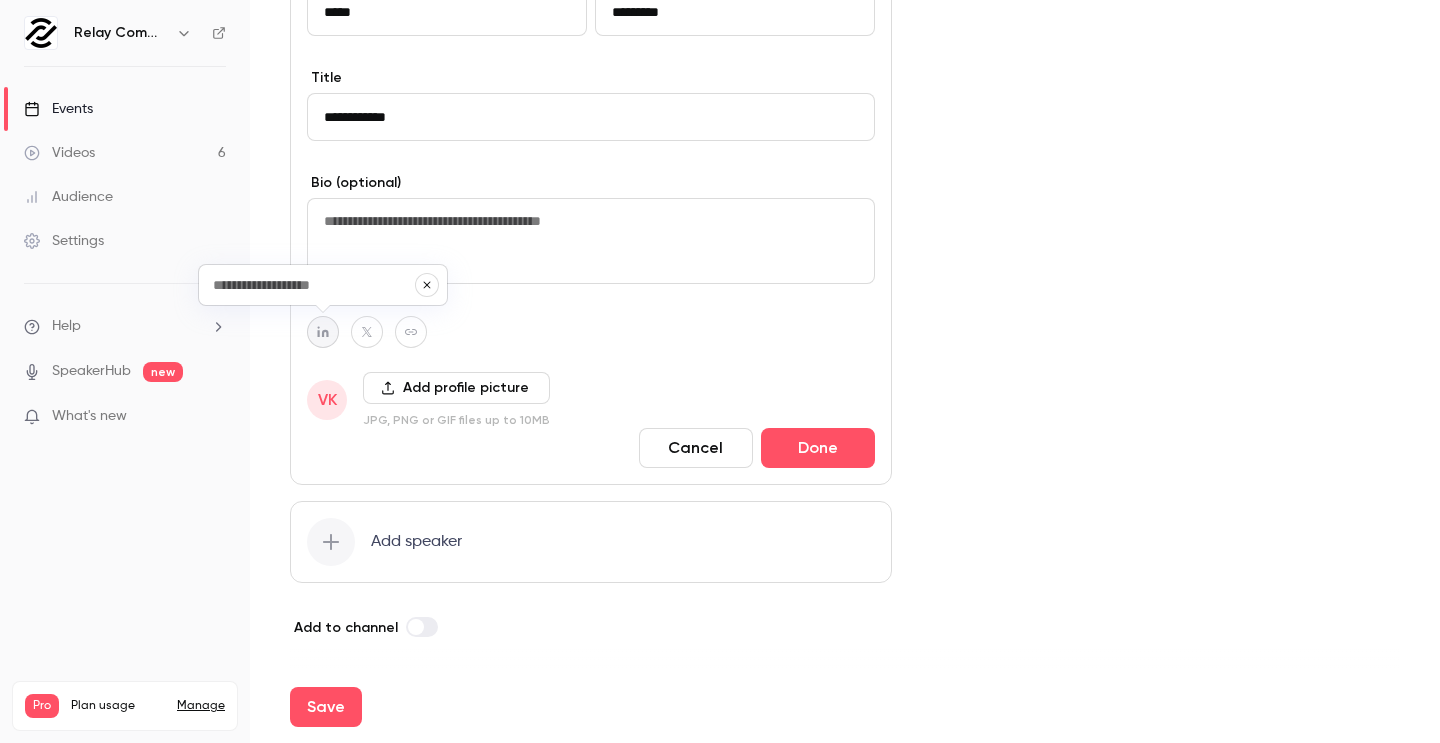 paste on "**********" 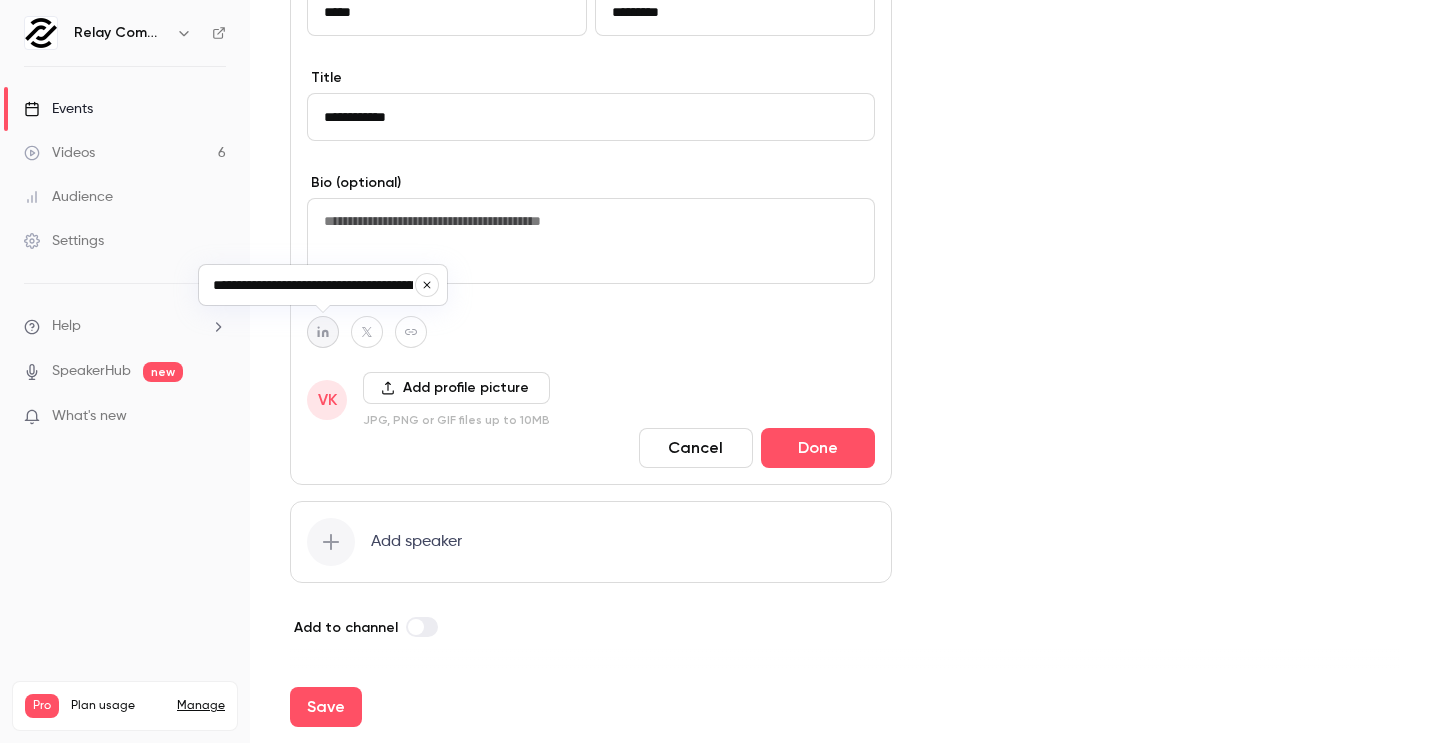 scroll, scrollTop: 0, scrollLeft: 69, axis: horizontal 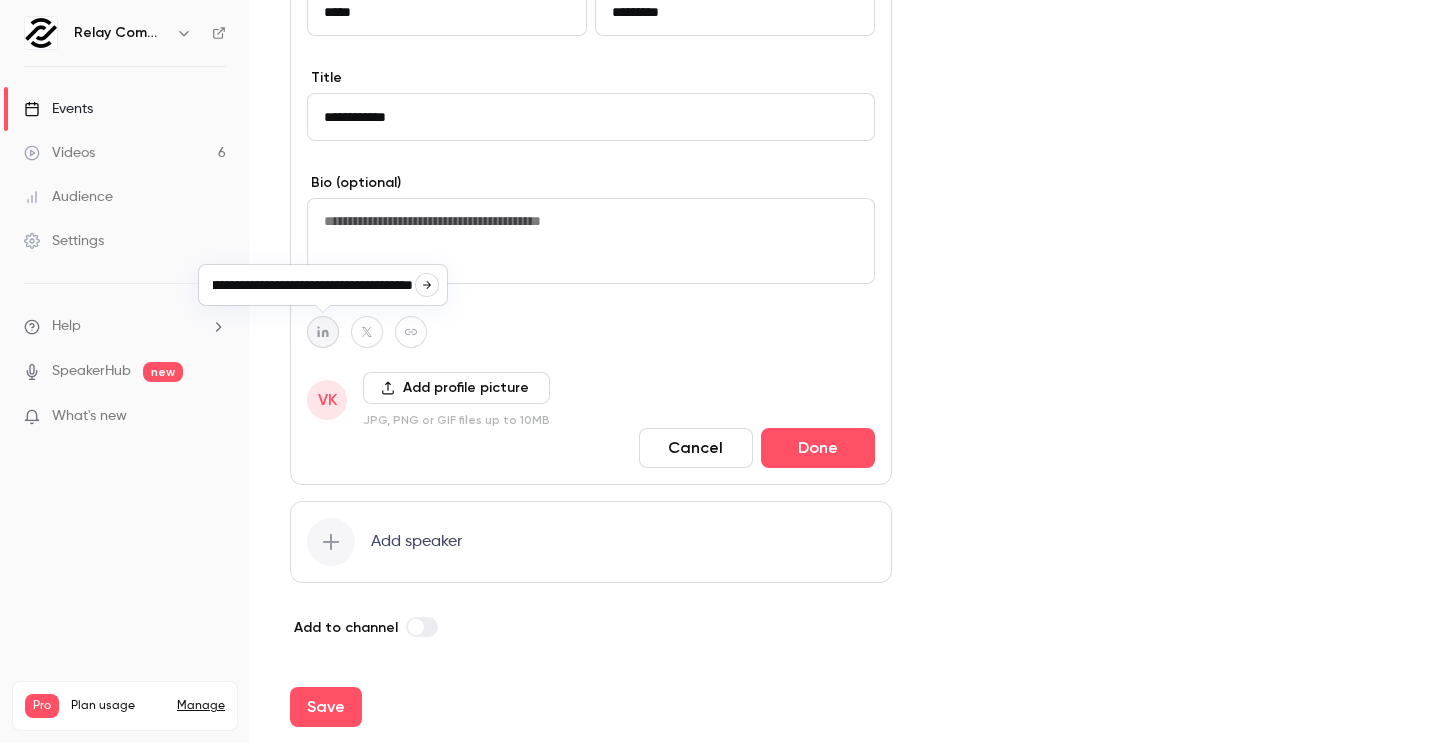 type on "**********" 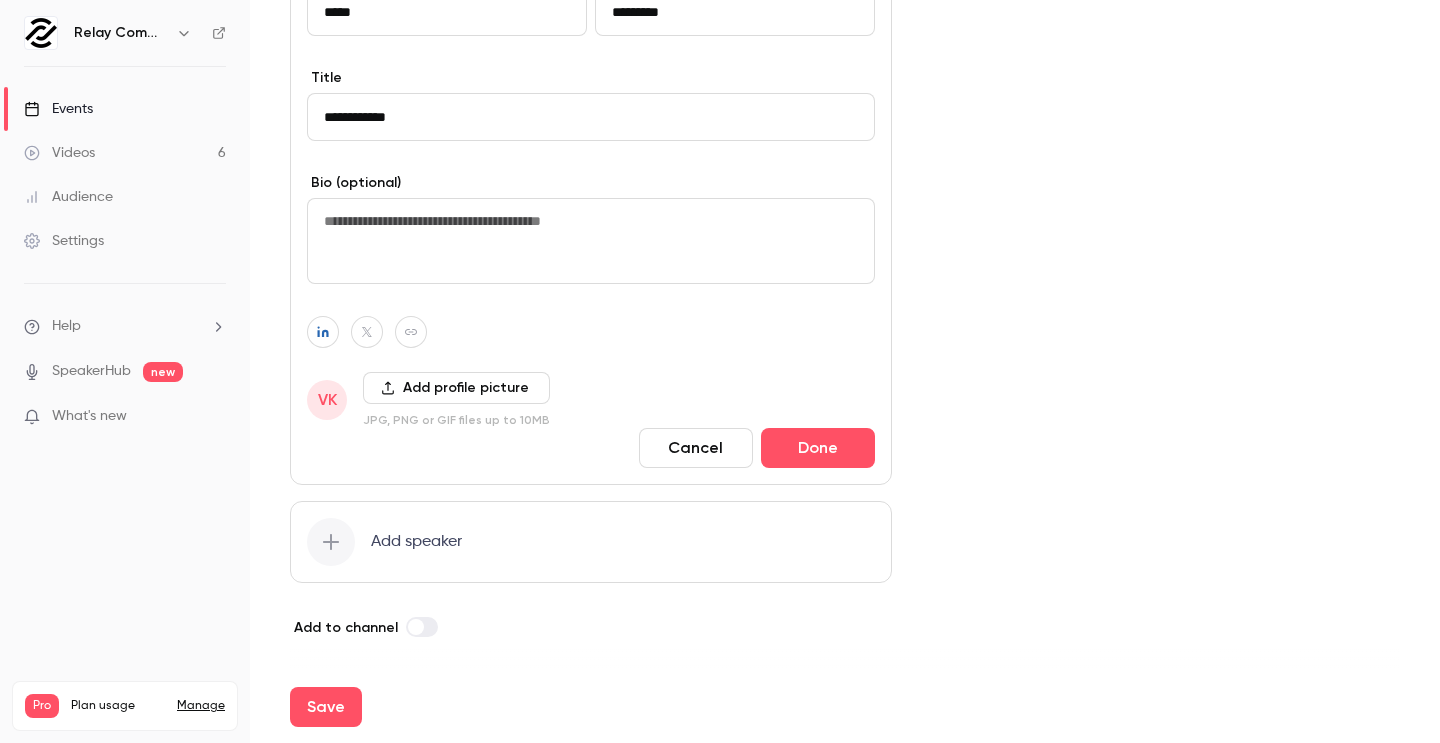 scroll, scrollTop: 0, scrollLeft: 0, axis: both 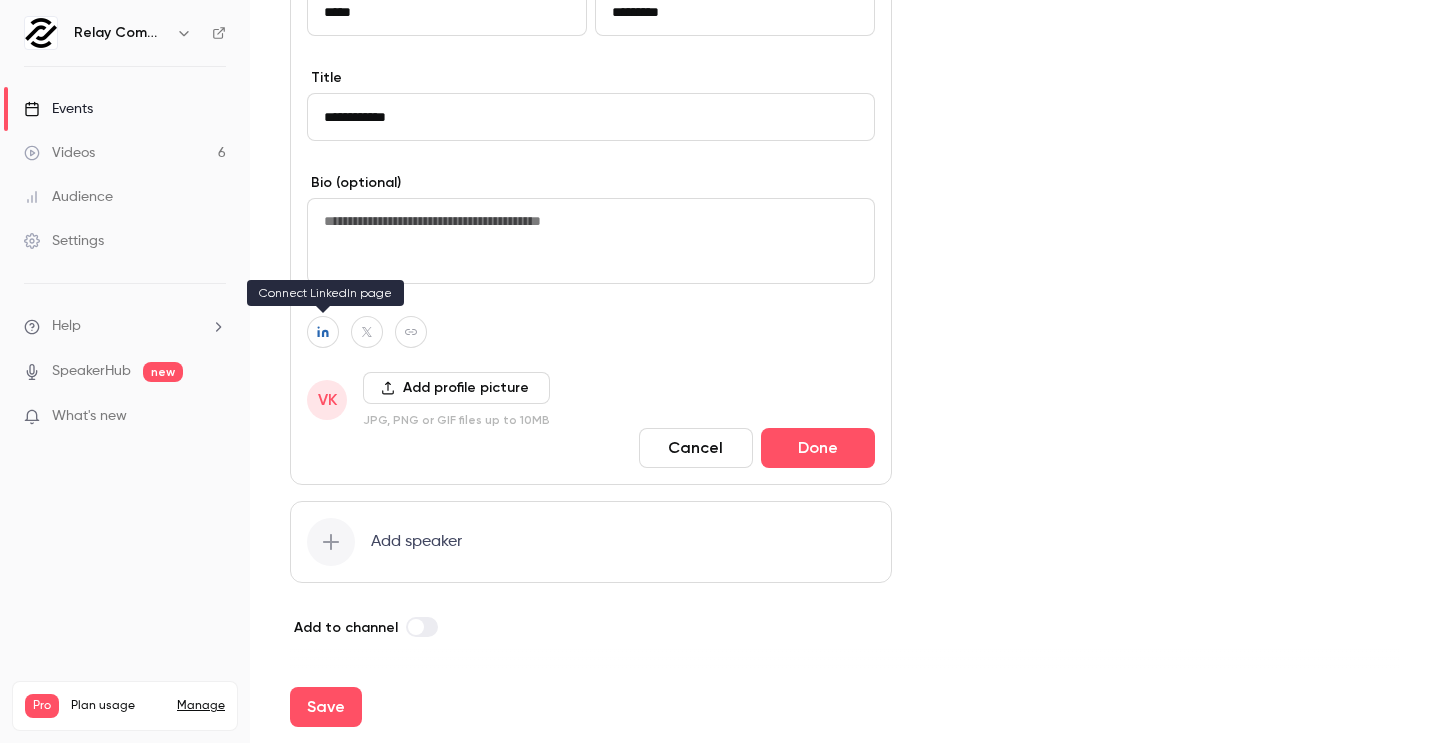 click at bounding box center [323, 332] 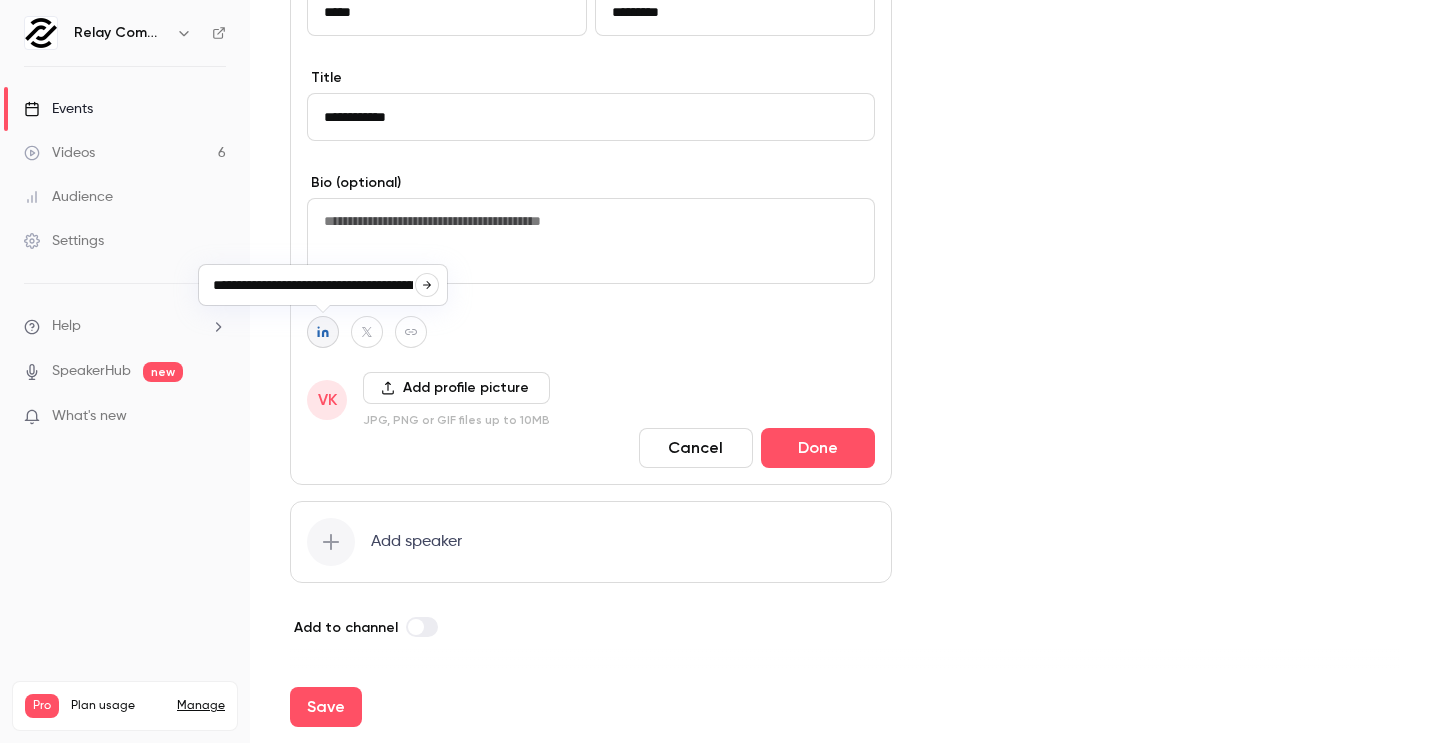 scroll, scrollTop: 0, scrollLeft: 69, axis: horizontal 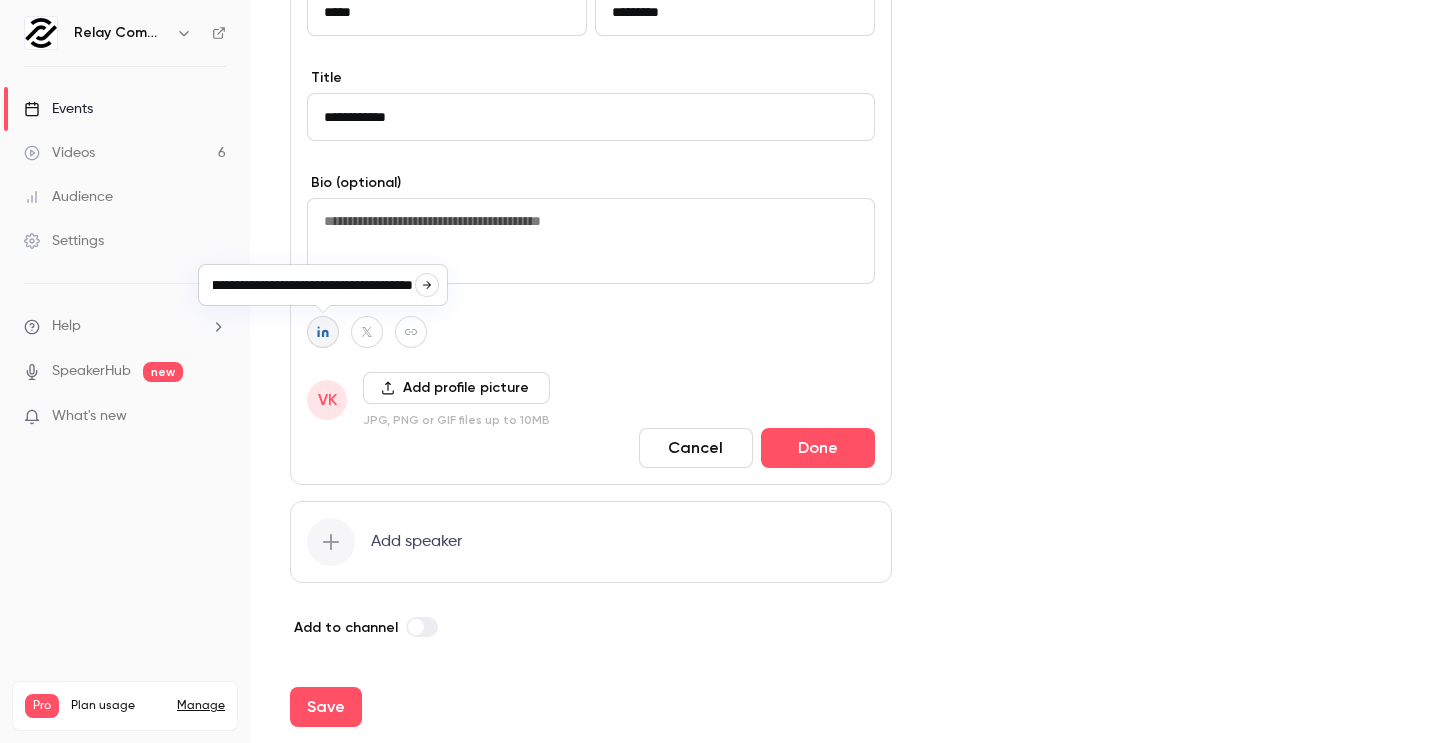 click at bounding box center [591, 332] 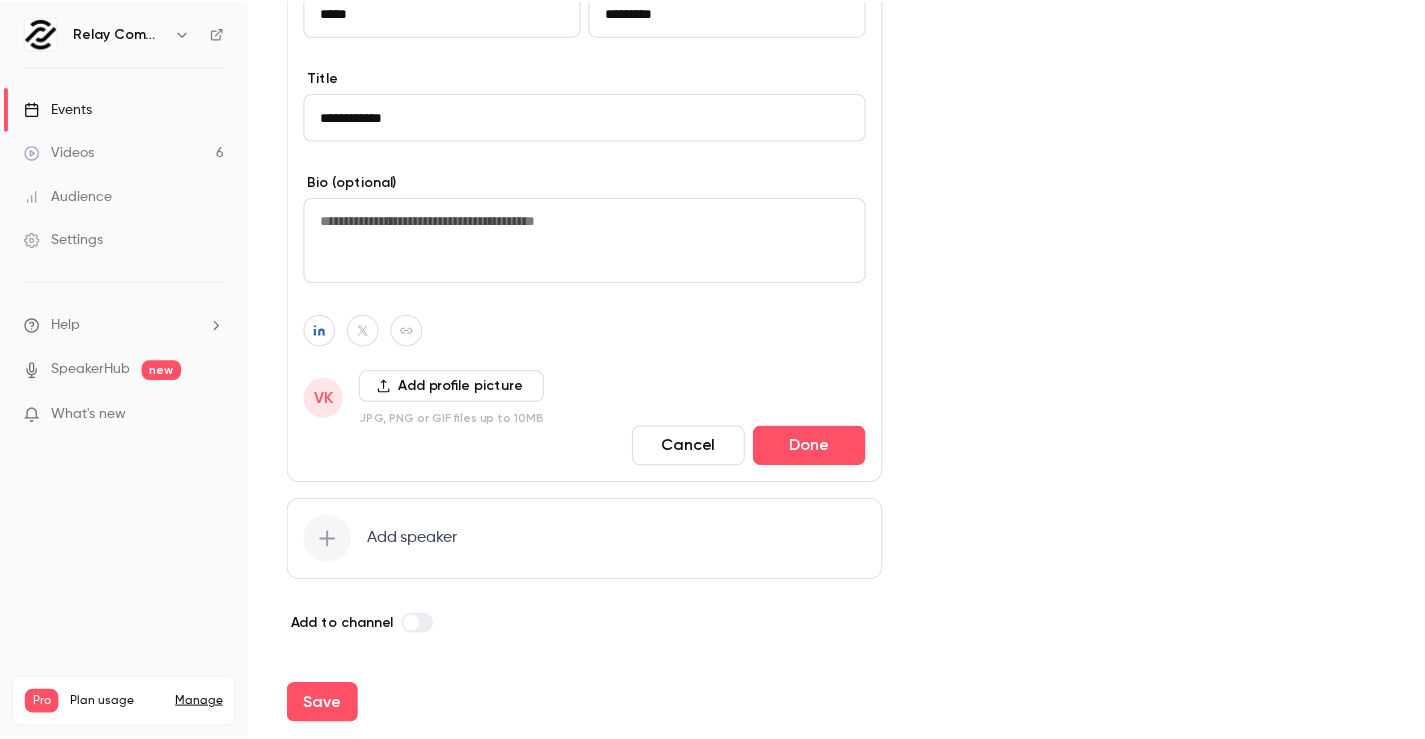 scroll, scrollTop: 0, scrollLeft: 0, axis: both 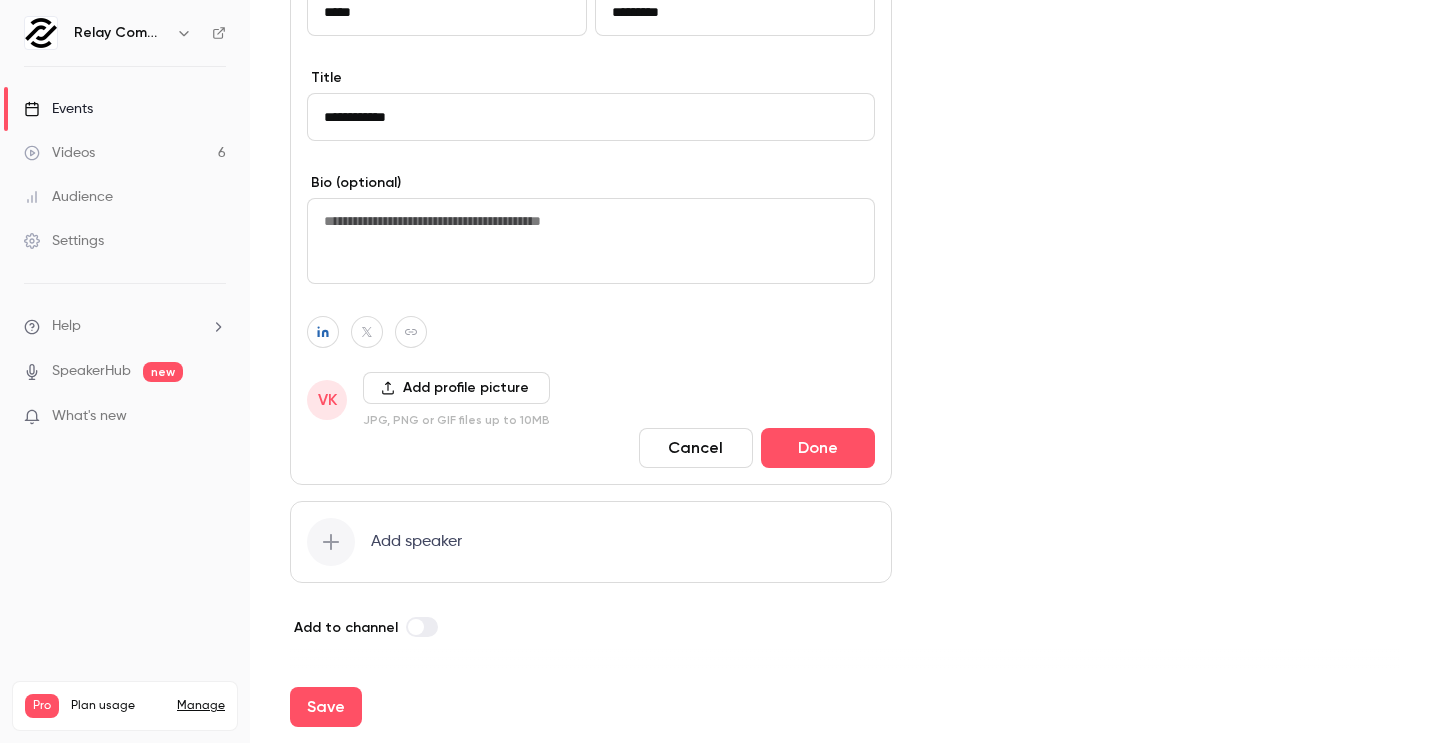 click on "Add profile picture" at bounding box center (456, 388) 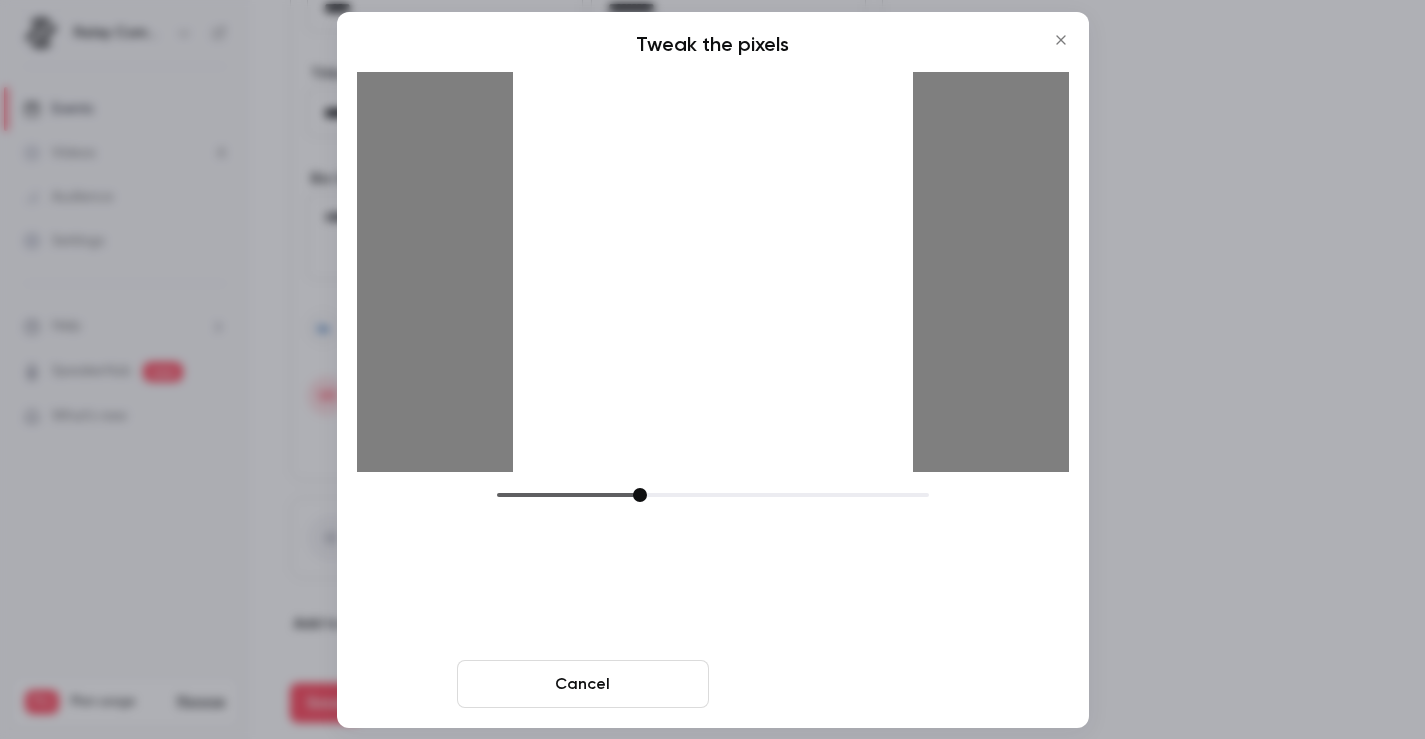 click on "Crop and save" at bounding box center [843, 684] 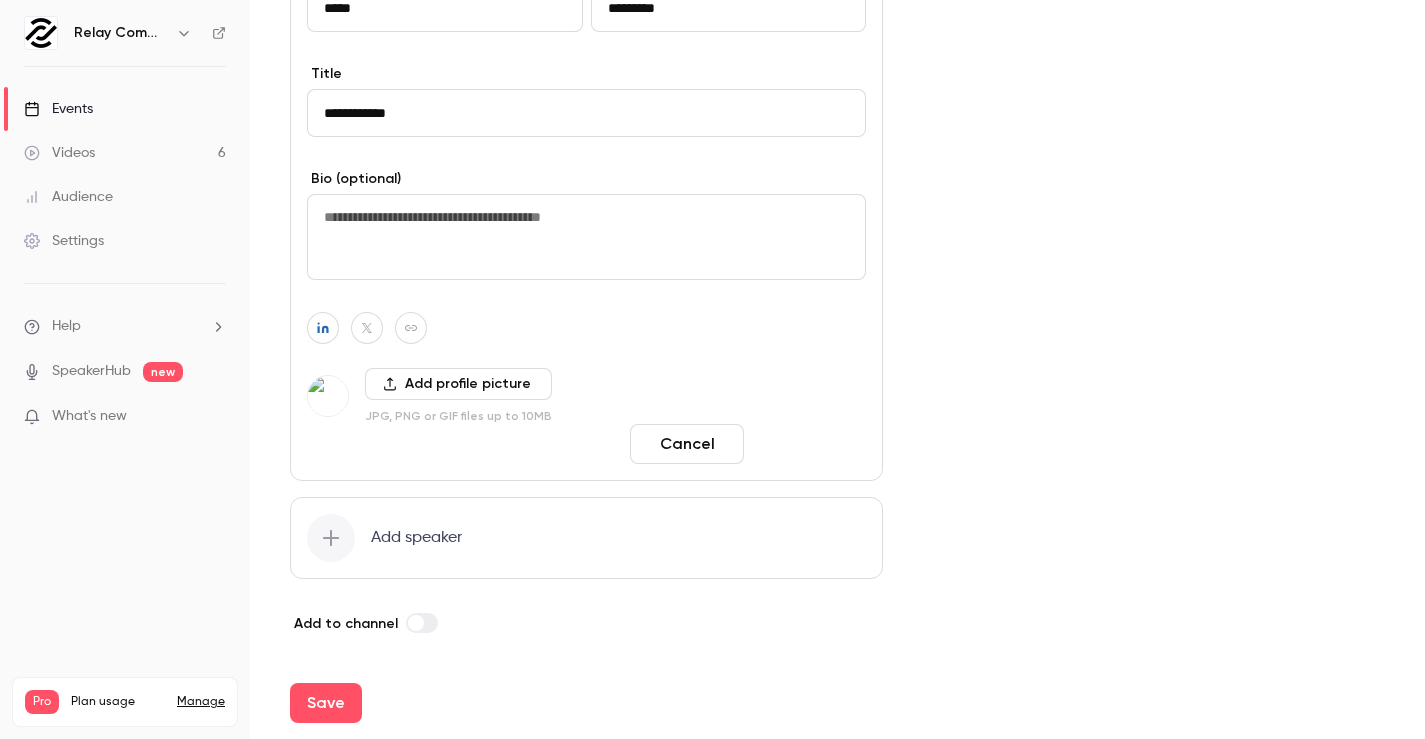 click on "Done" at bounding box center (809, 444) 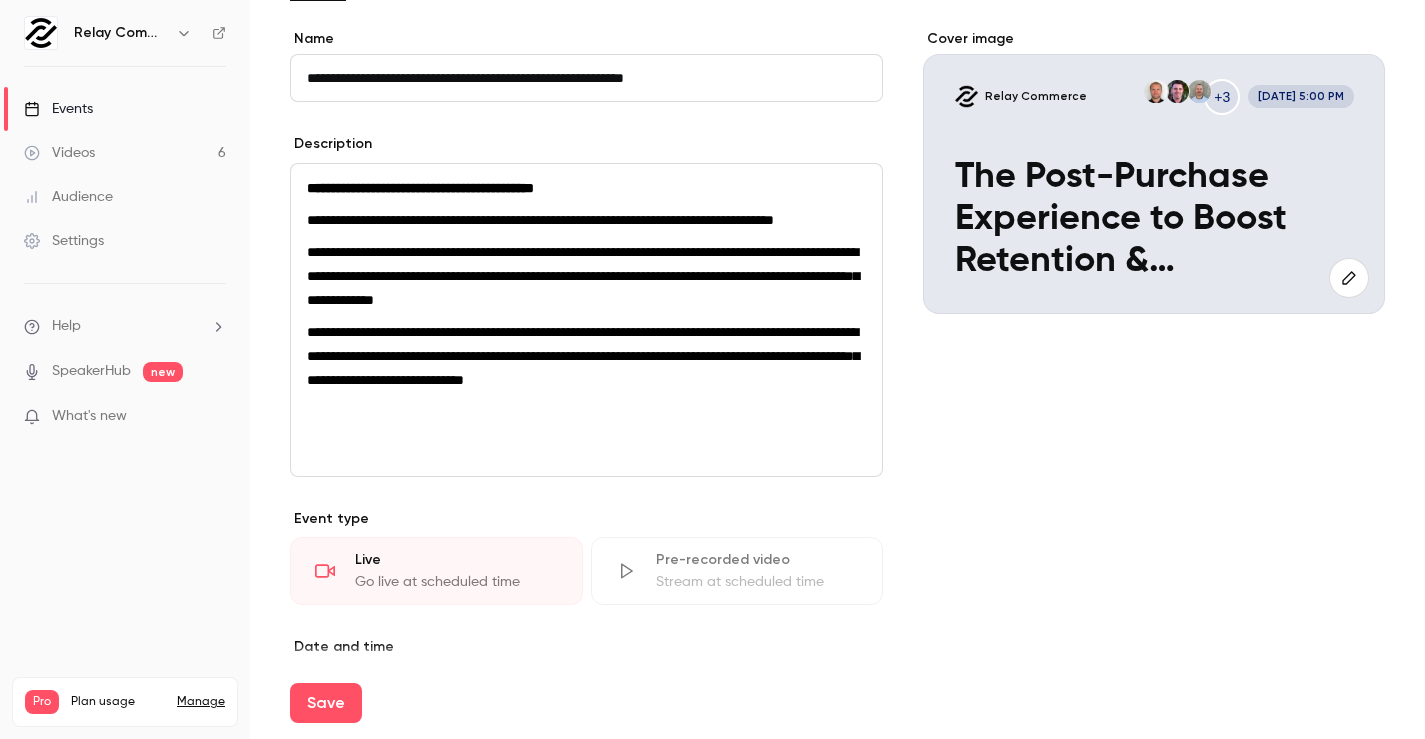 scroll, scrollTop: 0, scrollLeft: 0, axis: both 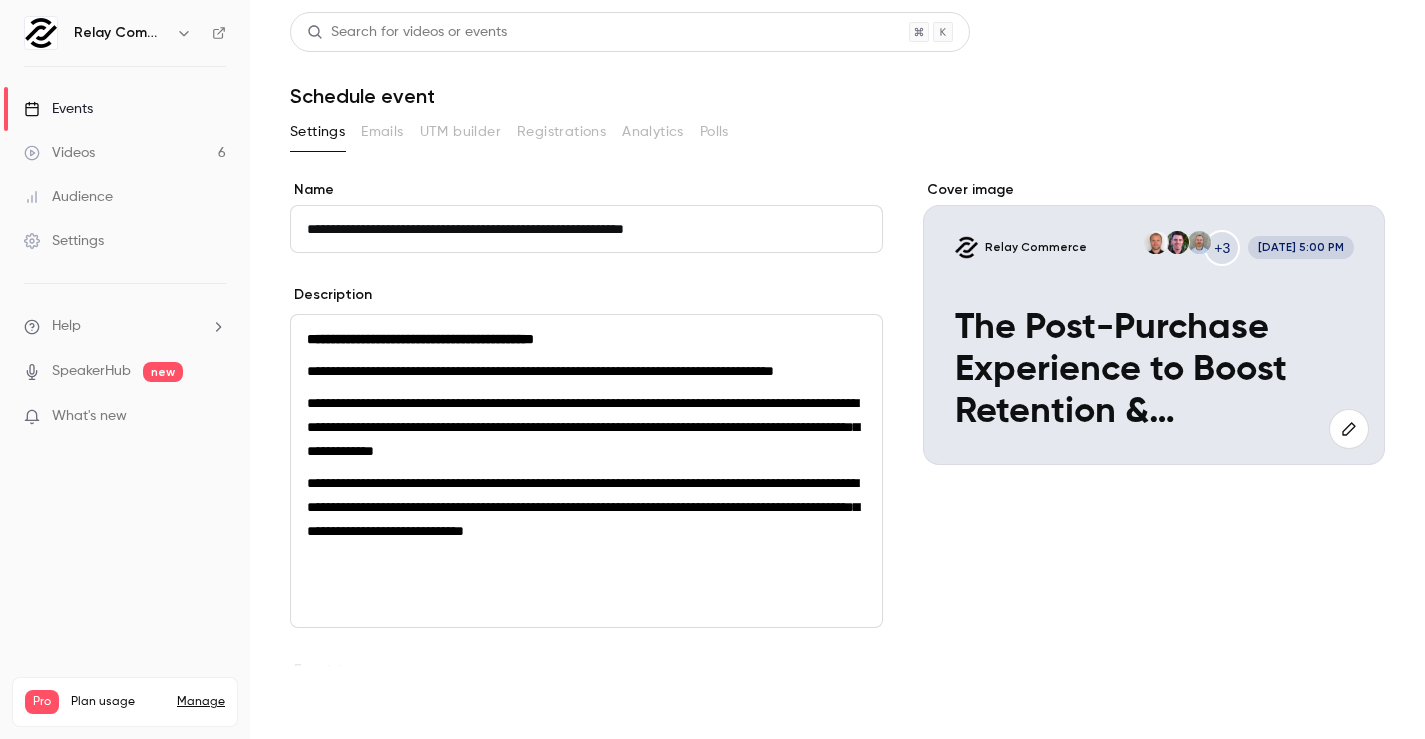 click on "Save" at bounding box center [326, 703] 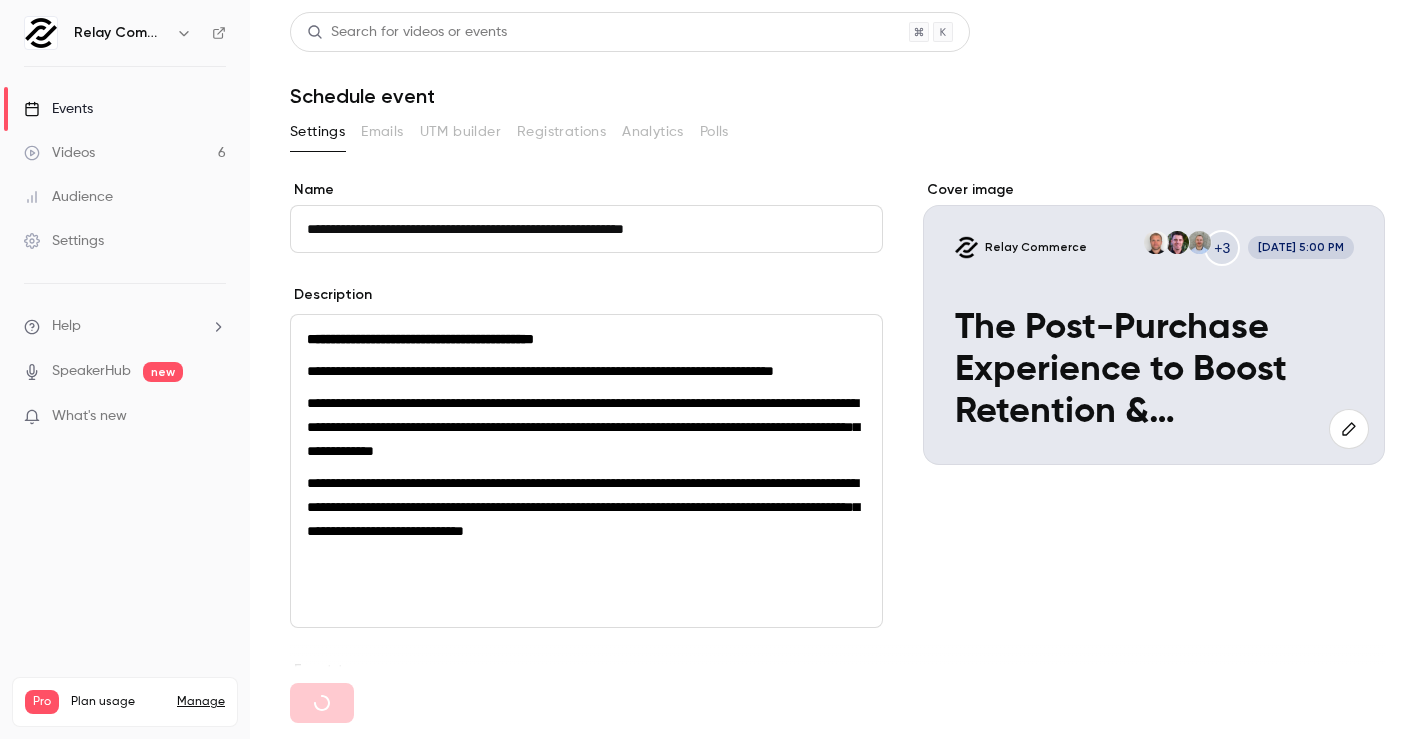 type 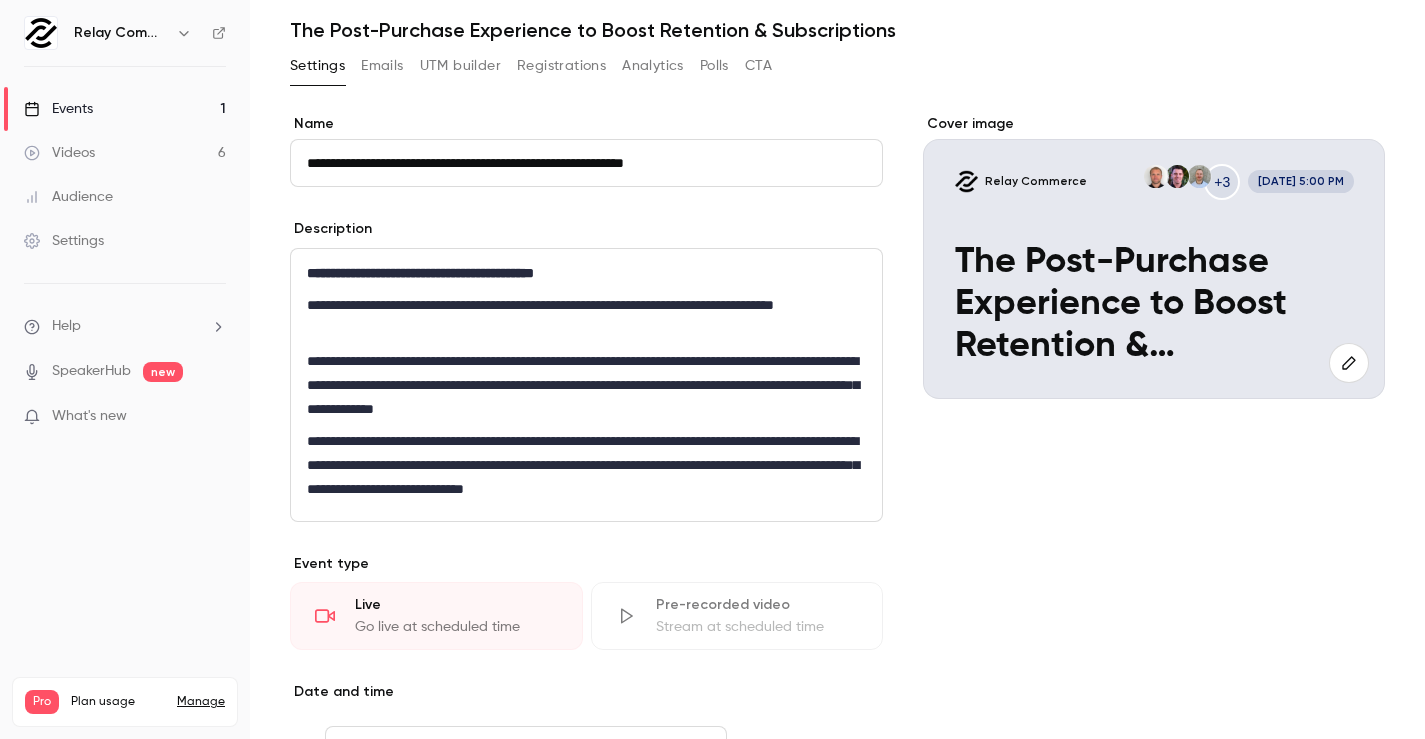 scroll, scrollTop: 11, scrollLeft: 0, axis: vertical 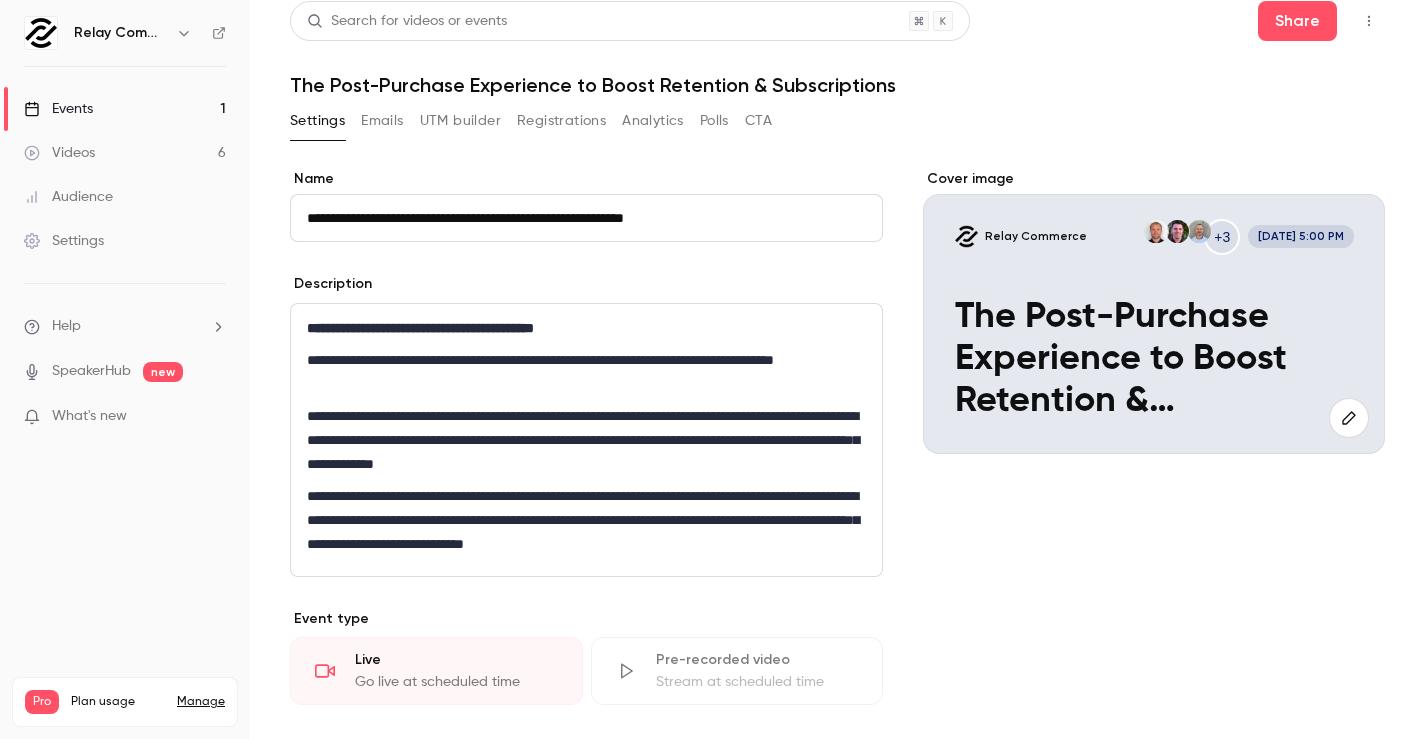 click on "Emails" at bounding box center [382, 121] 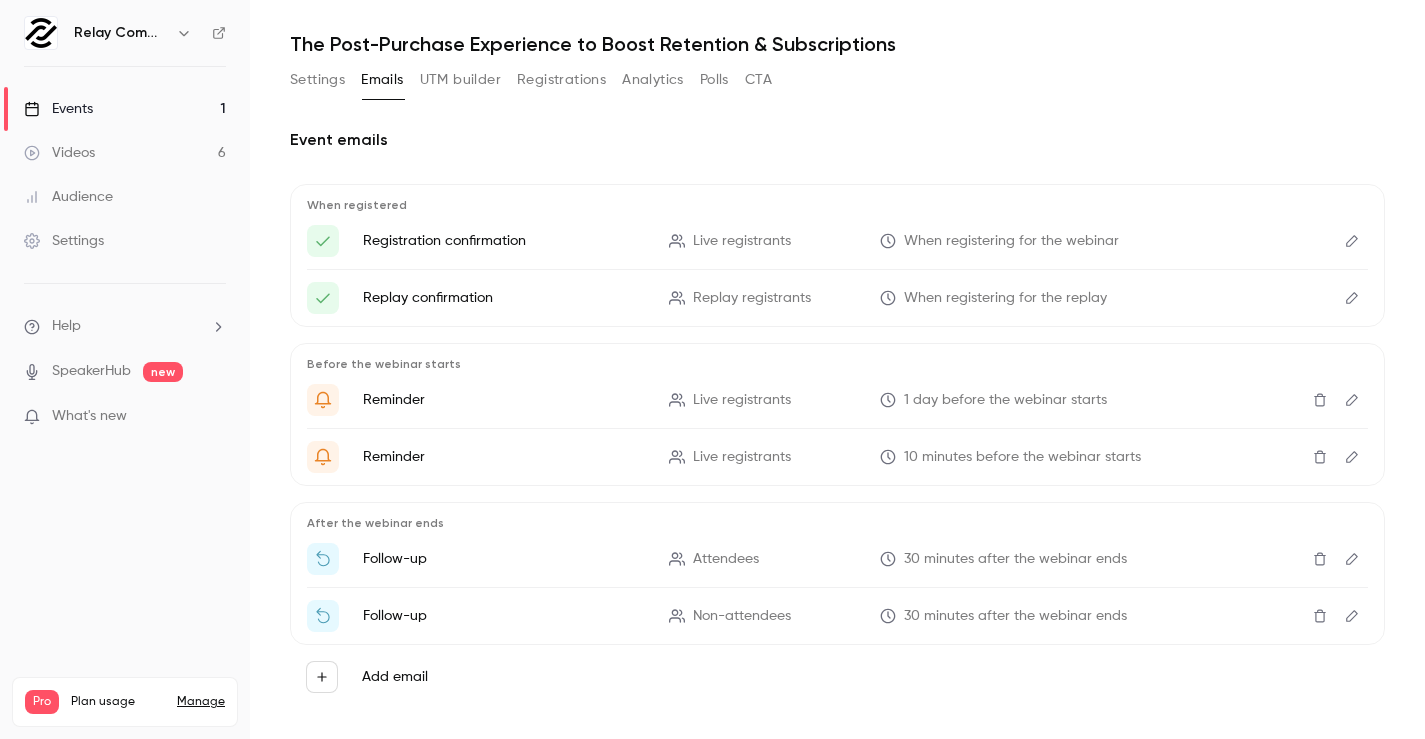 scroll, scrollTop: 74, scrollLeft: 0, axis: vertical 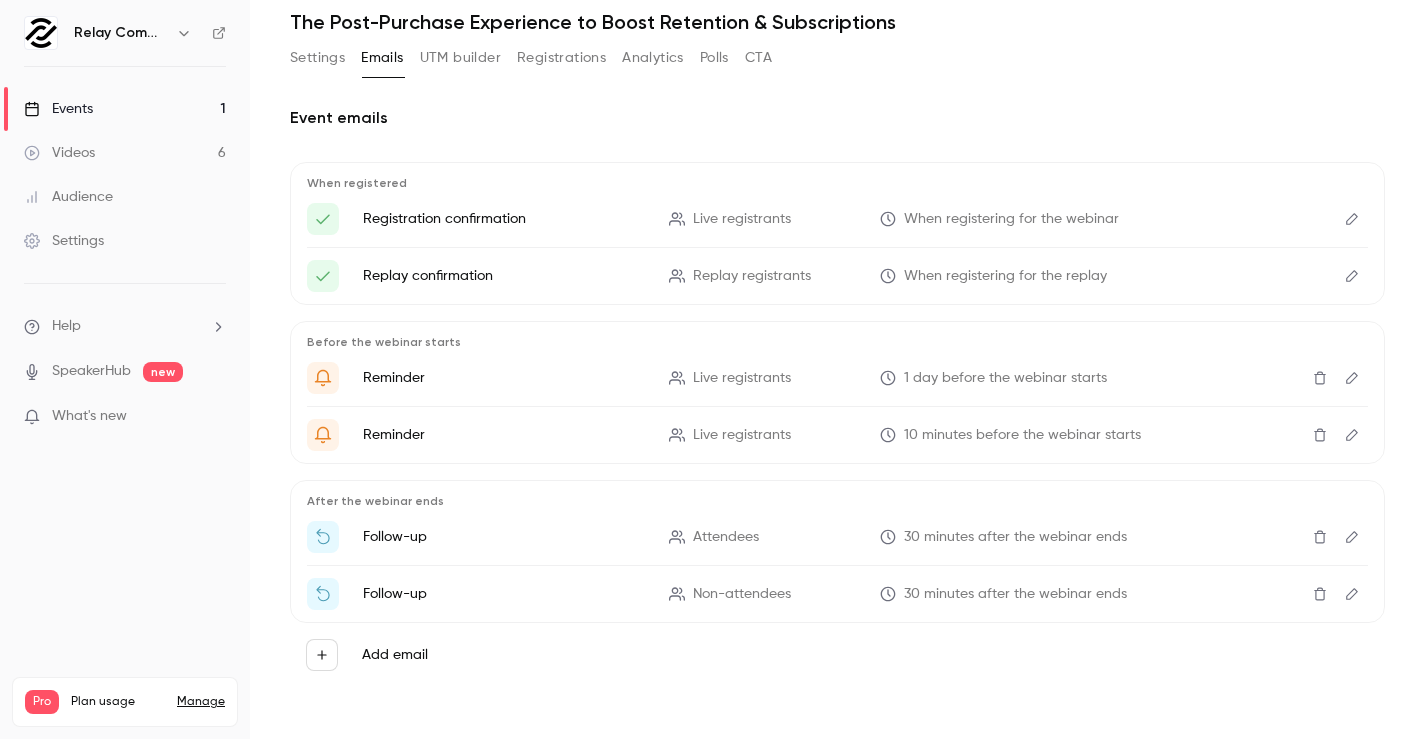 click 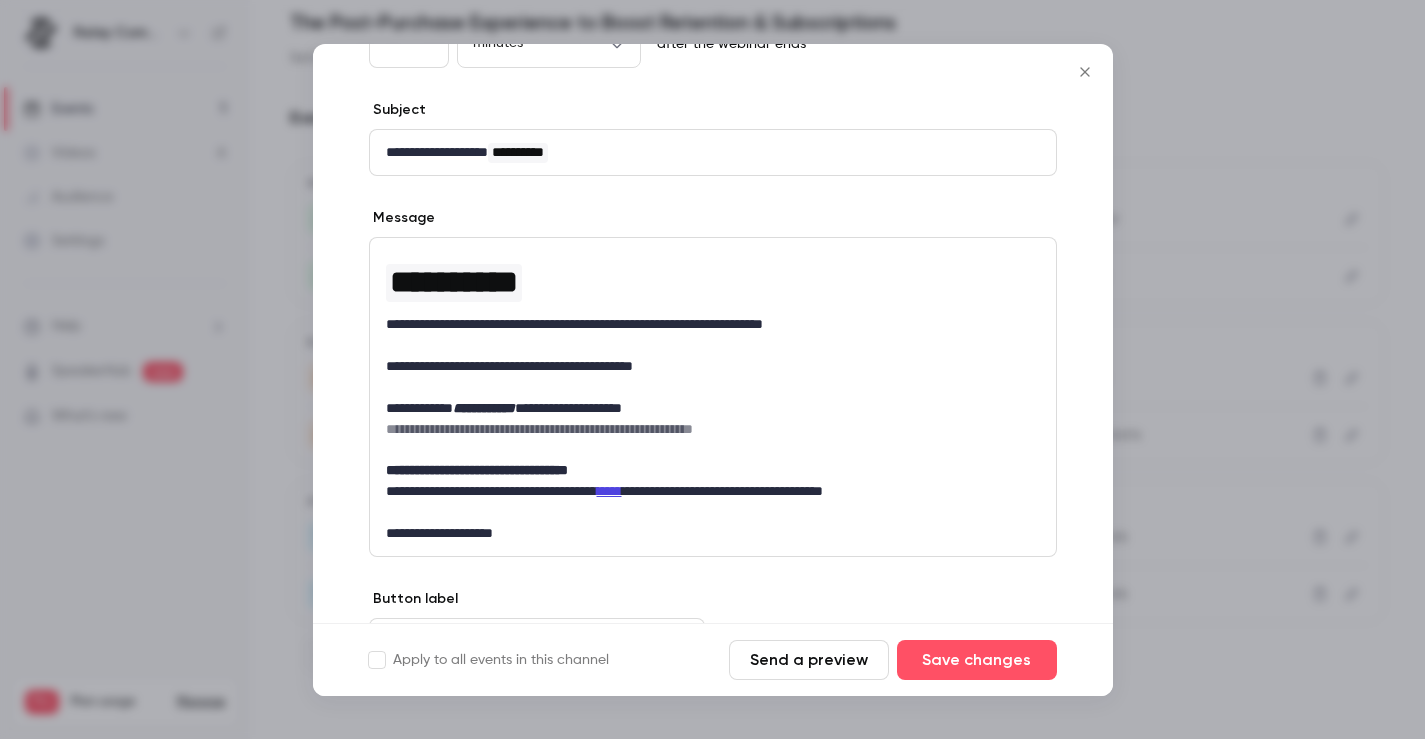 scroll, scrollTop: 283, scrollLeft: 0, axis: vertical 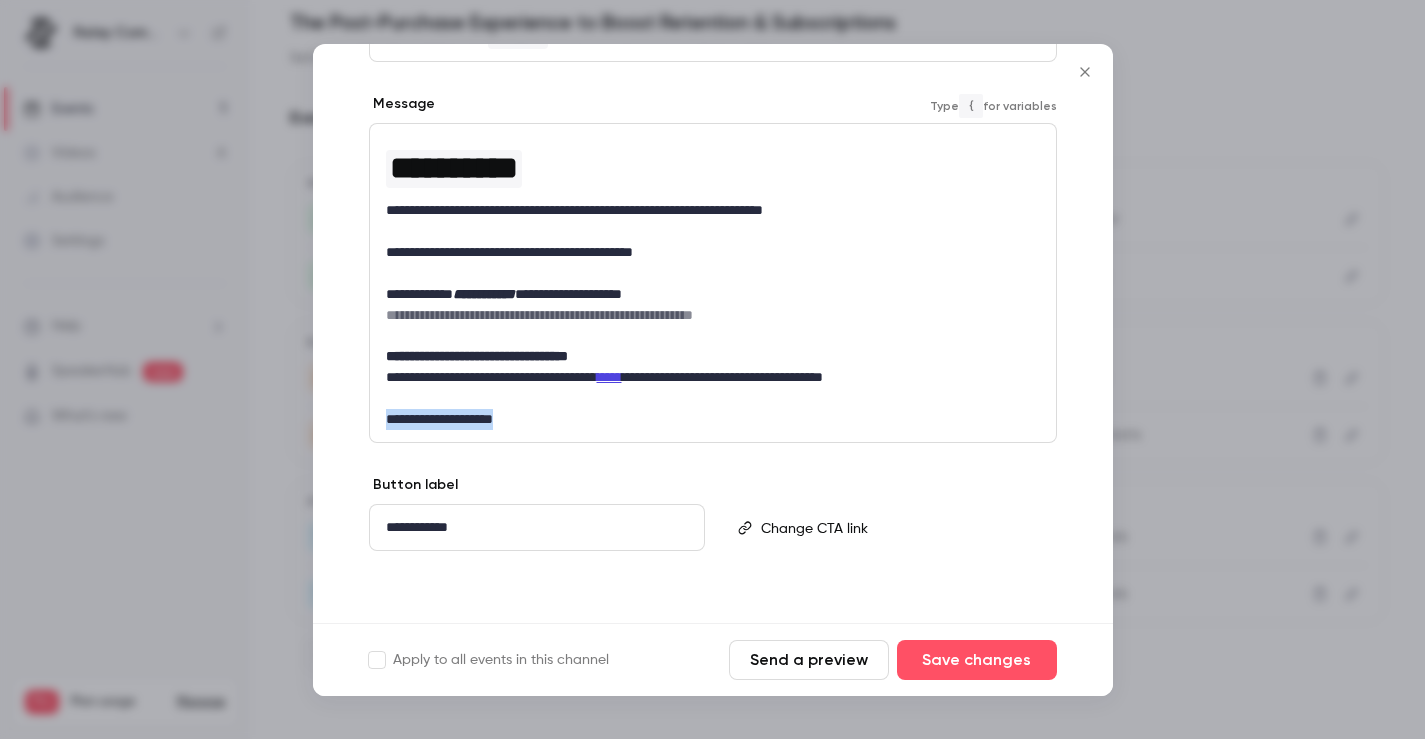 drag, startPoint x: 542, startPoint y: 414, endPoint x: 320, endPoint y: 412, distance: 222.009 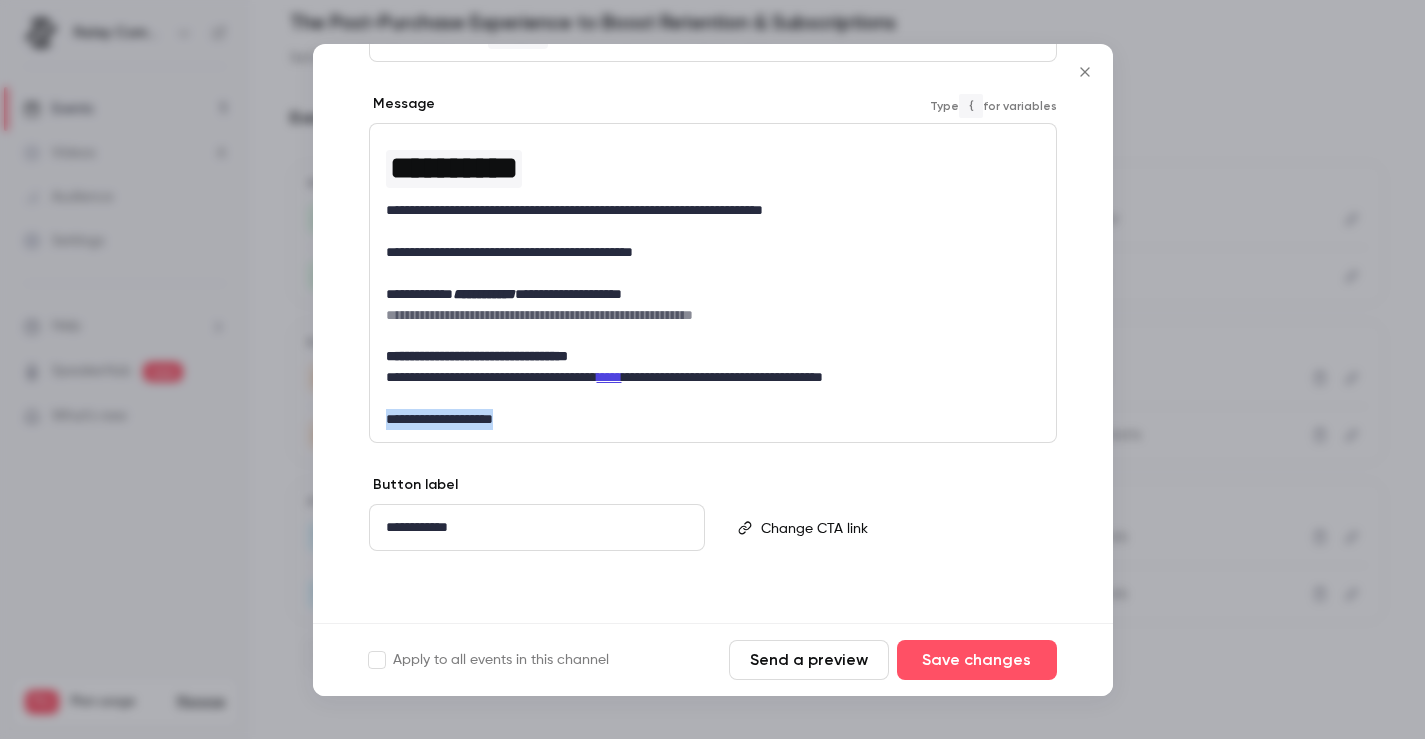 click on "**********" at bounding box center (713, 252) 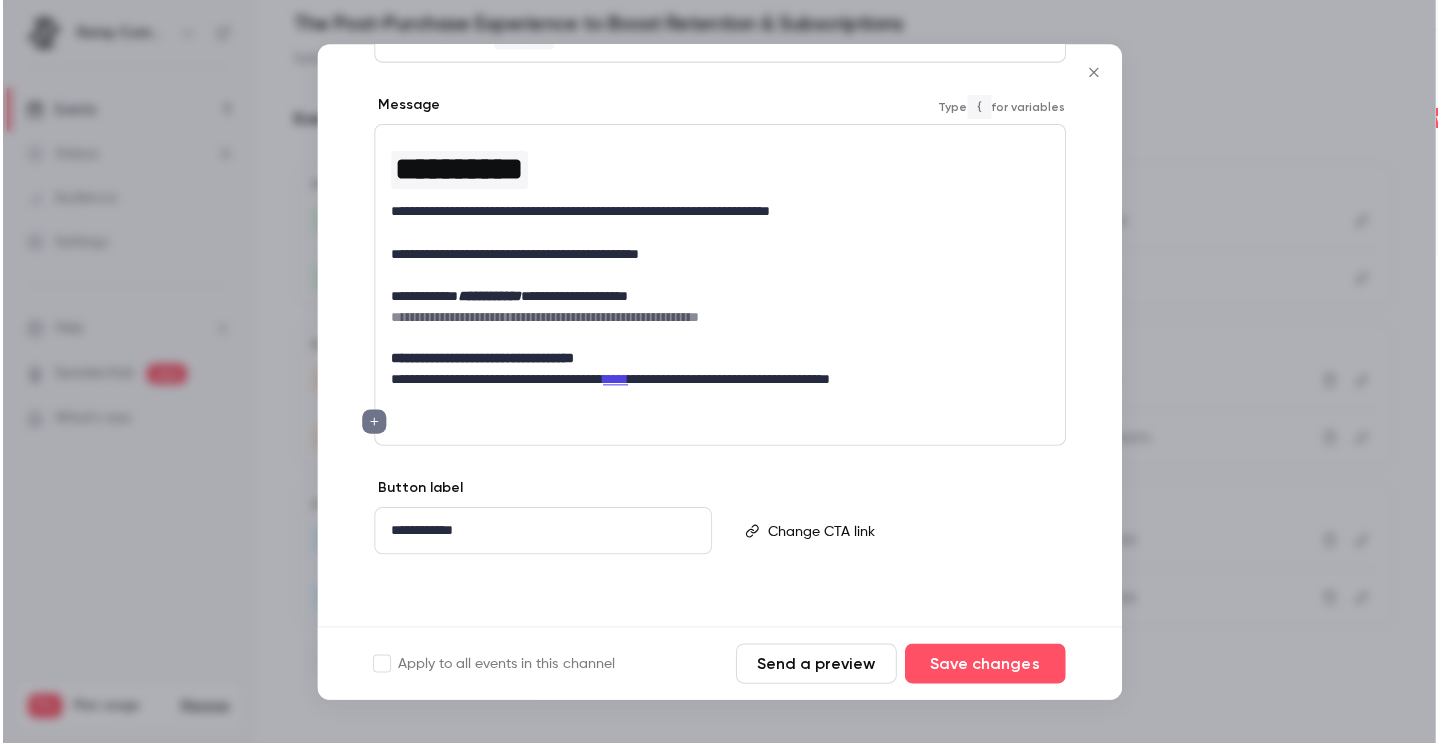 scroll, scrollTop: 263, scrollLeft: 0, axis: vertical 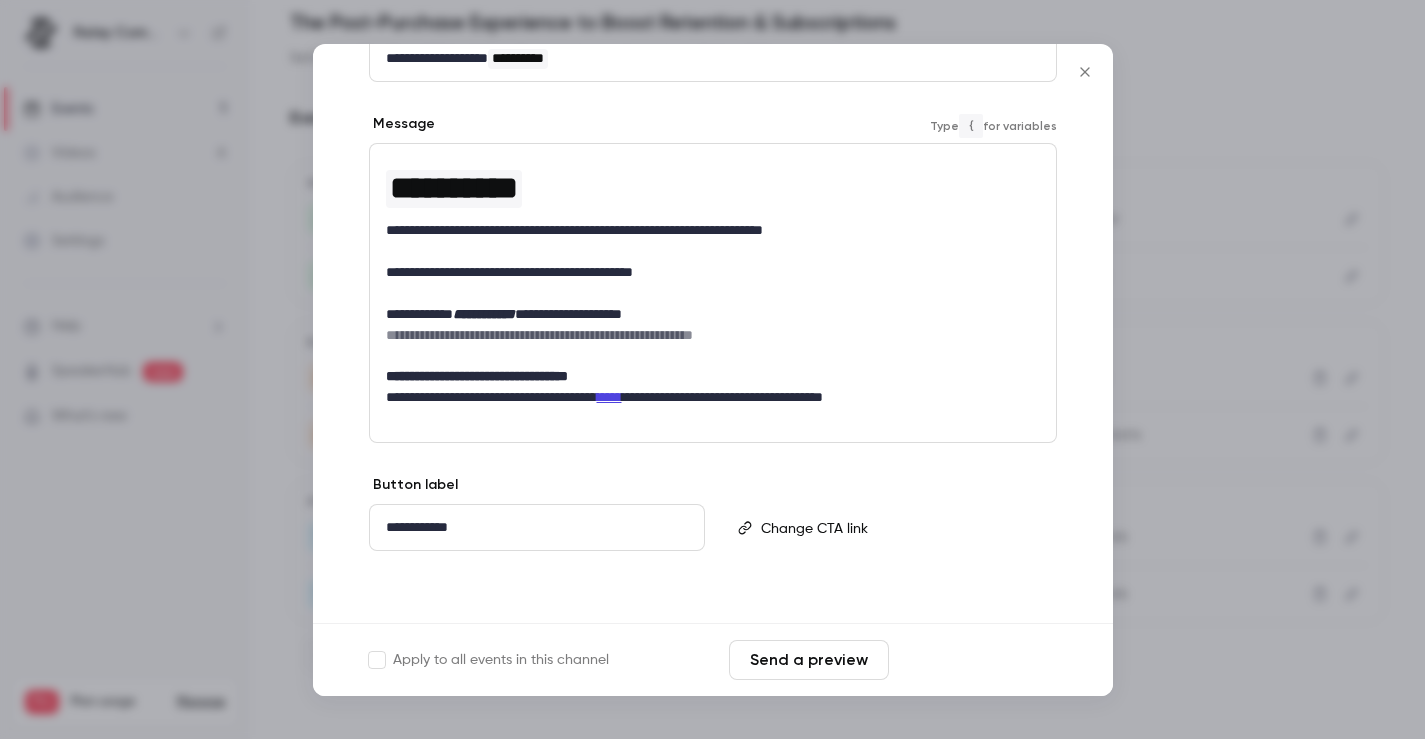click on "Save changes" at bounding box center (977, 660) 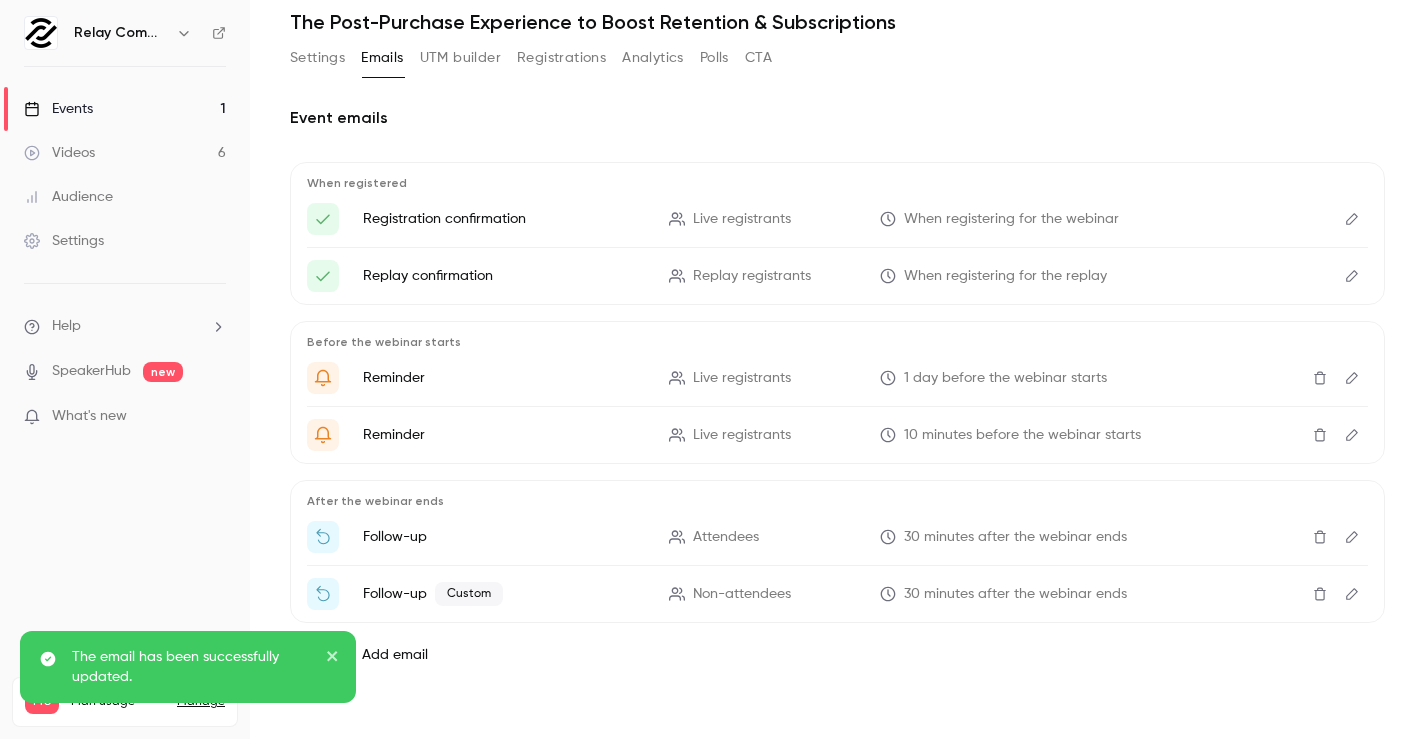 click 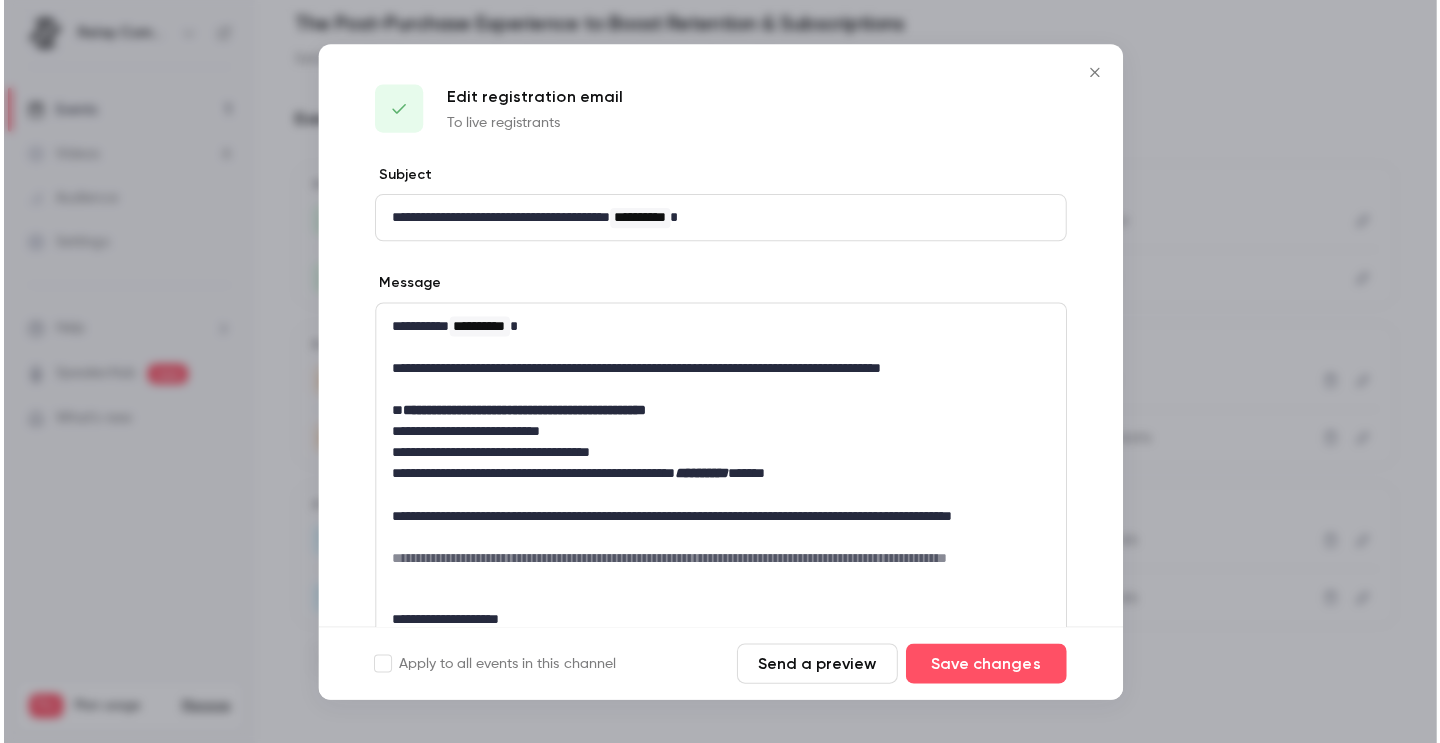 scroll, scrollTop: 70, scrollLeft: 0, axis: vertical 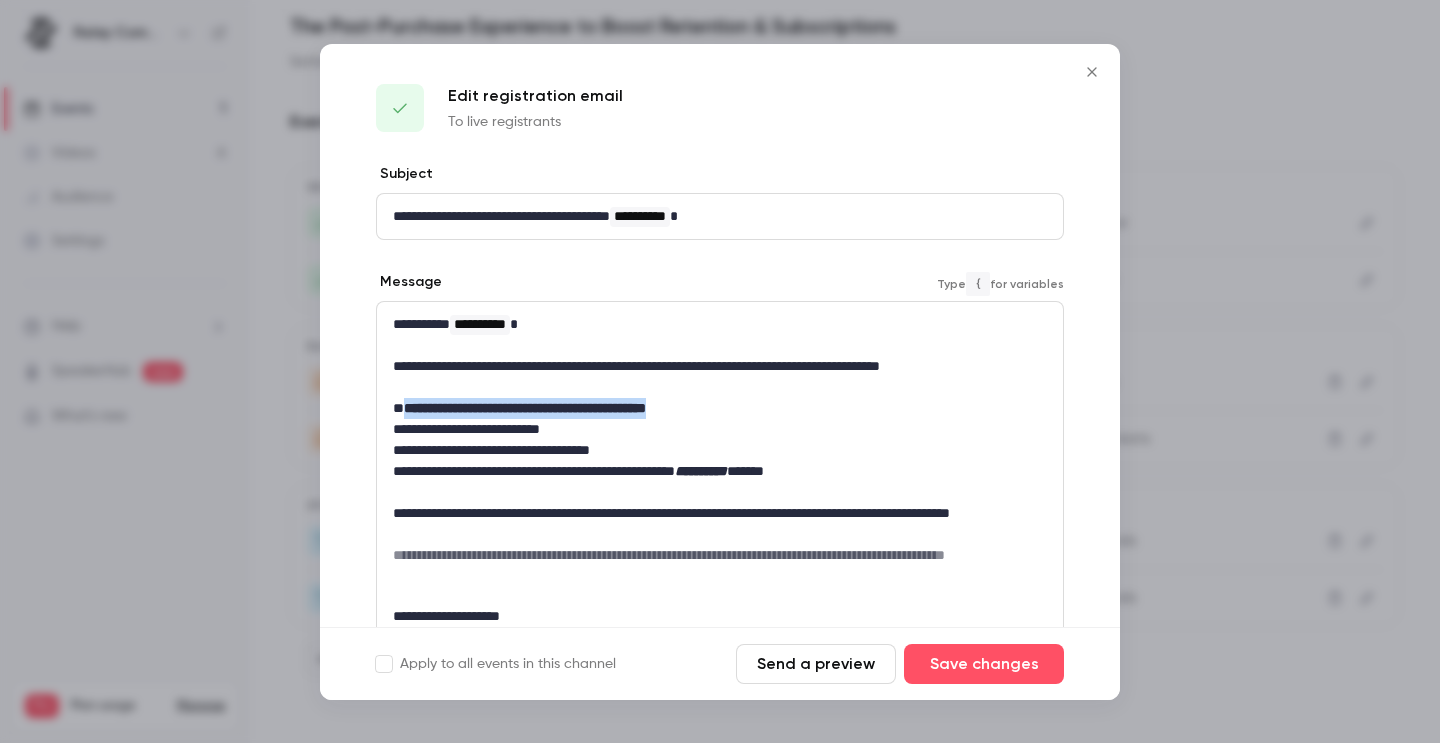 drag, startPoint x: 731, startPoint y: 407, endPoint x: 414, endPoint y: 413, distance: 317.05676 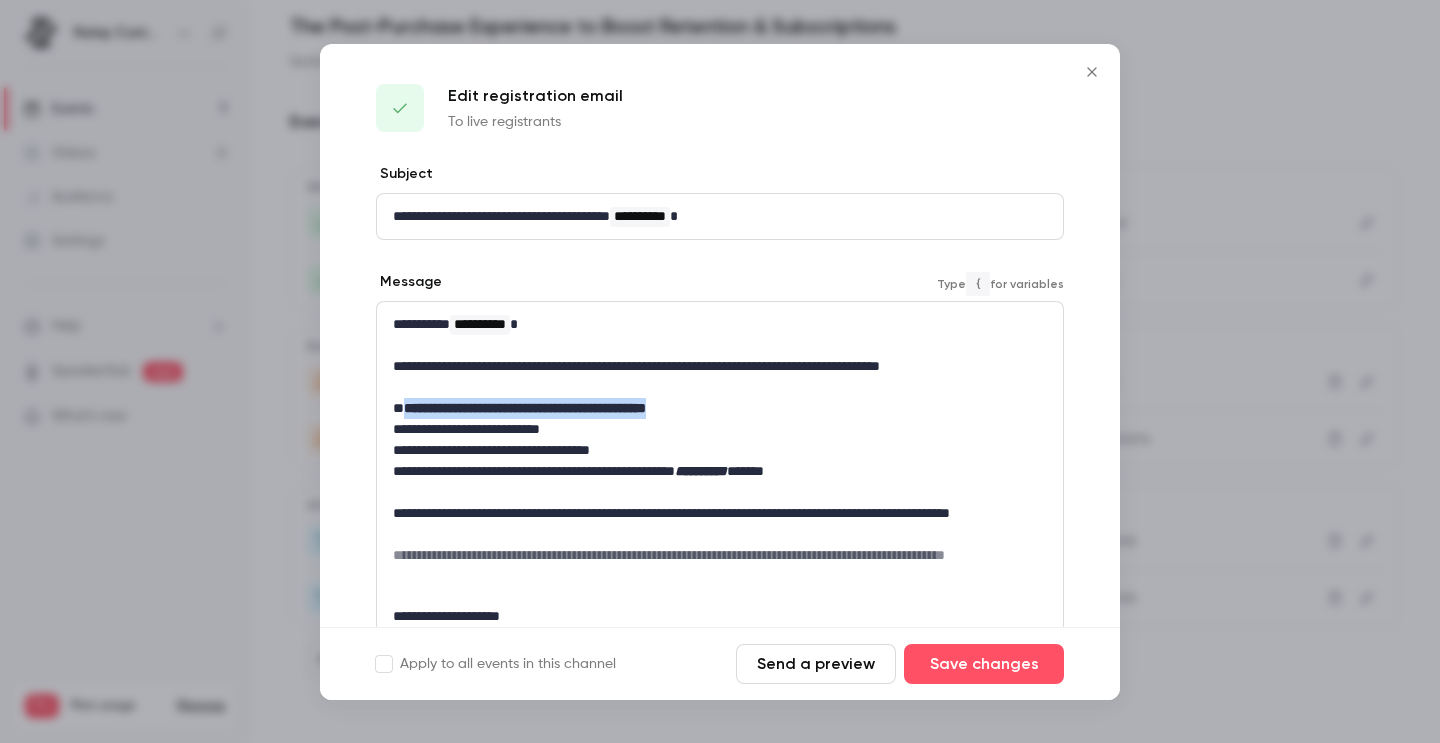 click on "**********" at bounding box center (720, 408) 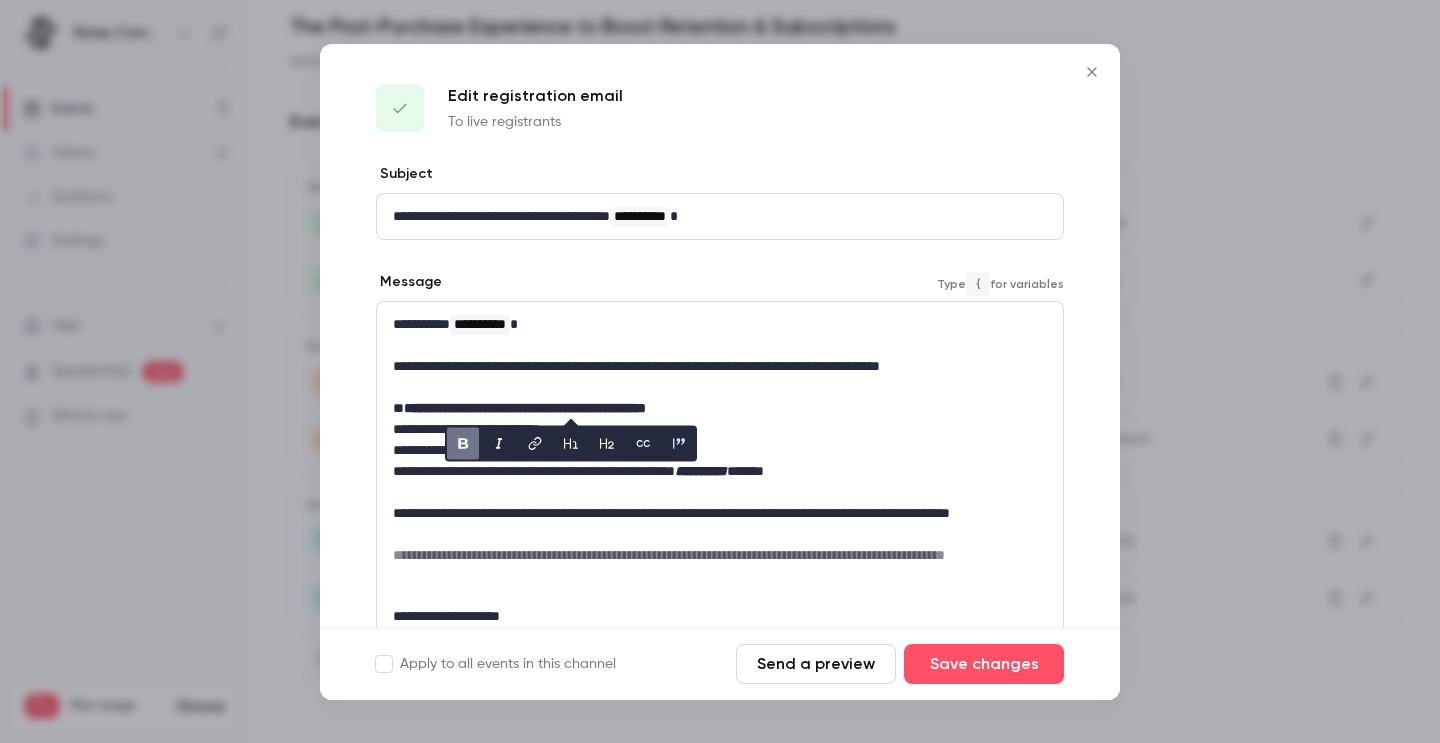 scroll, scrollTop: 0, scrollLeft: 0, axis: both 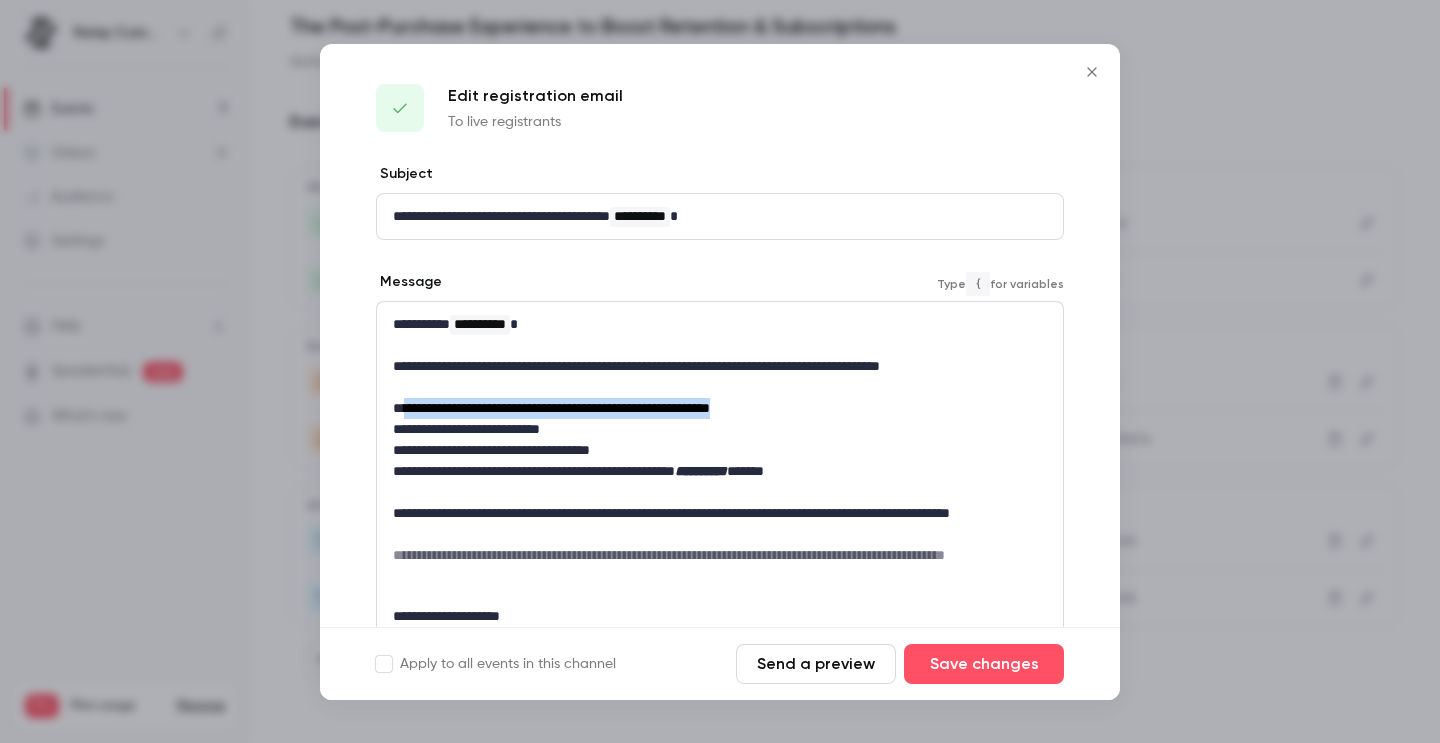 drag, startPoint x: 825, startPoint y: 410, endPoint x: 410, endPoint y: 407, distance: 415.01083 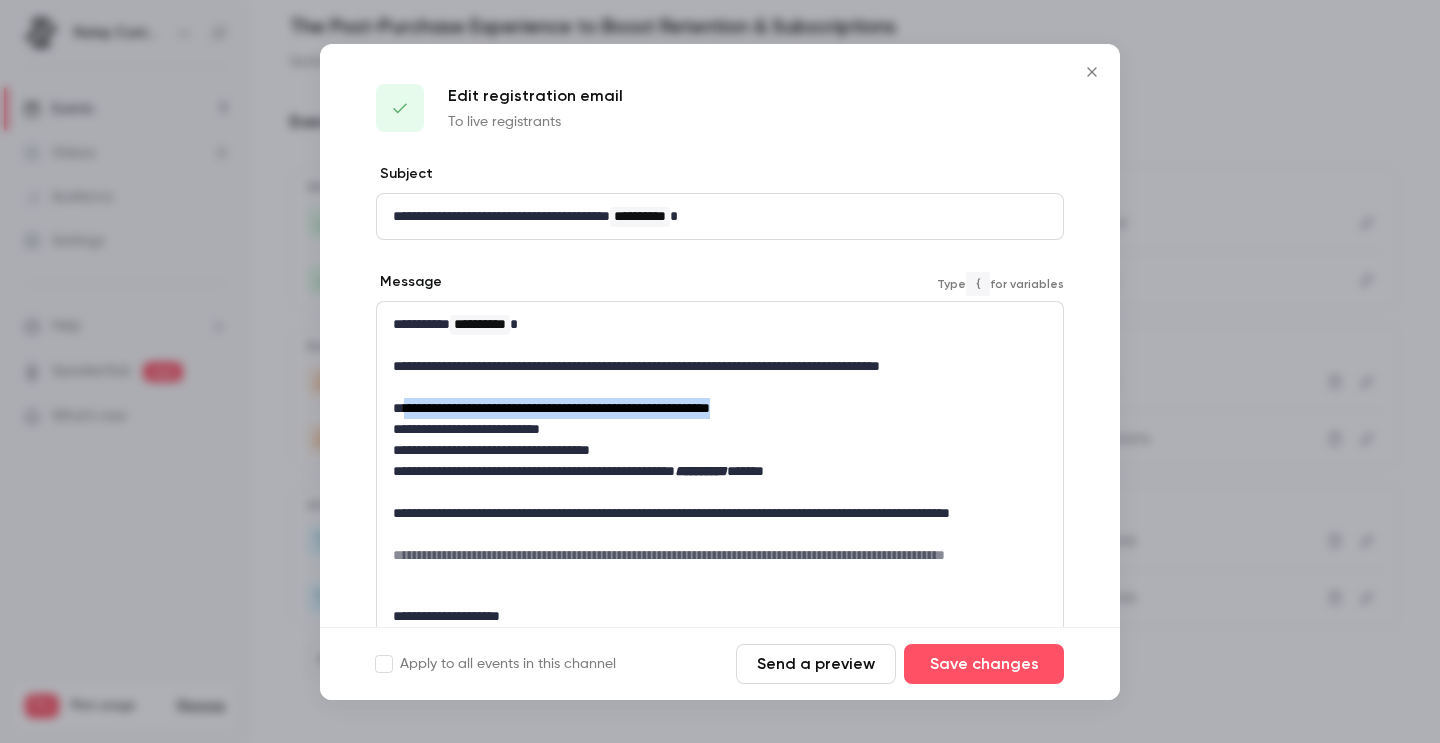 click on "**********" at bounding box center (720, 408) 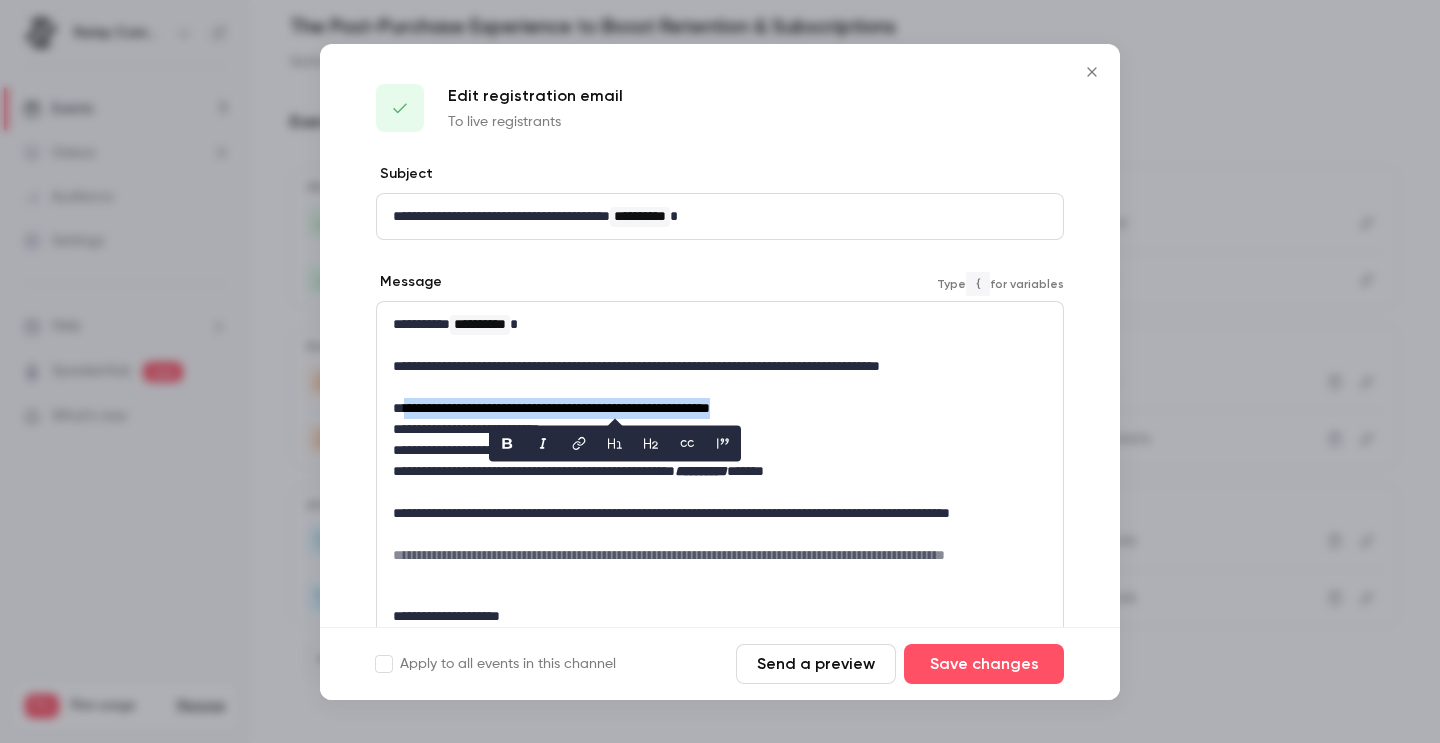 click 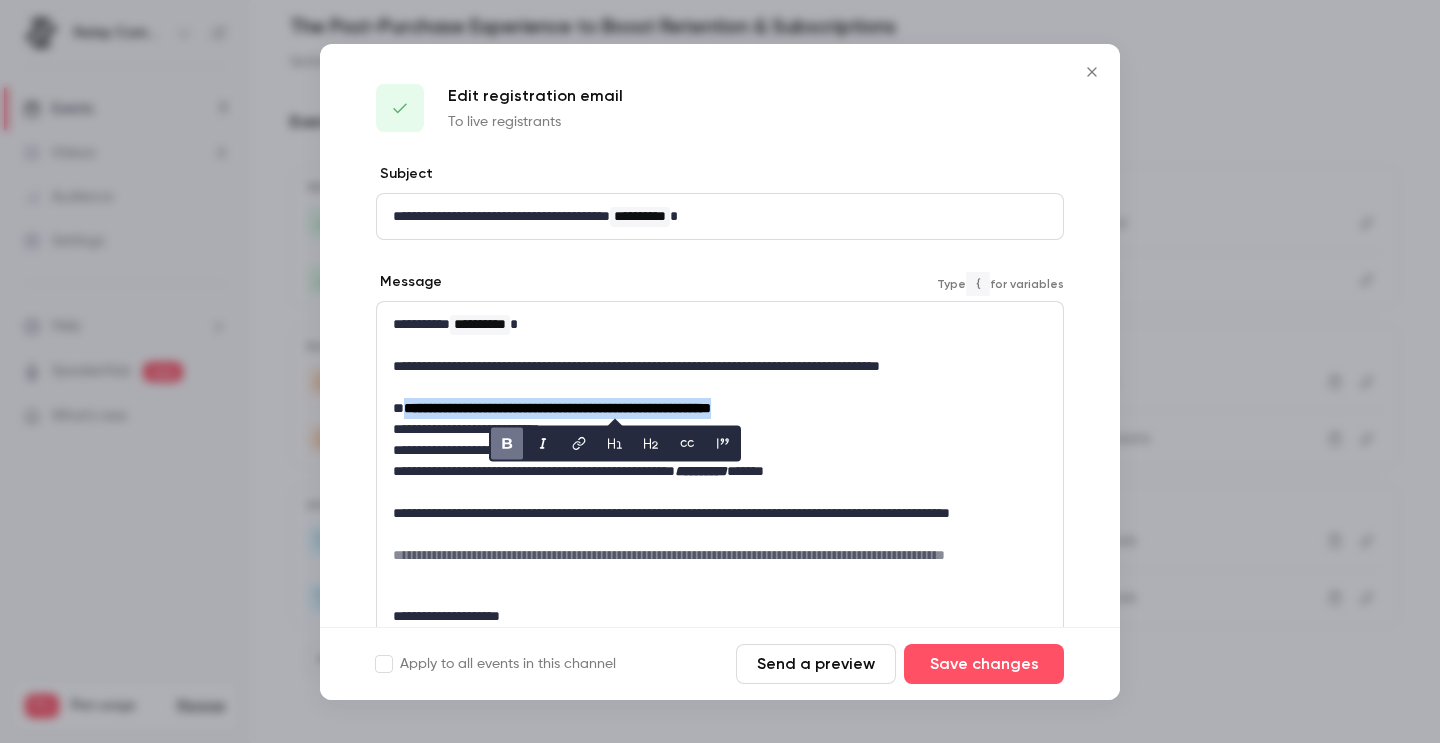 click on "**********" at bounding box center (720, 408) 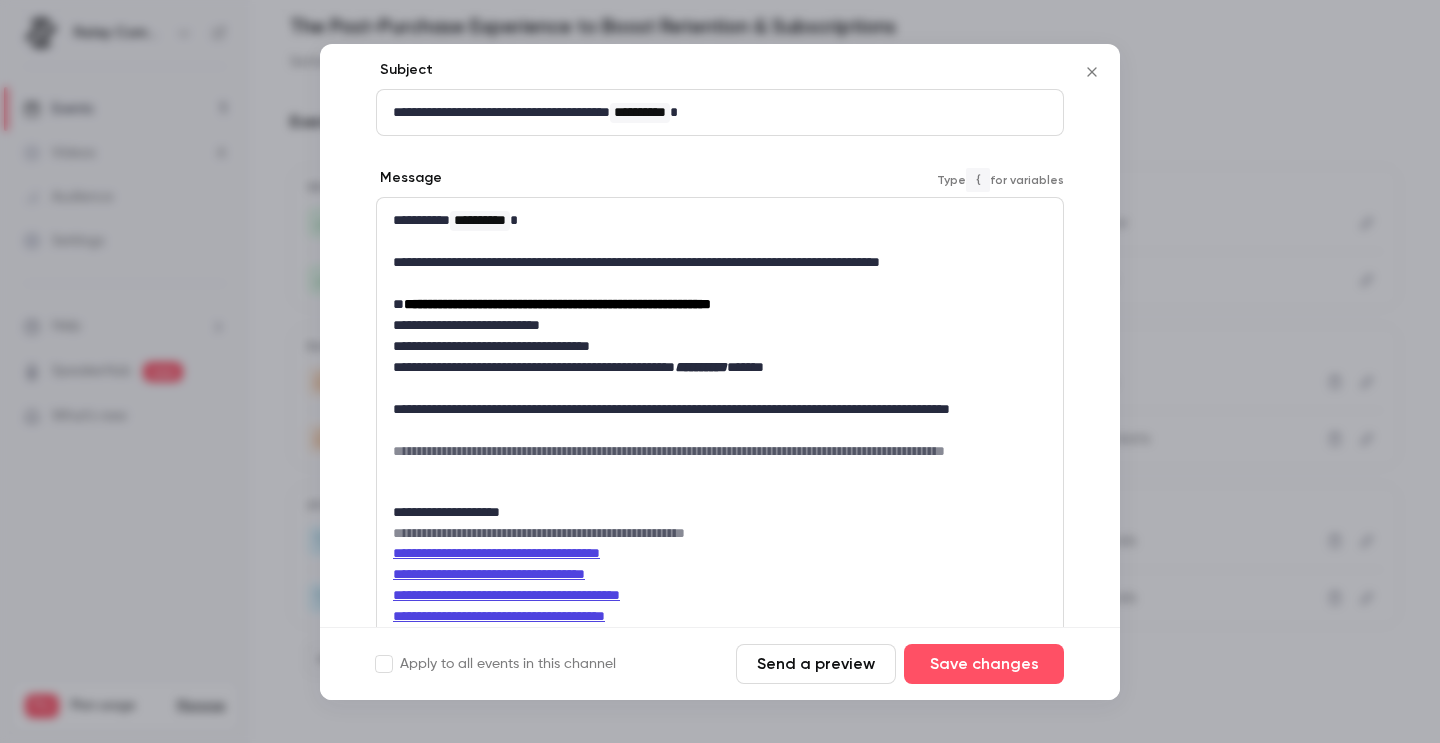 scroll, scrollTop: 107, scrollLeft: 0, axis: vertical 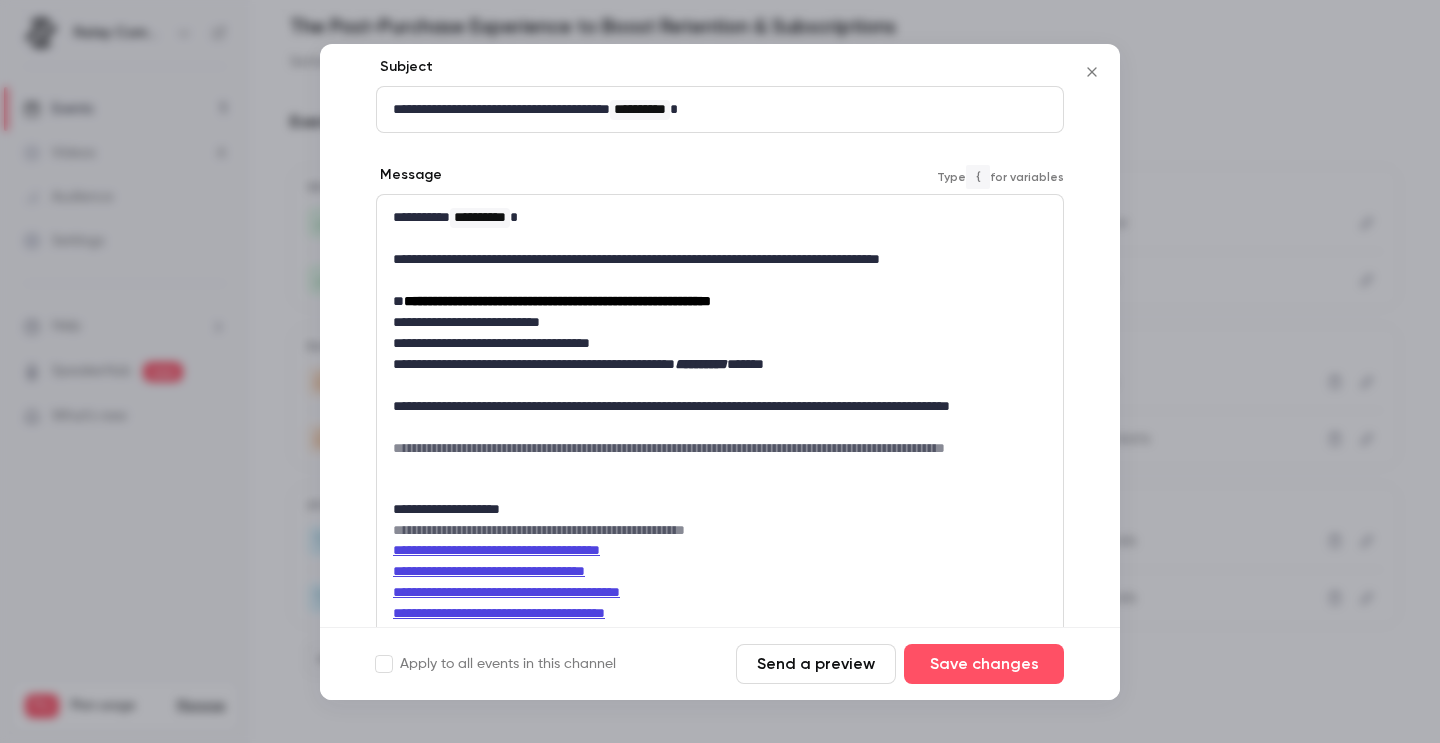 click on "**********" at bounding box center [720, 322] 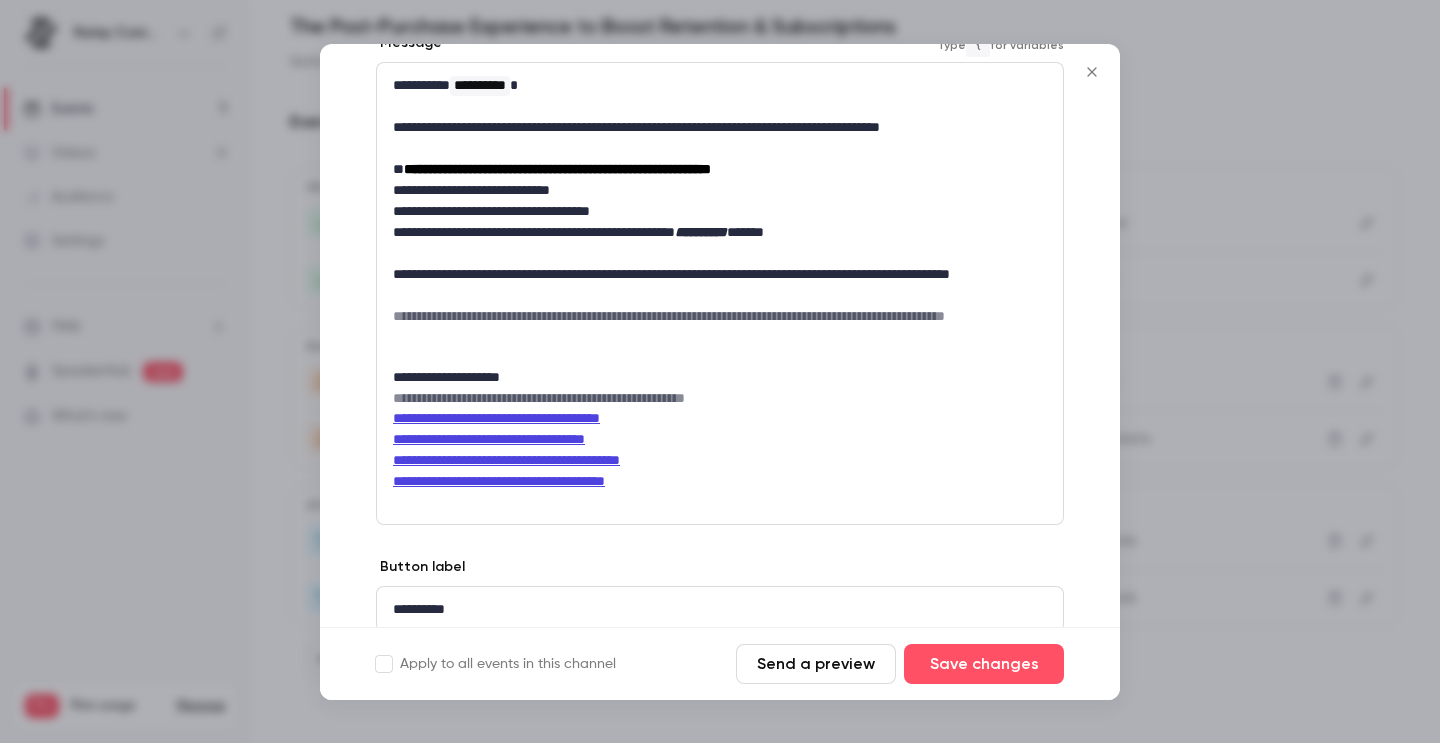 scroll, scrollTop: 240, scrollLeft: 0, axis: vertical 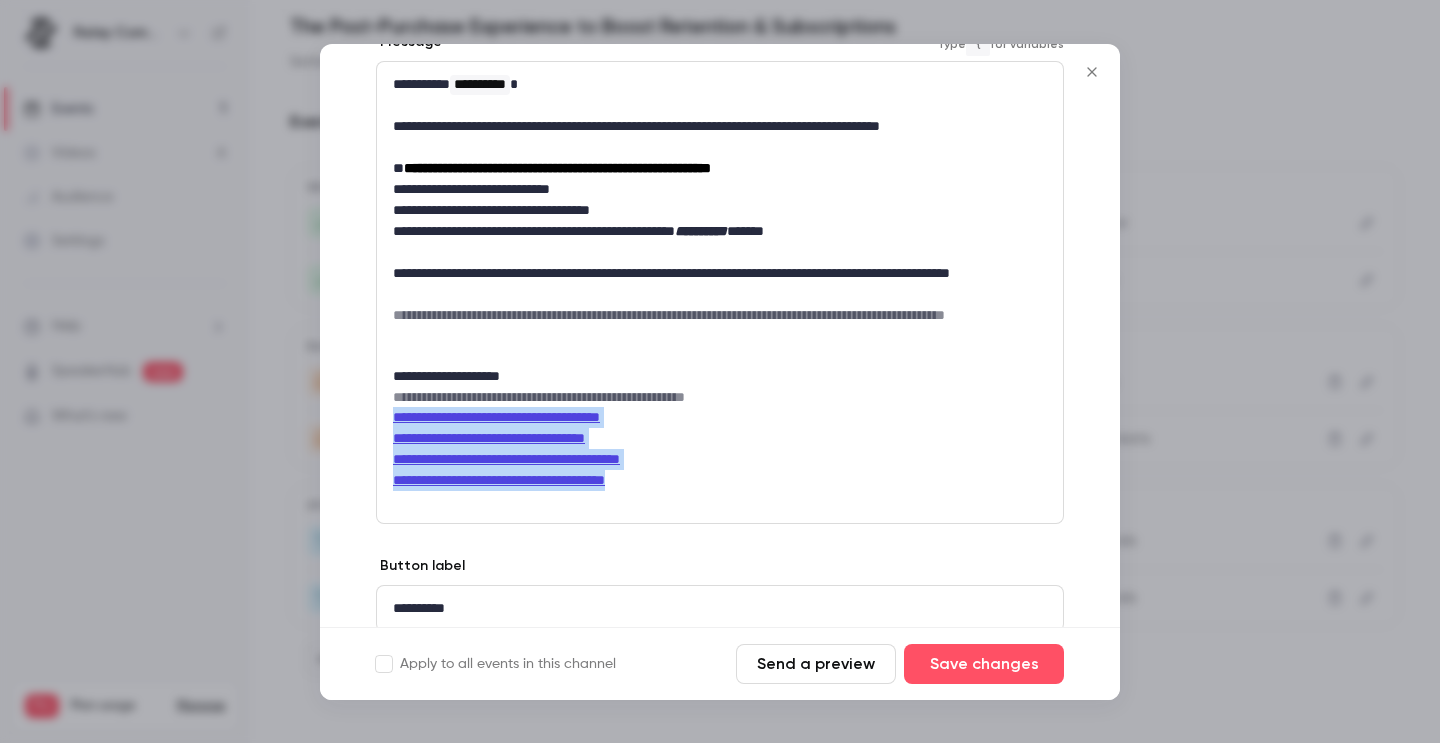 drag, startPoint x: 679, startPoint y: 482, endPoint x: 389, endPoint y: 425, distance: 295.54865 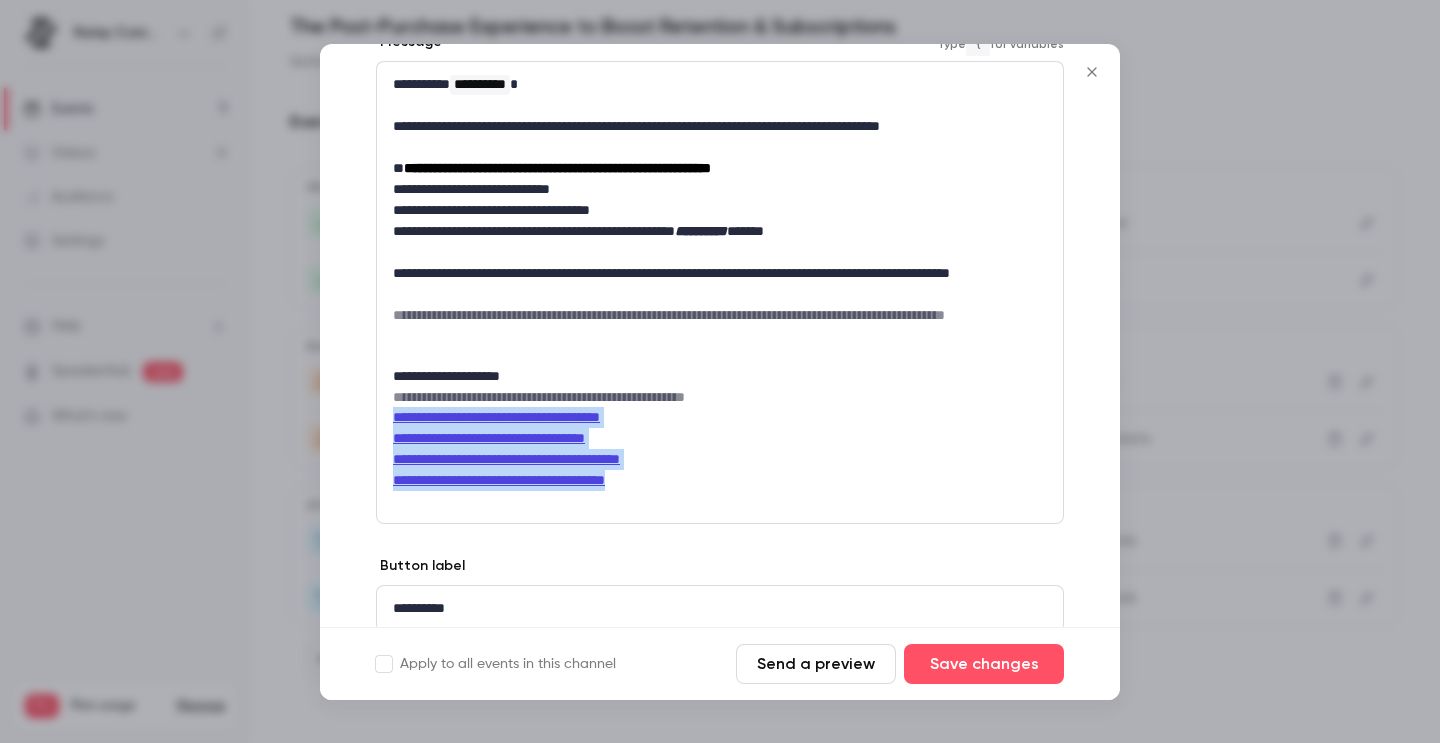 click on "**********" at bounding box center (720, 292) 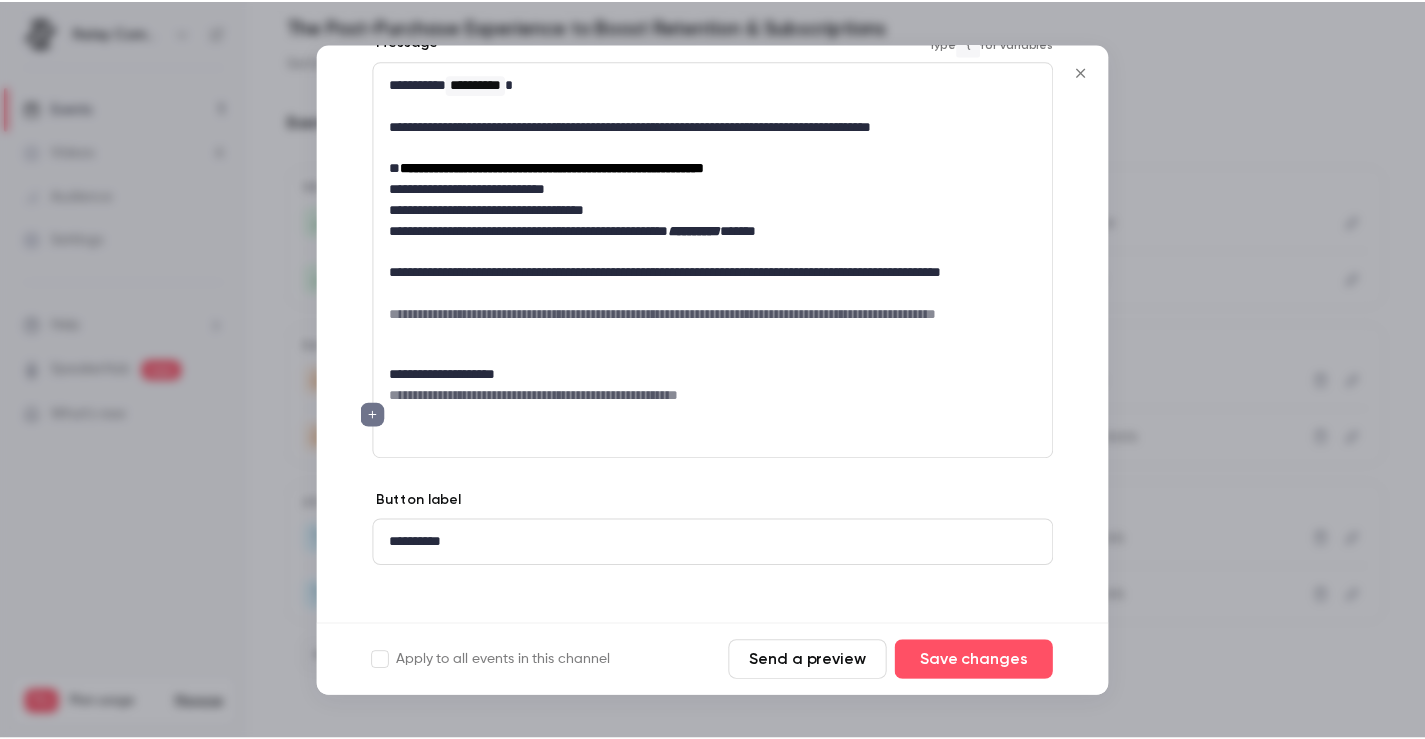 scroll, scrollTop: 233, scrollLeft: 0, axis: vertical 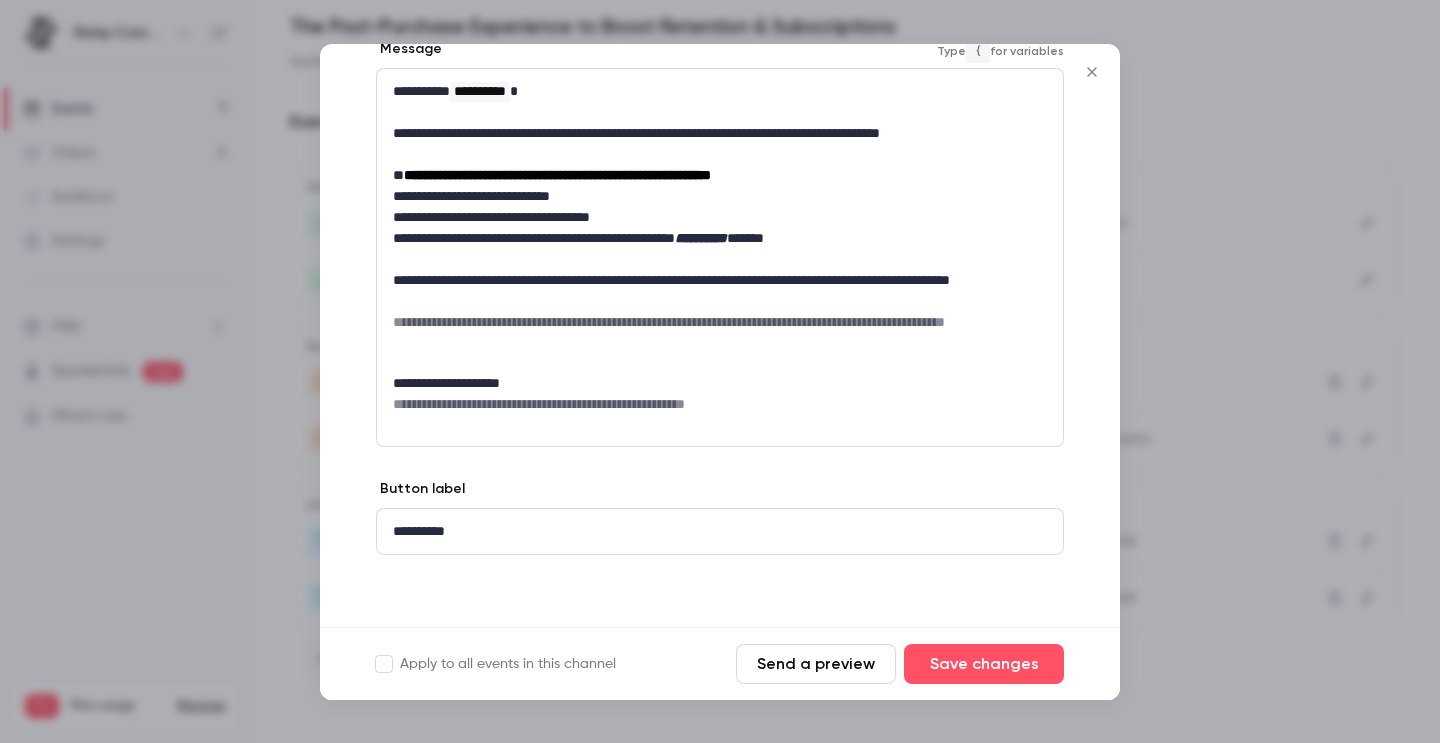 click on "**********" at bounding box center [720, 404] 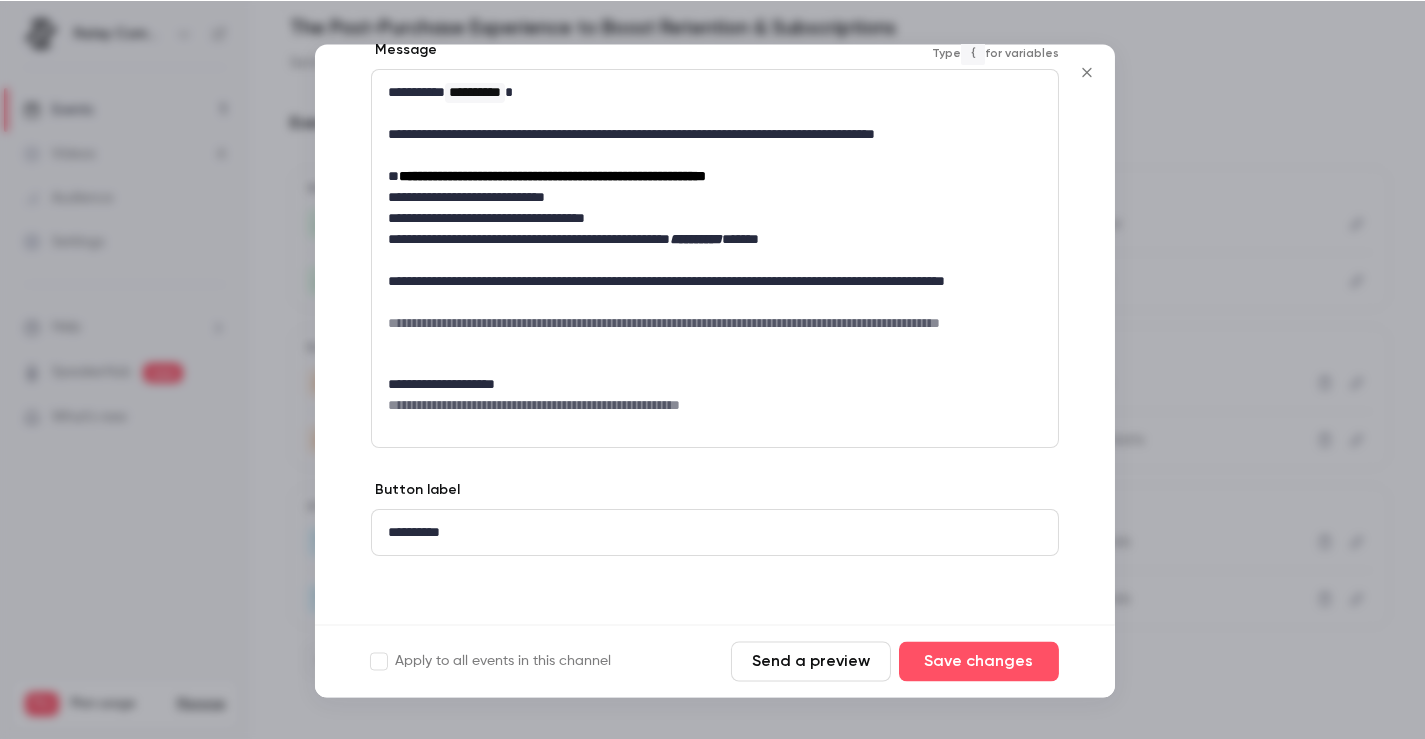 scroll, scrollTop: 74, scrollLeft: 0, axis: vertical 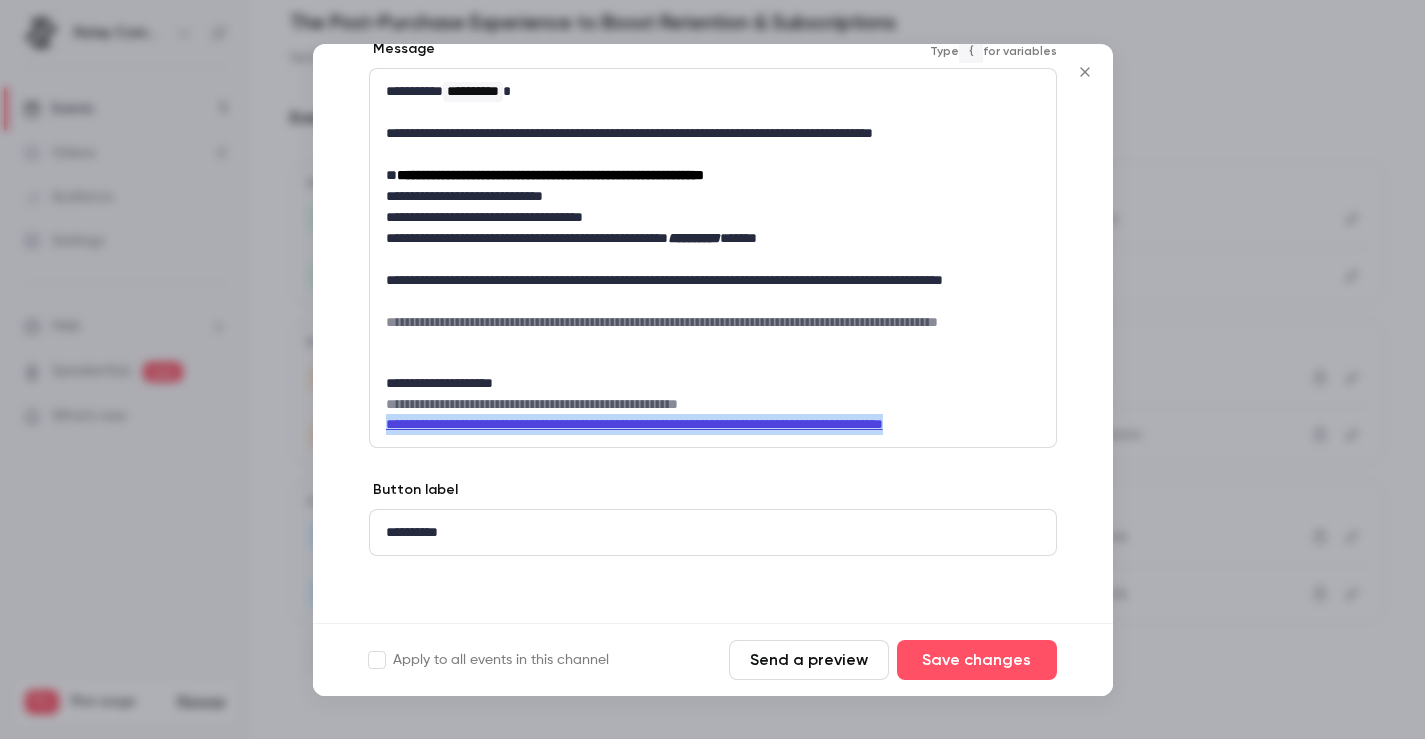 drag, startPoint x: 477, startPoint y: 446, endPoint x: 379, endPoint y: 426, distance: 100.02 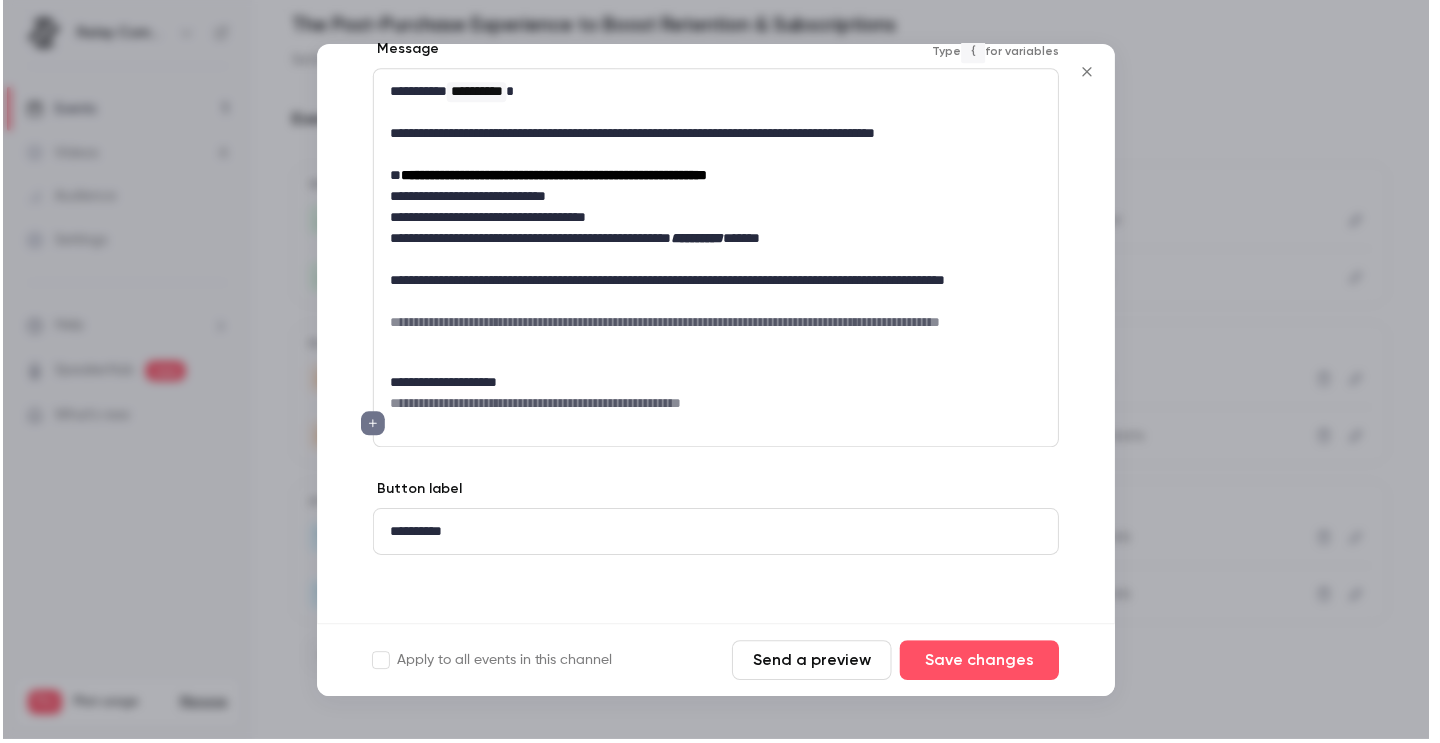 scroll, scrollTop: 70, scrollLeft: 0, axis: vertical 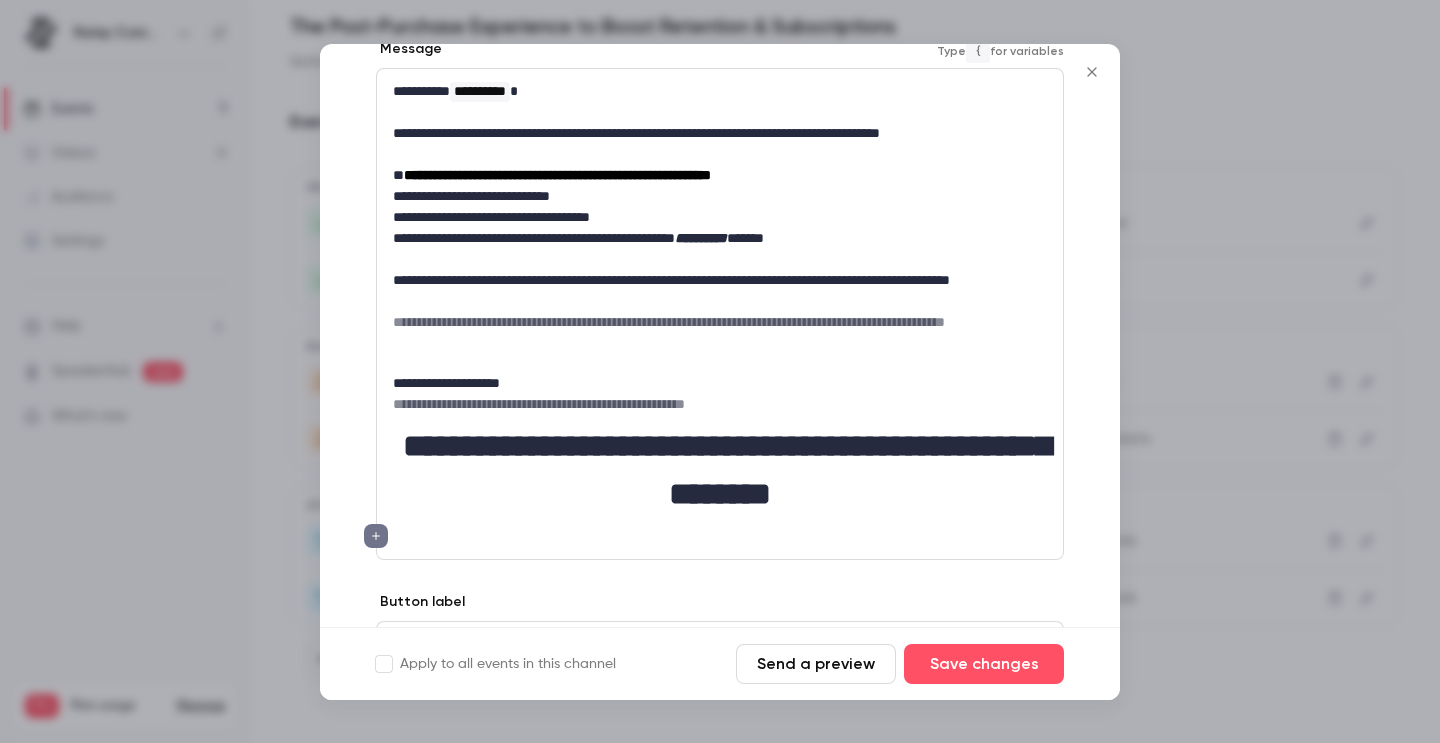 click on "**********" at bounding box center (727, 470) 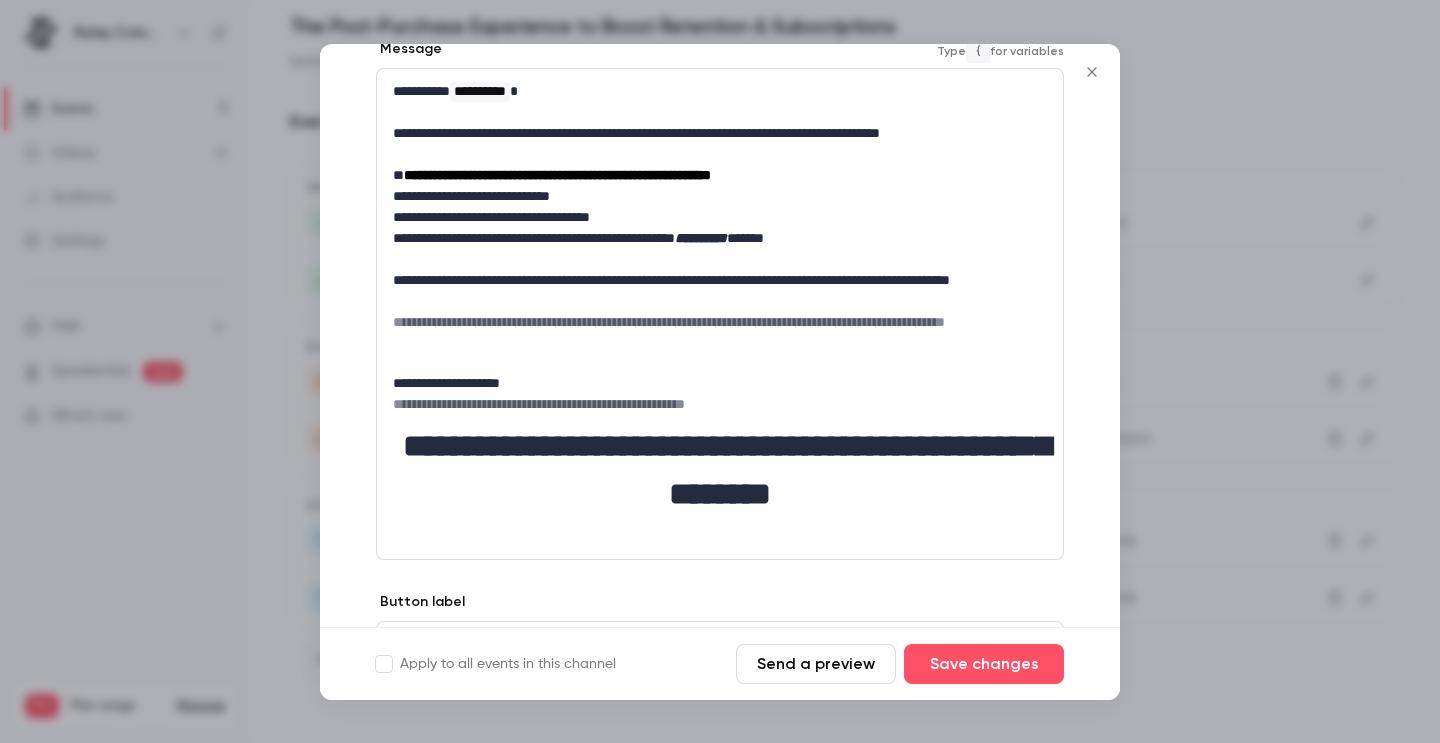 click on "**********" at bounding box center [727, 470] 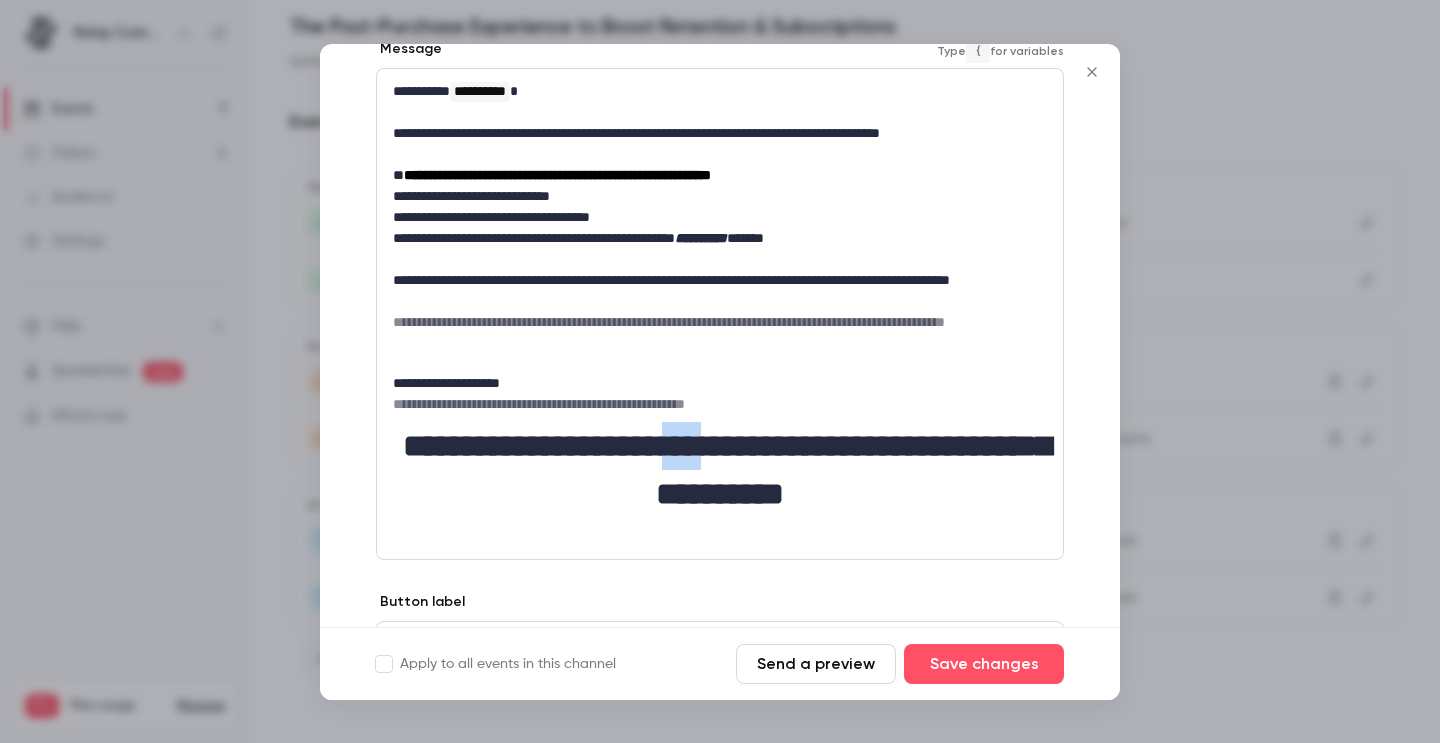 drag, startPoint x: 805, startPoint y: 437, endPoint x: 752, endPoint y: 442, distance: 53.235325 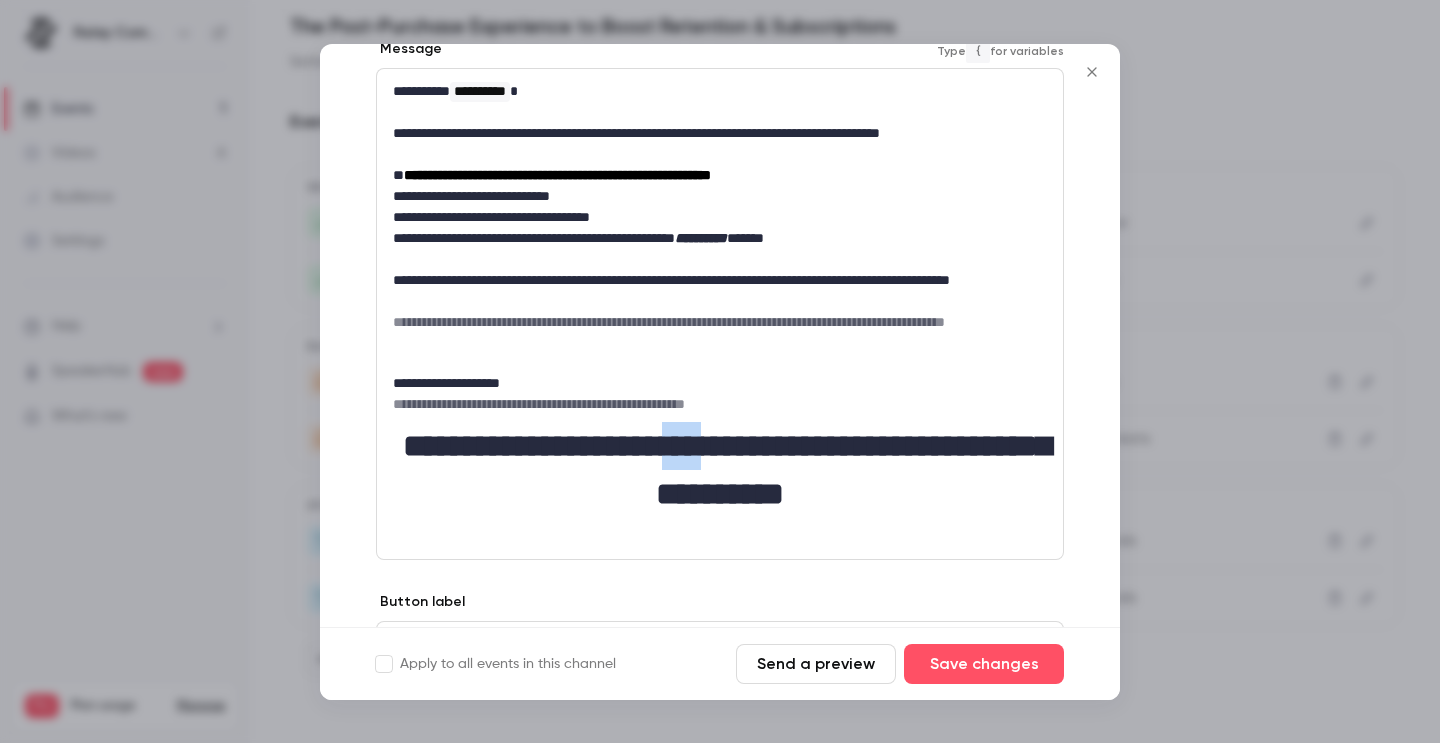 click on "**********" at bounding box center [727, 470] 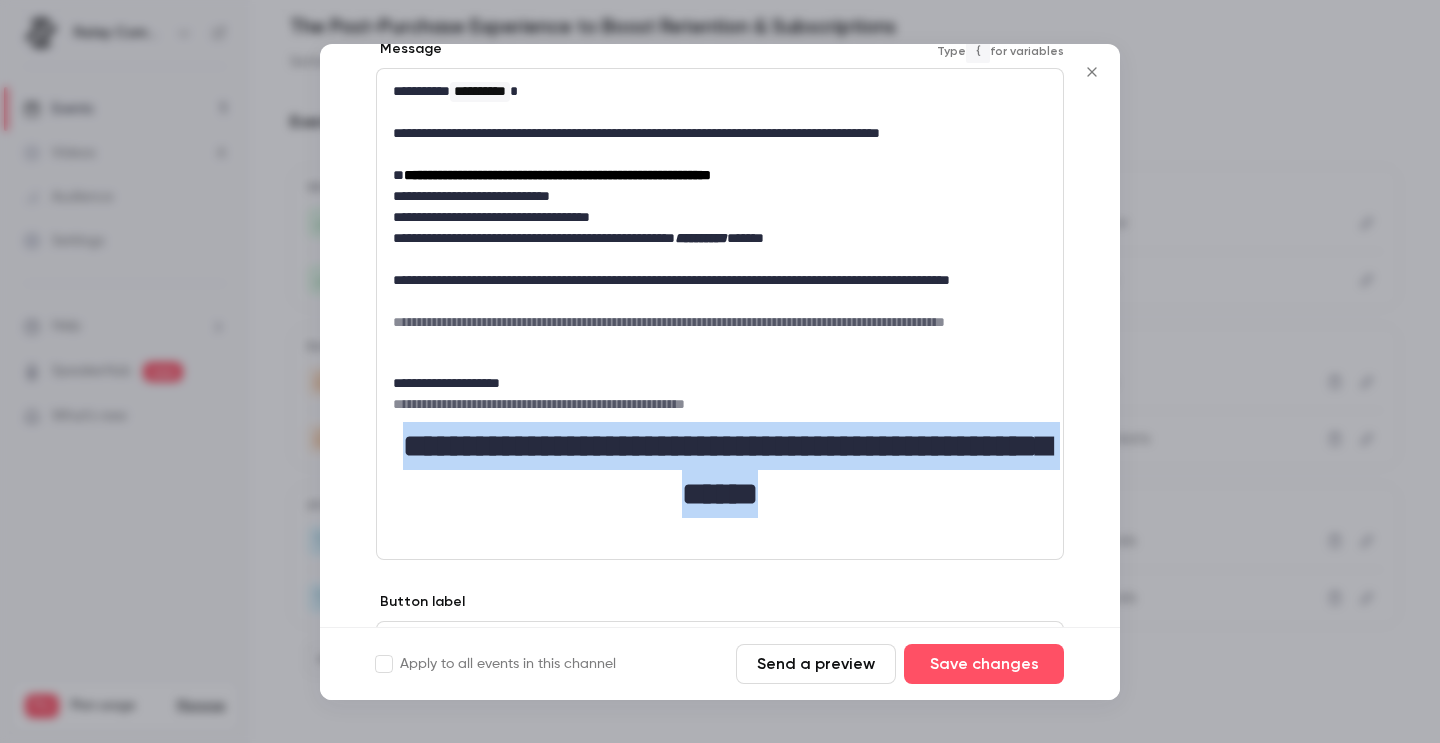 drag, startPoint x: 845, startPoint y: 484, endPoint x: 374, endPoint y: 436, distance: 473.43954 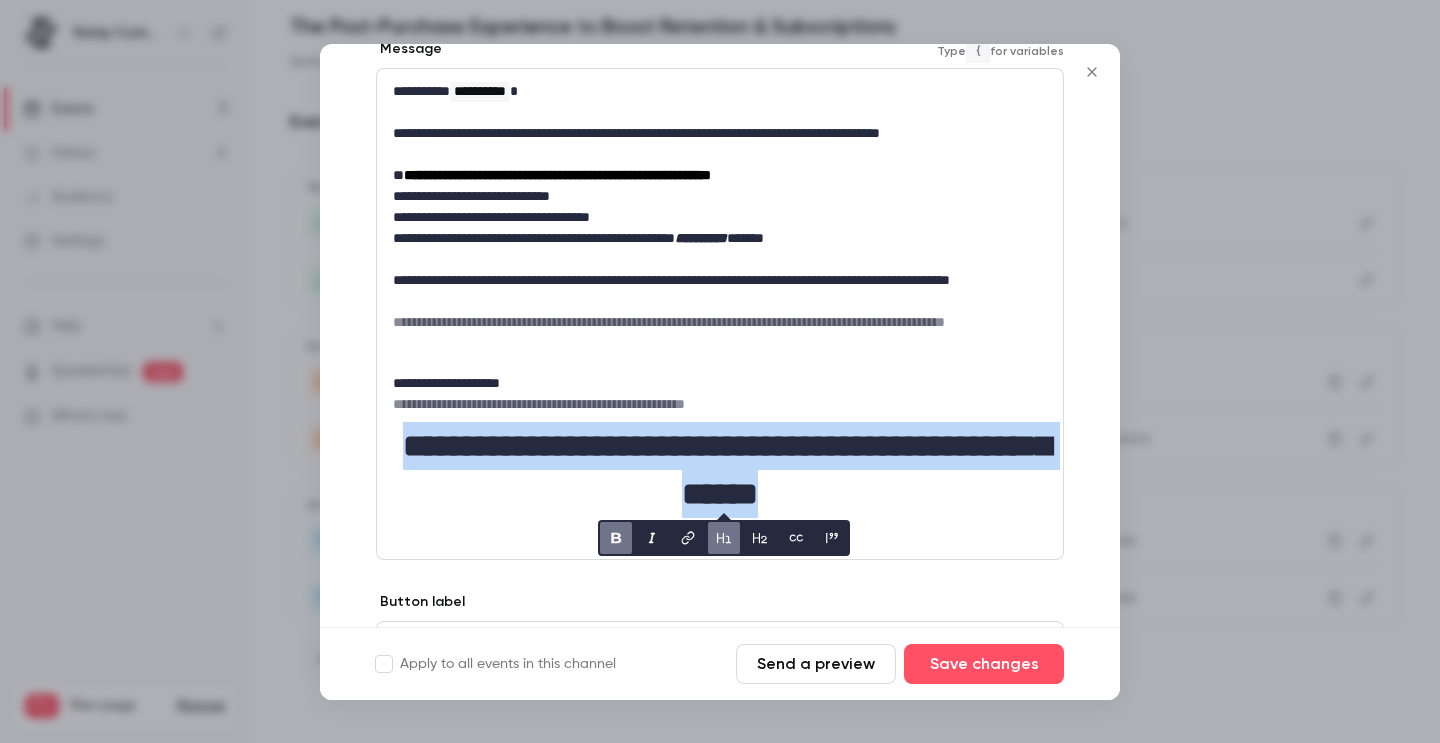click at bounding box center [724, 538] 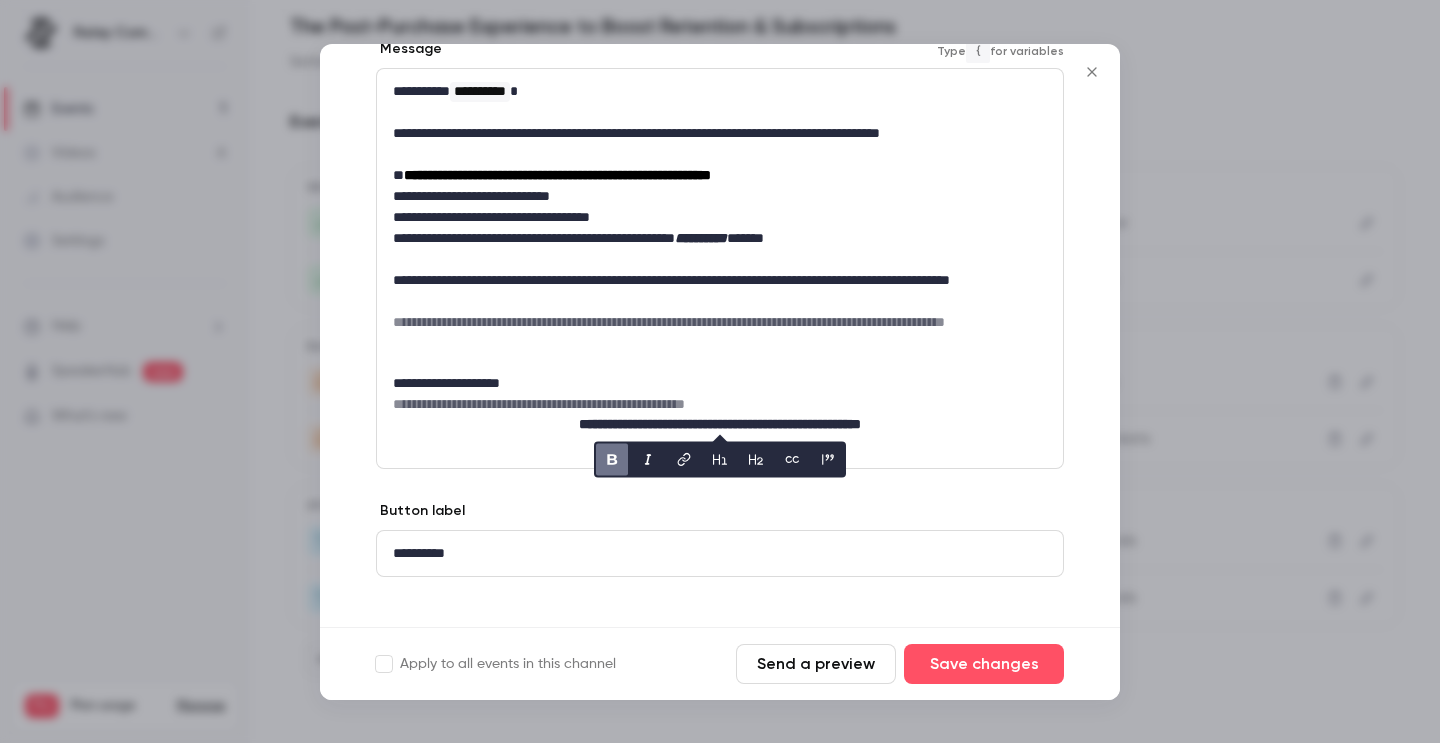 click 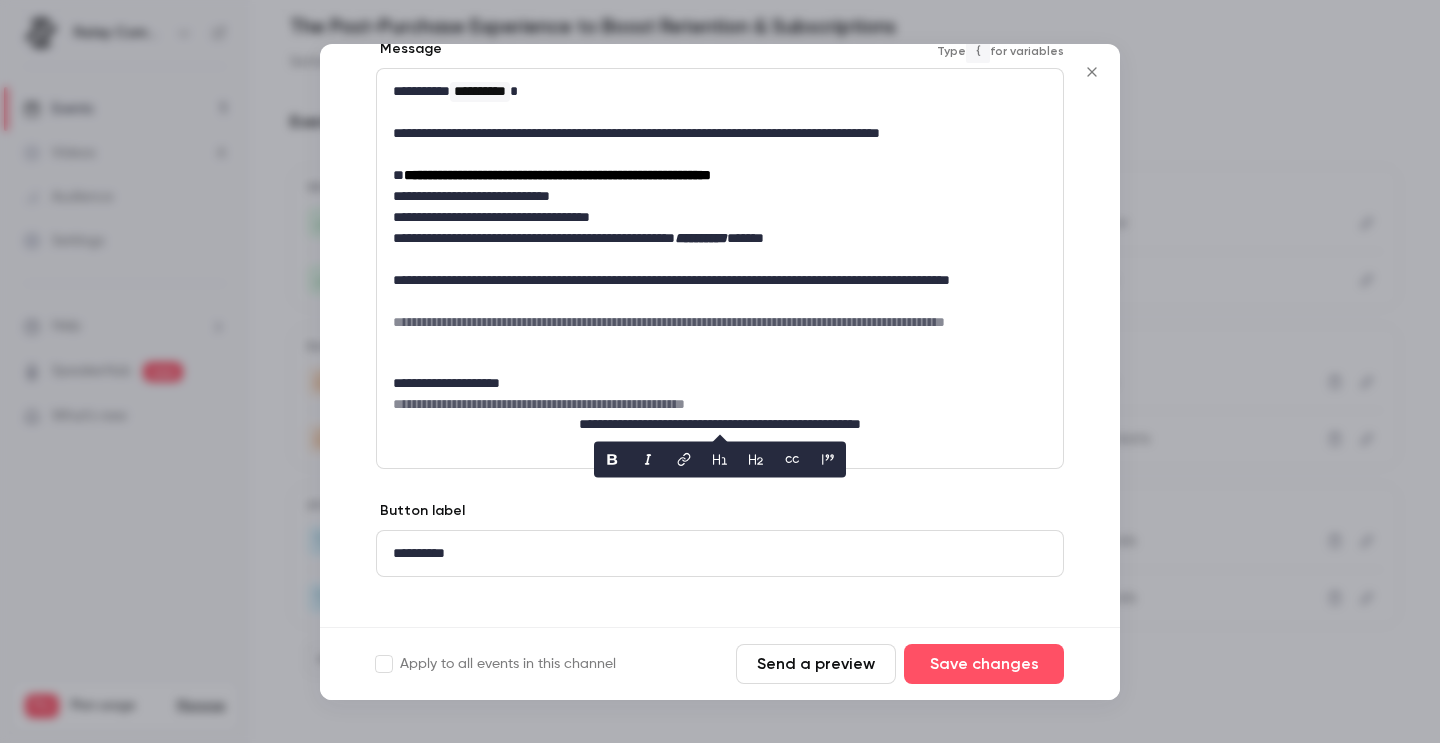 click on "**********" at bounding box center (720, 424) 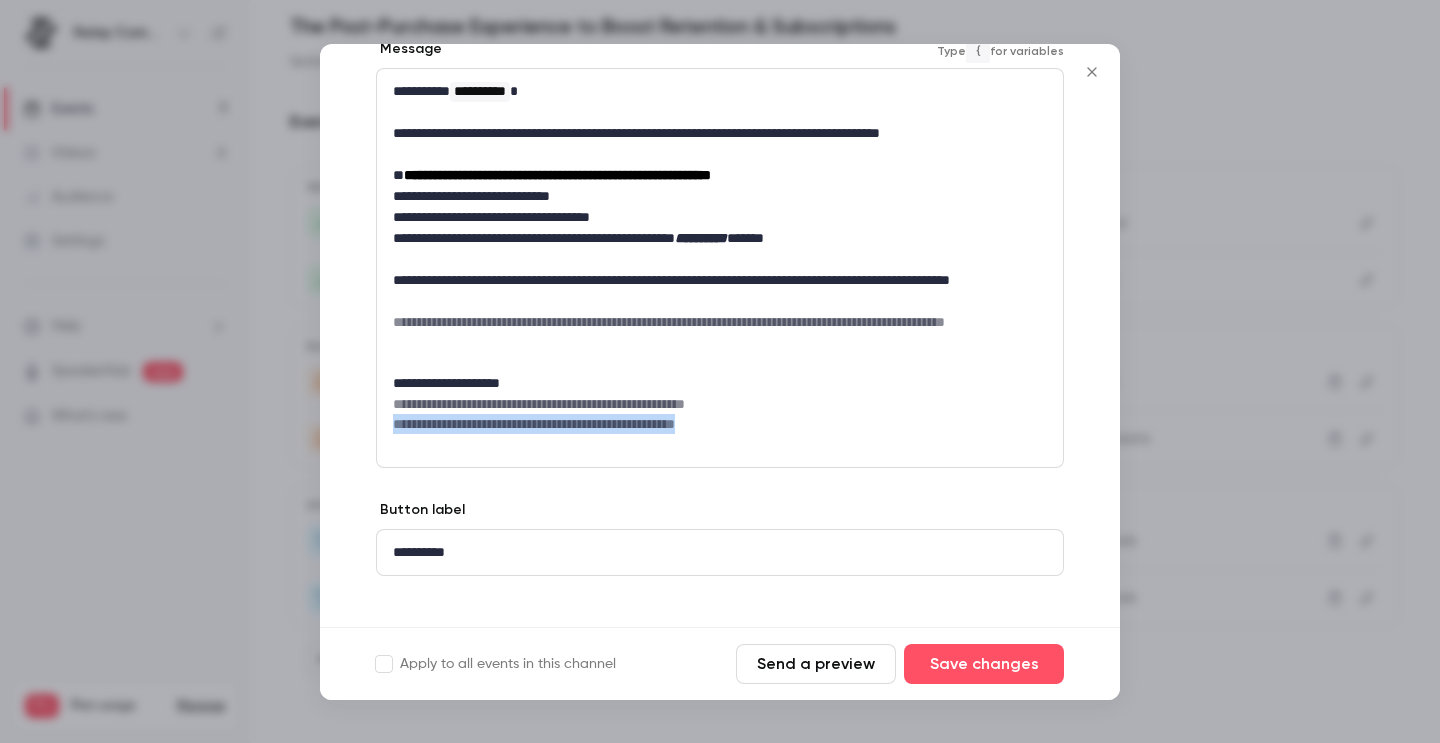 drag, startPoint x: 760, startPoint y: 426, endPoint x: 385, endPoint y: 424, distance: 375.00534 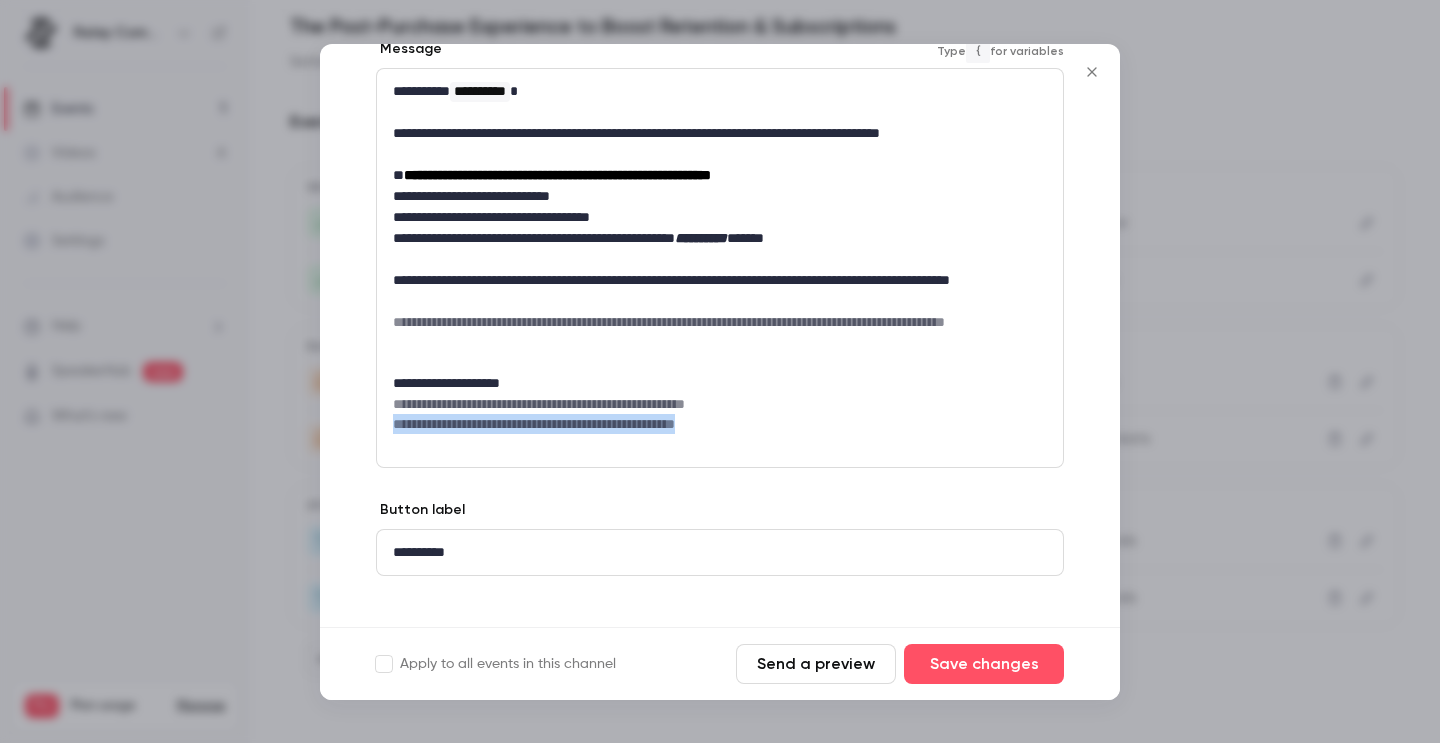 click on "**********" at bounding box center [720, 268] 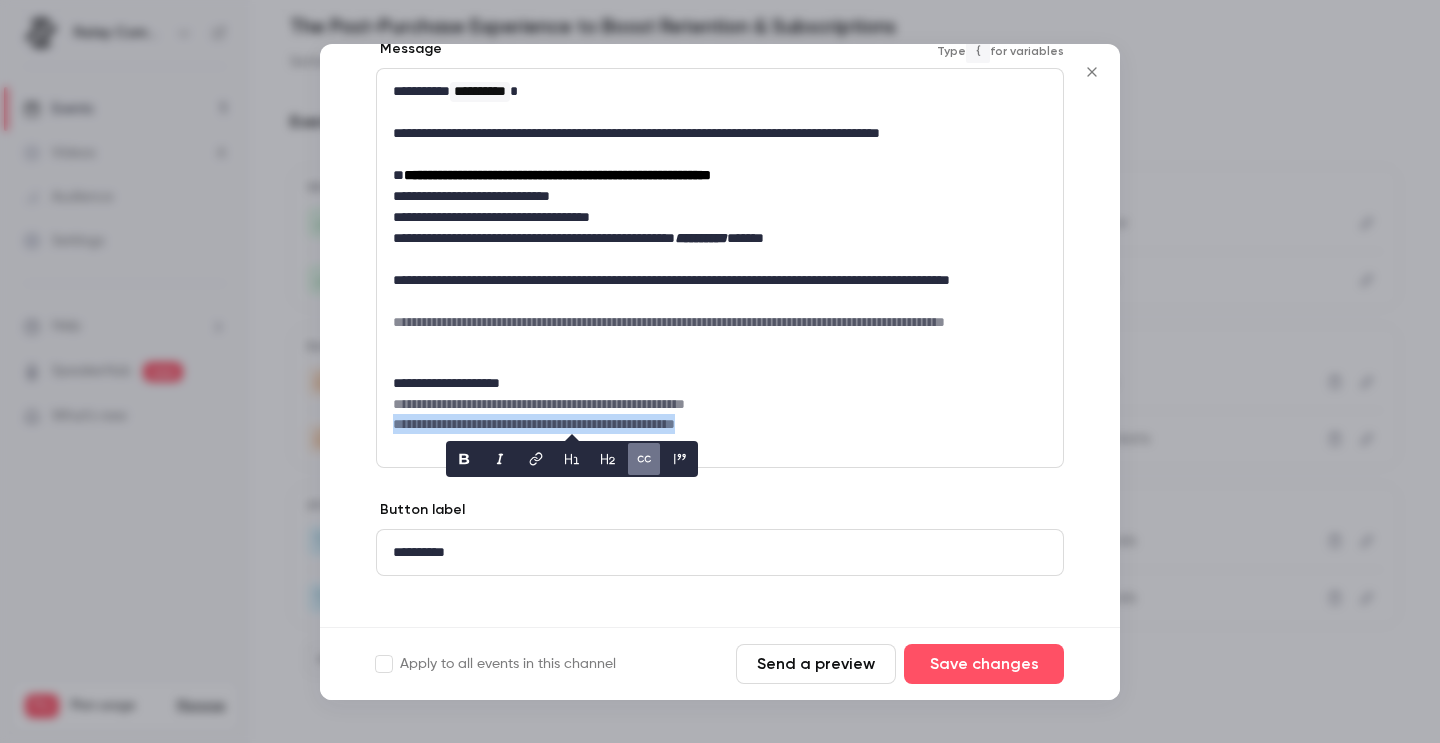 click 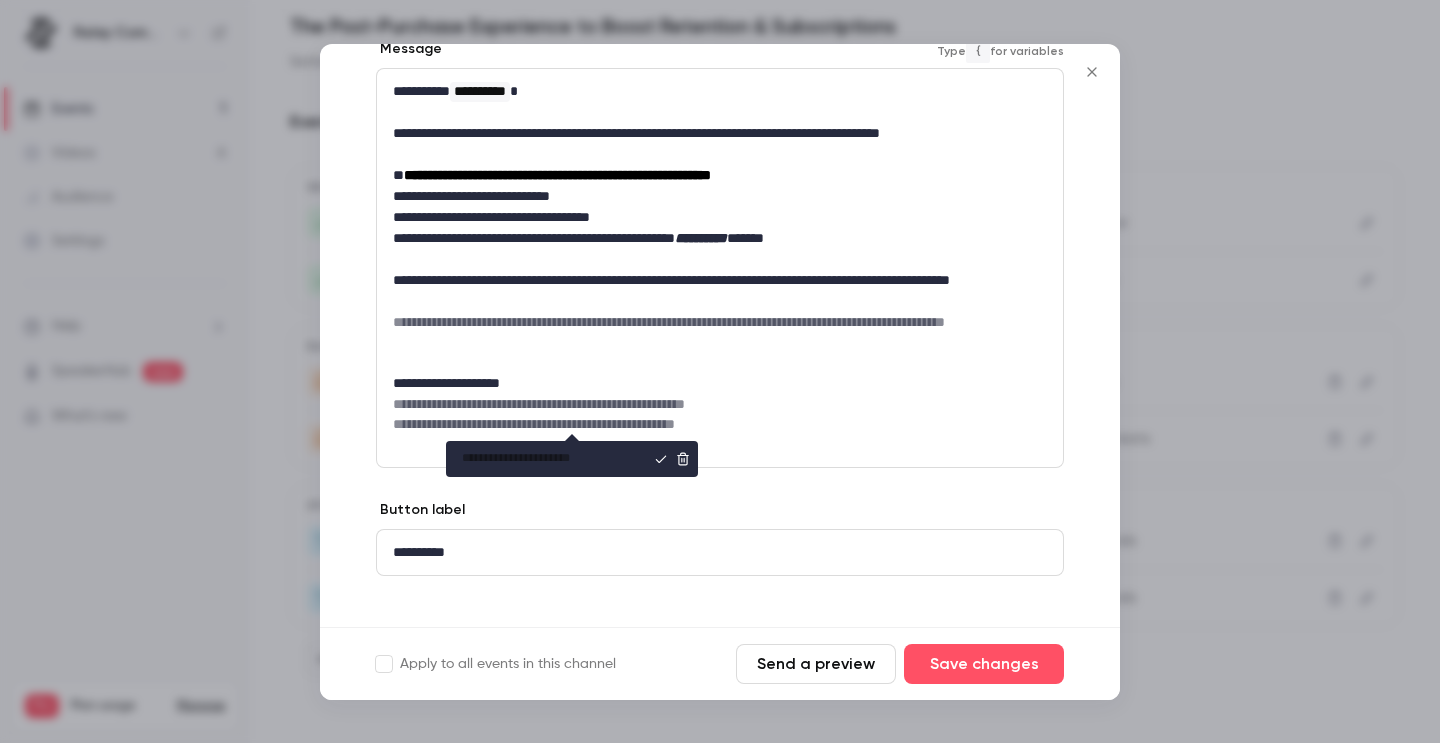 paste on "**********" 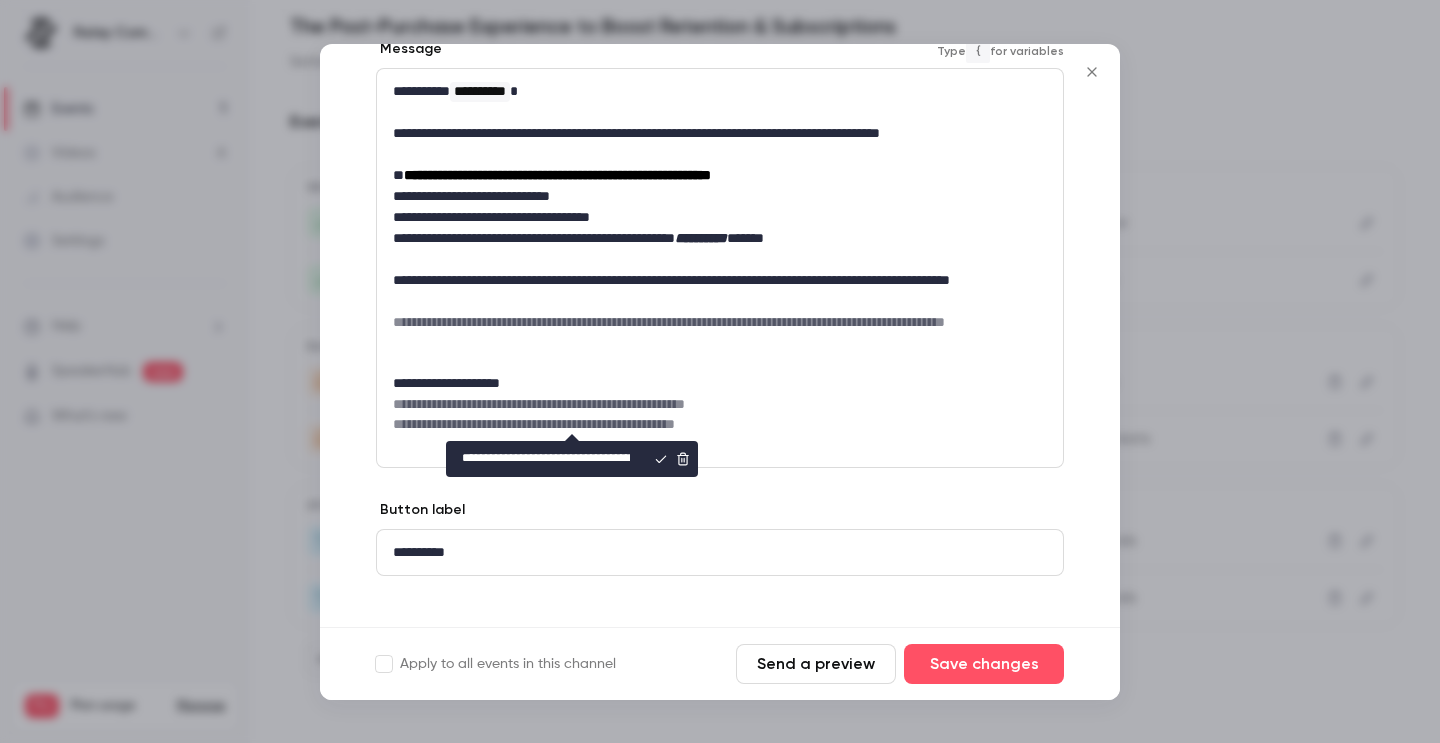scroll, scrollTop: 0, scrollLeft: 430, axis: horizontal 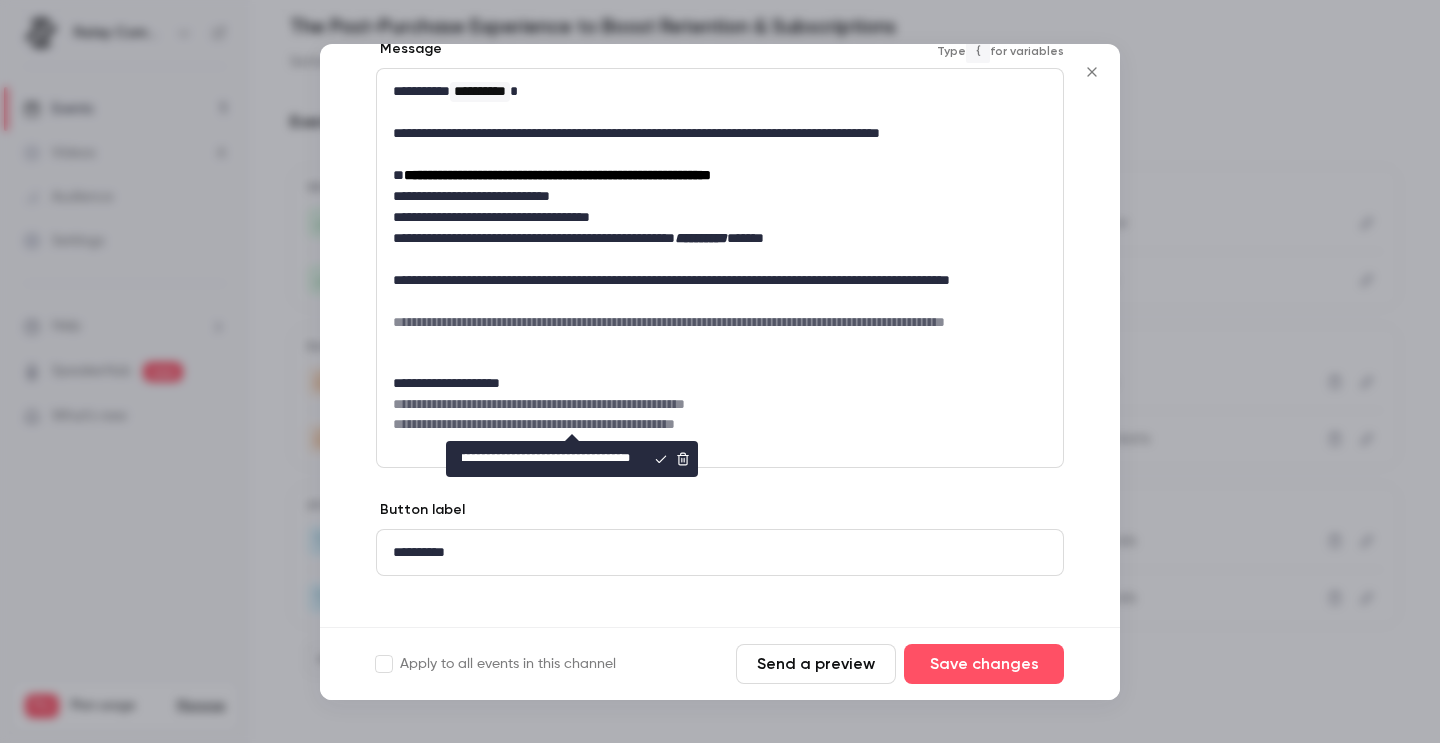 type on "**********" 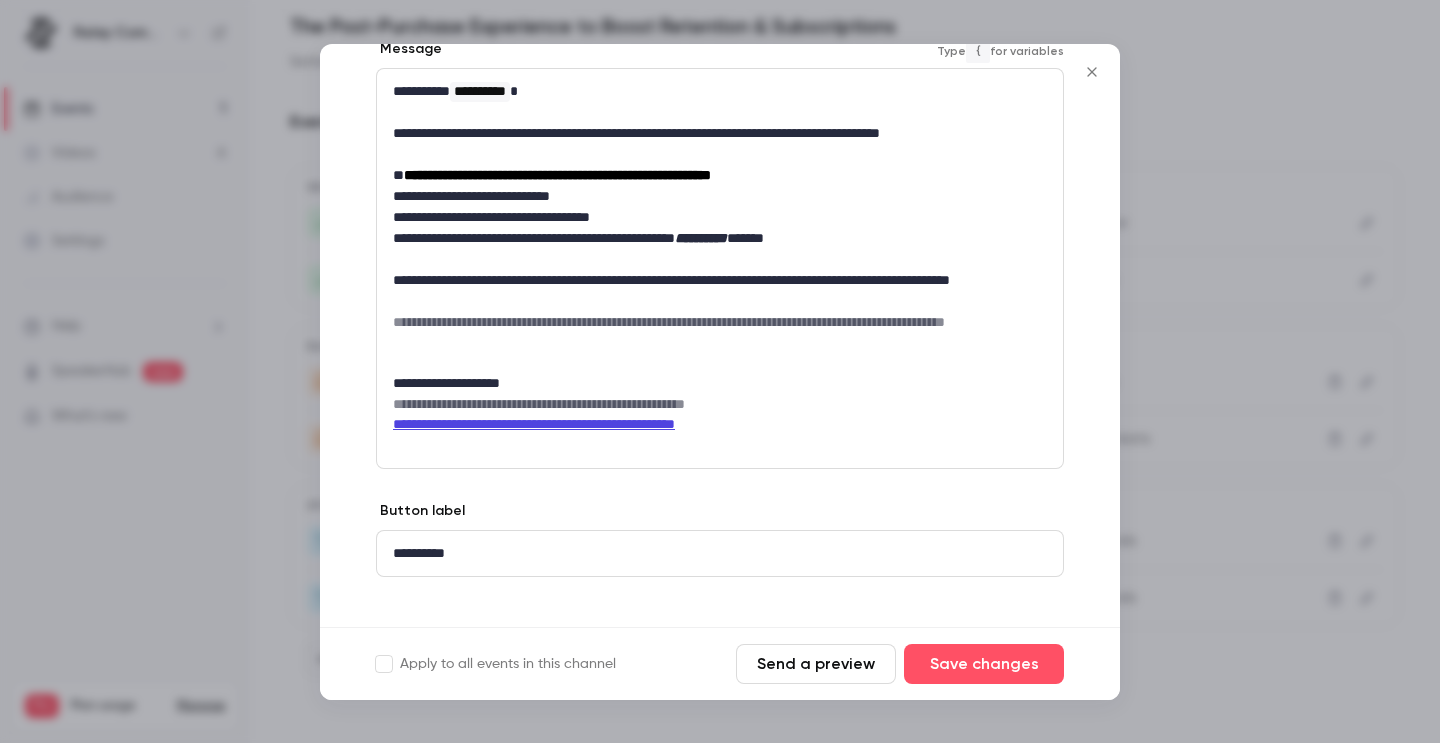click at bounding box center (720, 445) 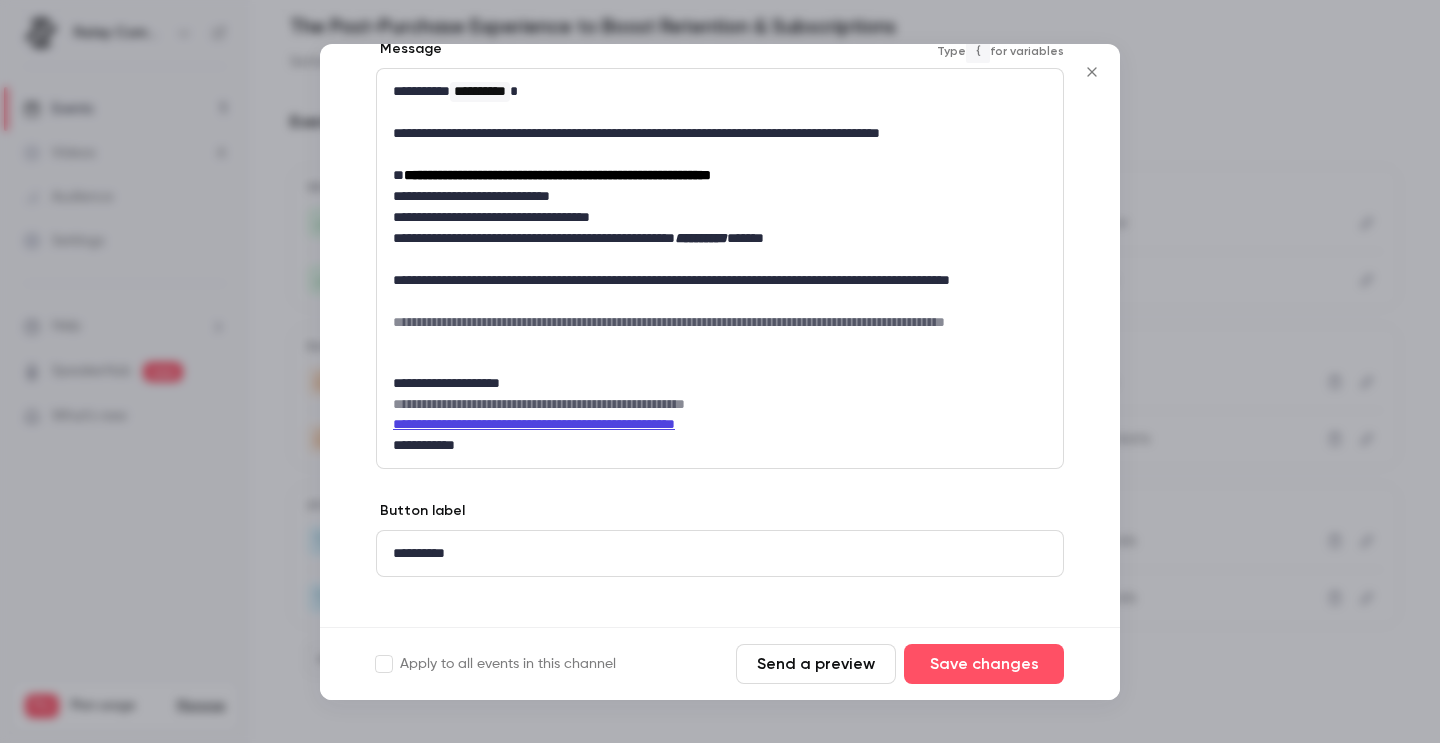 click on "**********" at bounding box center (720, 445) 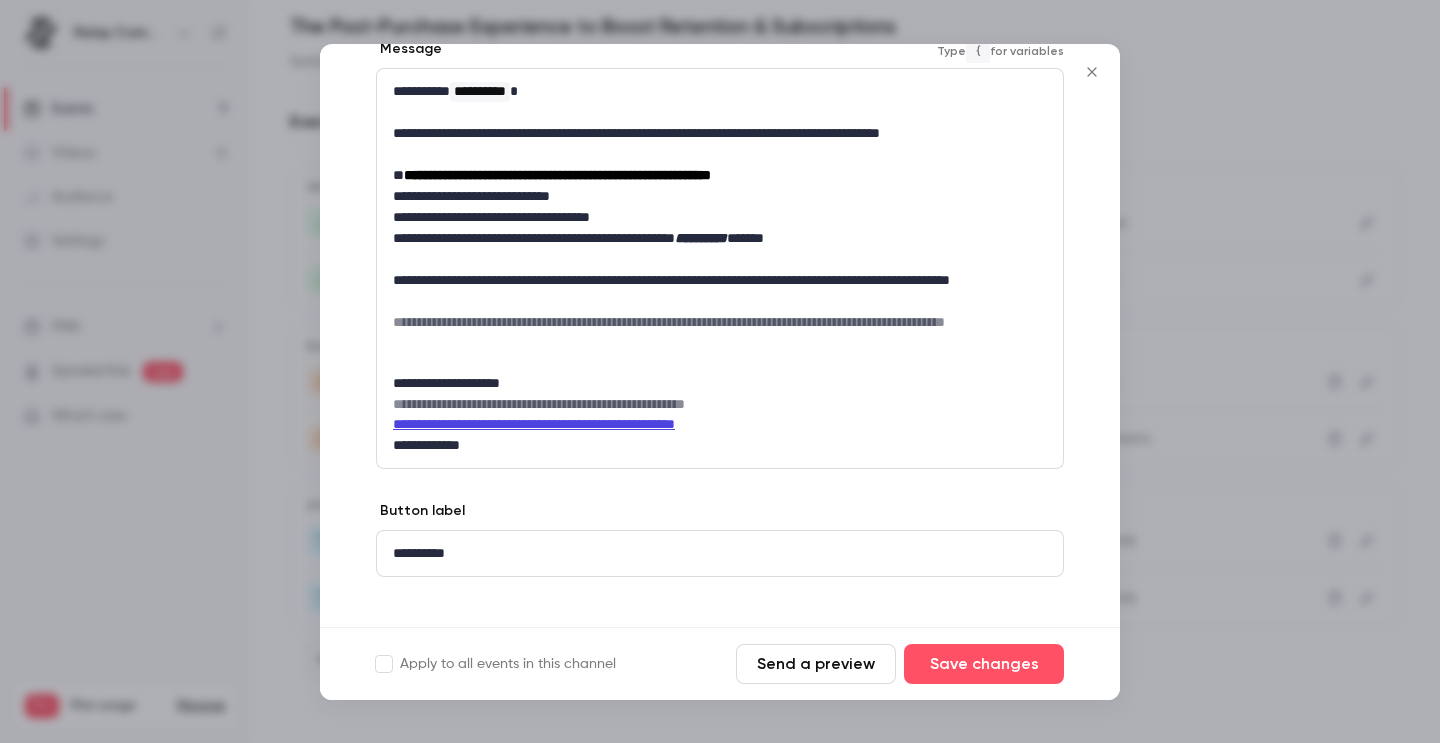 click on "**********" at bounding box center [720, 445] 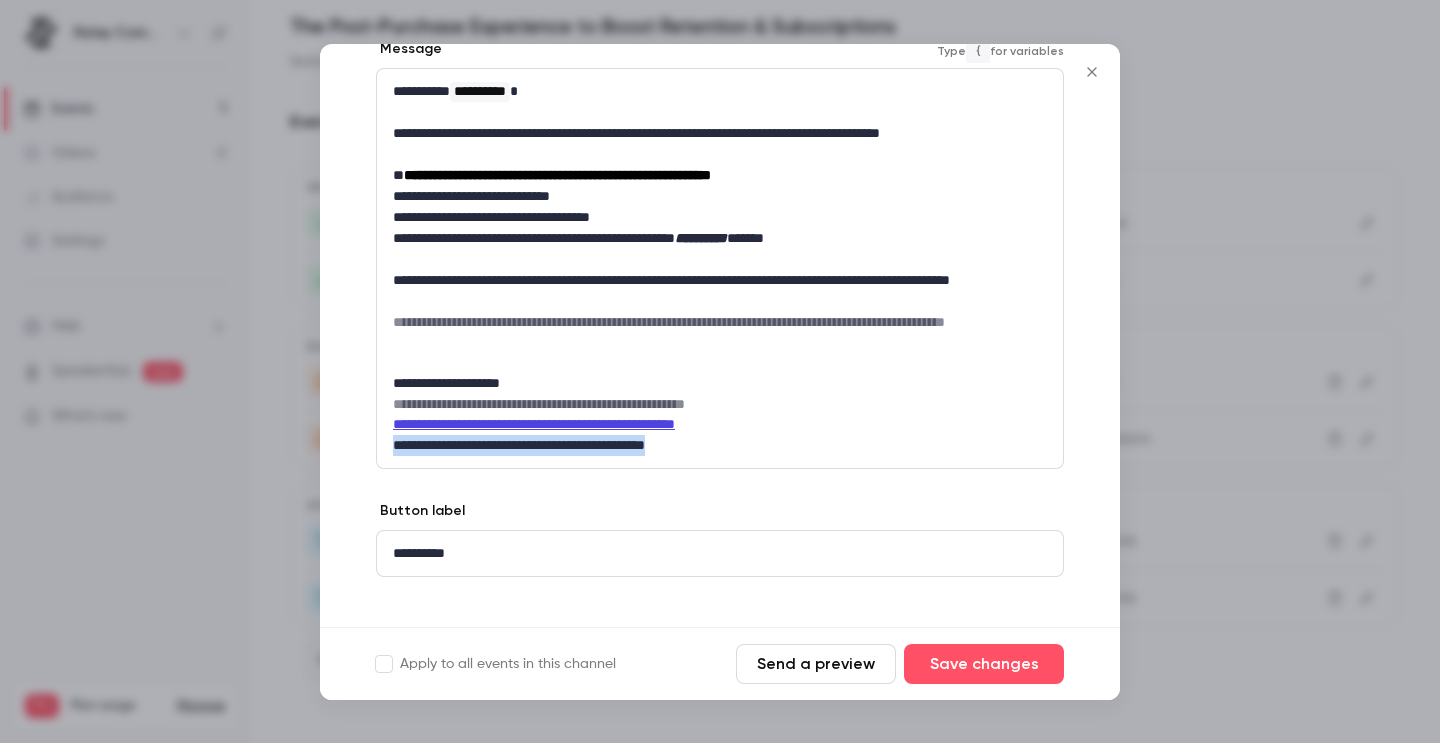 drag, startPoint x: 737, startPoint y: 448, endPoint x: 384, endPoint y: 445, distance: 353.01276 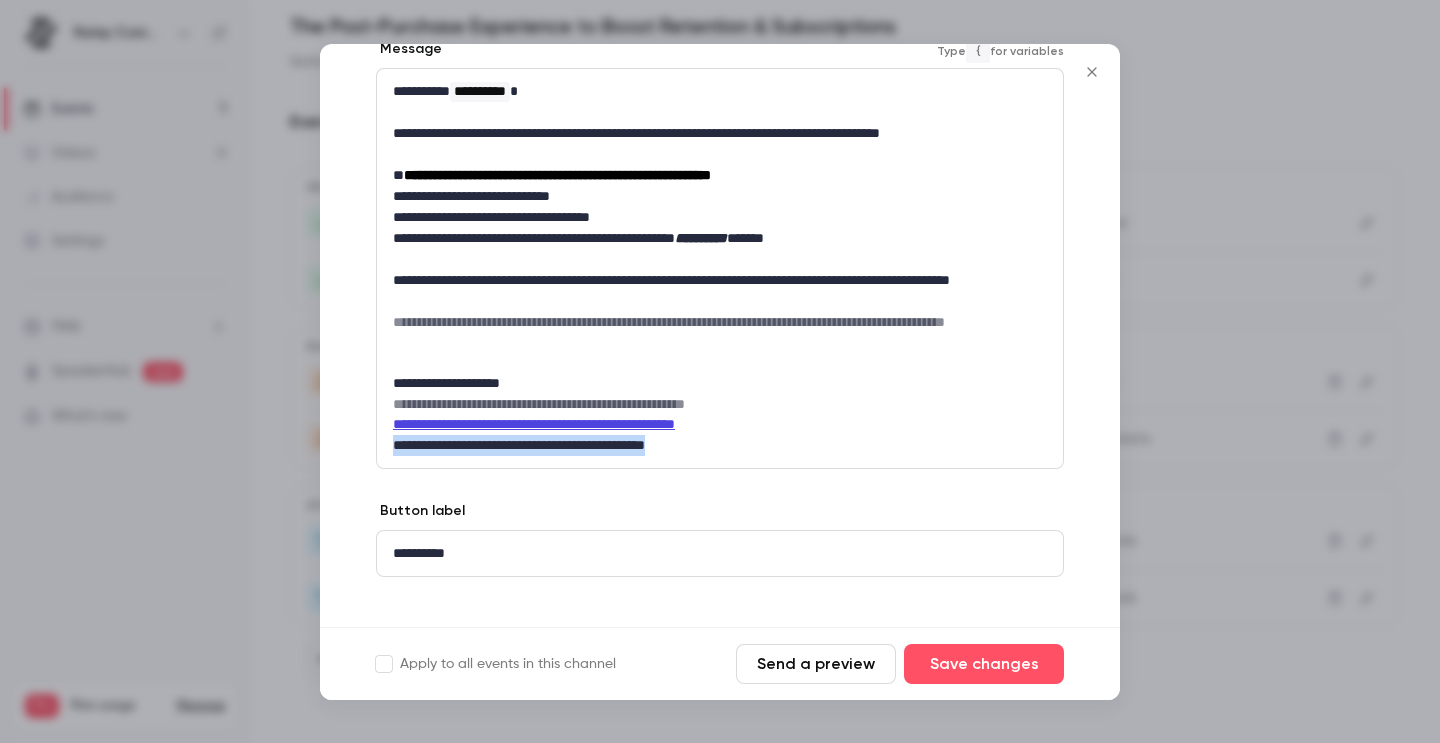 click on "**********" at bounding box center [720, 268] 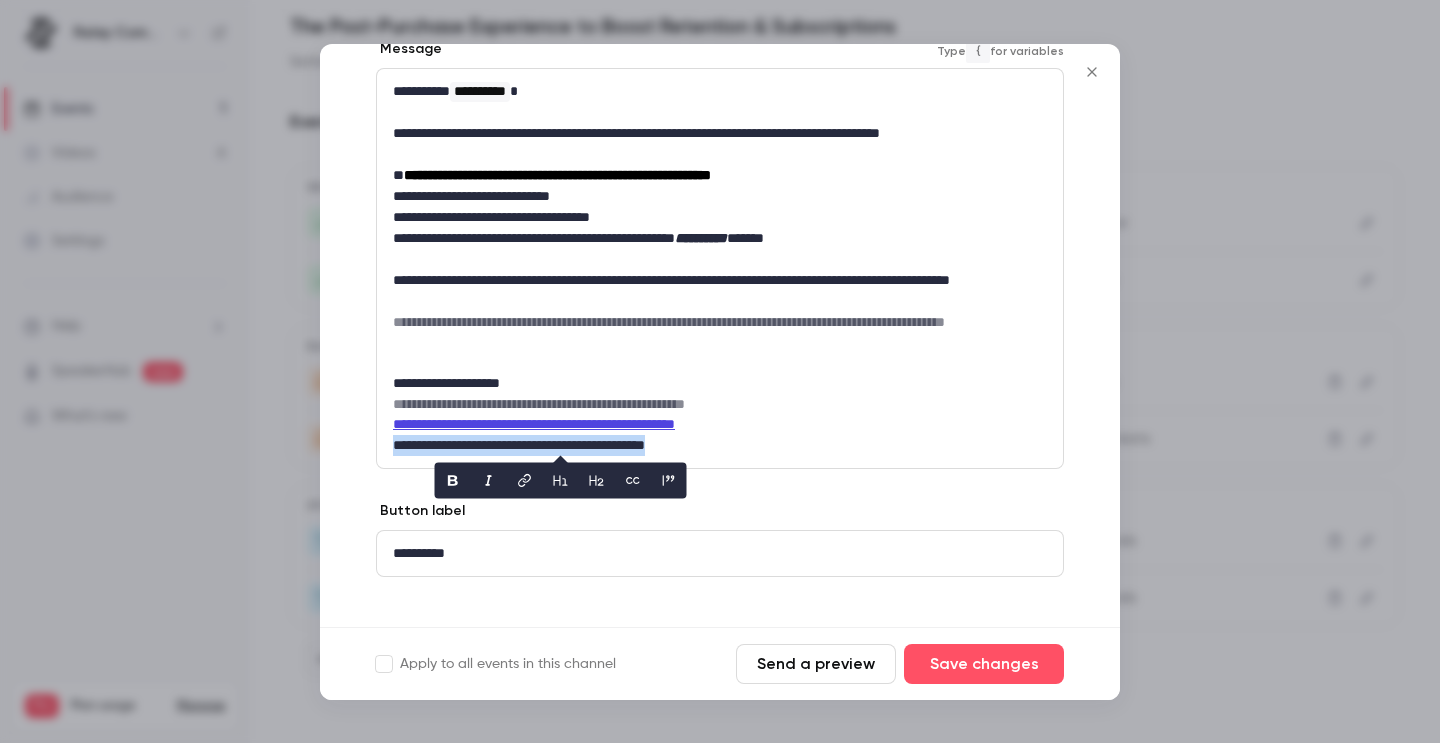 click 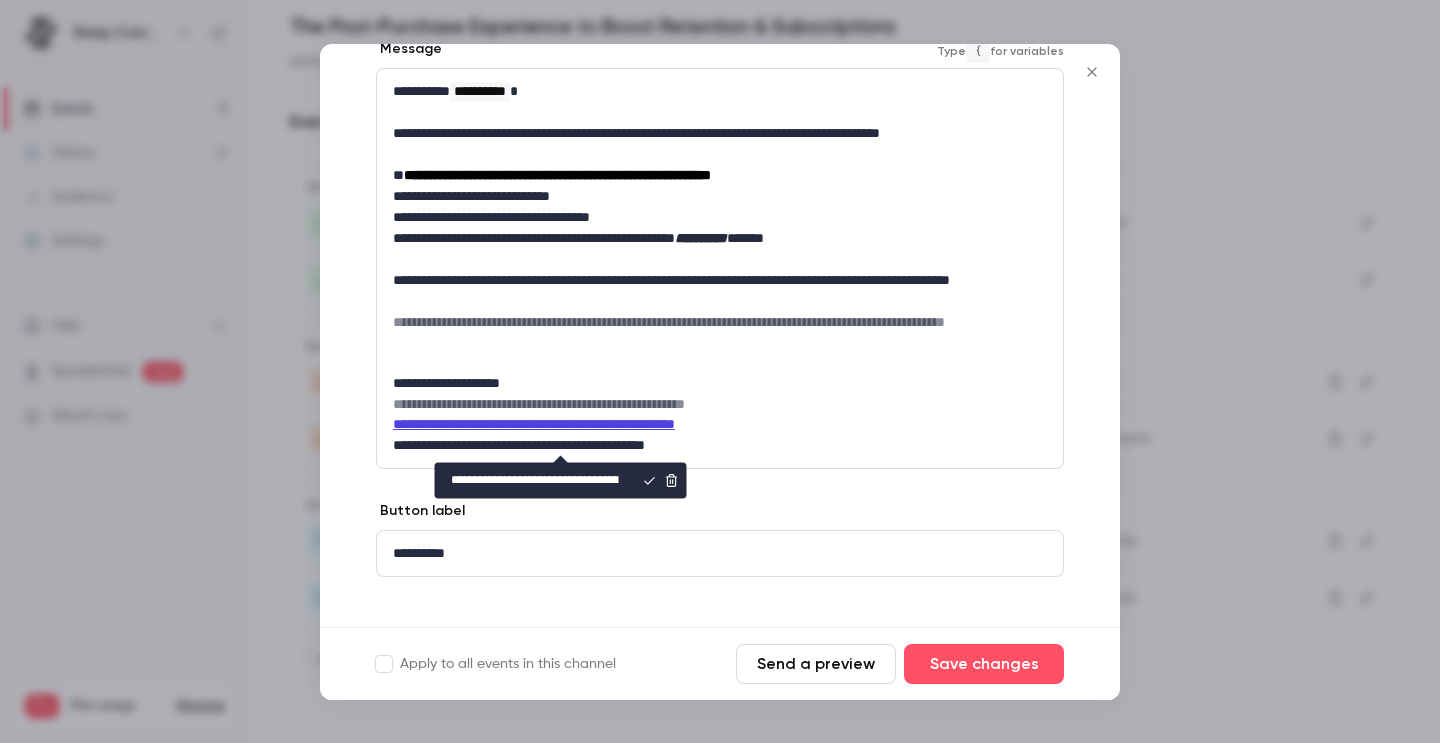 scroll, scrollTop: 0, scrollLeft: 427, axis: horizontal 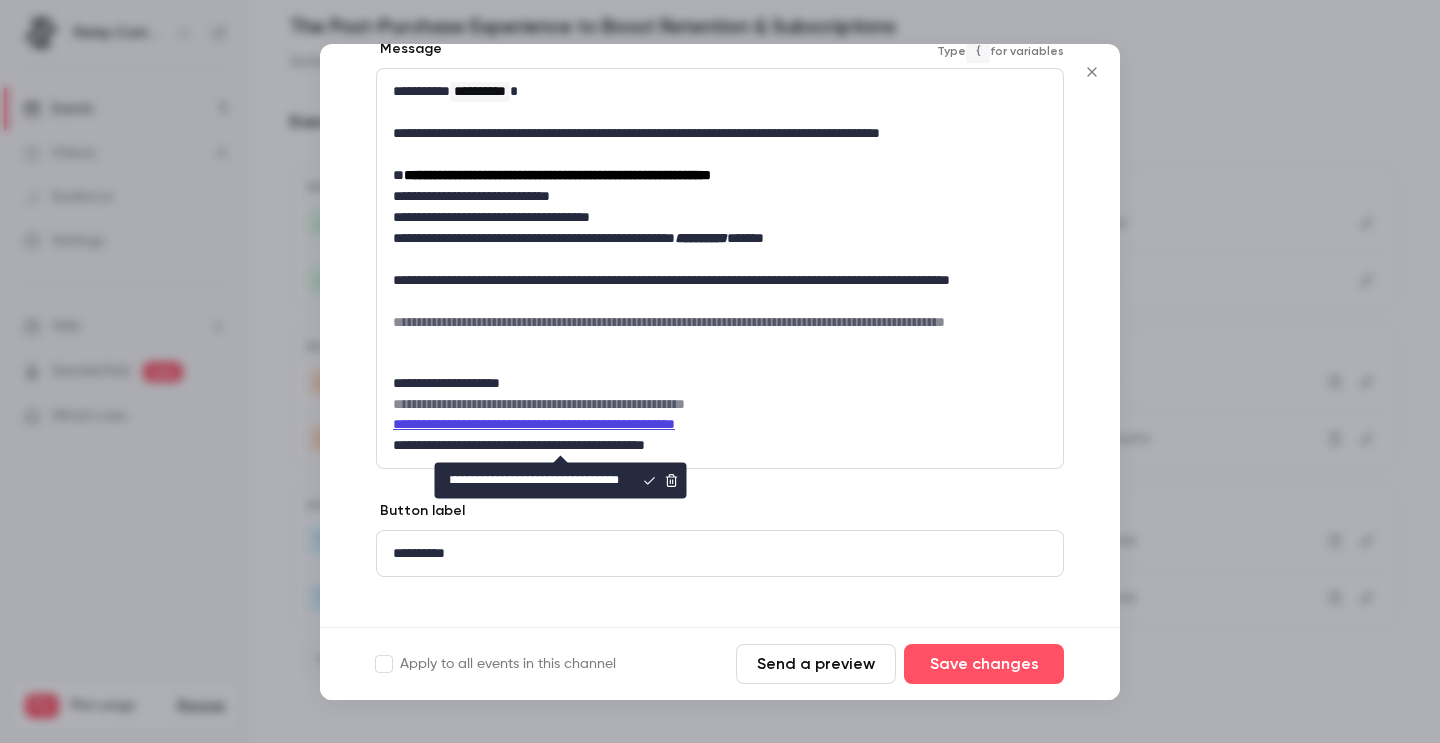 type on "**********" 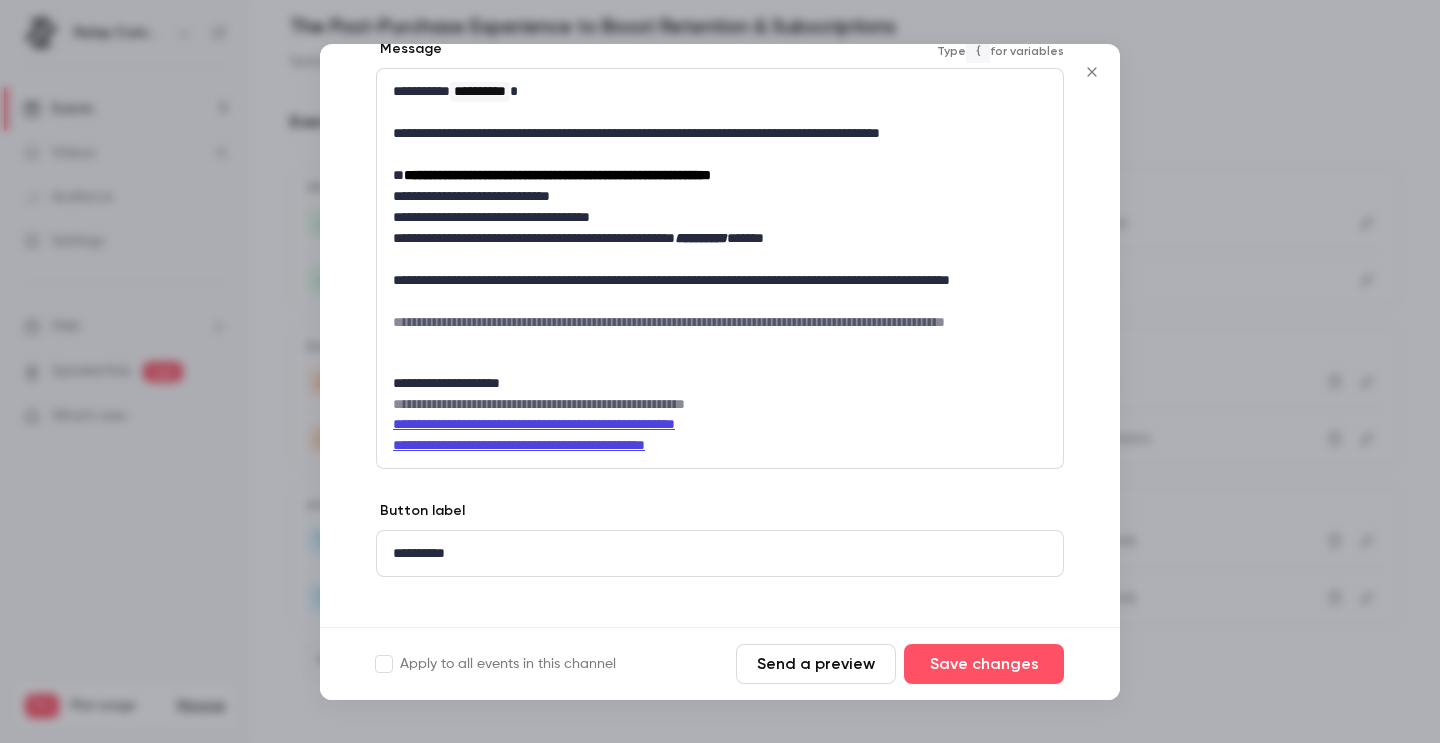 click on "**********" at bounding box center [720, 445] 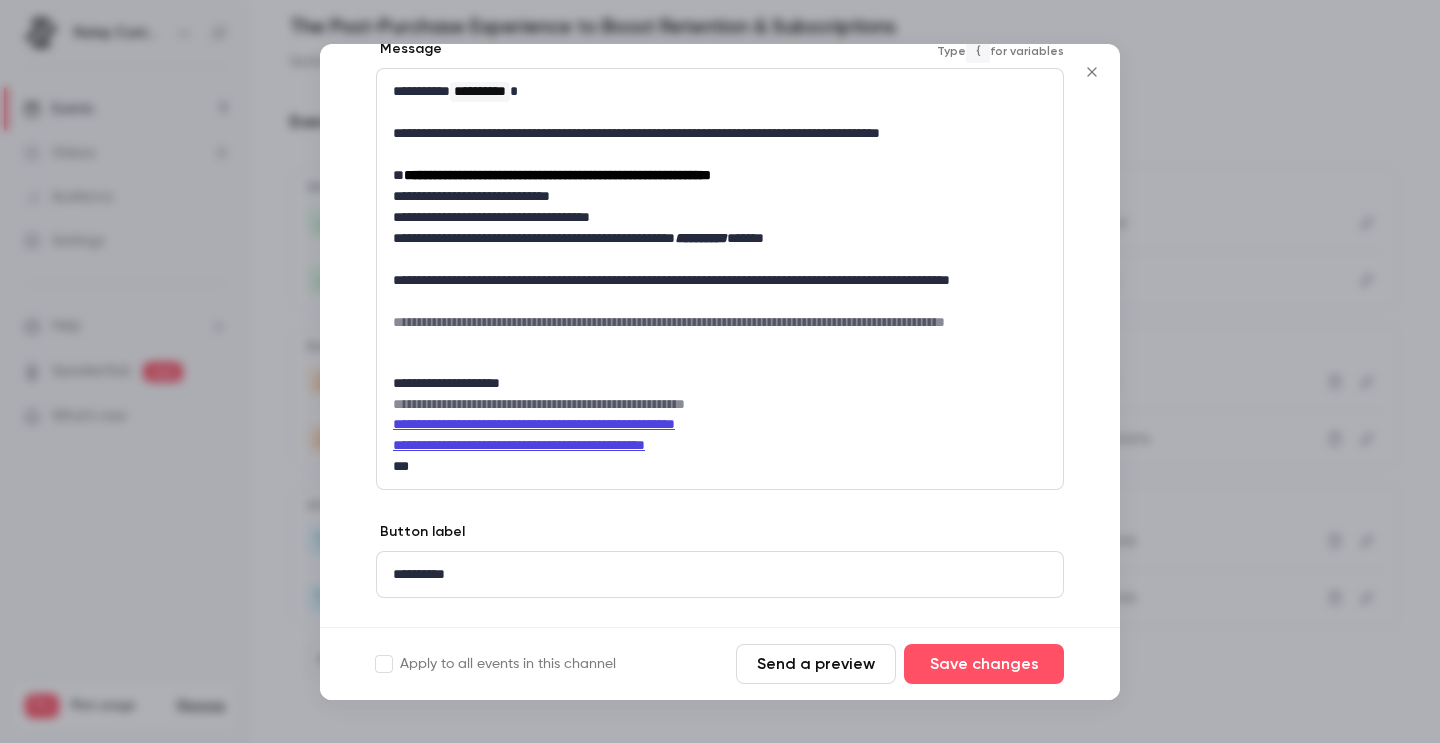 click on "**********" at bounding box center (720, 279) 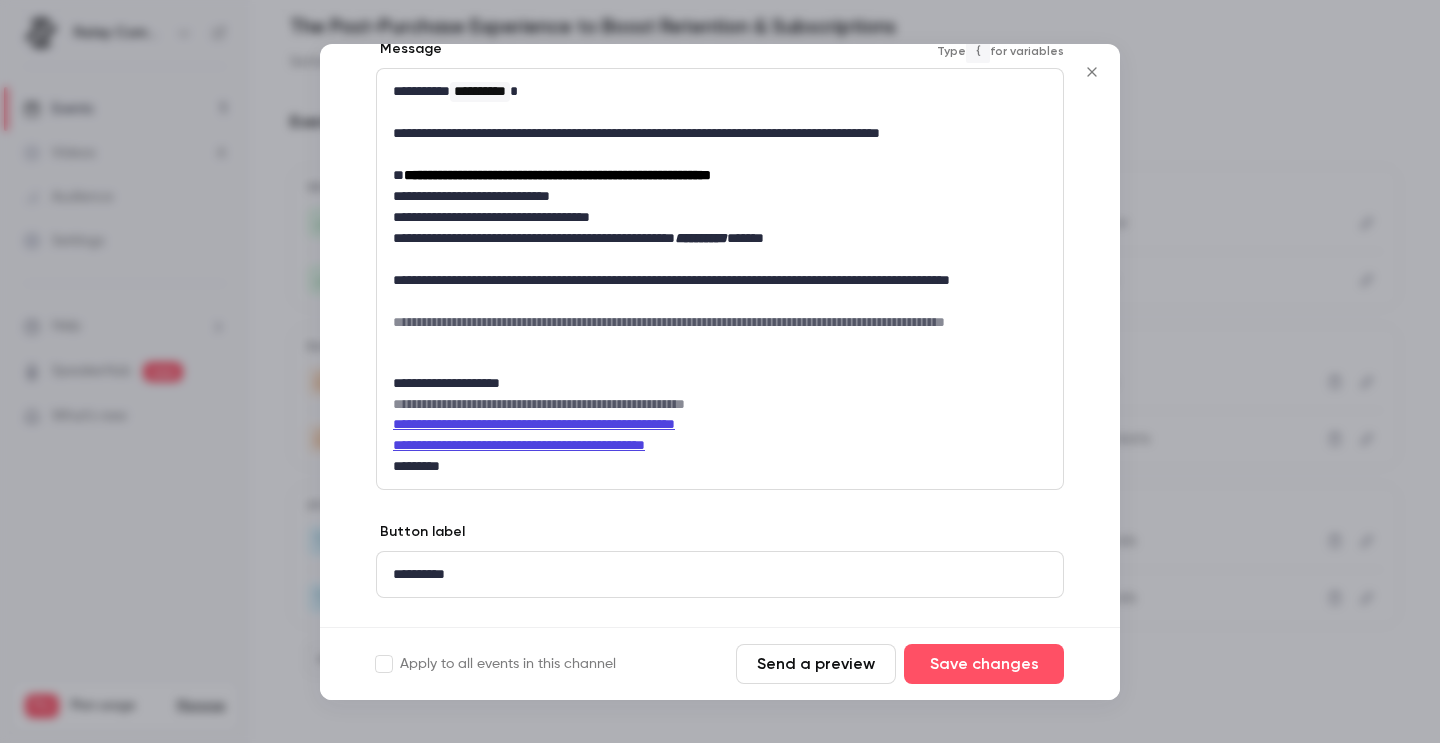 click on "*********" at bounding box center [720, 466] 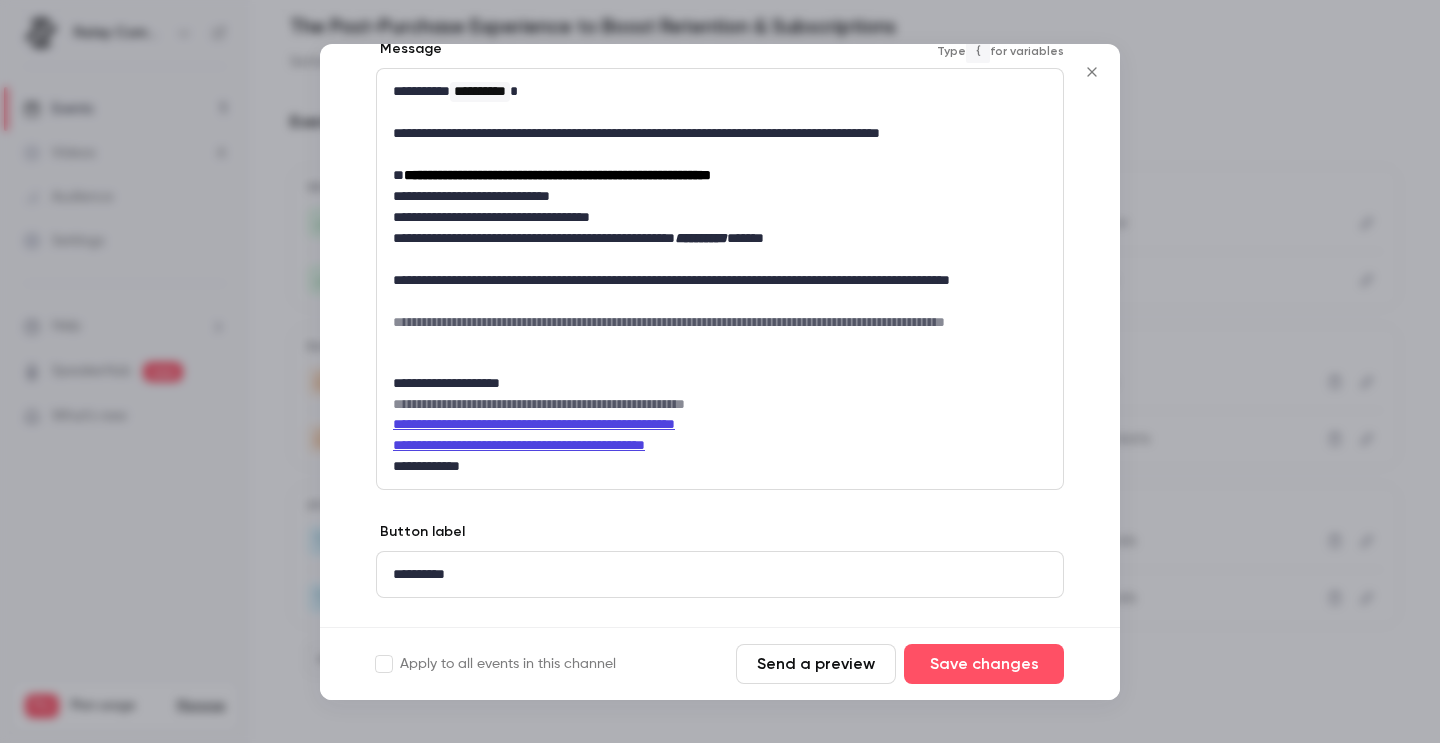 click on "**********" at bounding box center [720, 466] 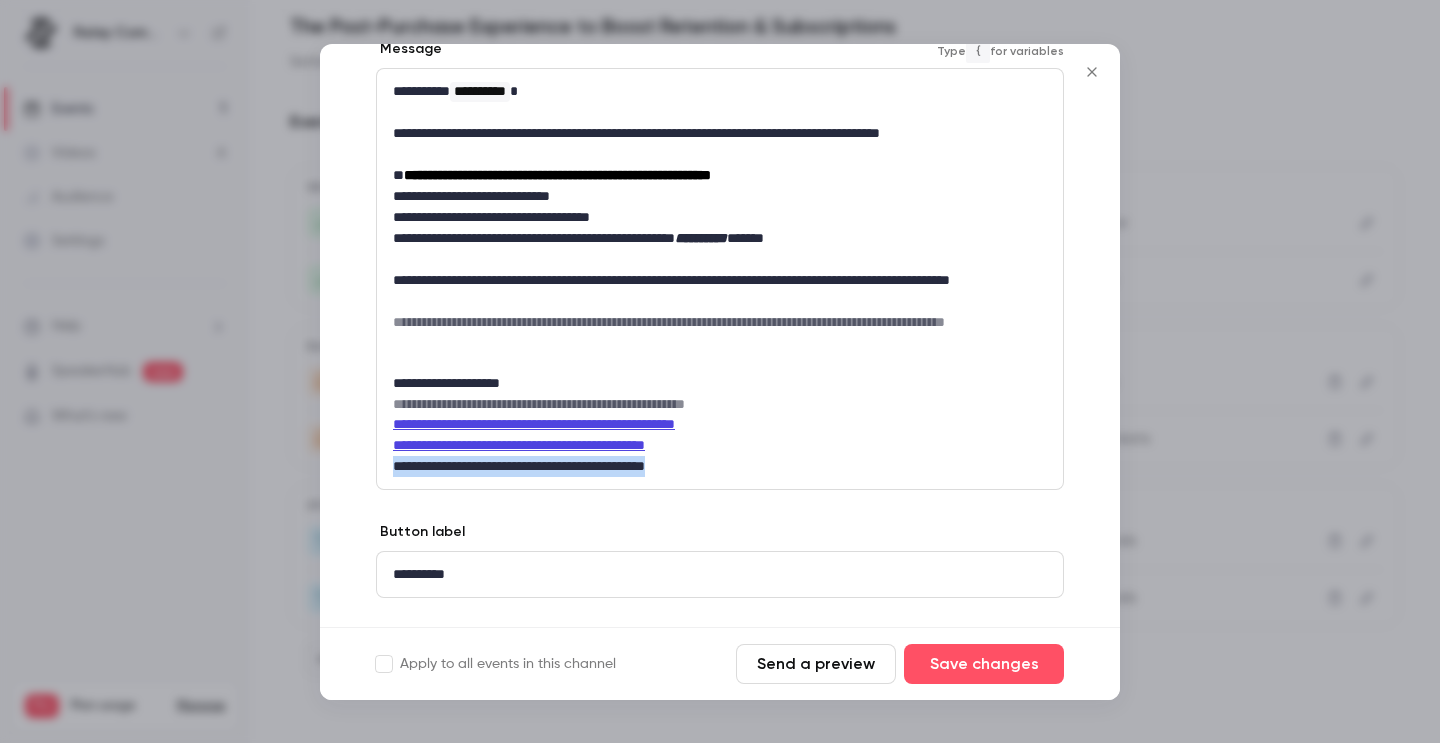 drag, startPoint x: 766, startPoint y: 461, endPoint x: 387, endPoint y: 459, distance: 379.00528 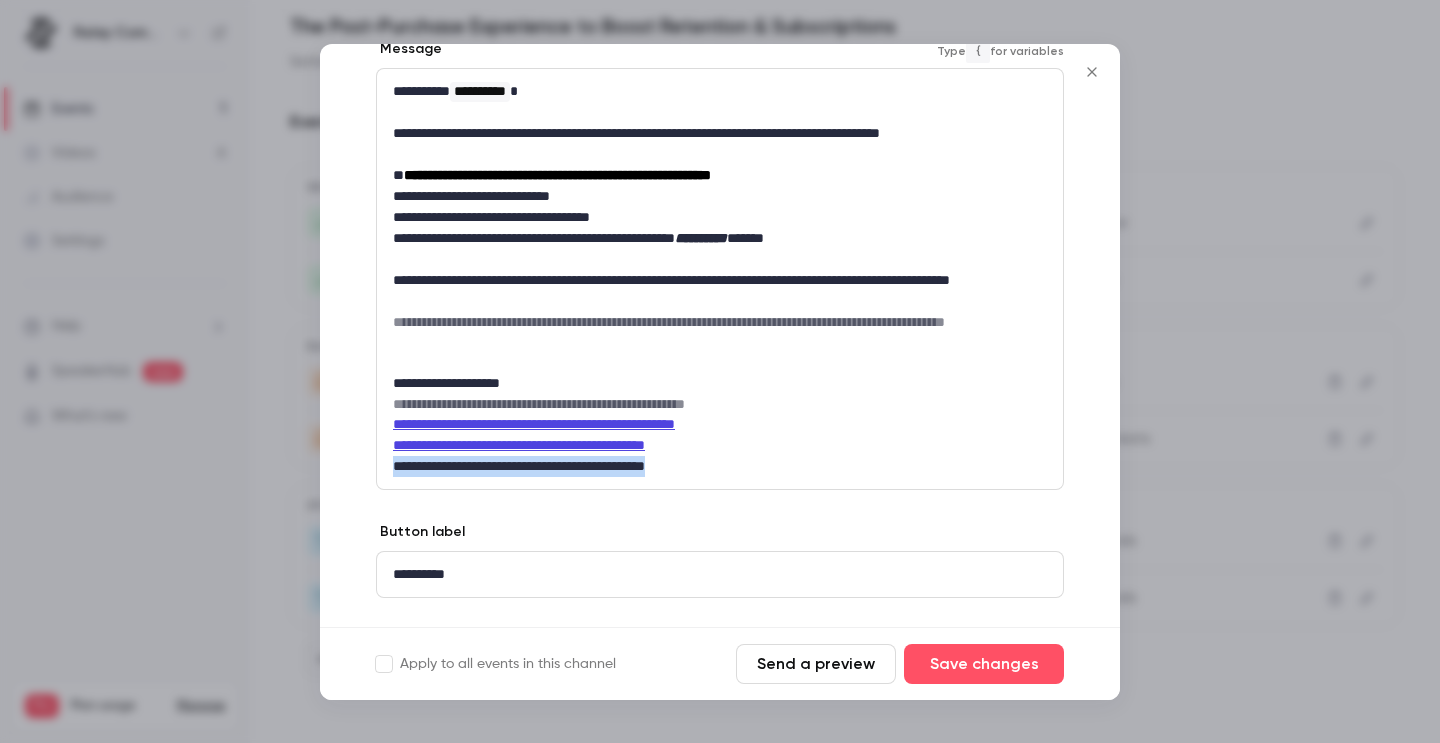 click on "**********" at bounding box center [720, 279] 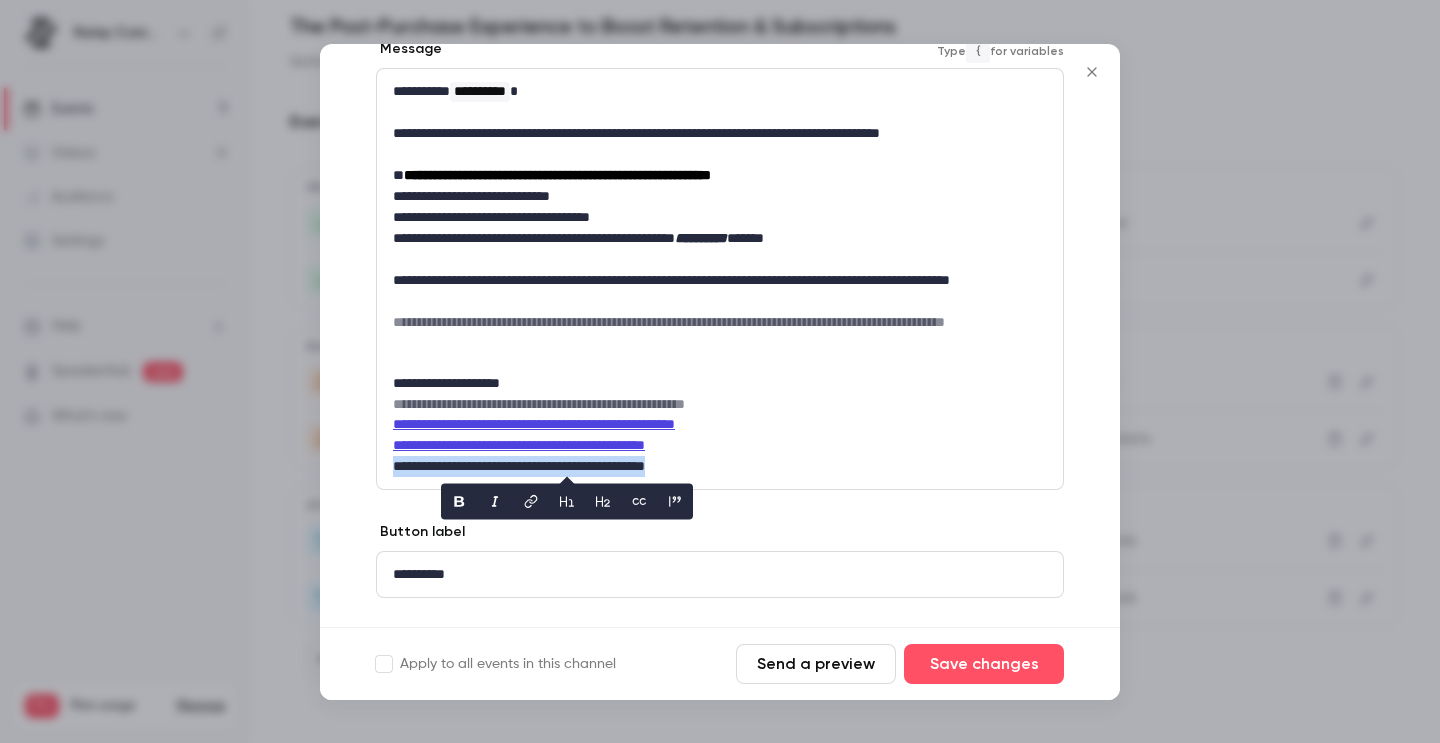 click 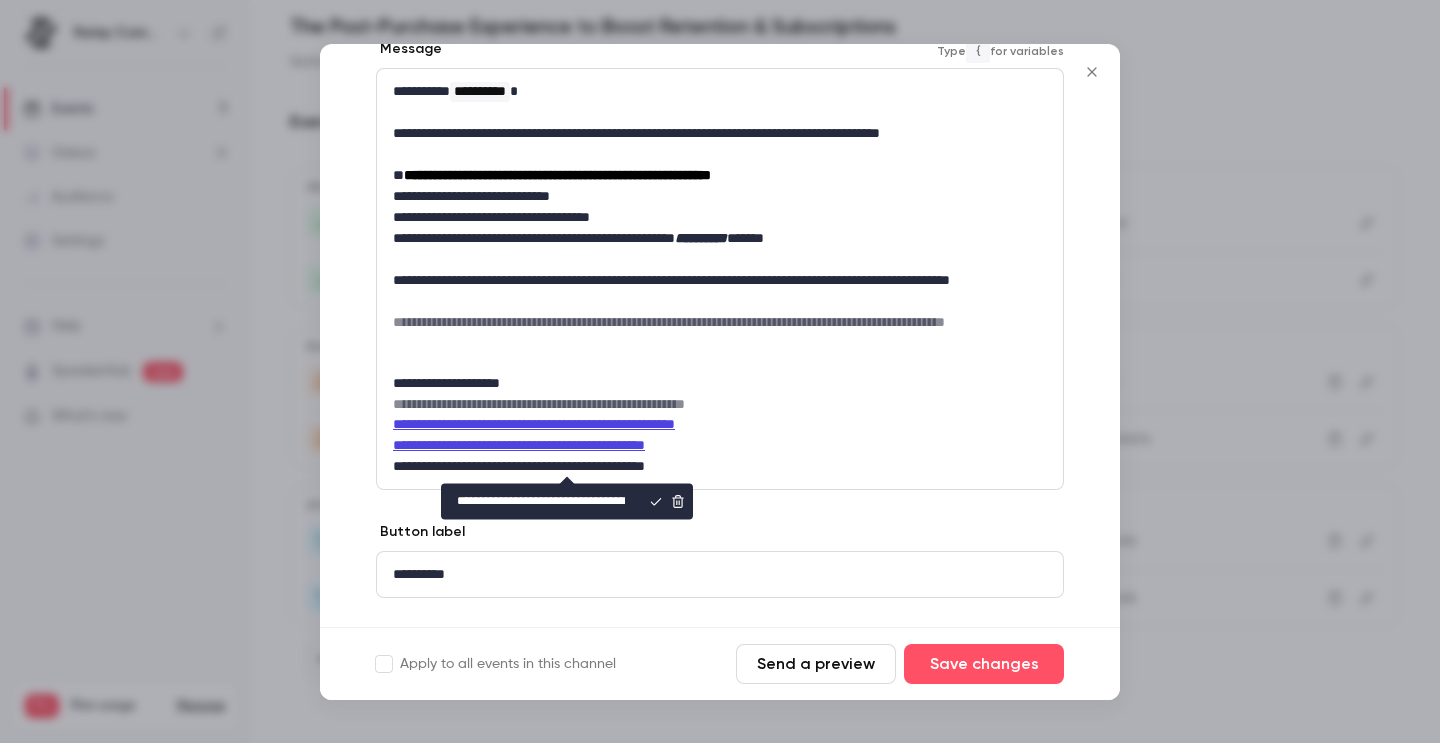 scroll, scrollTop: 0, scrollLeft: 349, axis: horizontal 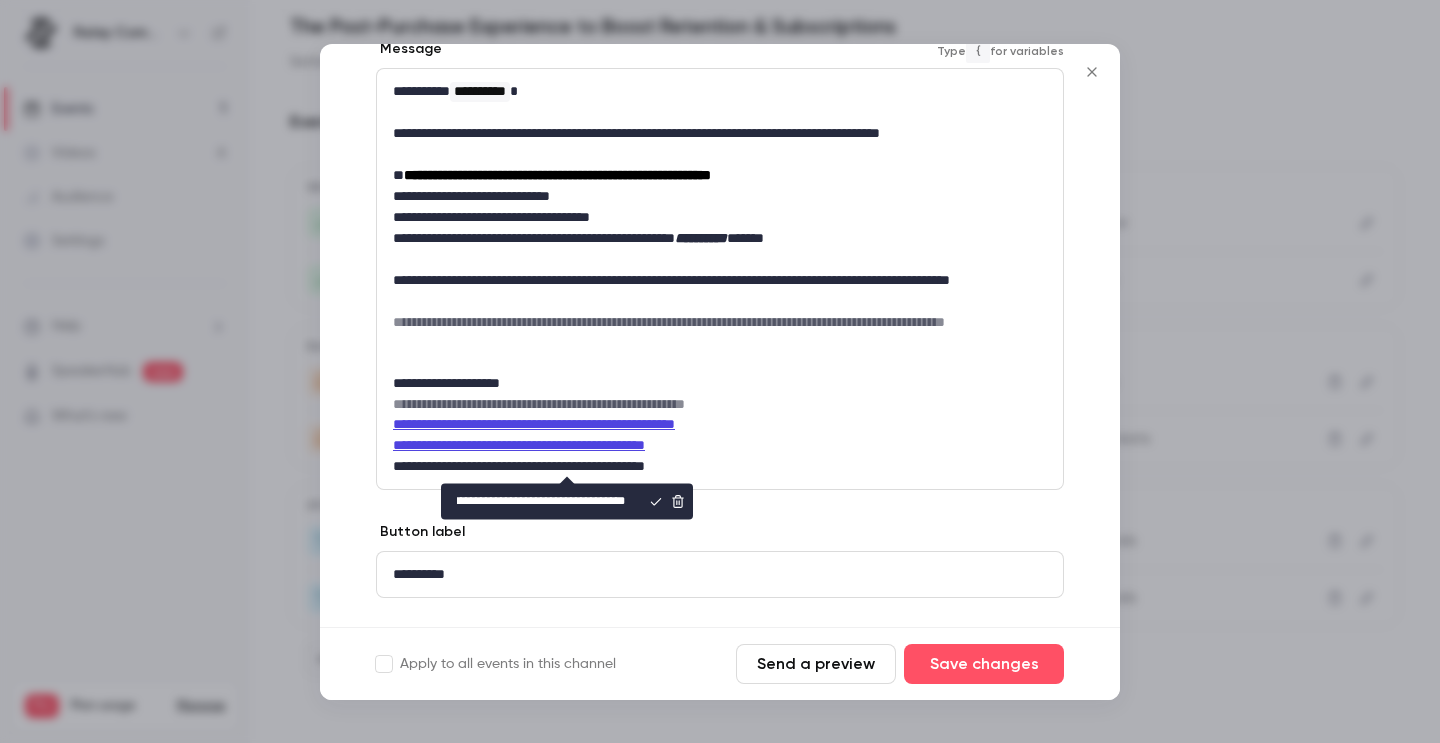 type on "**********" 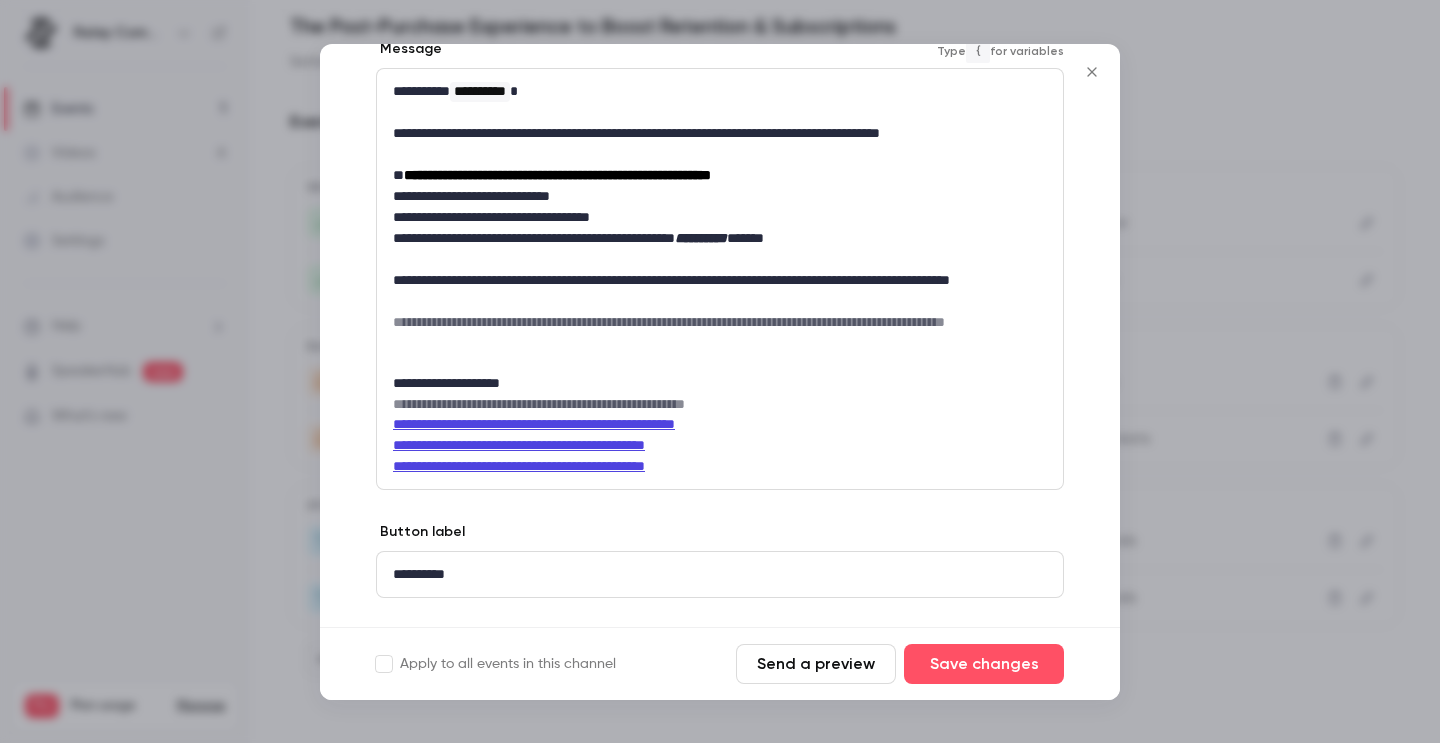 scroll, scrollTop: 276, scrollLeft: 0, axis: vertical 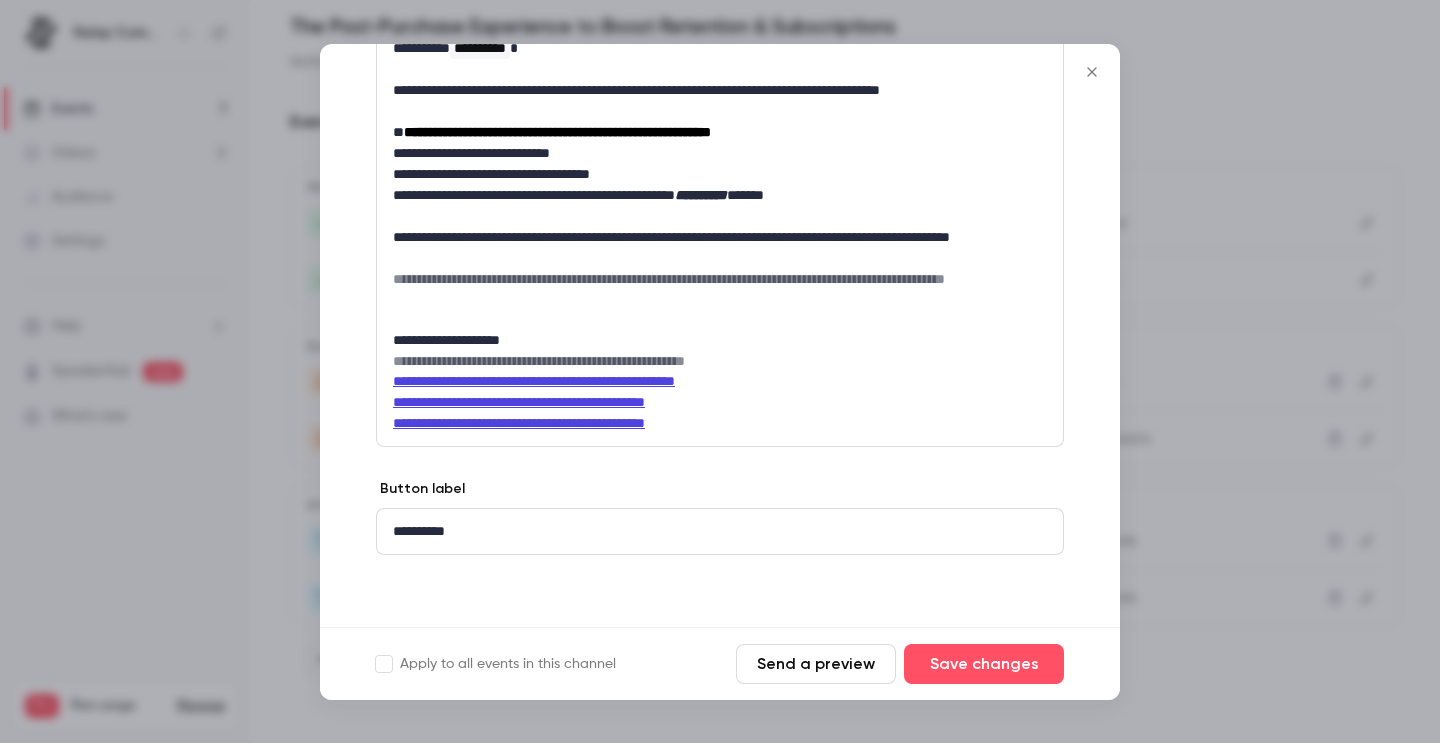 click on "**********" at bounding box center [519, 402] 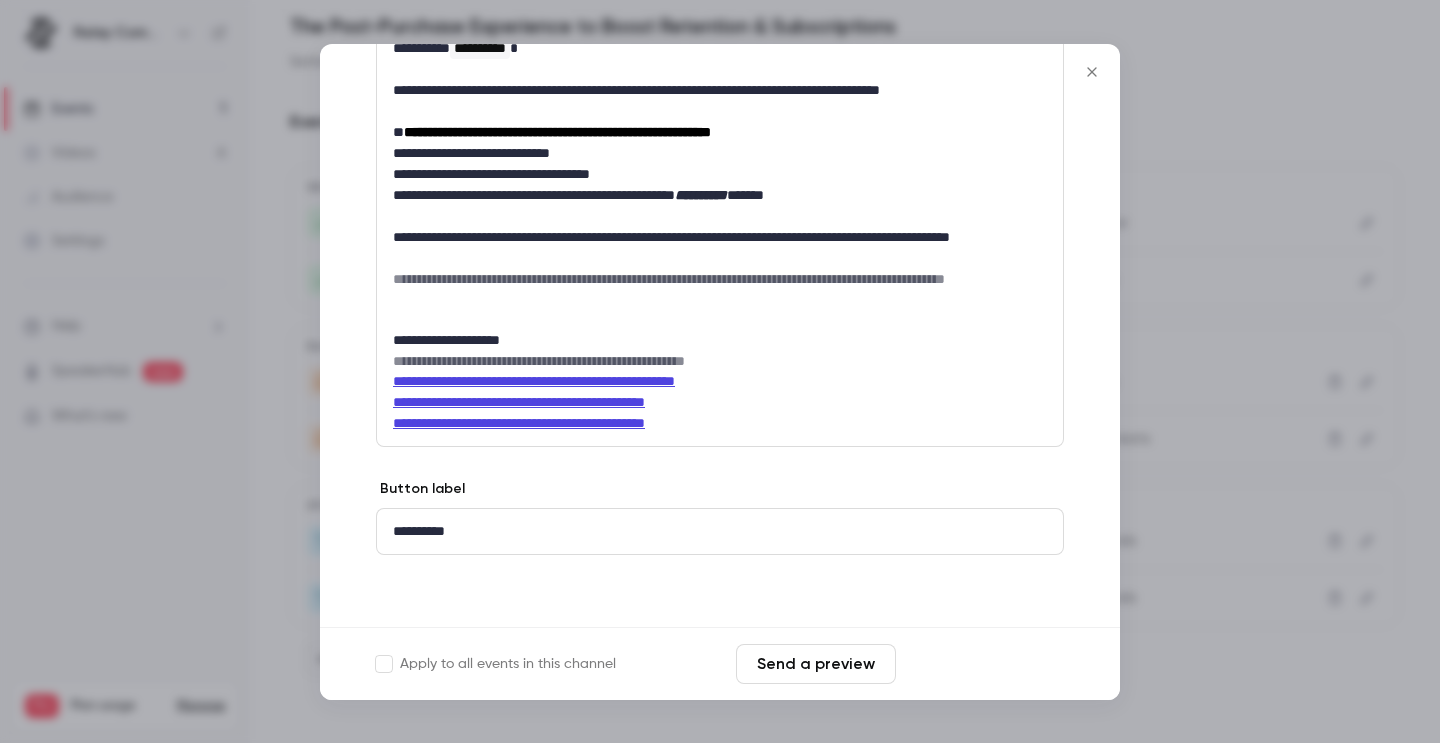 click on "Save changes" at bounding box center [984, 664] 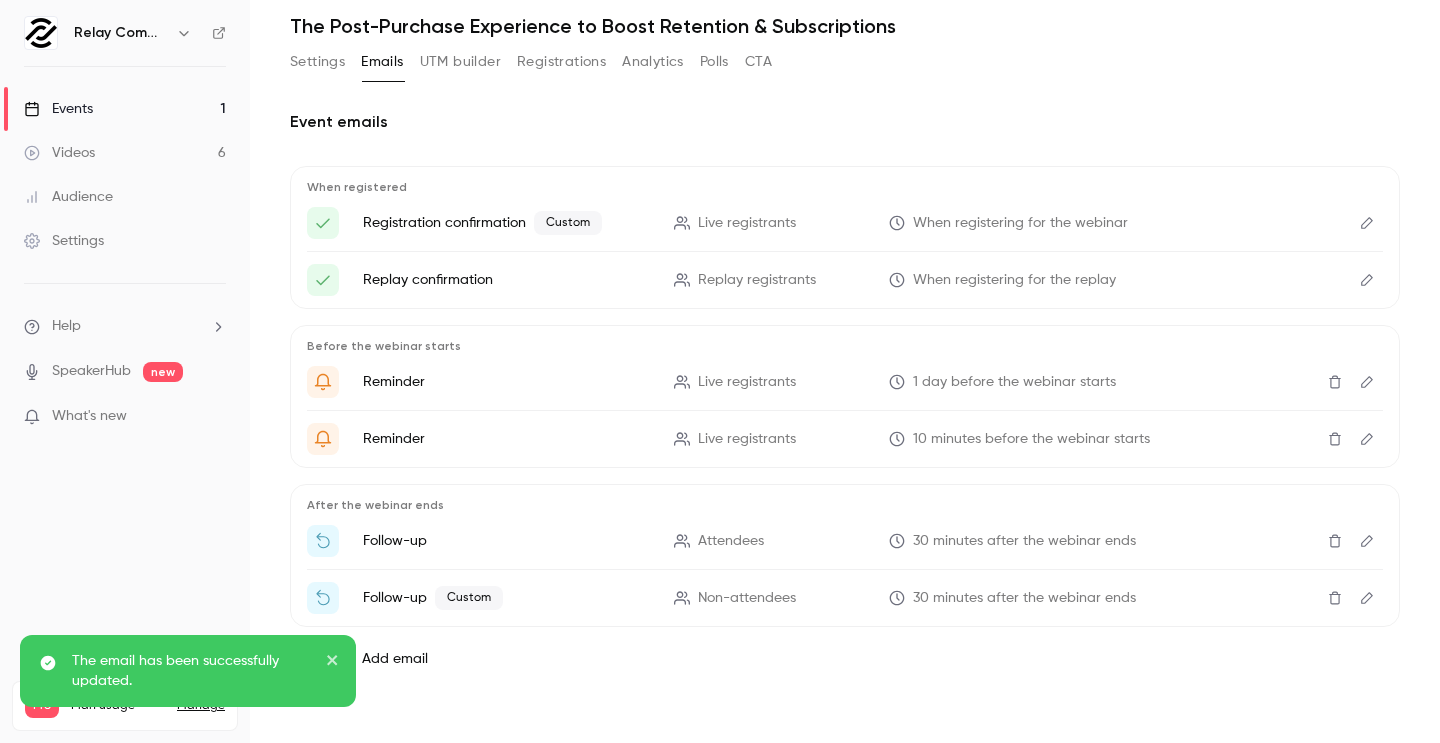 click 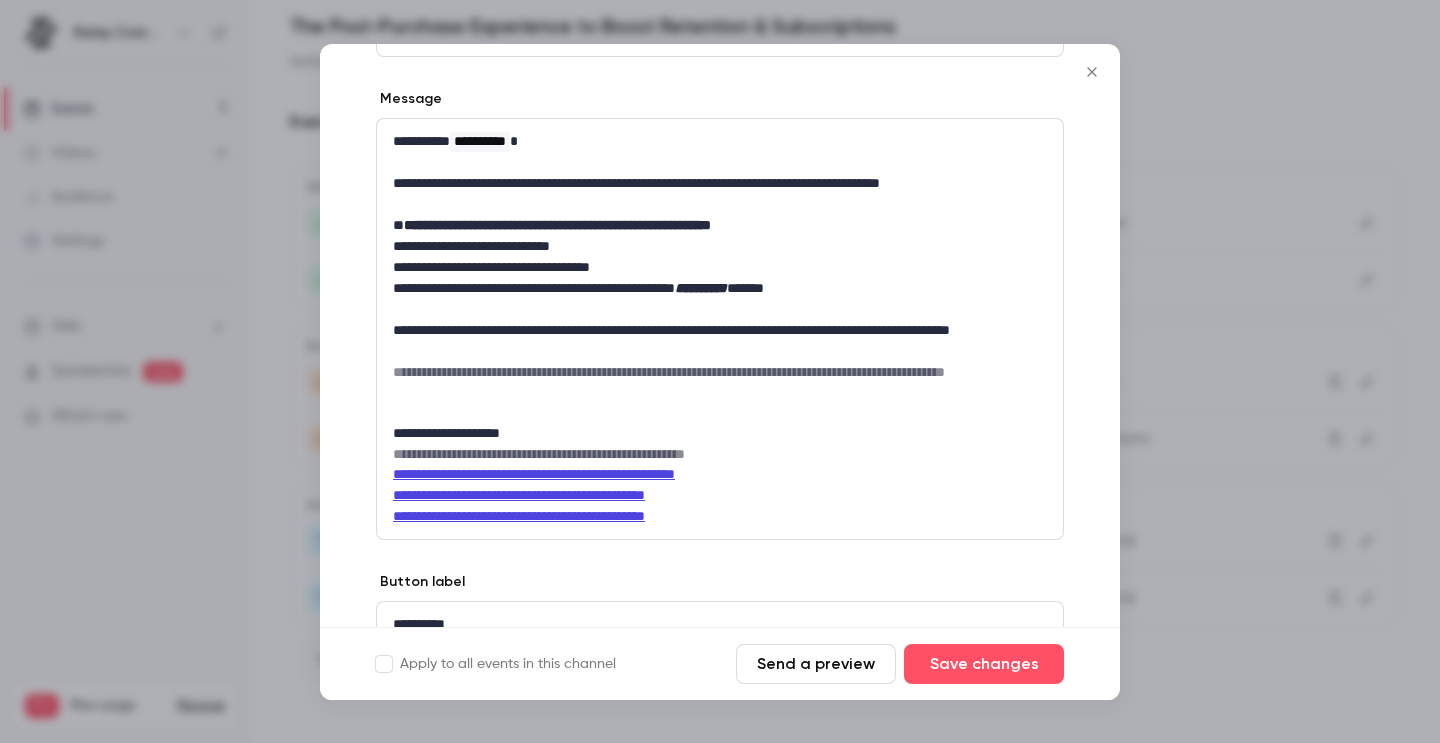 scroll, scrollTop: 276, scrollLeft: 0, axis: vertical 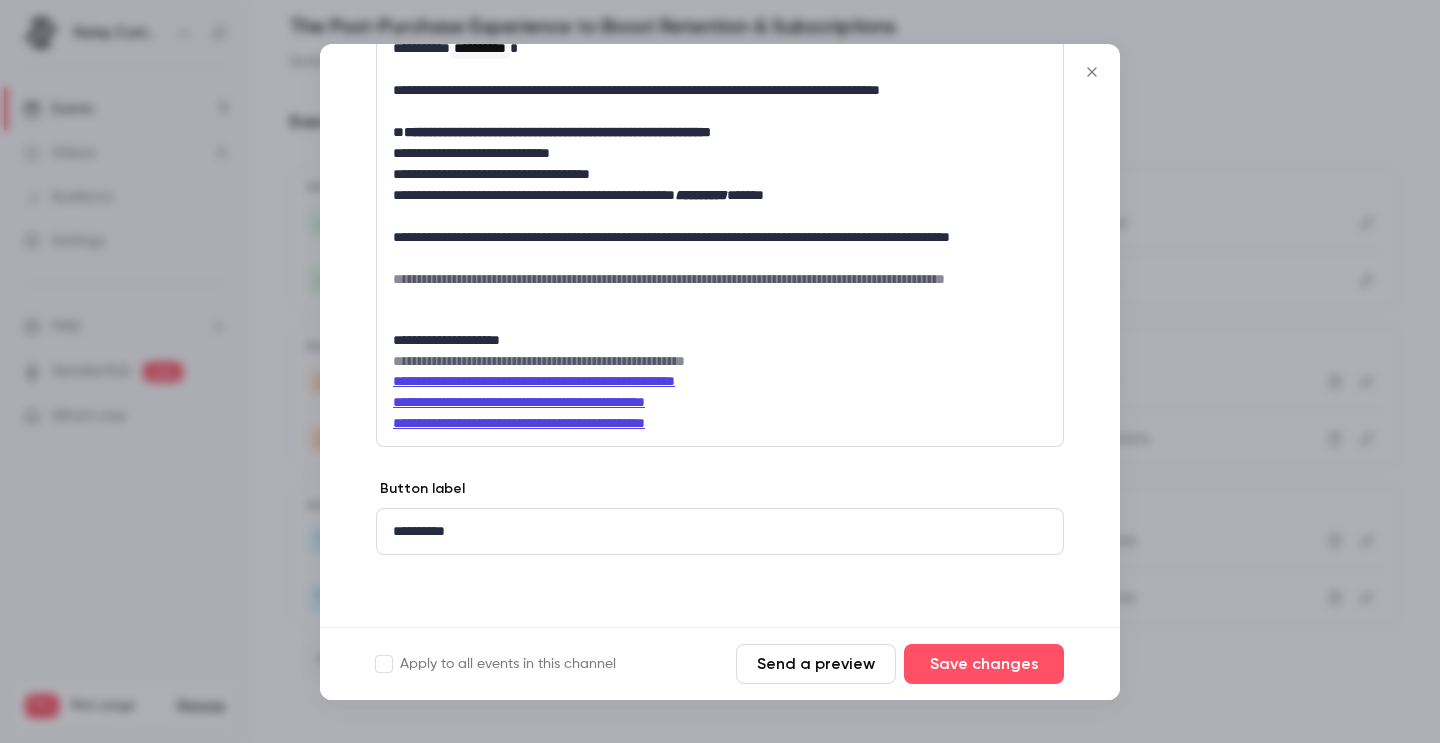 click at bounding box center (720, 371) 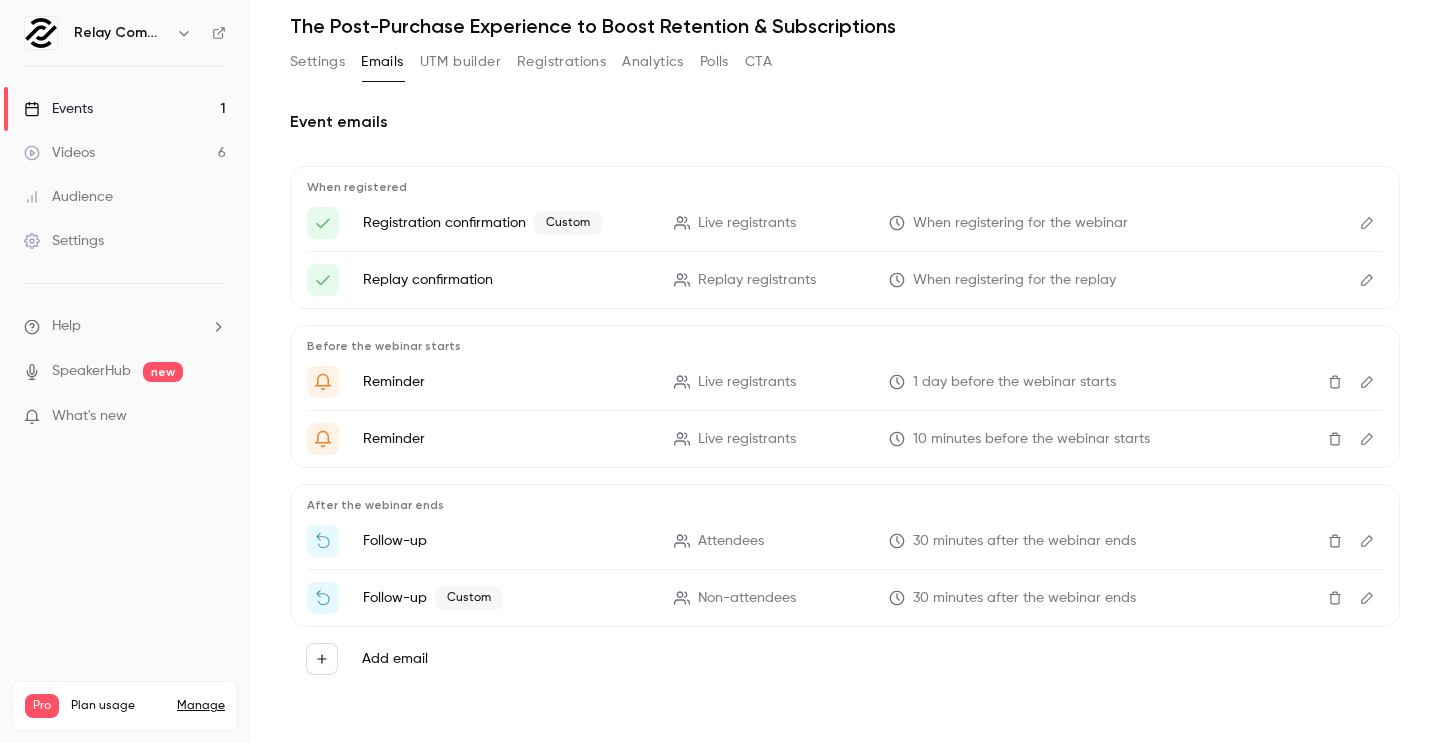 click 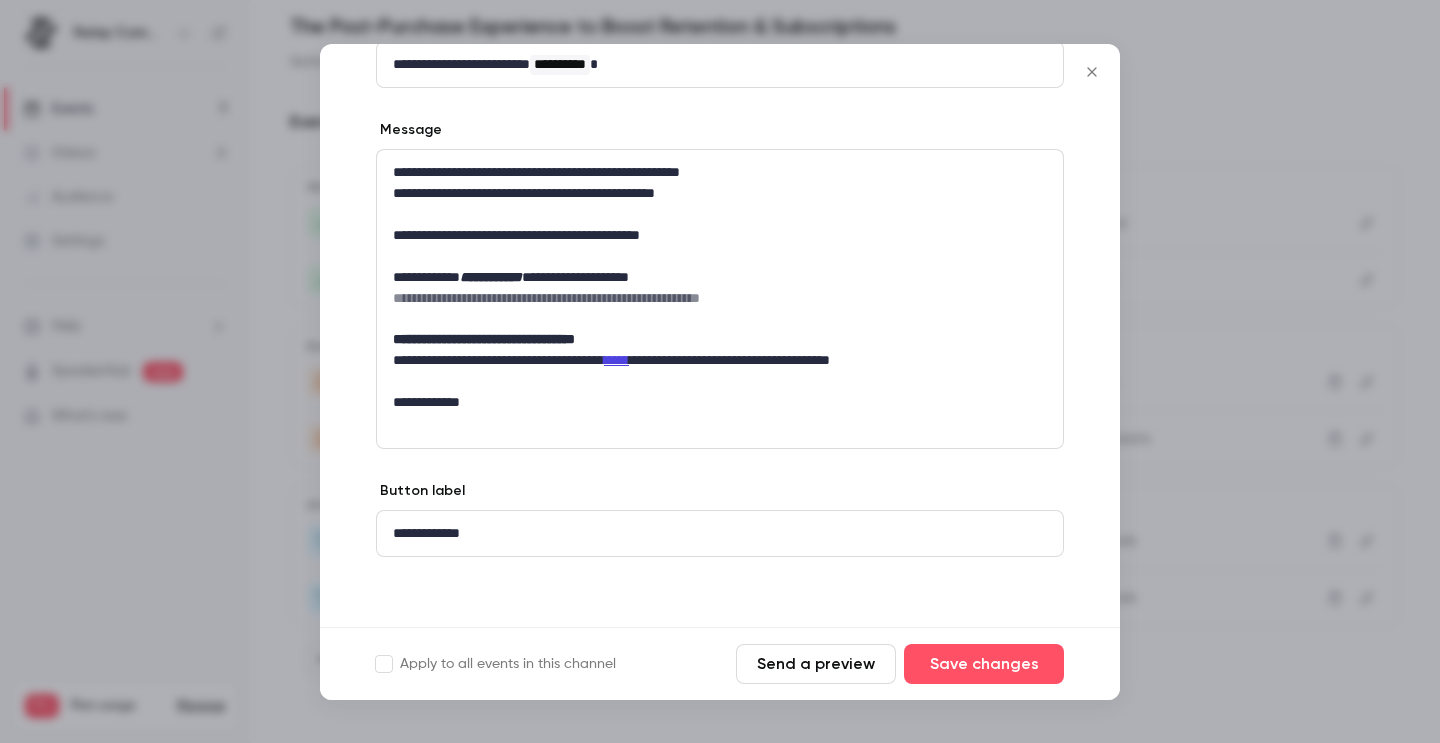 scroll, scrollTop: 154, scrollLeft: 0, axis: vertical 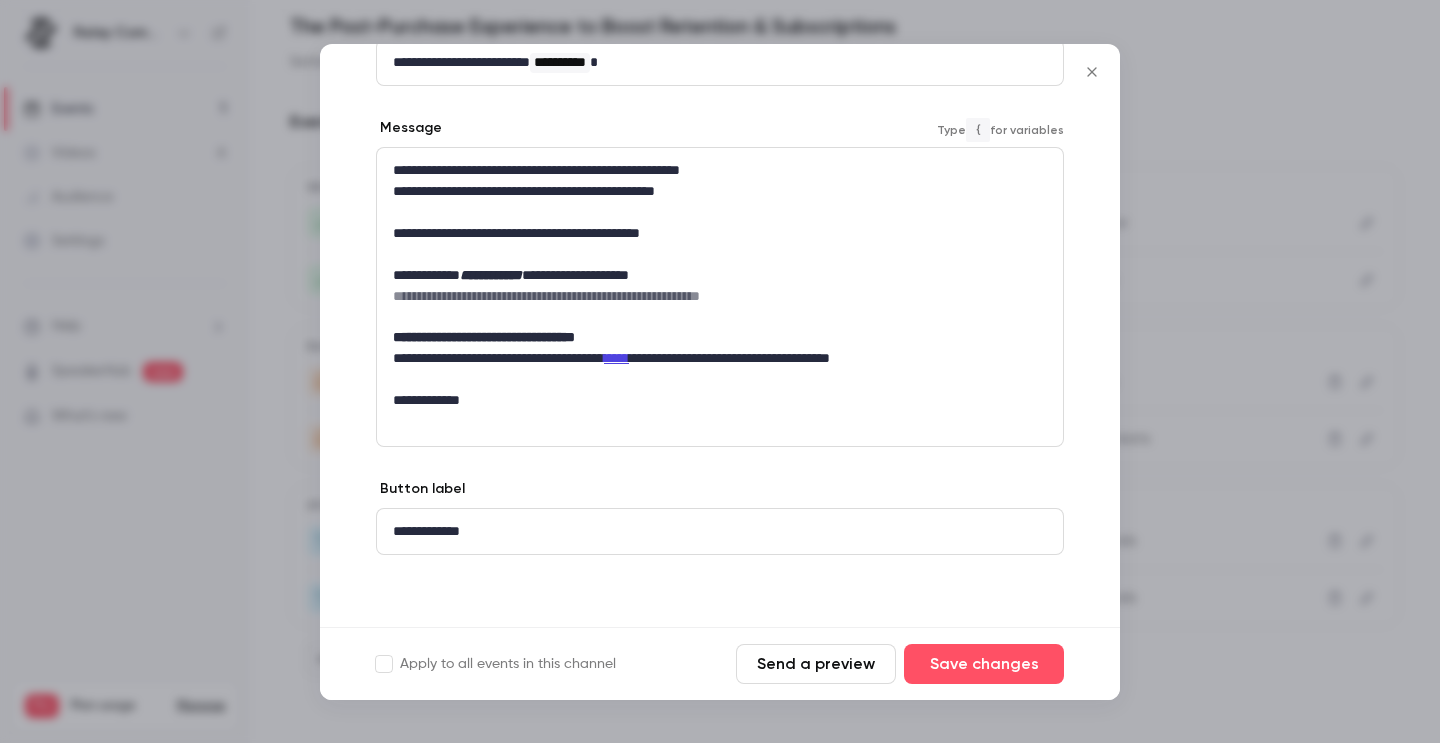 click on "**********" at bounding box center [720, 285] 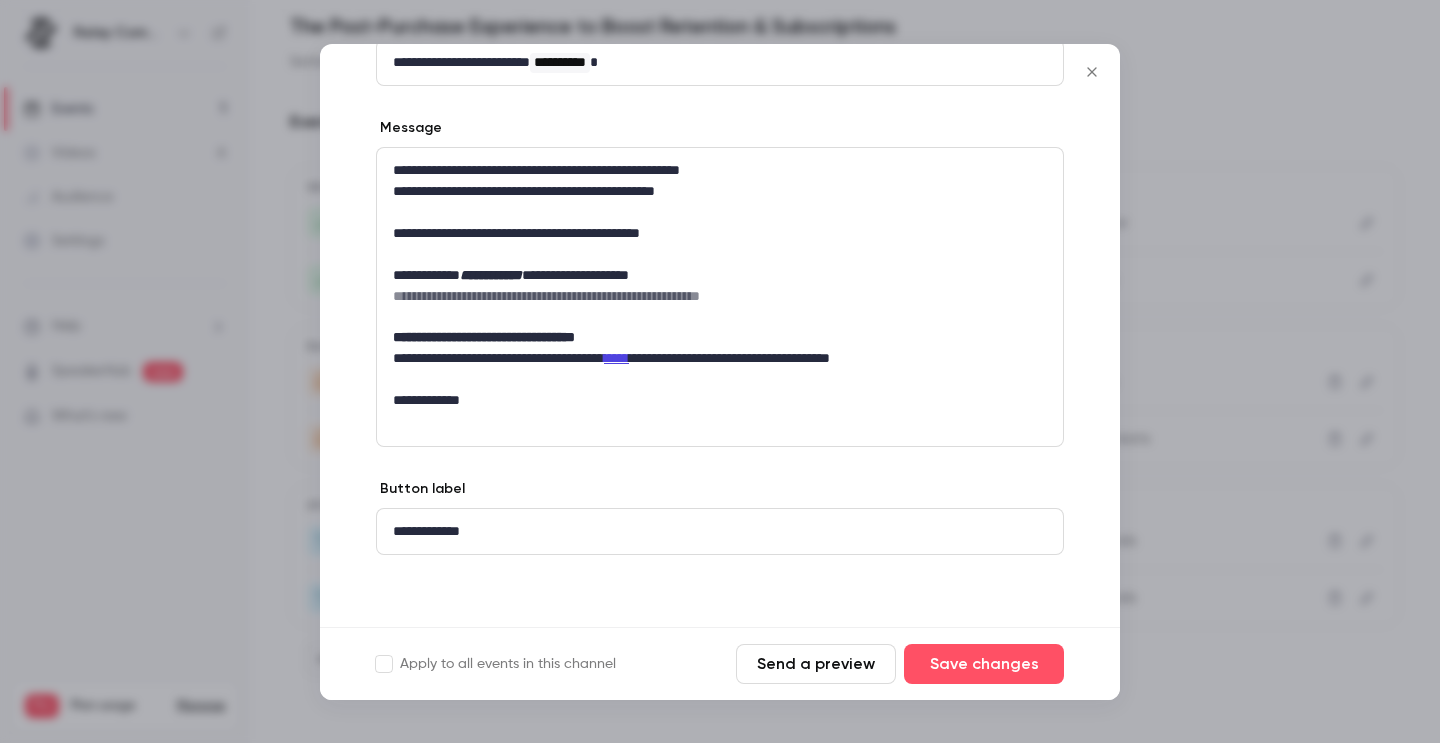 click on "**********" at bounding box center [720, 297] 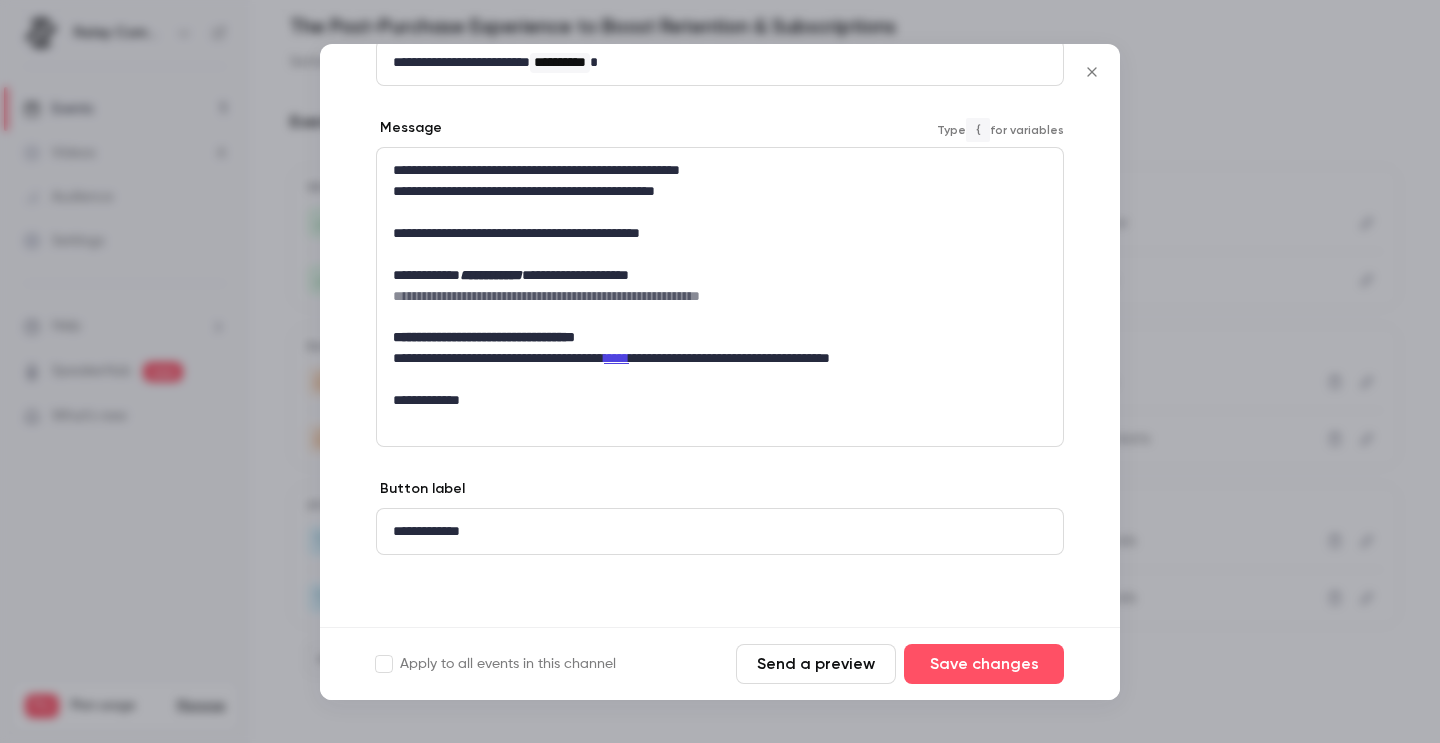 click on "**********" at bounding box center [720, 285] 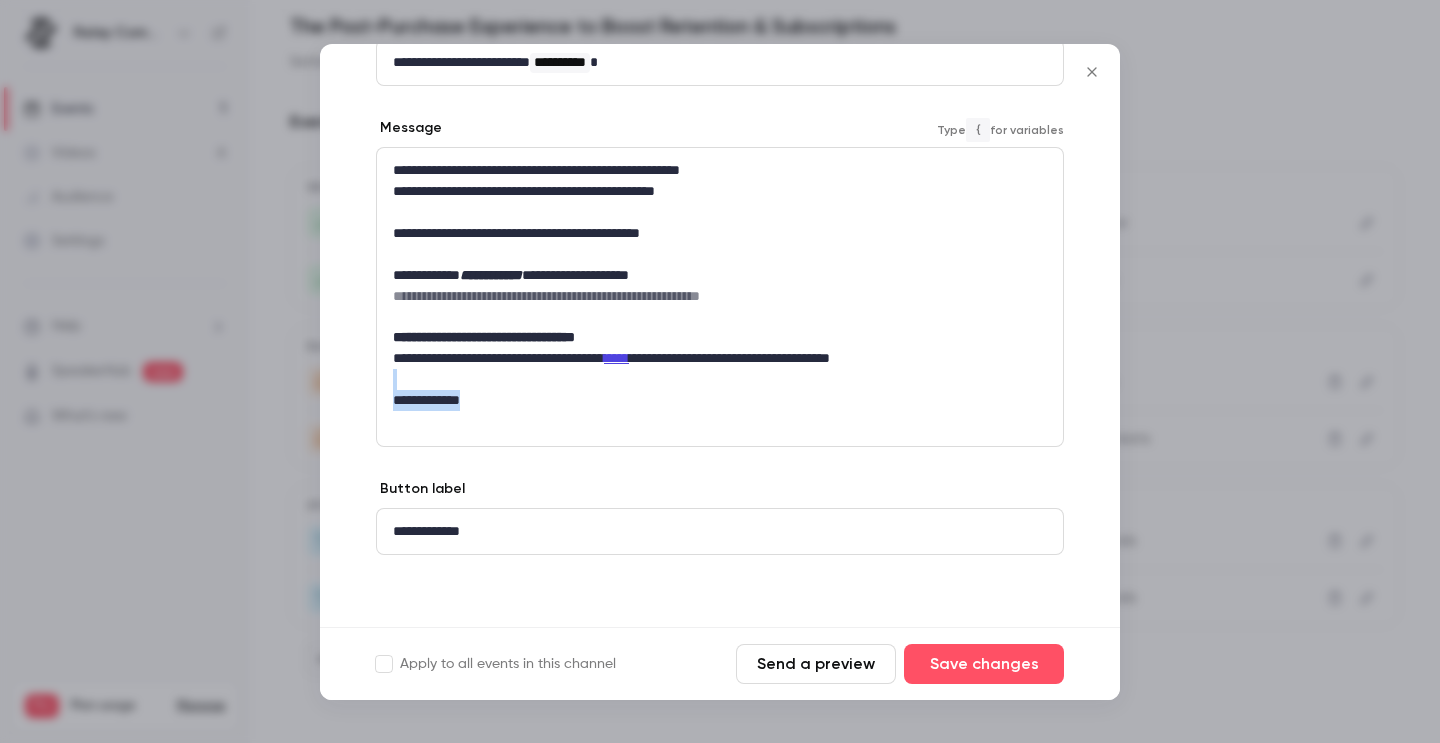 drag, startPoint x: 509, startPoint y: 398, endPoint x: 375, endPoint y: 380, distance: 135.20355 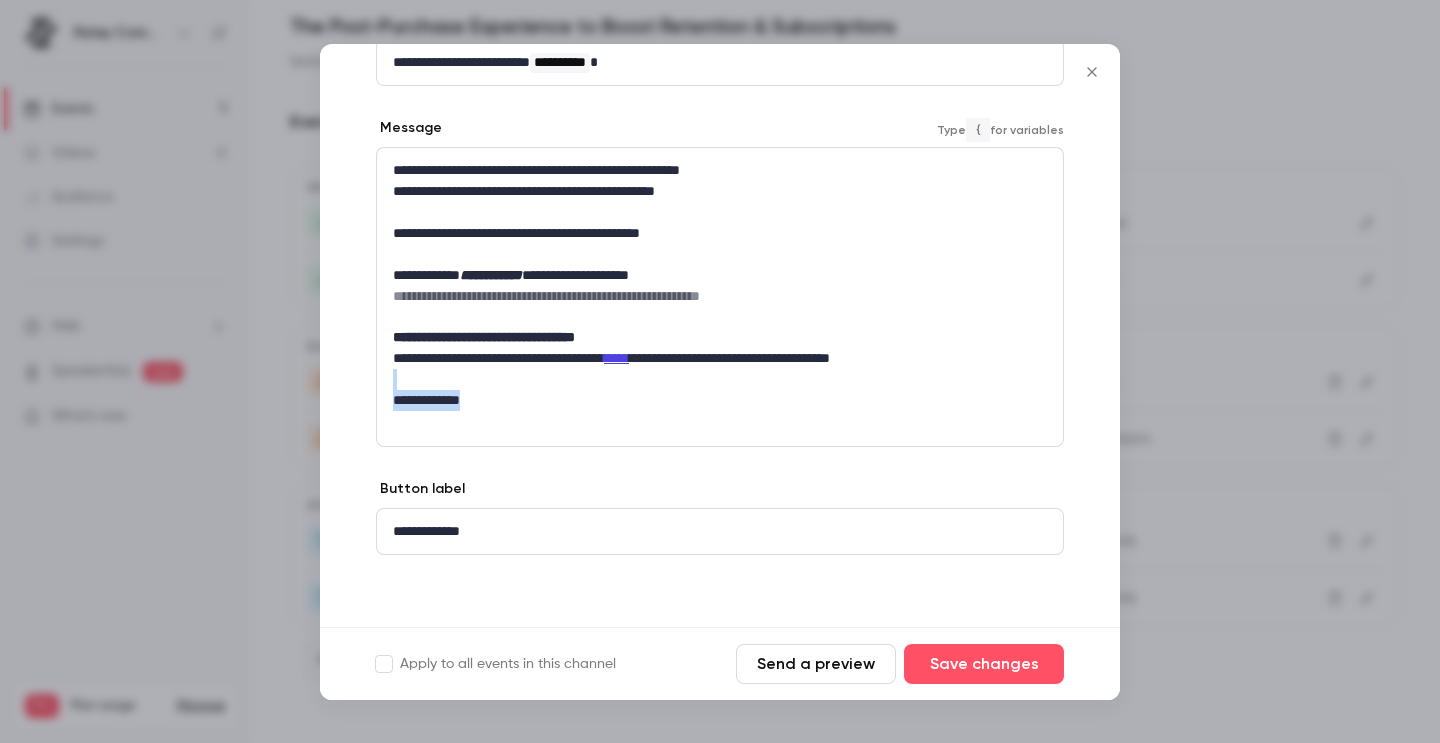 click on "**********" at bounding box center (720, 297) 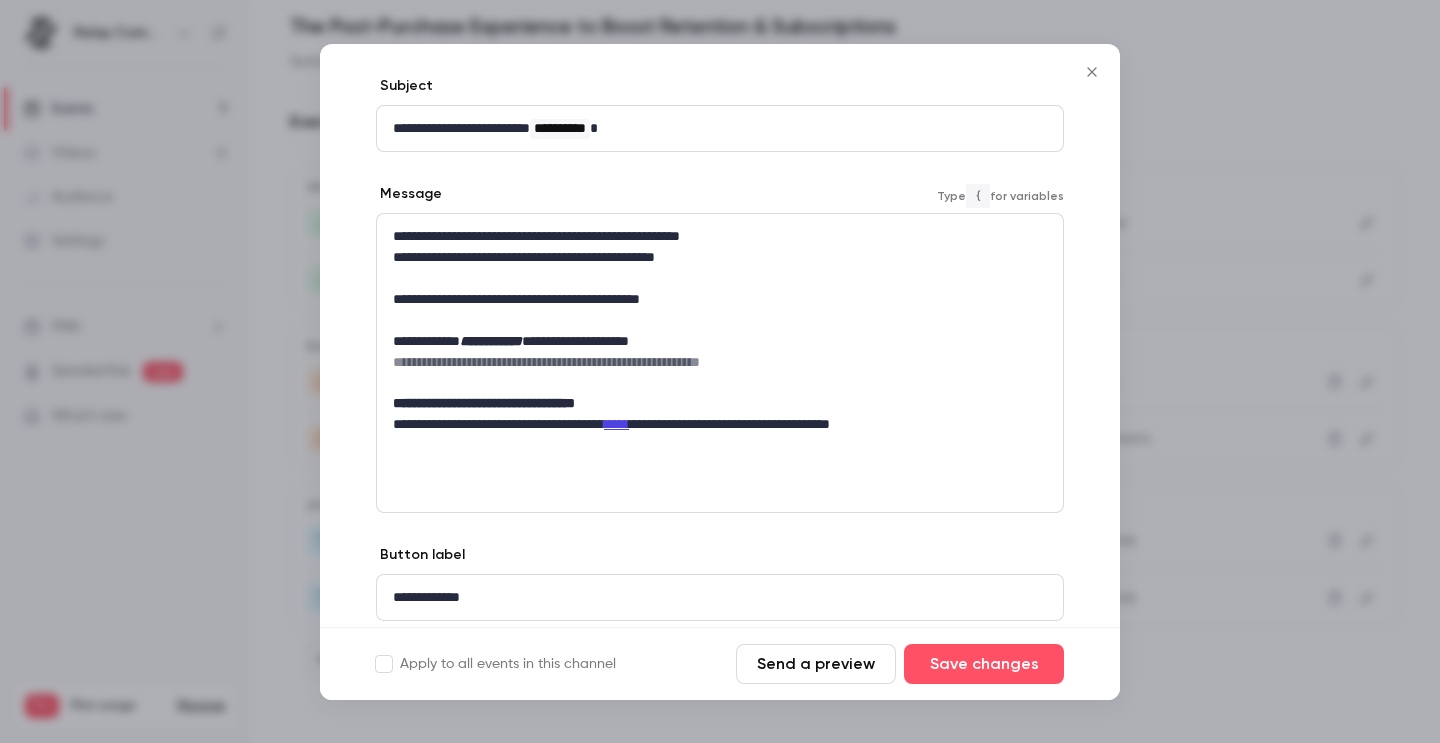 scroll, scrollTop: 92, scrollLeft: 0, axis: vertical 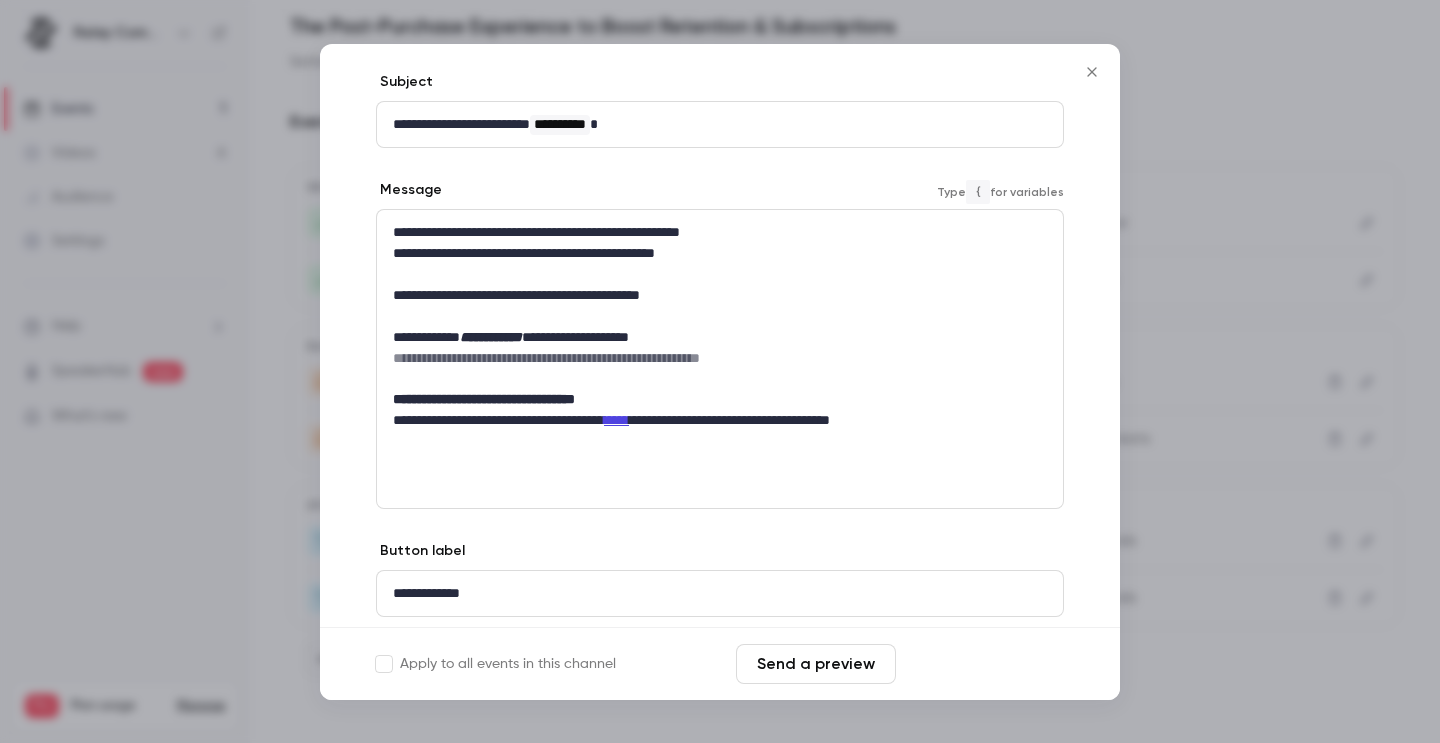 click on "Save changes" at bounding box center [984, 664] 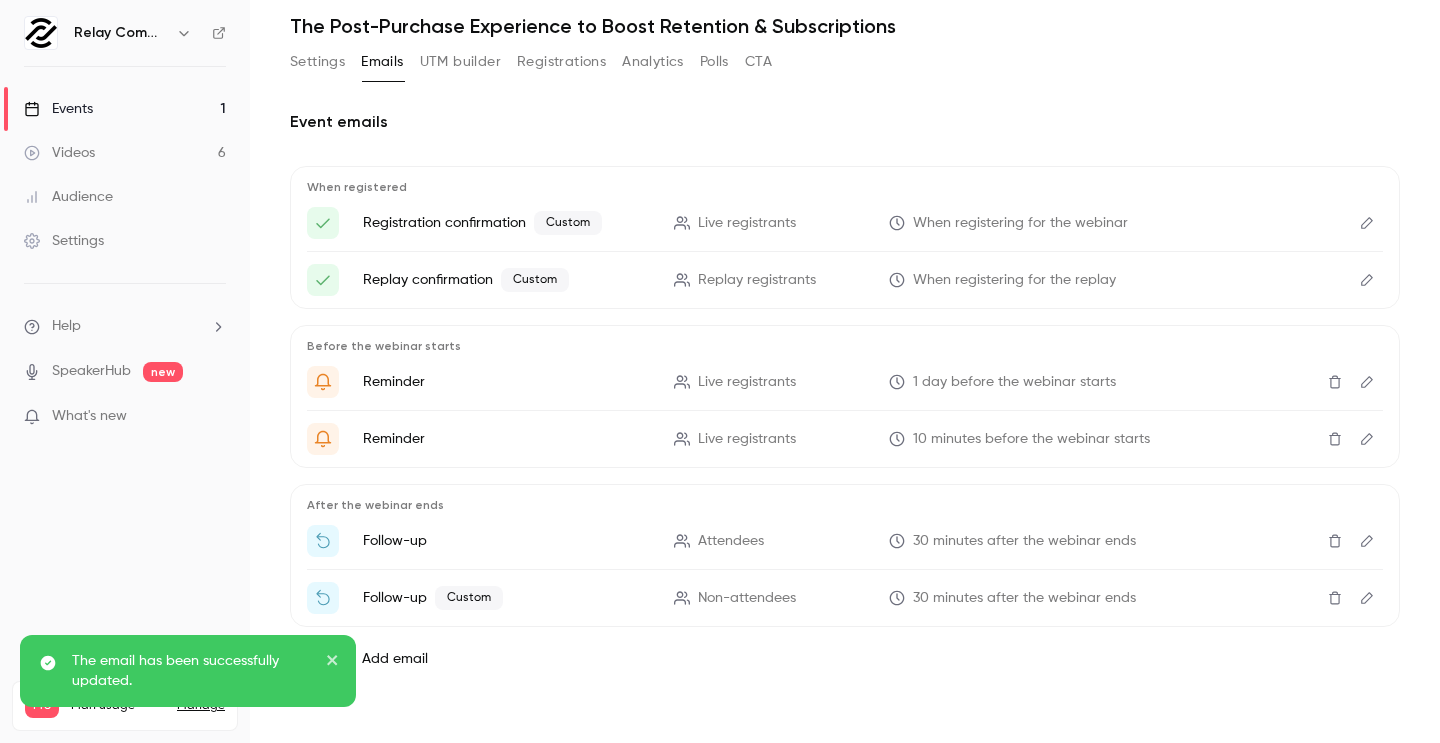 click at bounding box center (1367, 382) 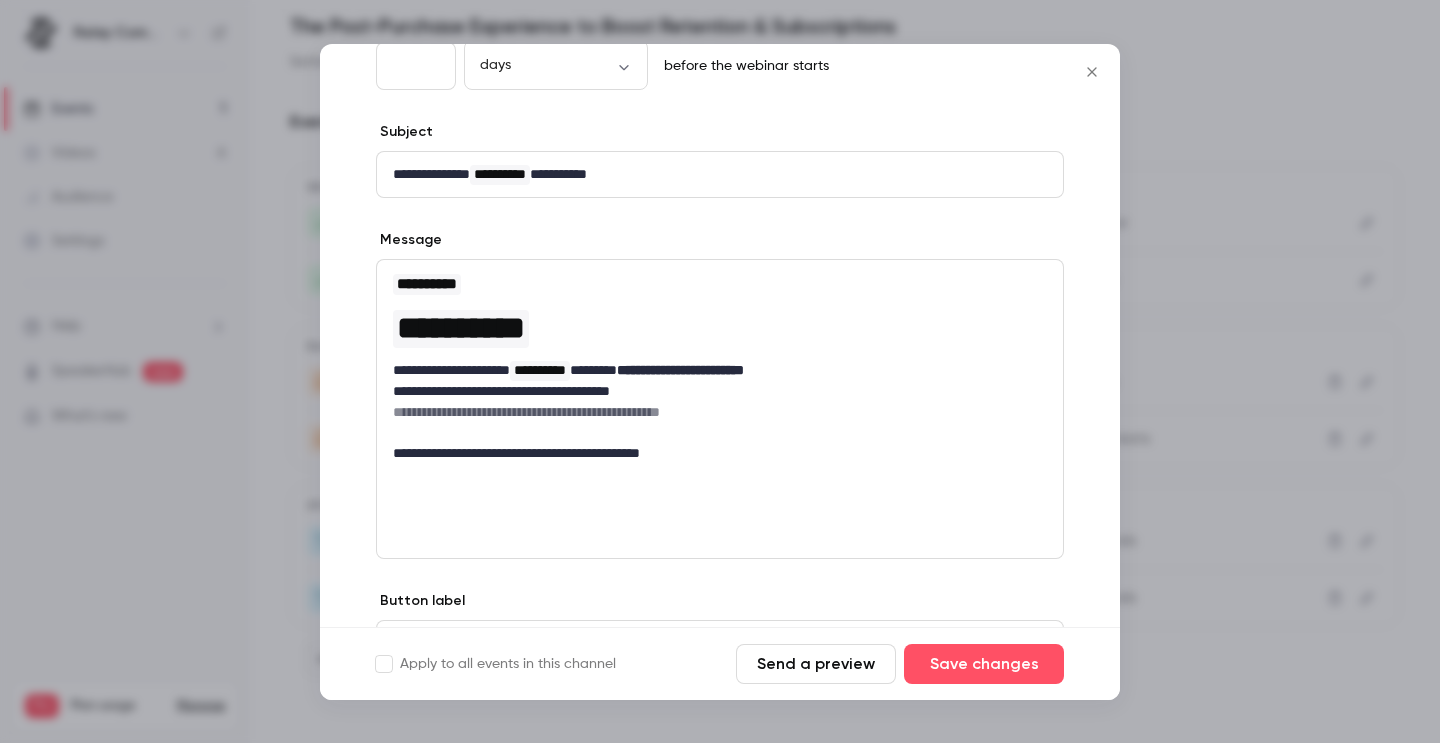 scroll, scrollTop: 159, scrollLeft: 0, axis: vertical 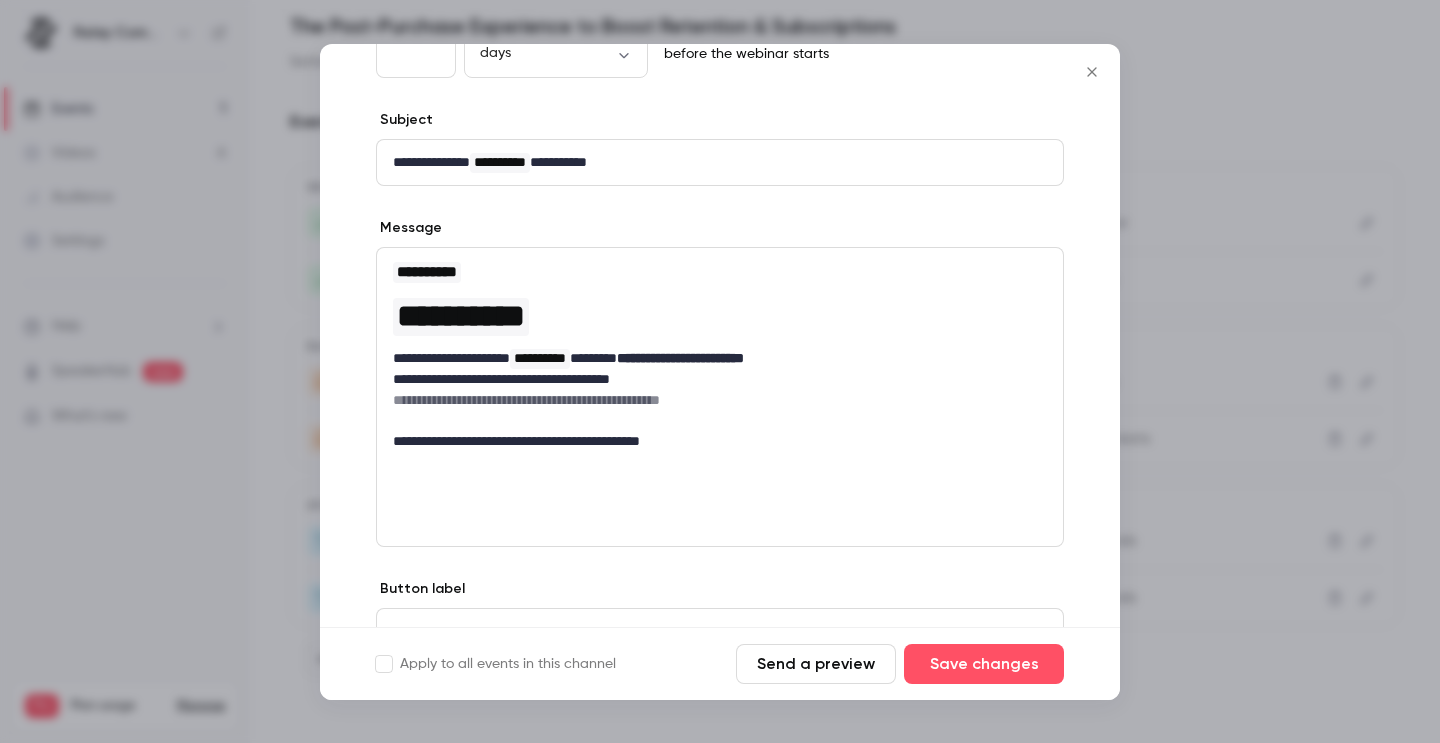 click at bounding box center [720, 371] 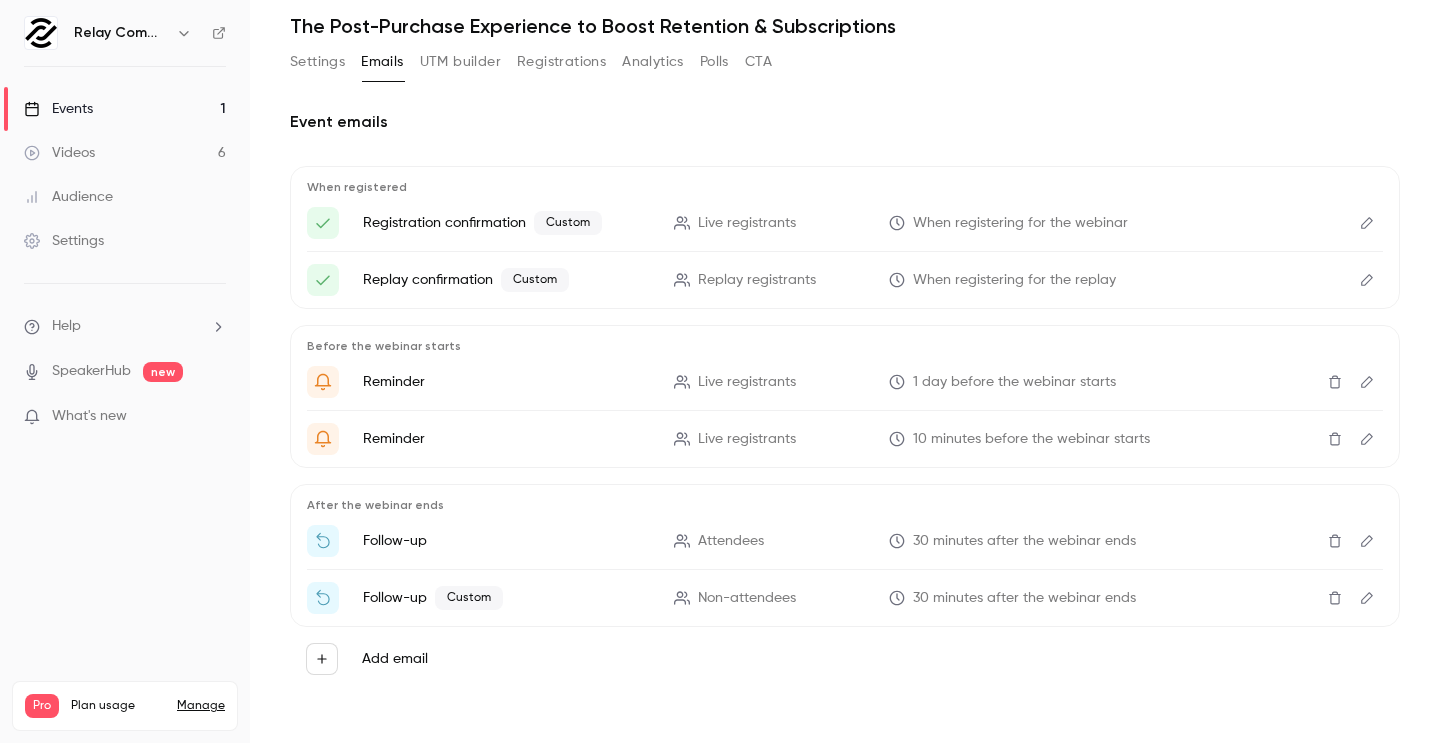 click 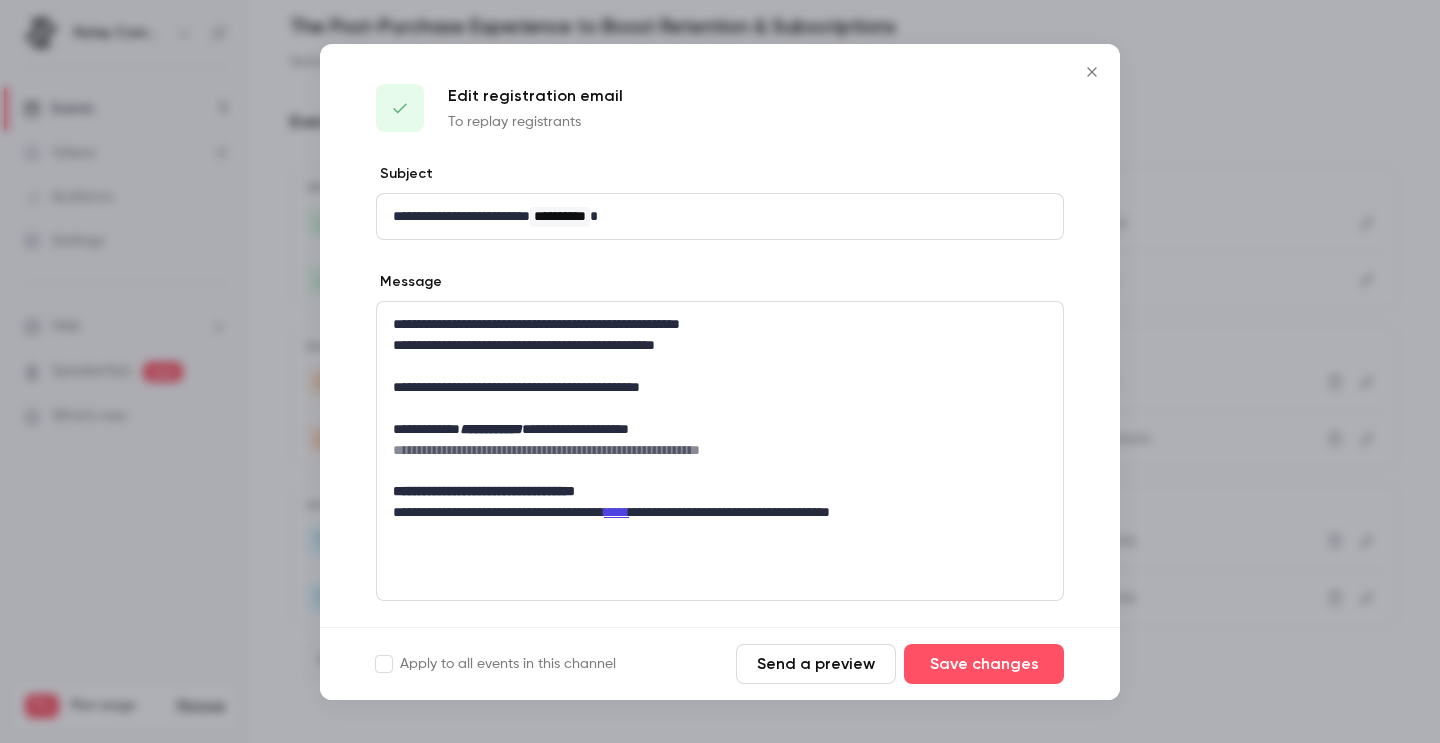 click on "Apply to all events in this channel" at bounding box center [496, 664] 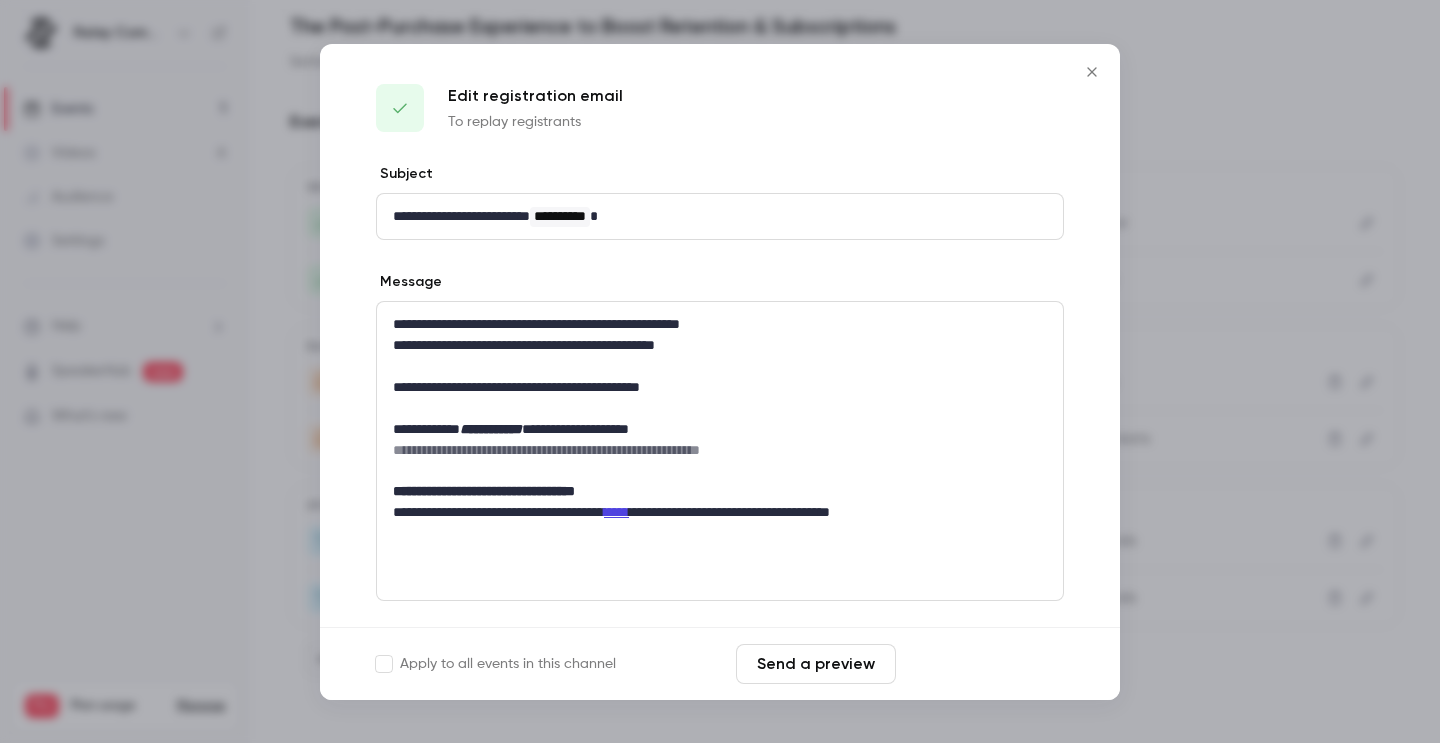 click on "Save changes" at bounding box center [984, 664] 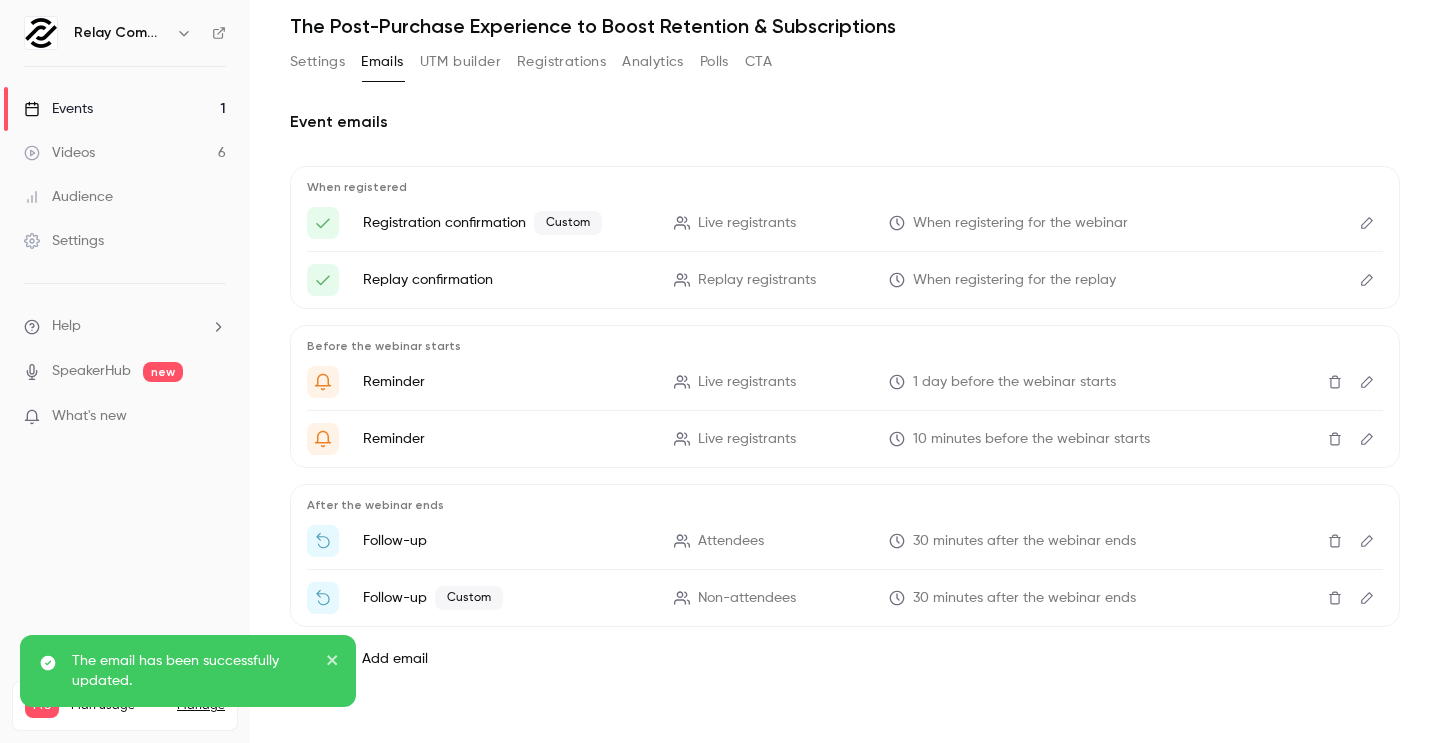 click at bounding box center (1367, 541) 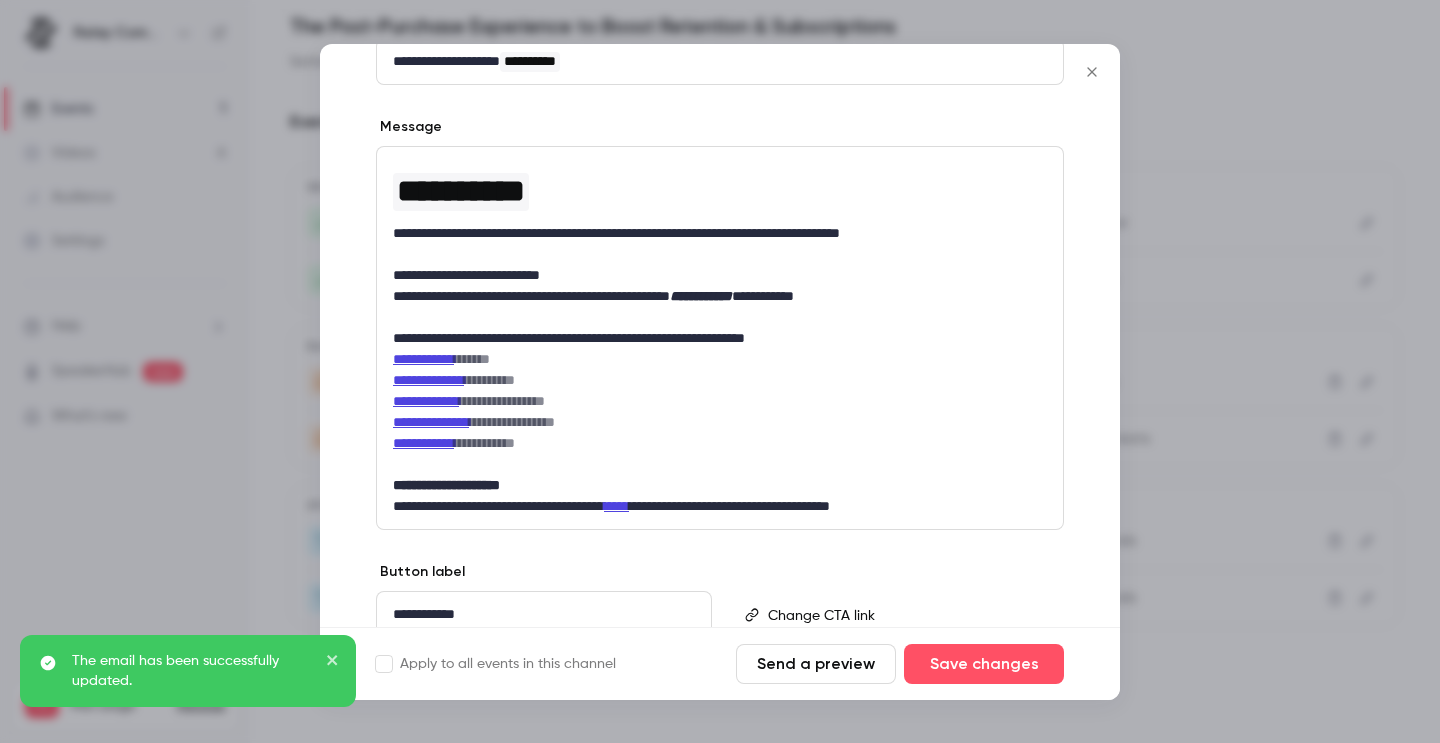 scroll, scrollTop: 343, scrollLeft: 0, axis: vertical 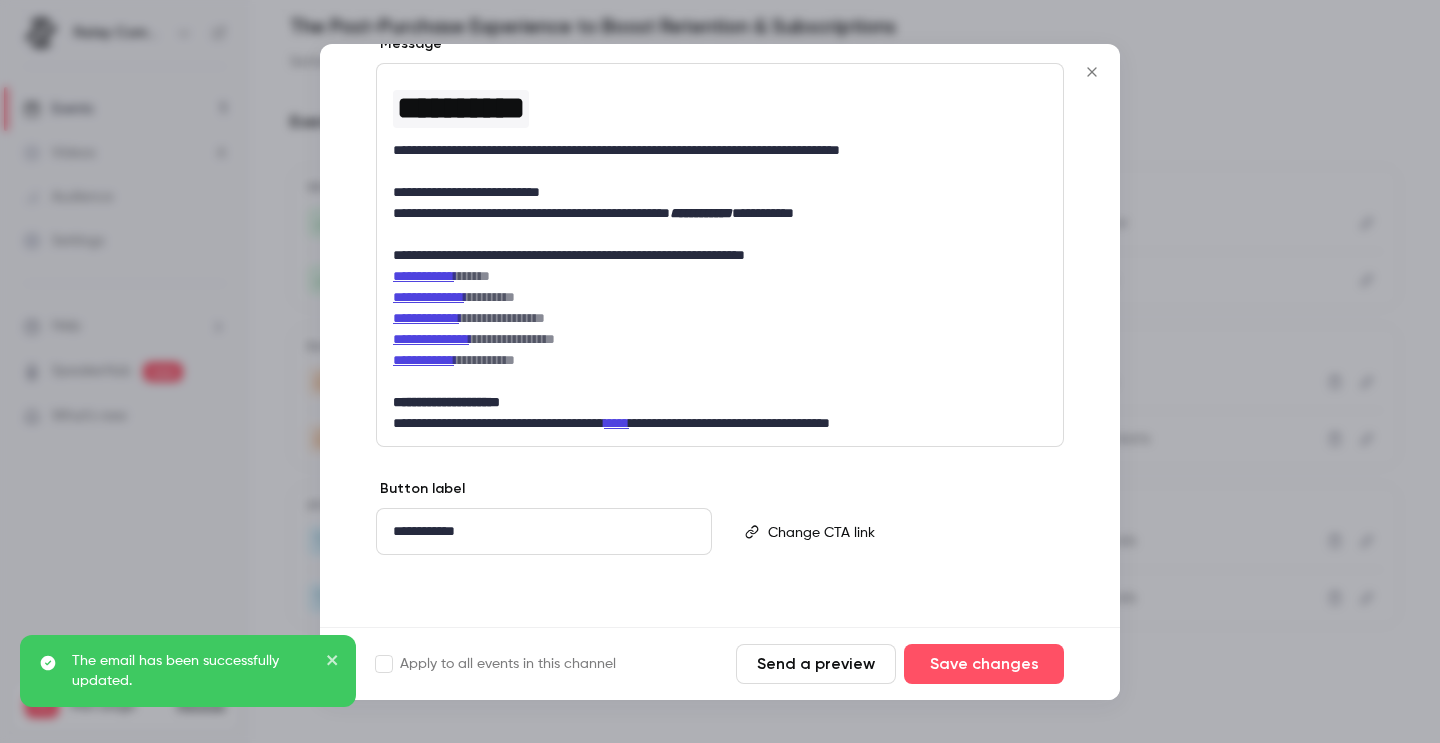 click at bounding box center [720, 371] 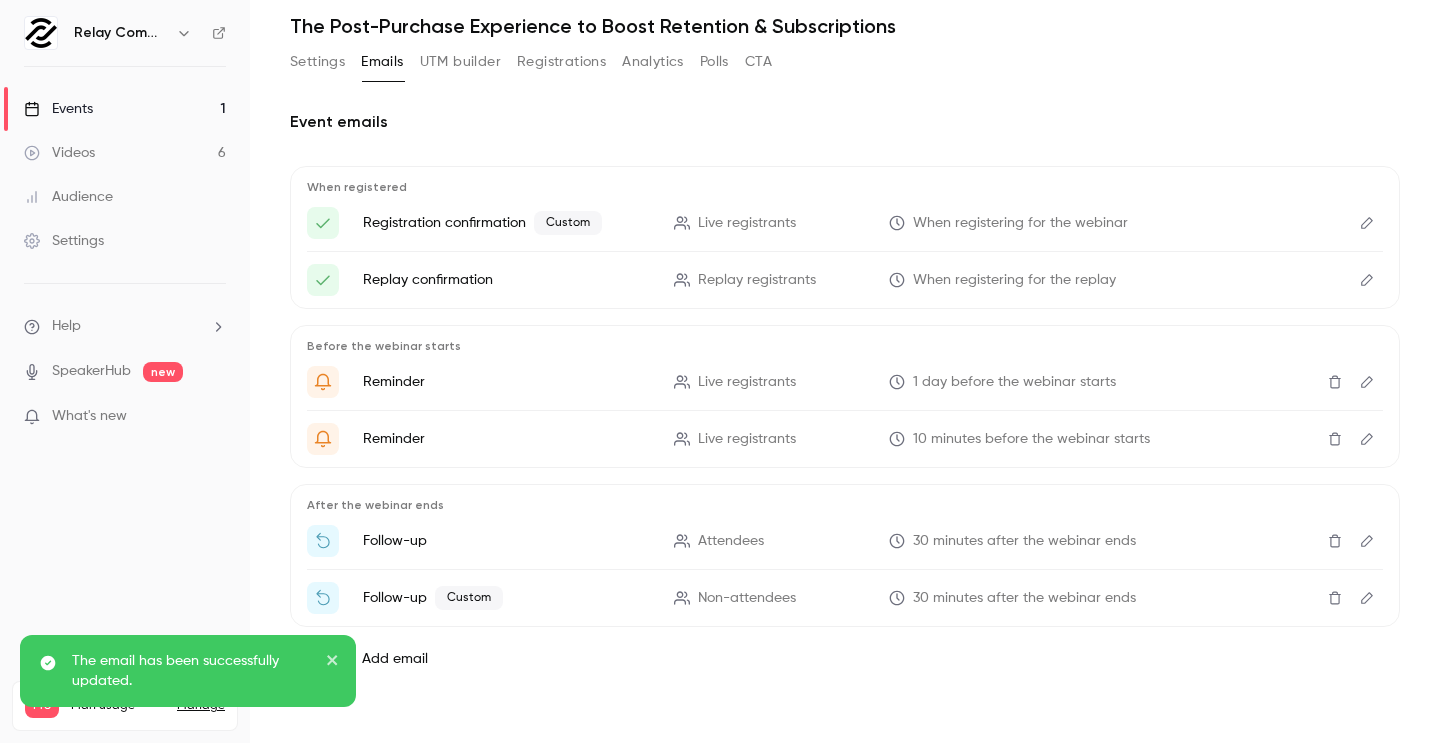 click 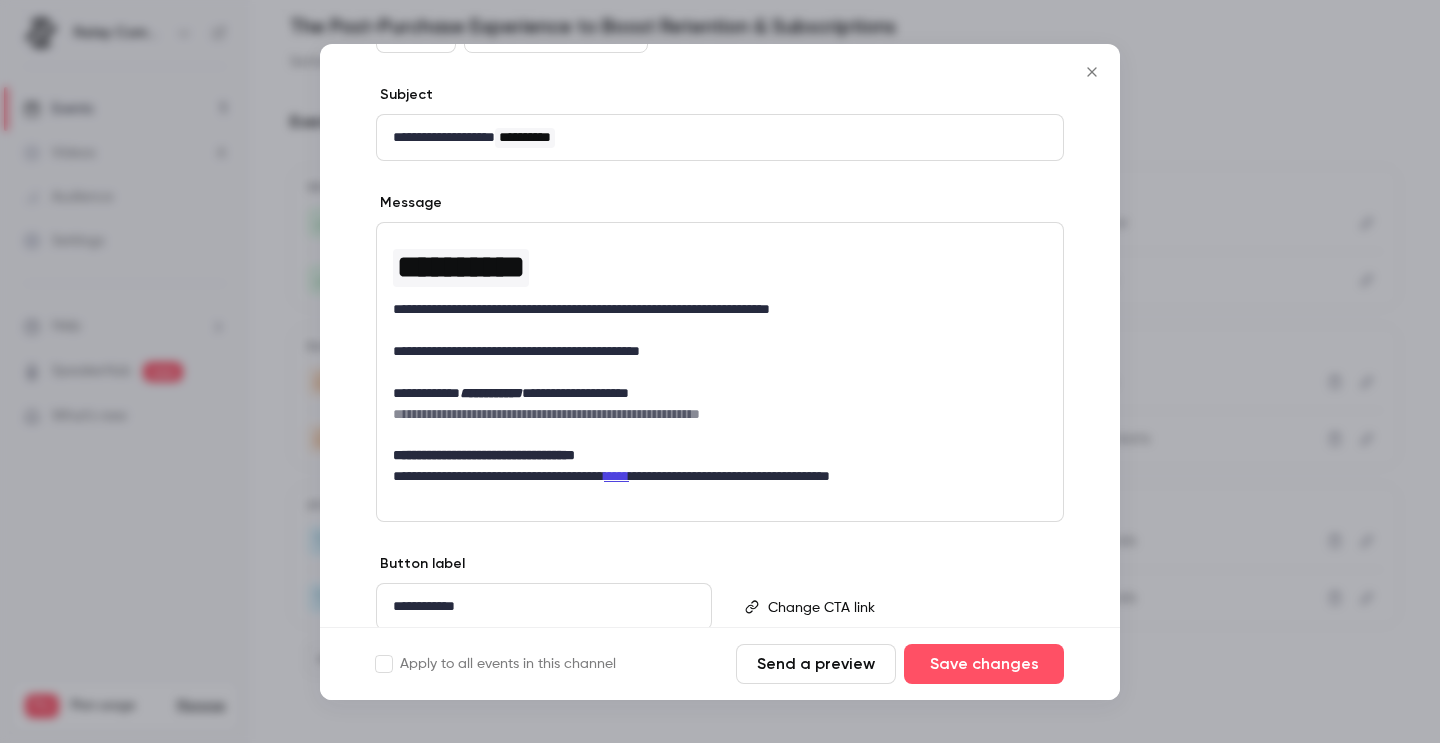scroll, scrollTop: 259, scrollLeft: 0, axis: vertical 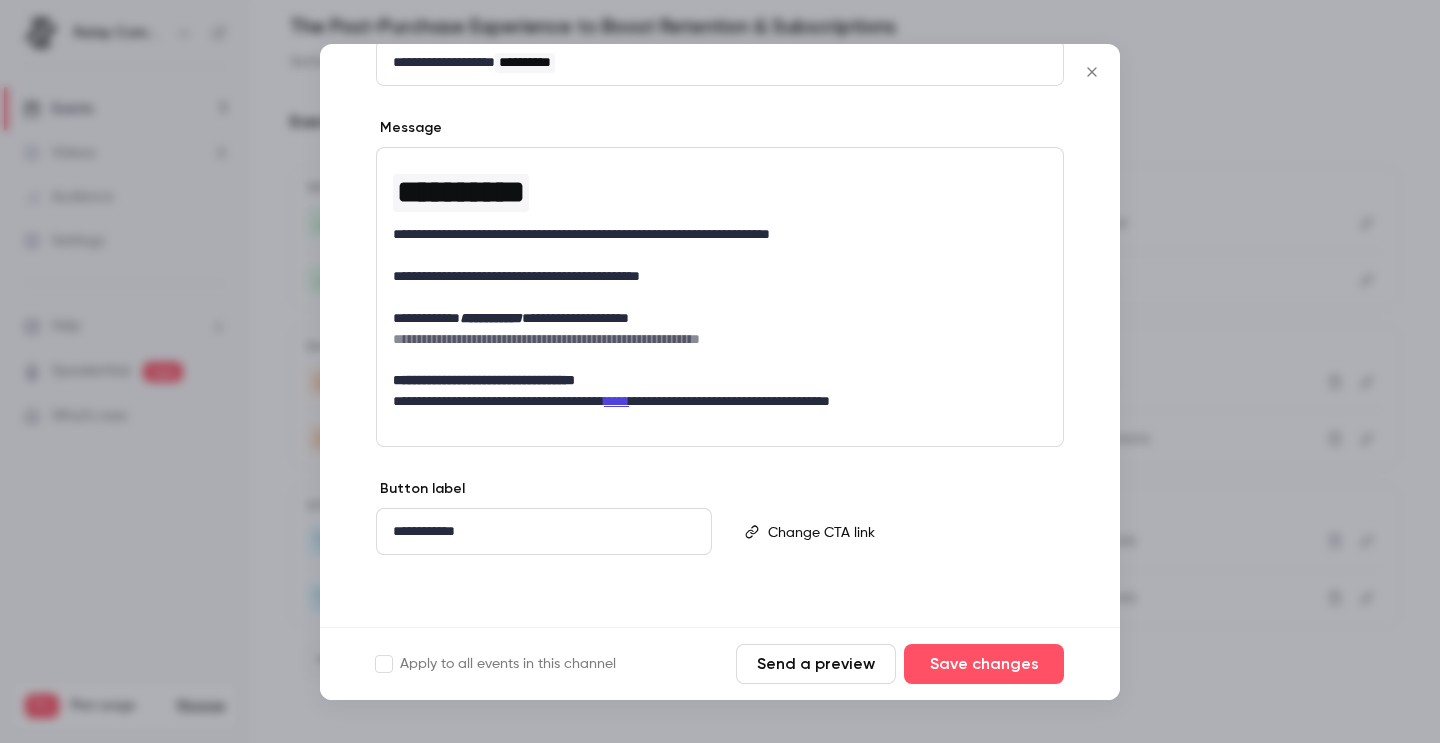 click on "Apply to all events in this channel" at bounding box center [496, 664] 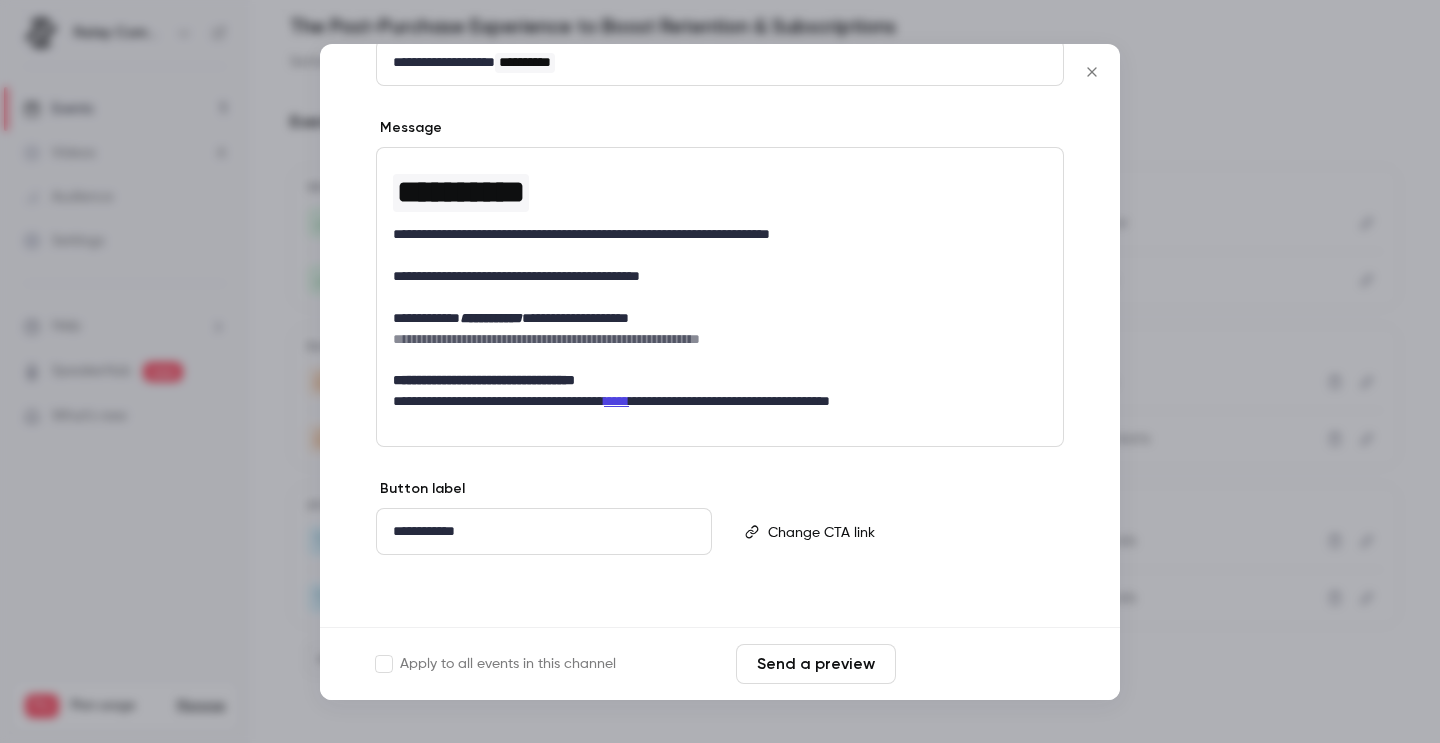 click on "Save changes" at bounding box center [984, 664] 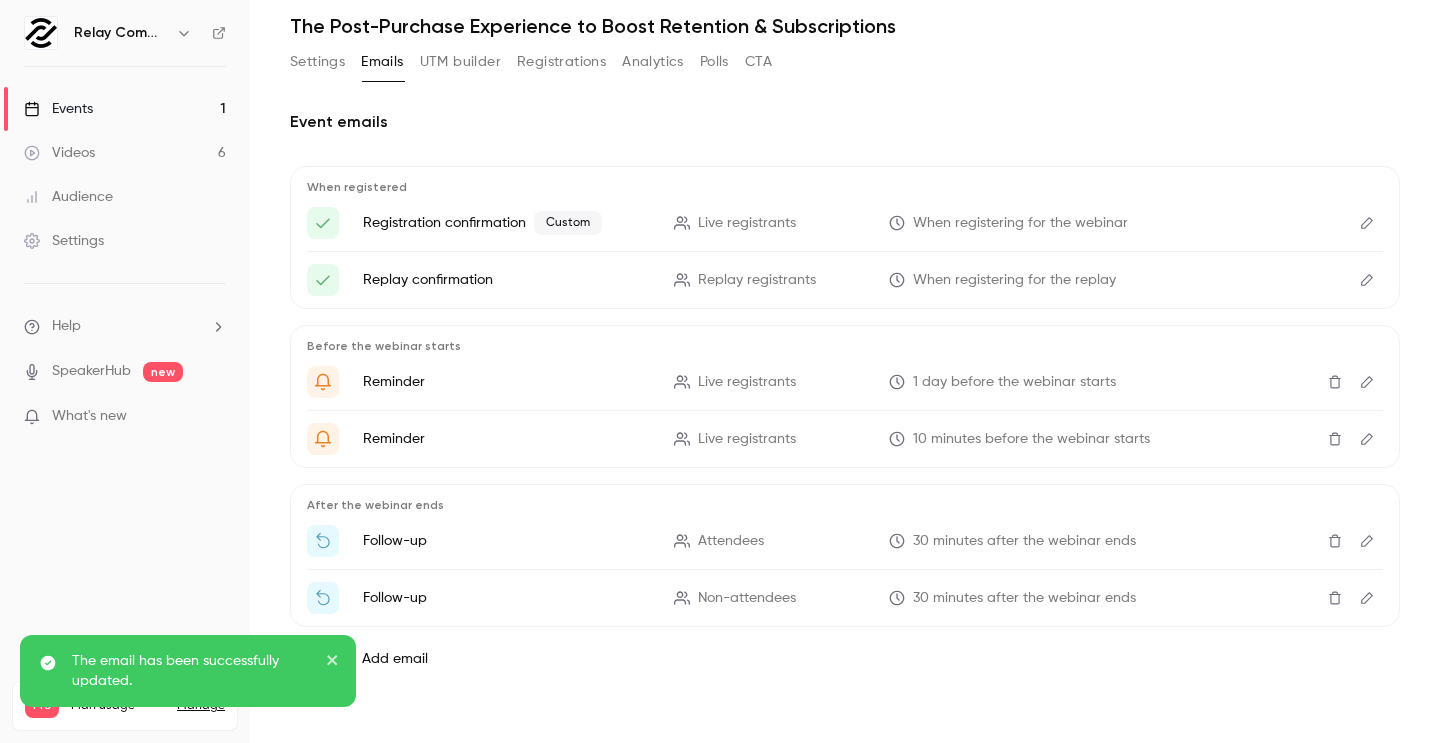scroll, scrollTop: 0, scrollLeft: 0, axis: both 